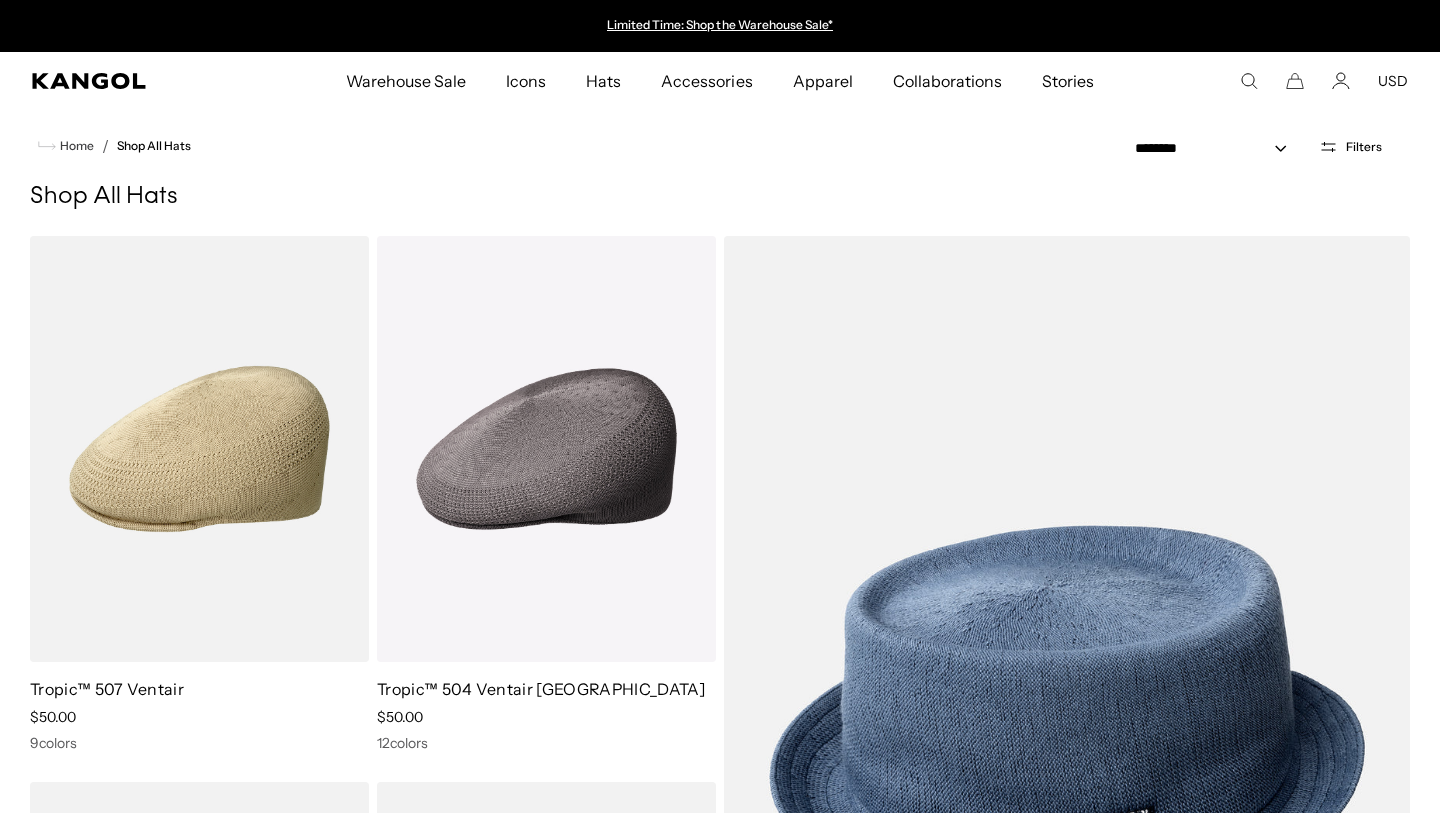 scroll, scrollTop: 0, scrollLeft: 0, axis: both 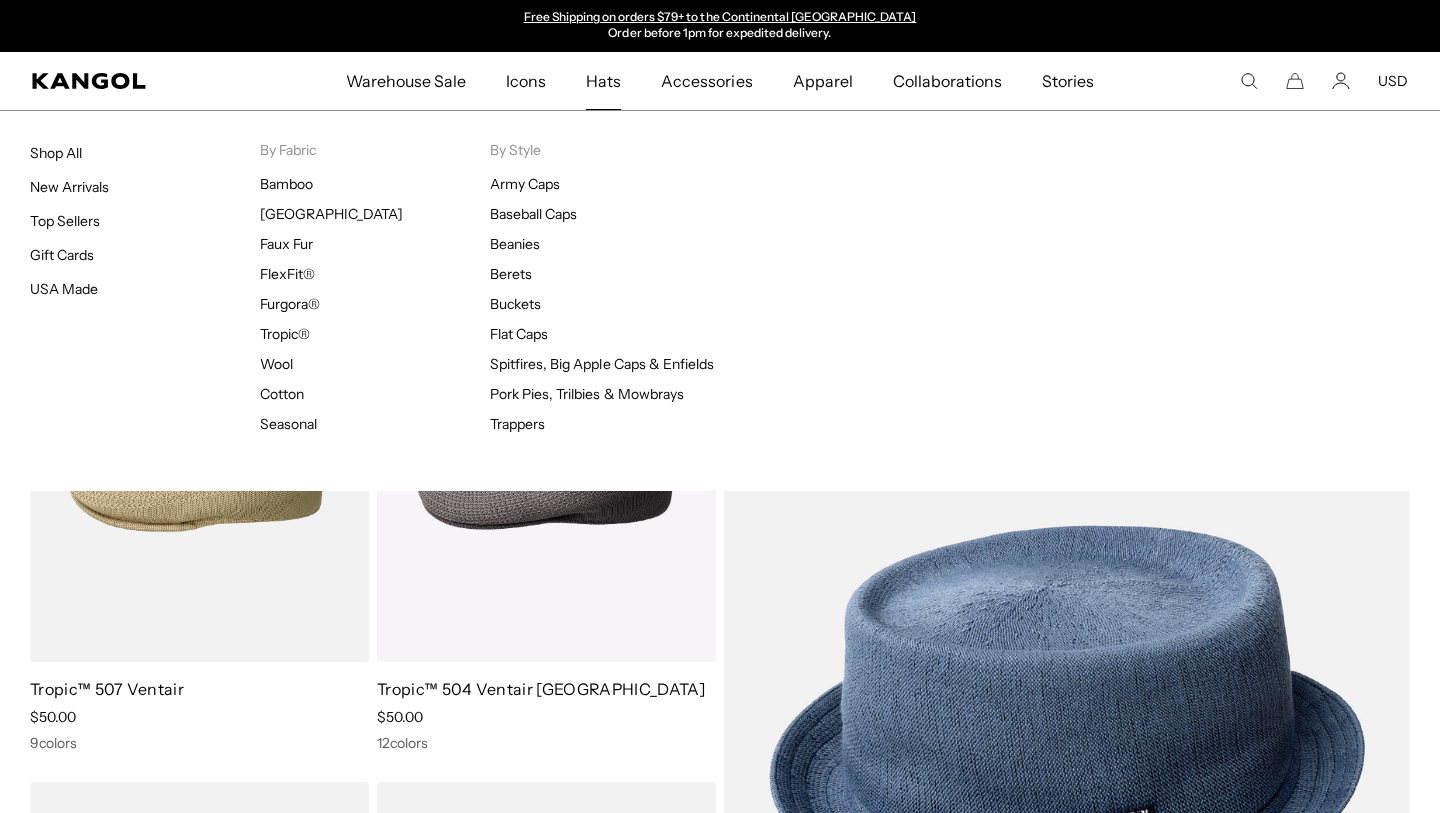click on "Flat Caps" at bounding box center (519, 334) 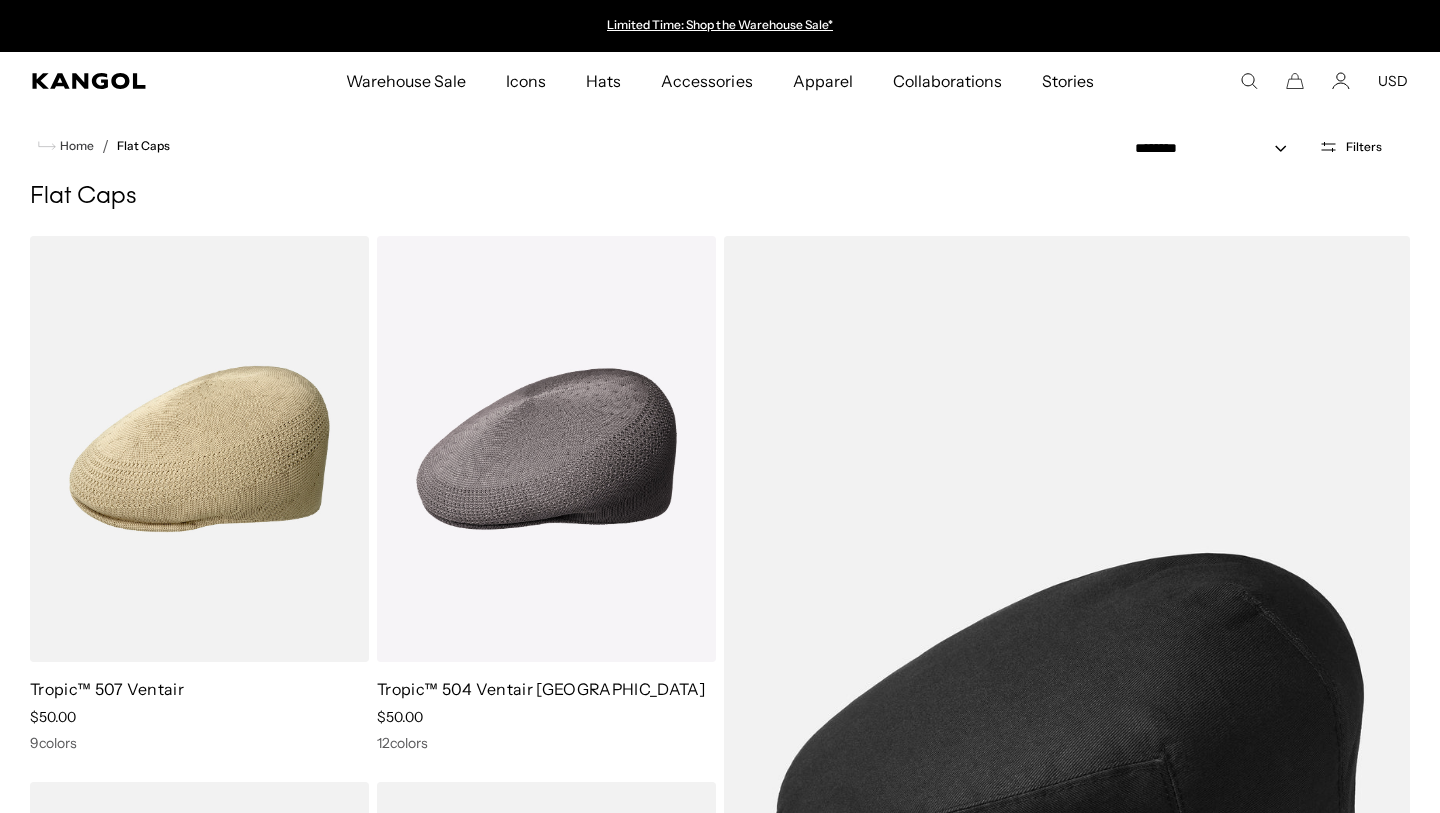 scroll, scrollTop: 95, scrollLeft: 0, axis: vertical 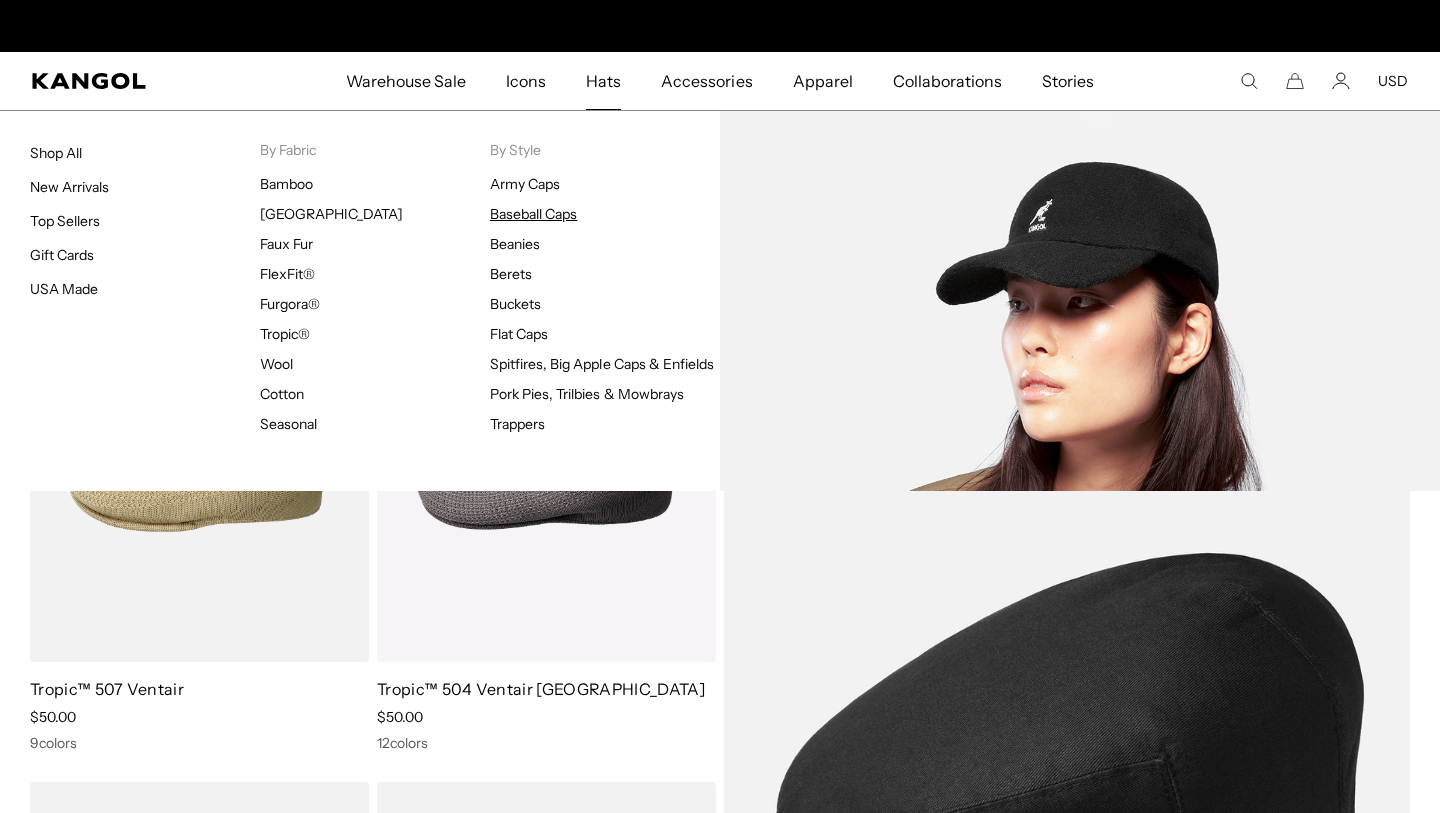 click on "Baseball Caps" at bounding box center (533, 214) 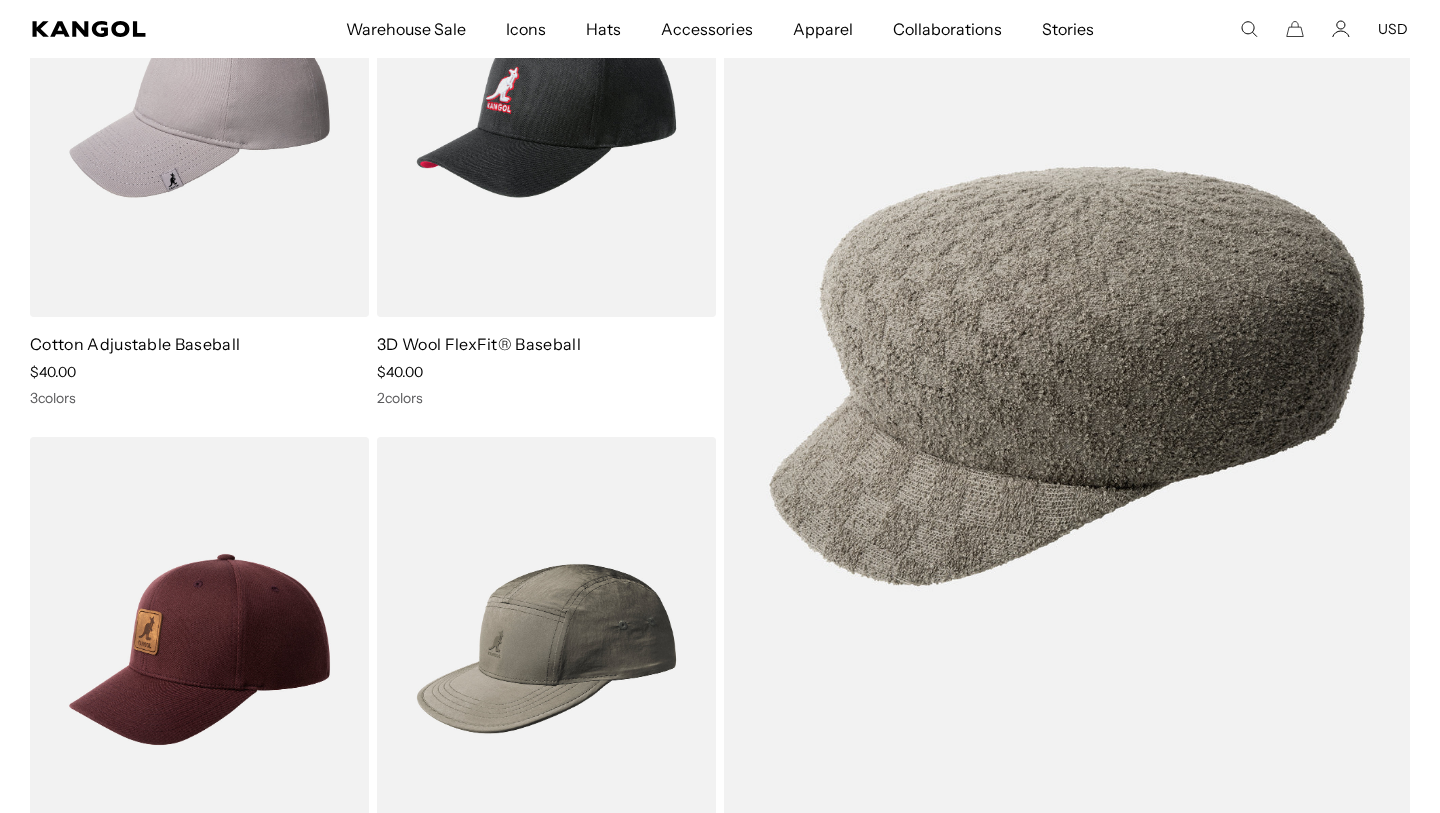 scroll, scrollTop: 370, scrollLeft: 0, axis: vertical 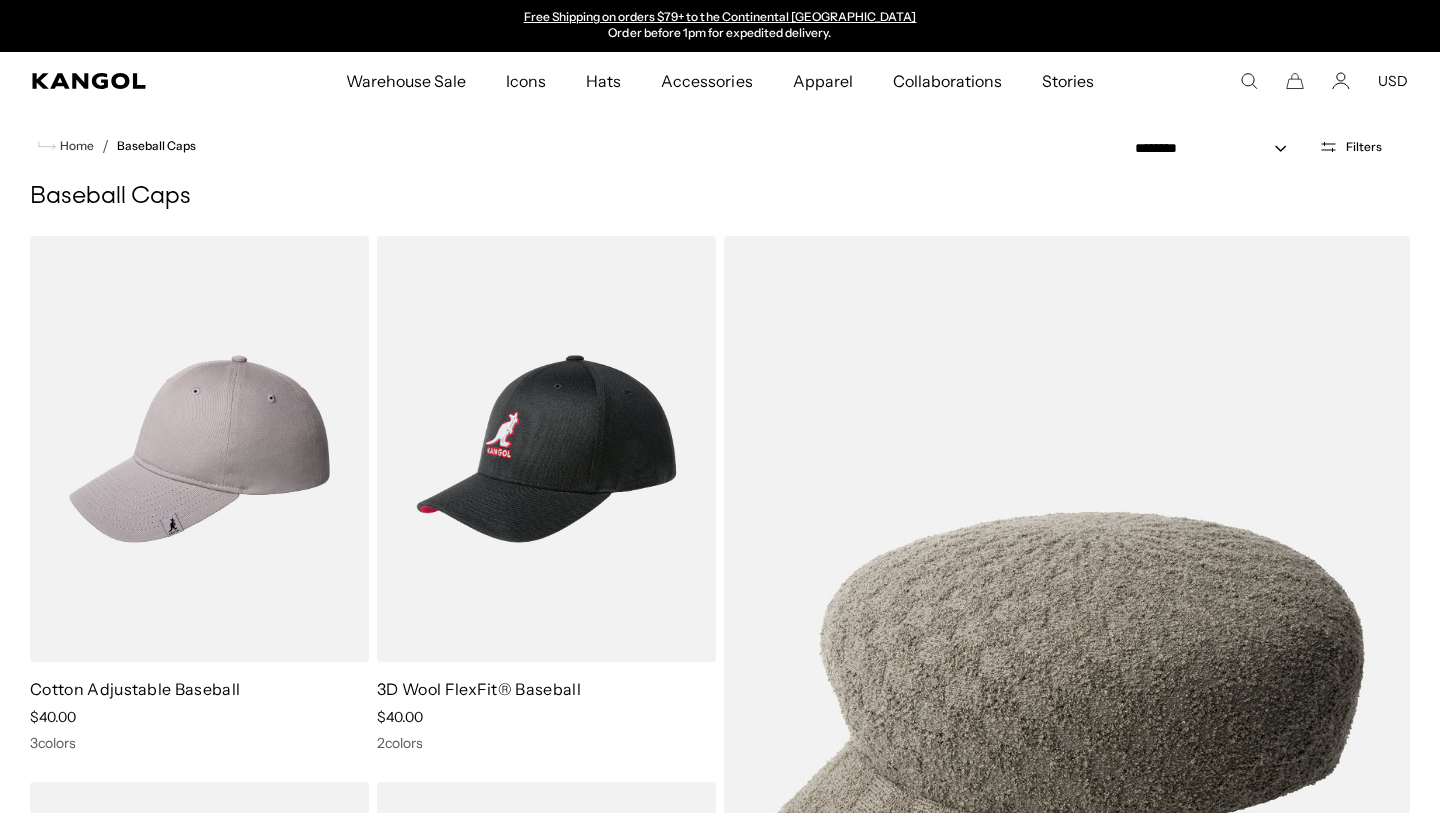 click on "Filters" at bounding box center (1364, 147) 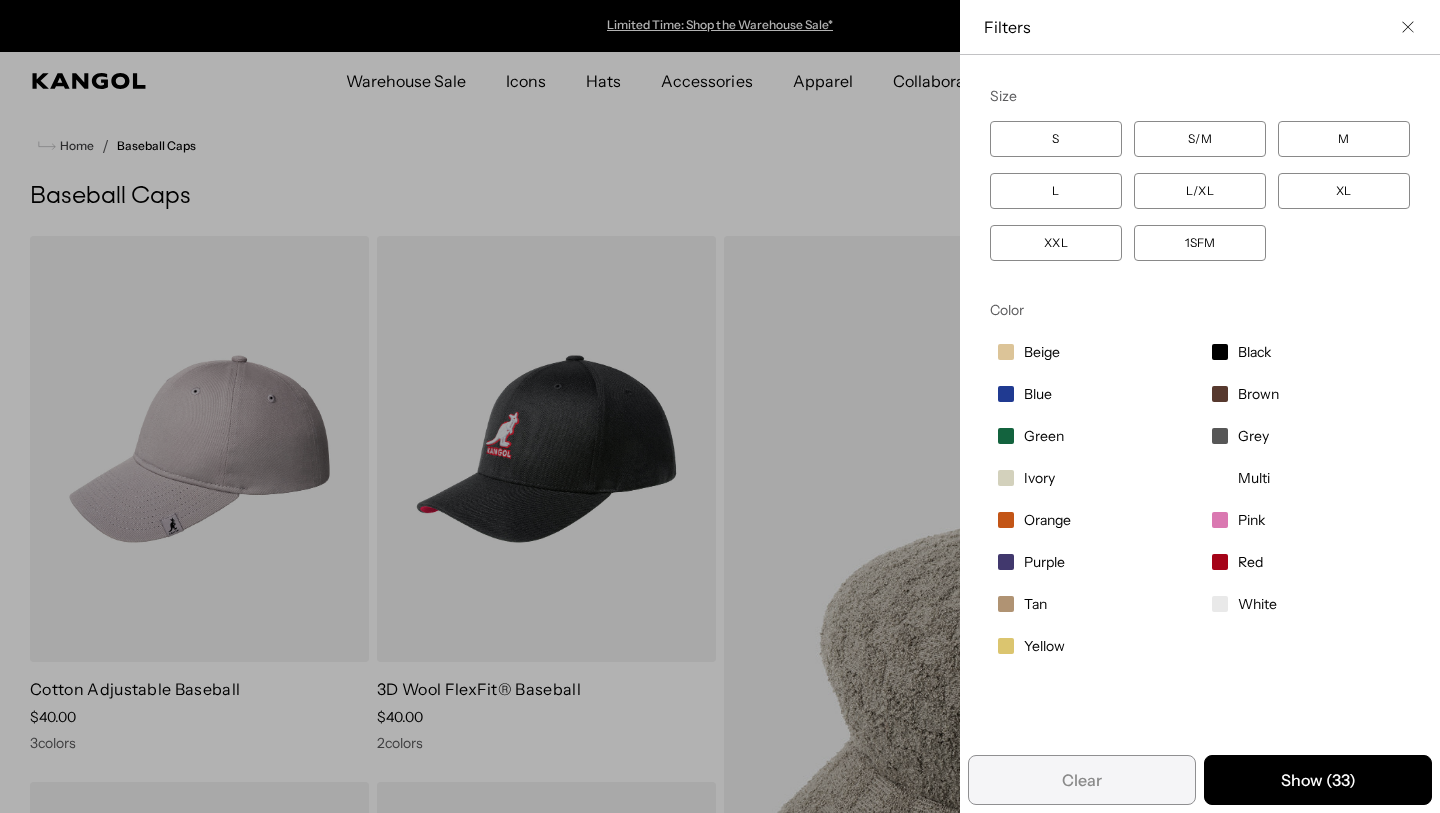 click on "XXL" at bounding box center [1056, 243] 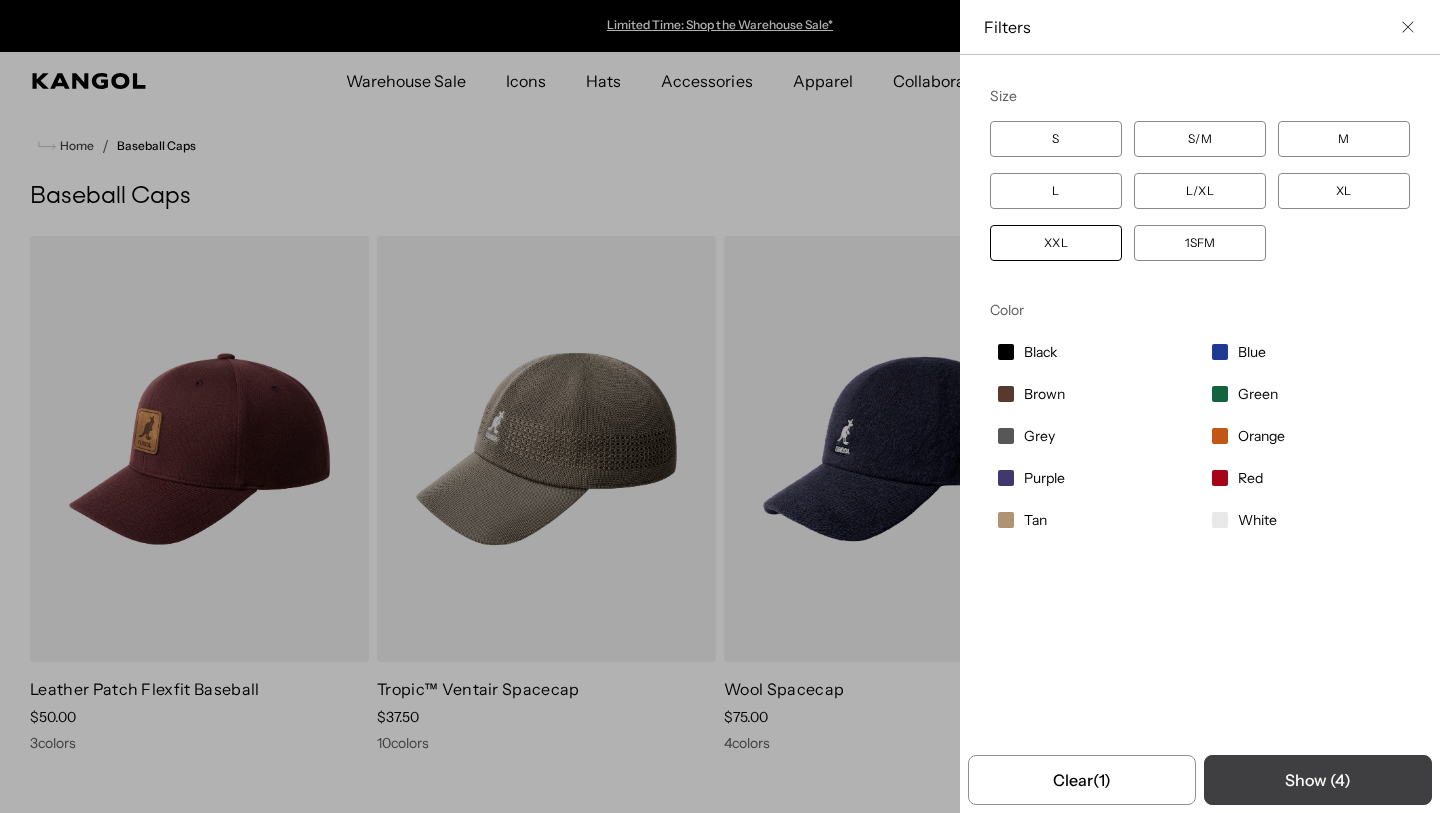 click on "Show ( 4 )" at bounding box center (1318, 780) 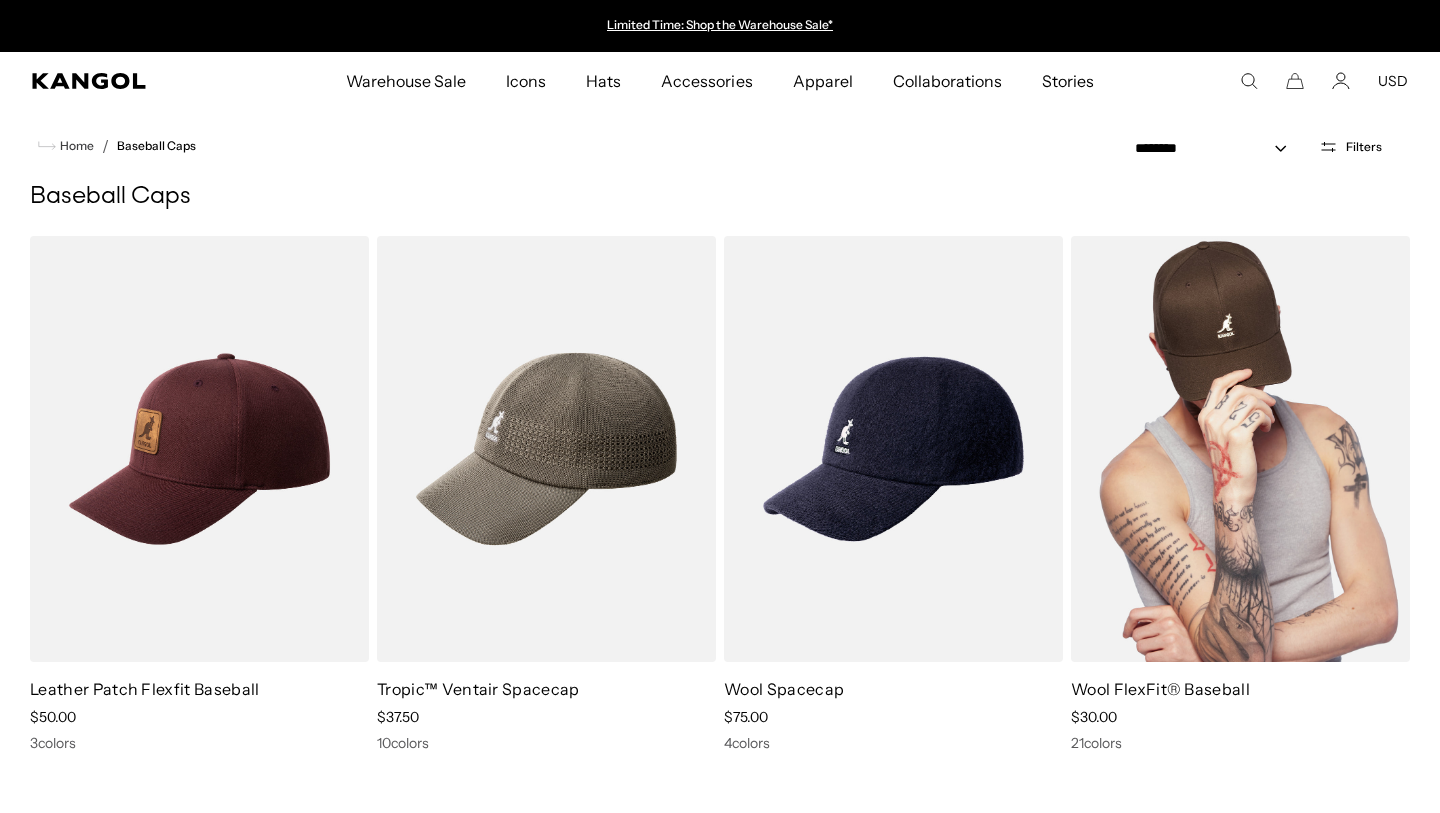 click at bounding box center (1240, 449) 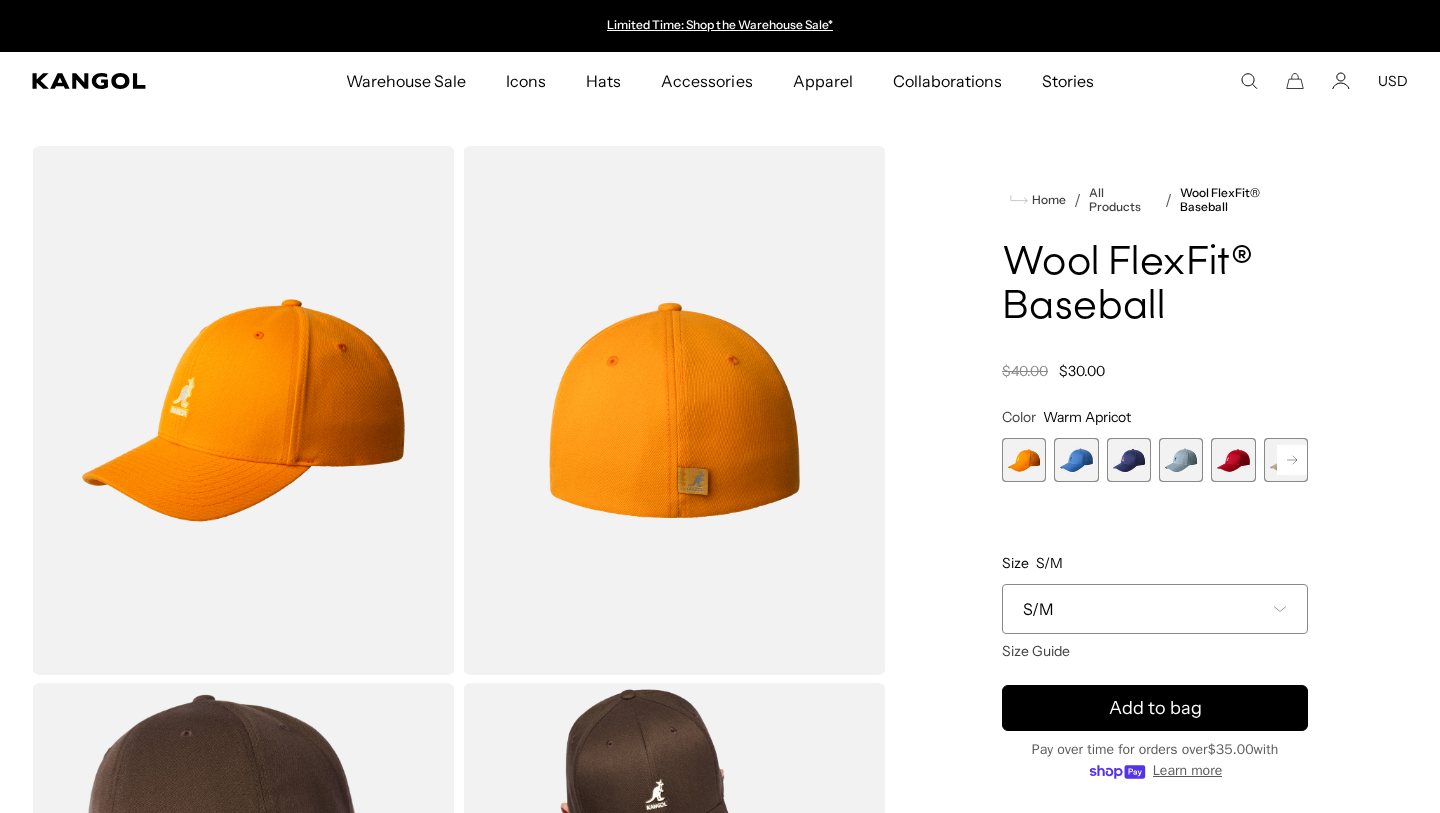 scroll, scrollTop: 0, scrollLeft: 0, axis: both 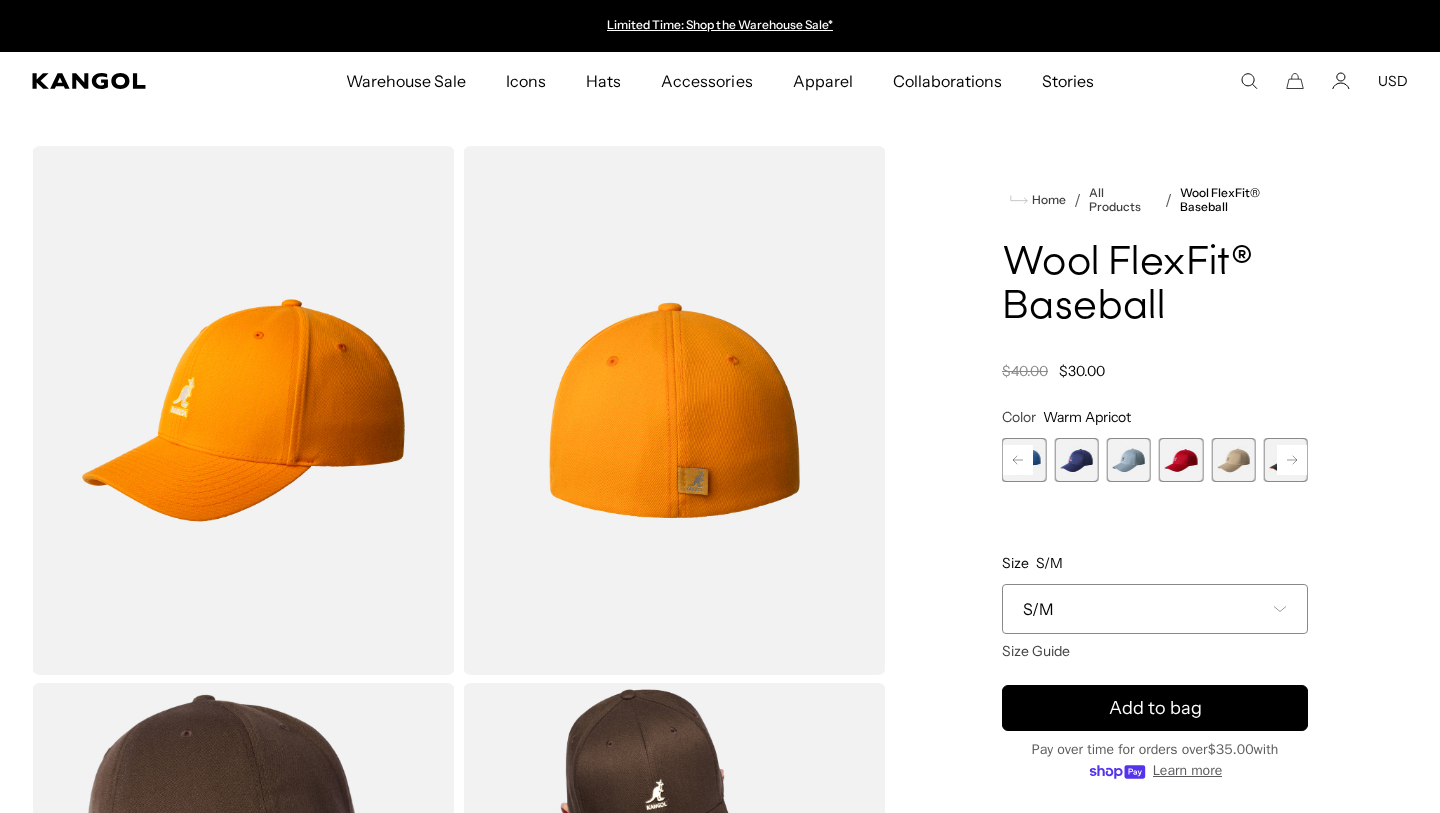 click 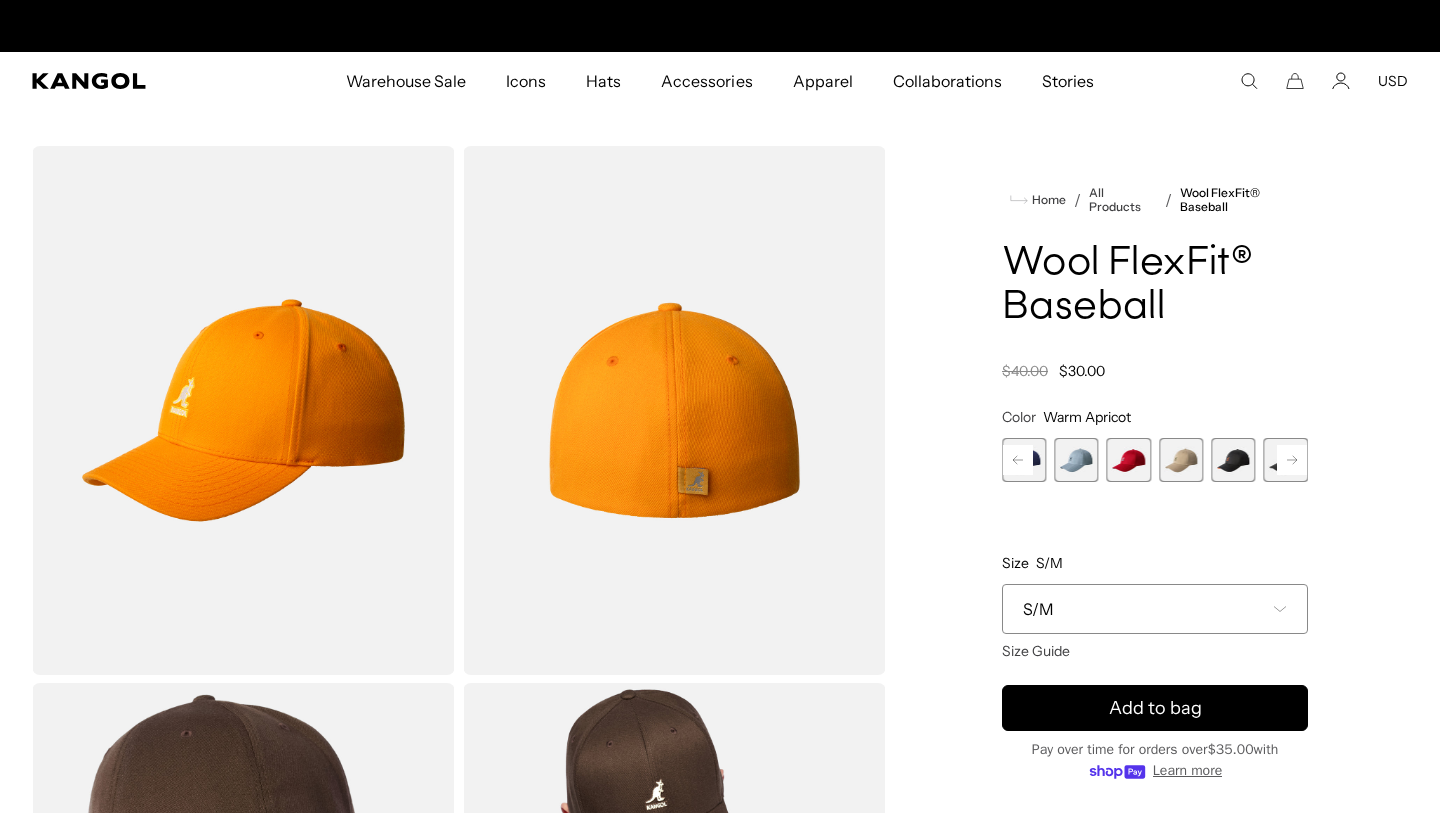 scroll, scrollTop: 0, scrollLeft: 412, axis: horizontal 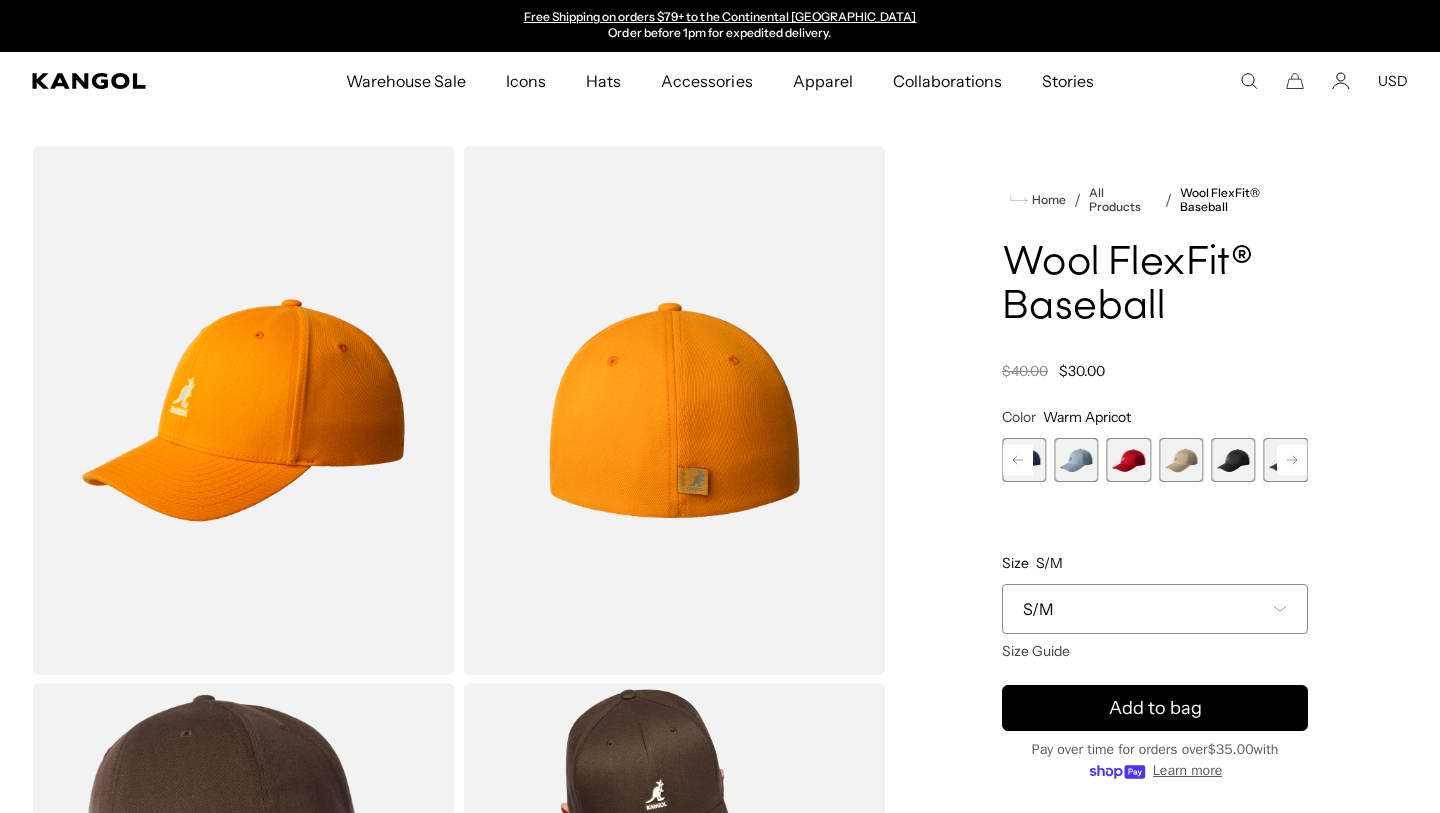 click 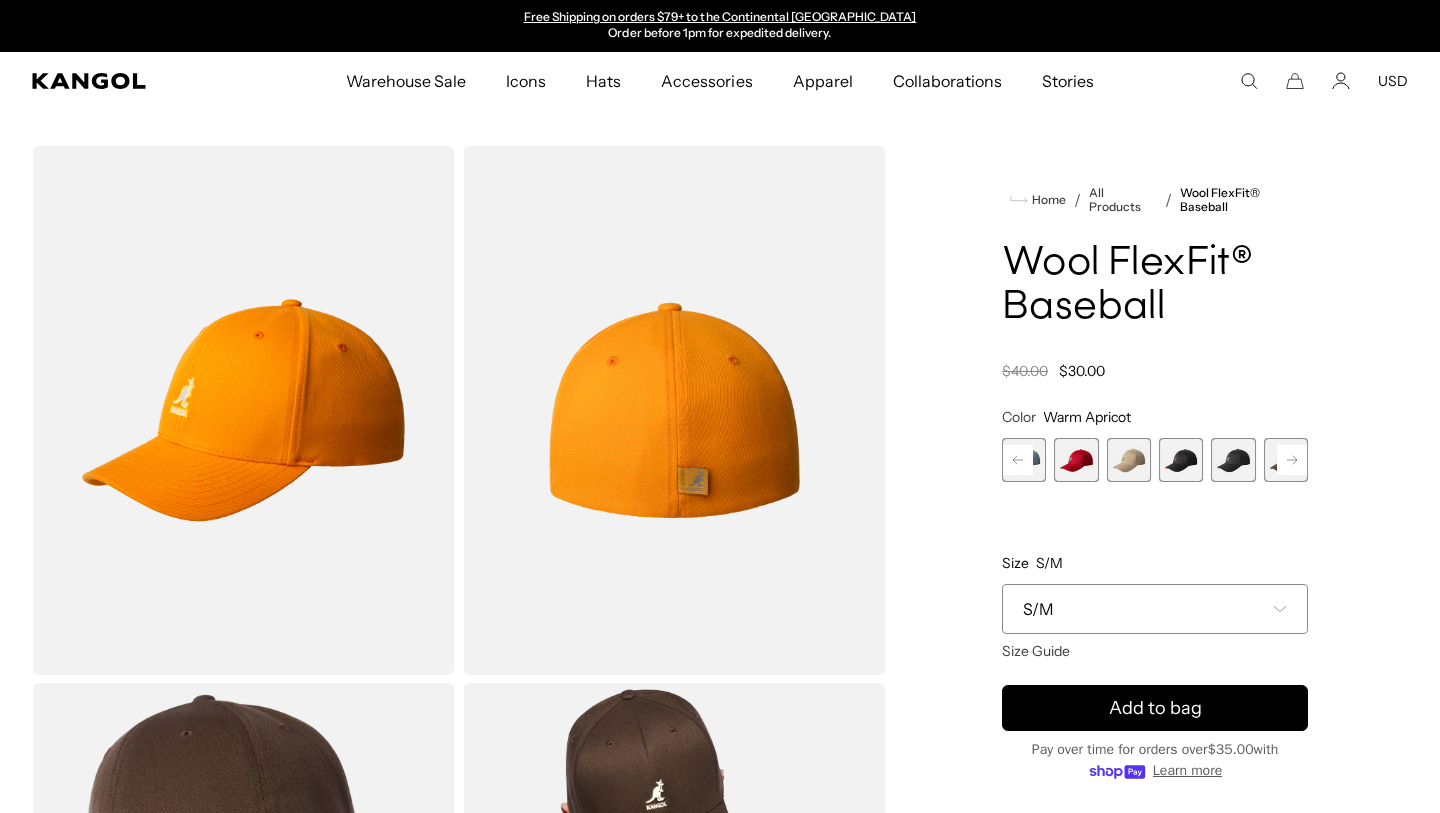 click 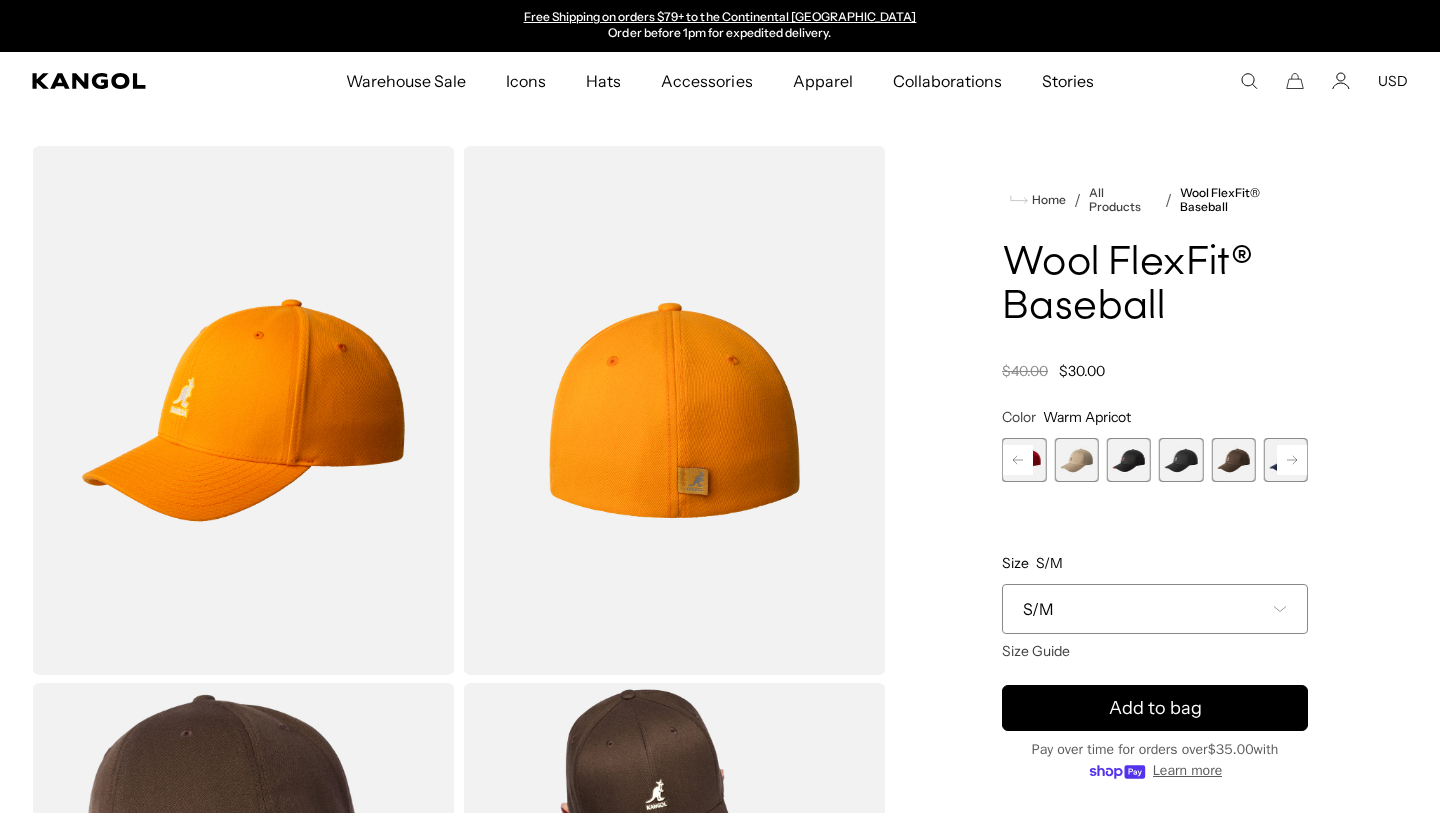 click 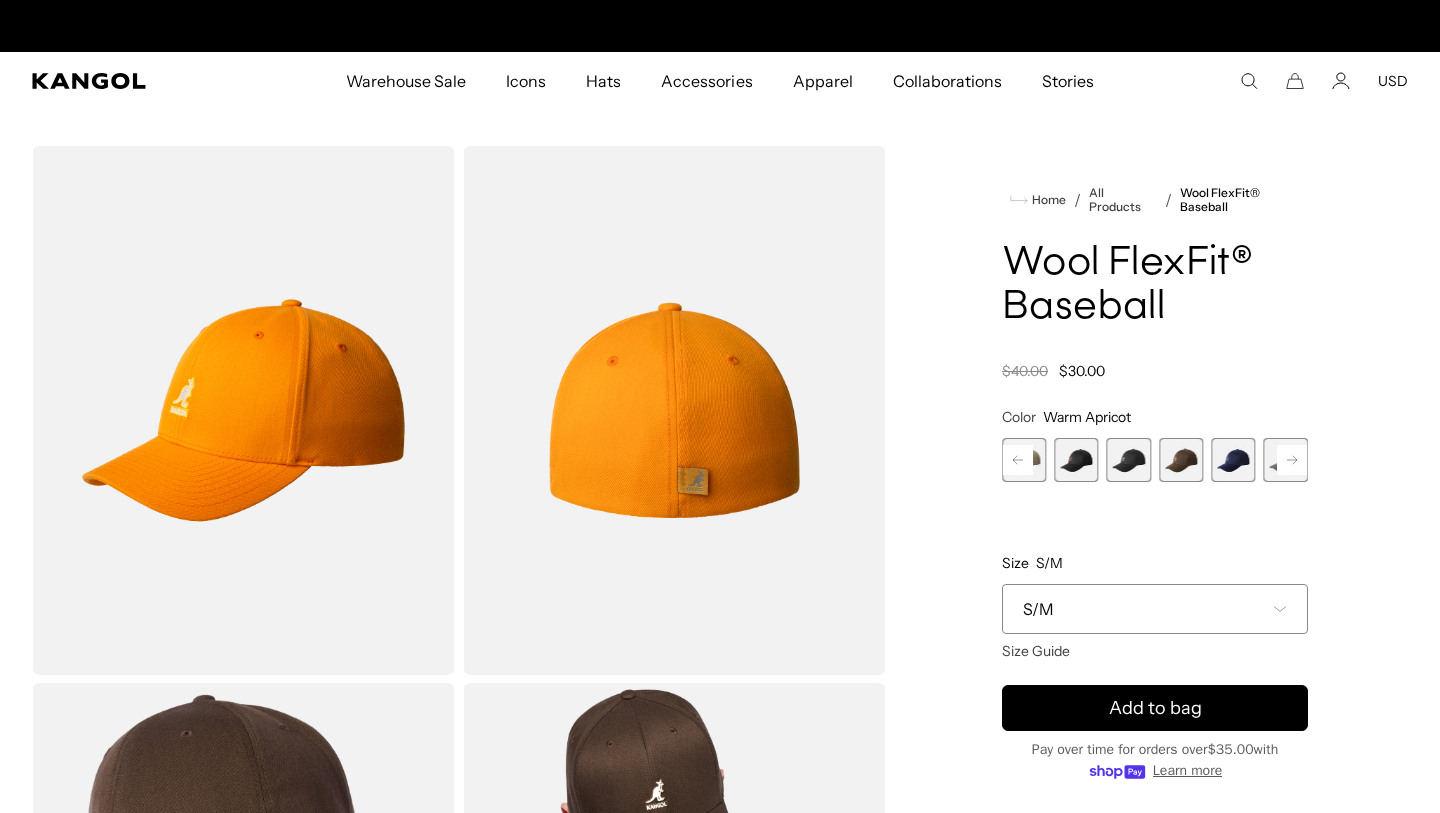 click 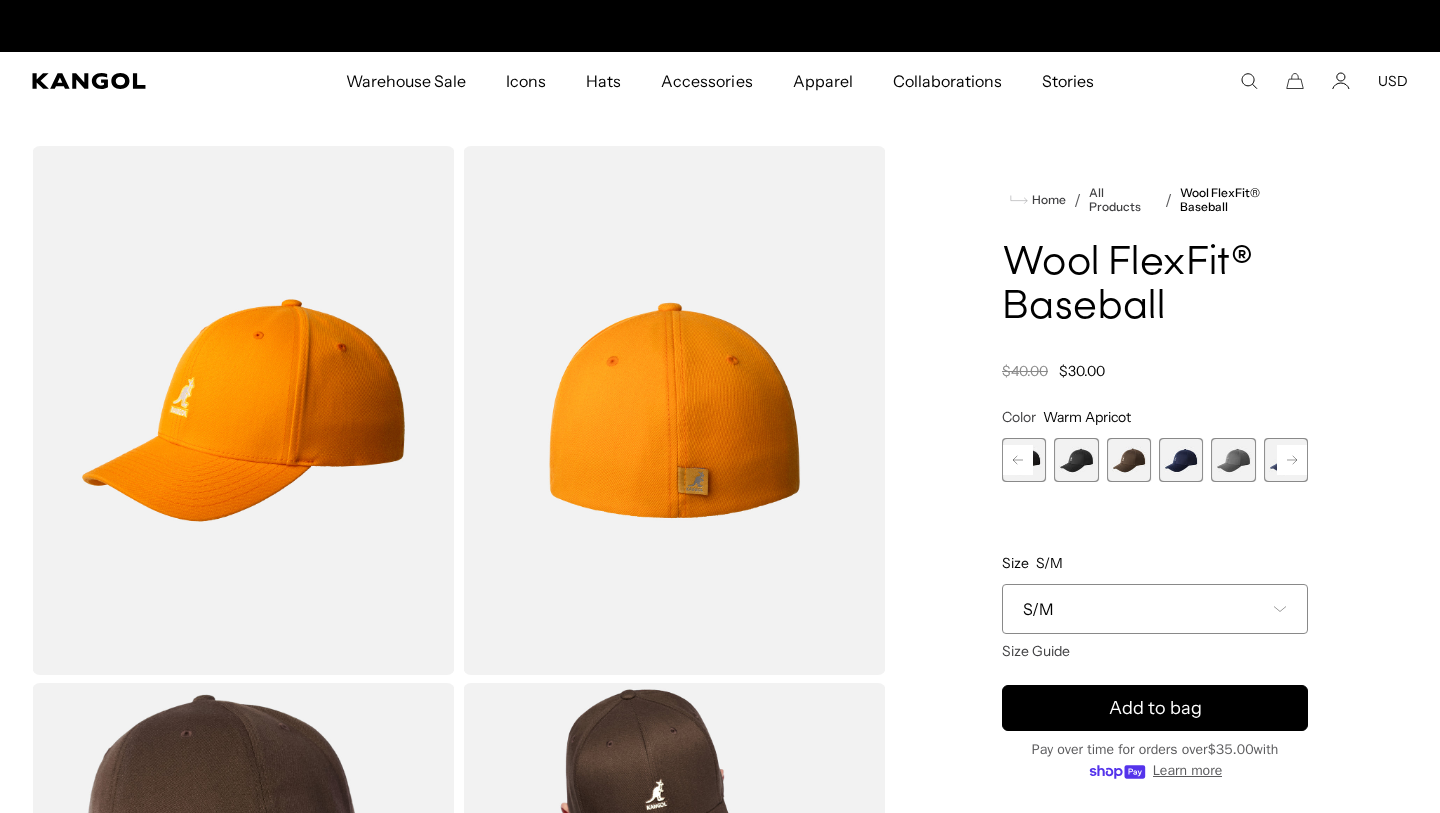 scroll, scrollTop: 0, scrollLeft: 0, axis: both 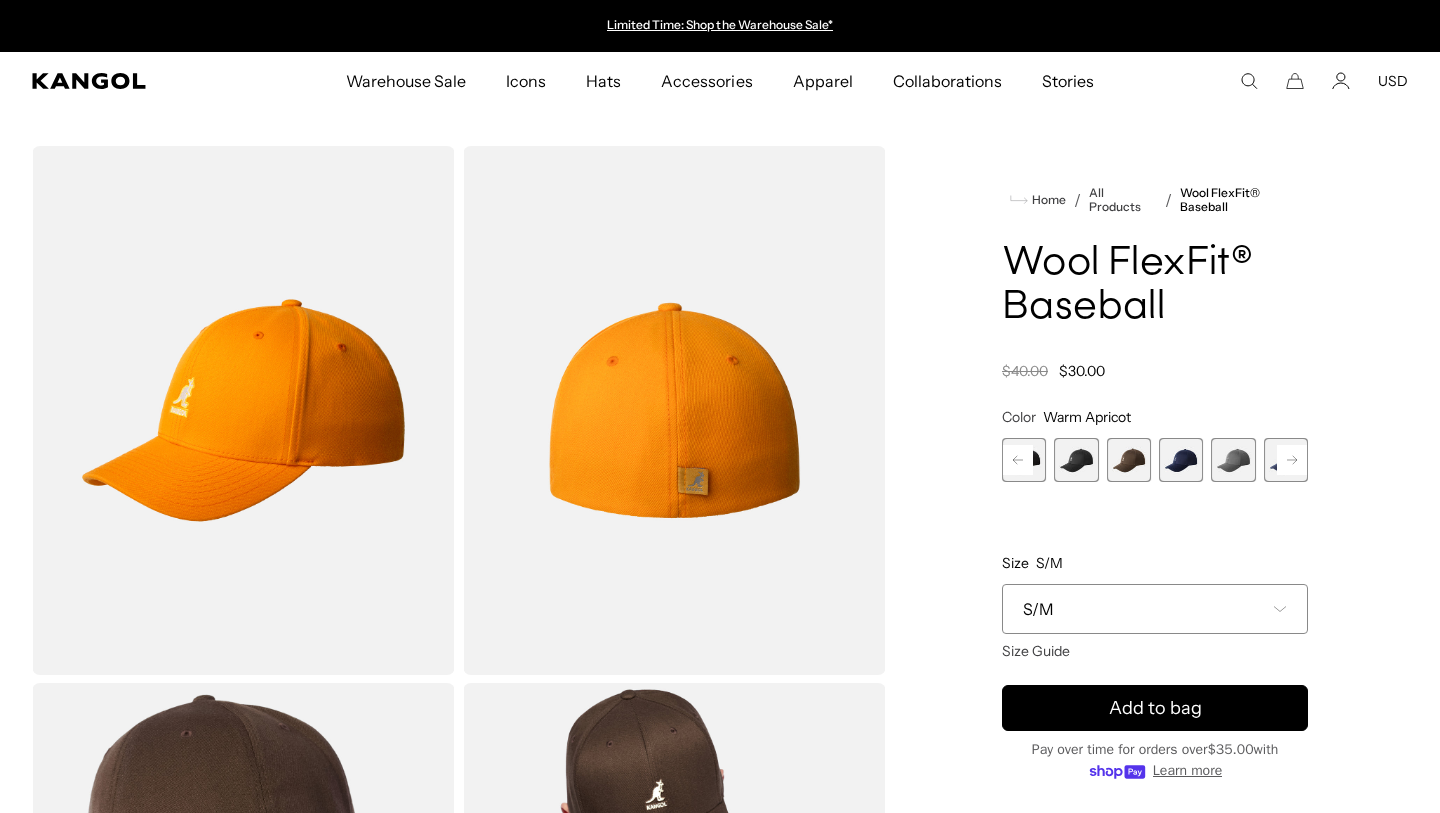 click at bounding box center [1233, 460] 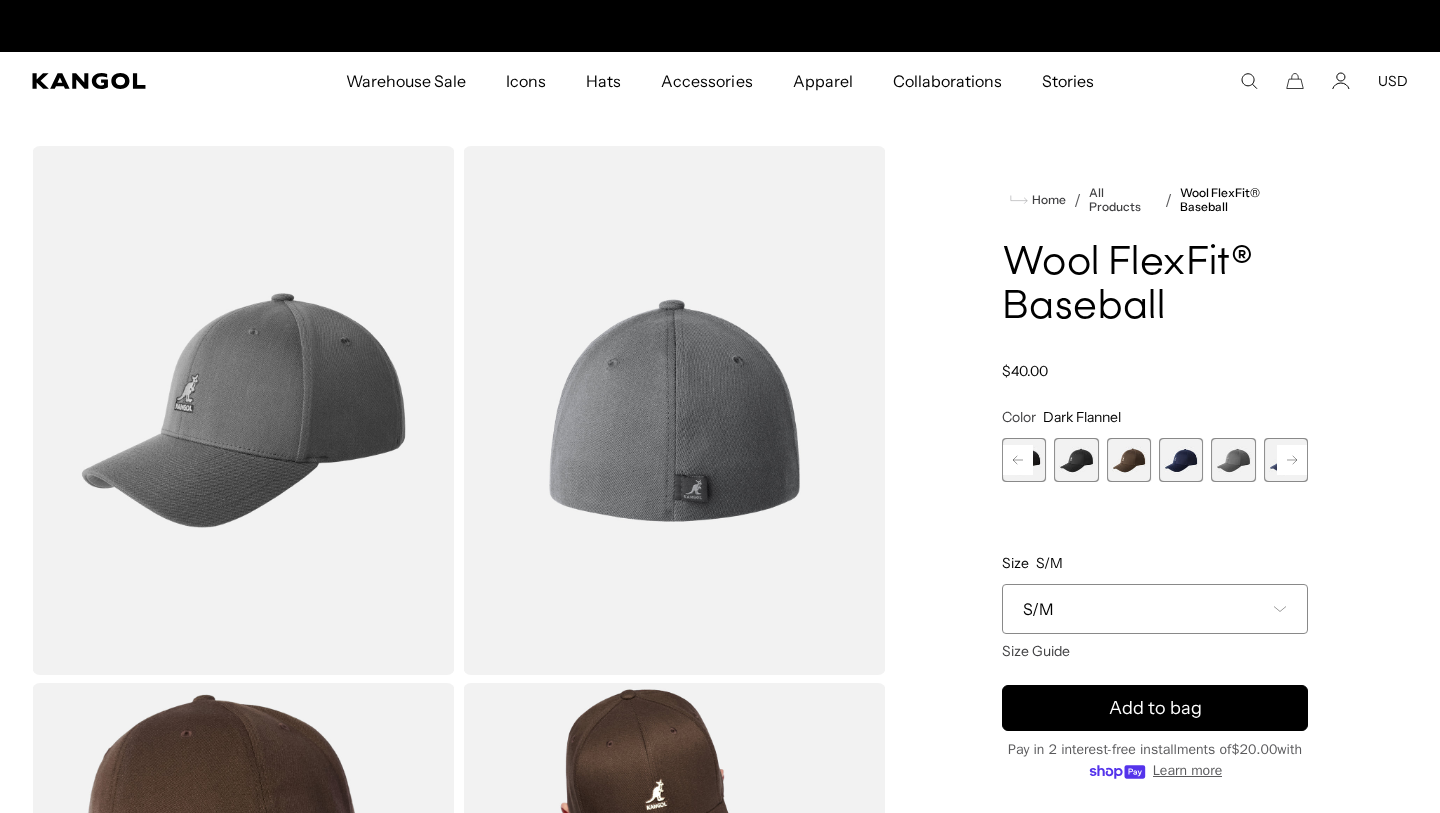 scroll, scrollTop: 39, scrollLeft: 0, axis: vertical 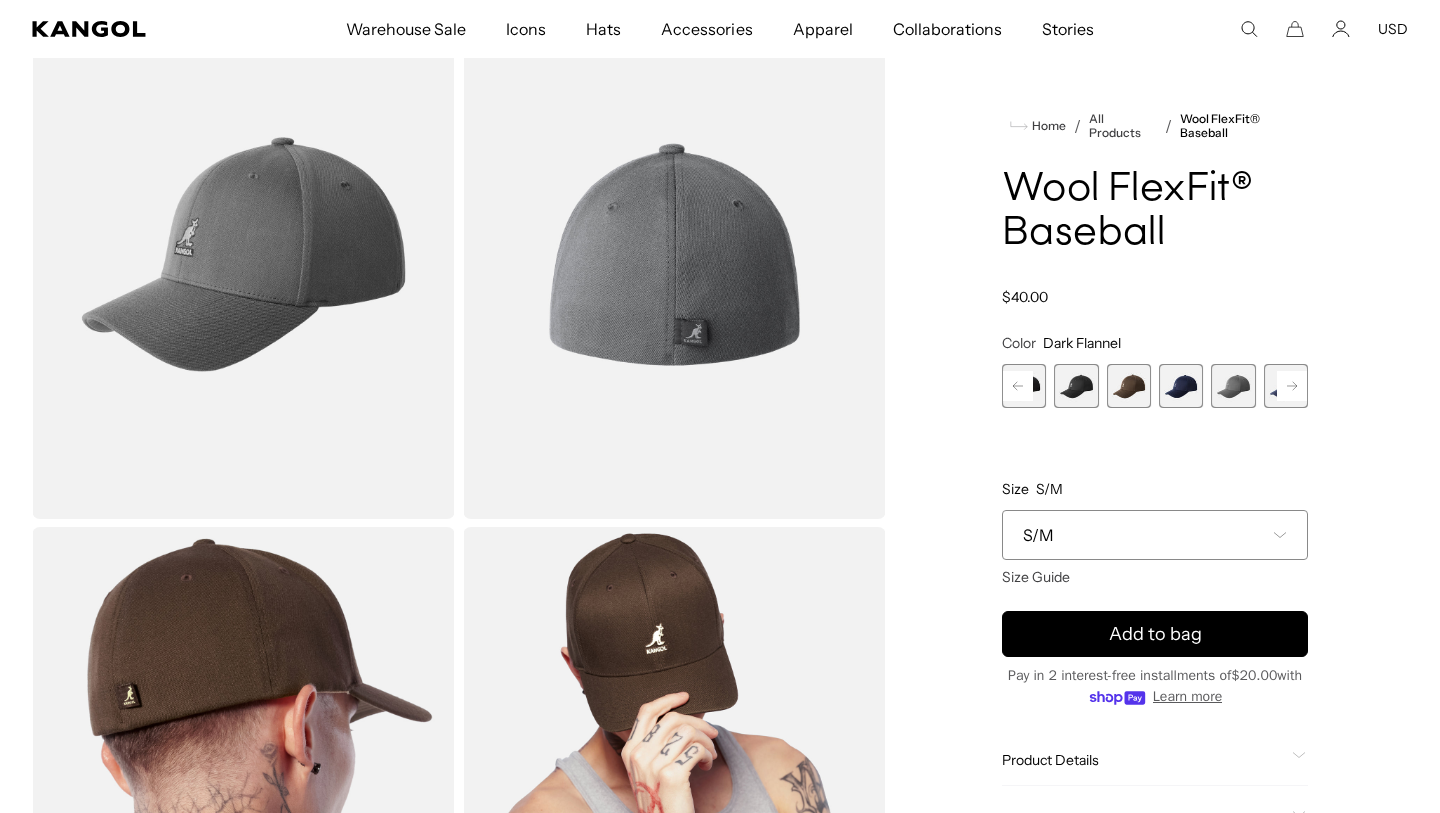 click on "S/M" at bounding box center (1155, 535) 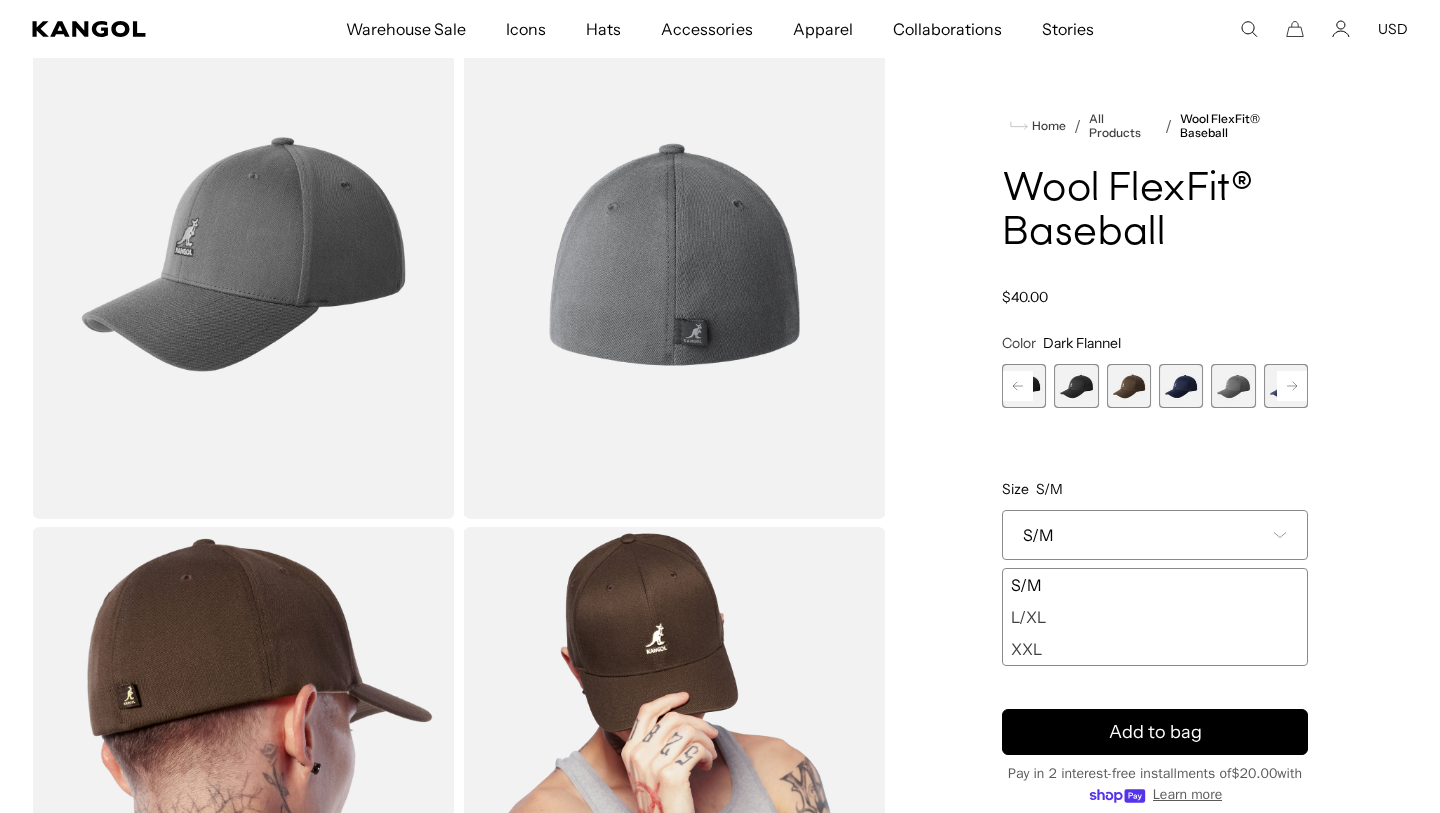 click on "XXL" at bounding box center (1155, 649) 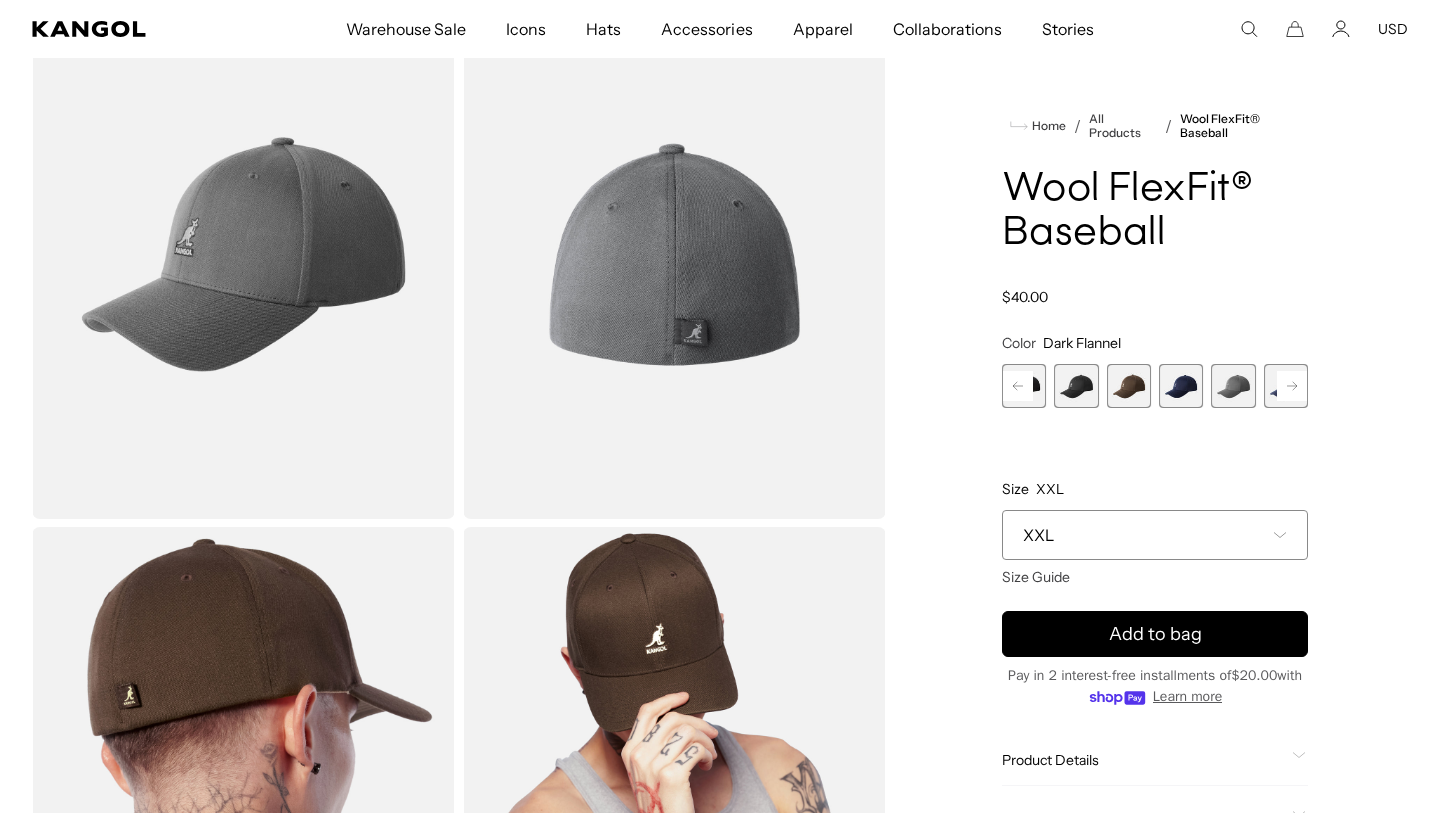 scroll, scrollTop: 0, scrollLeft: 412, axis: horizontal 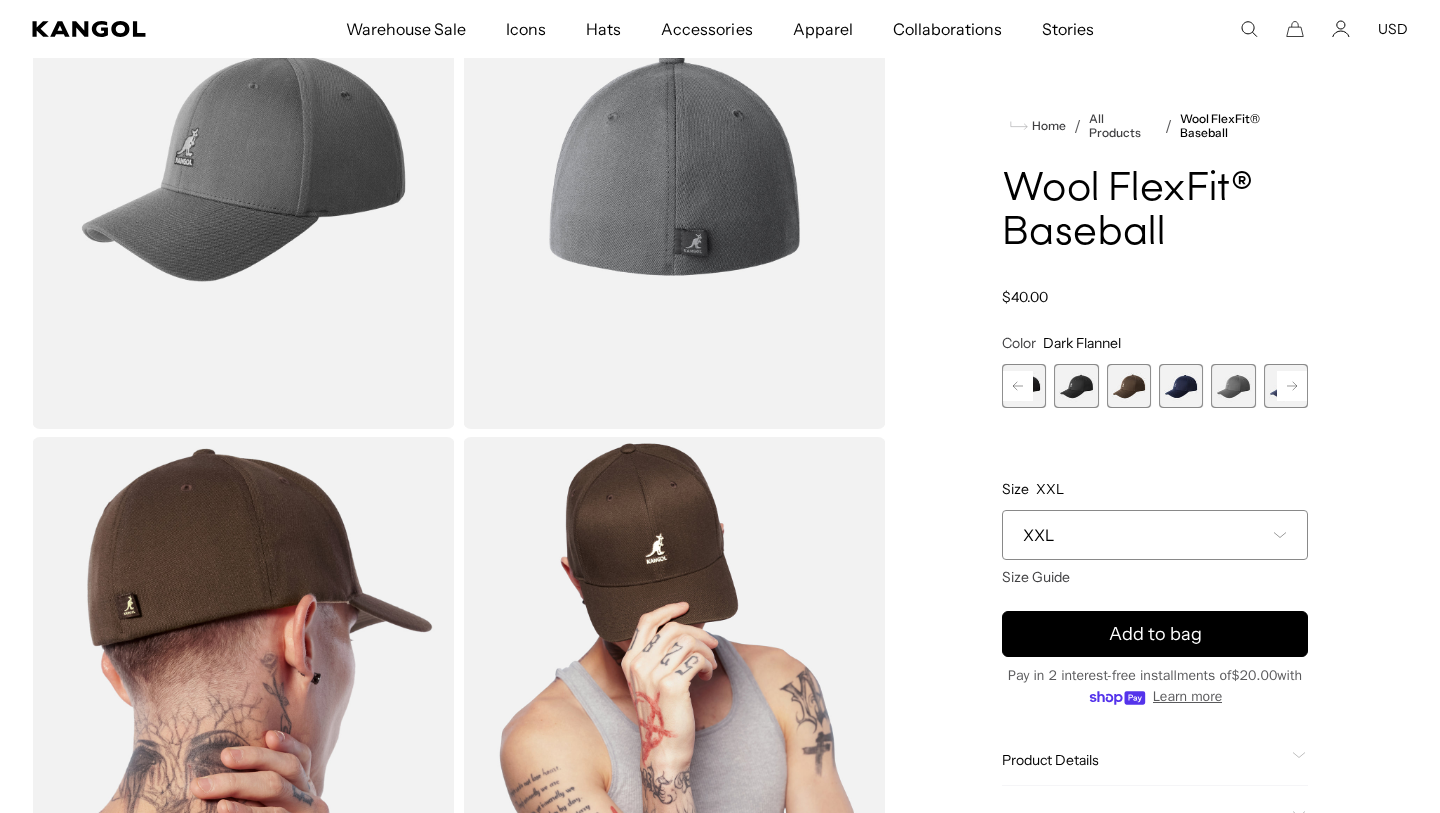 click 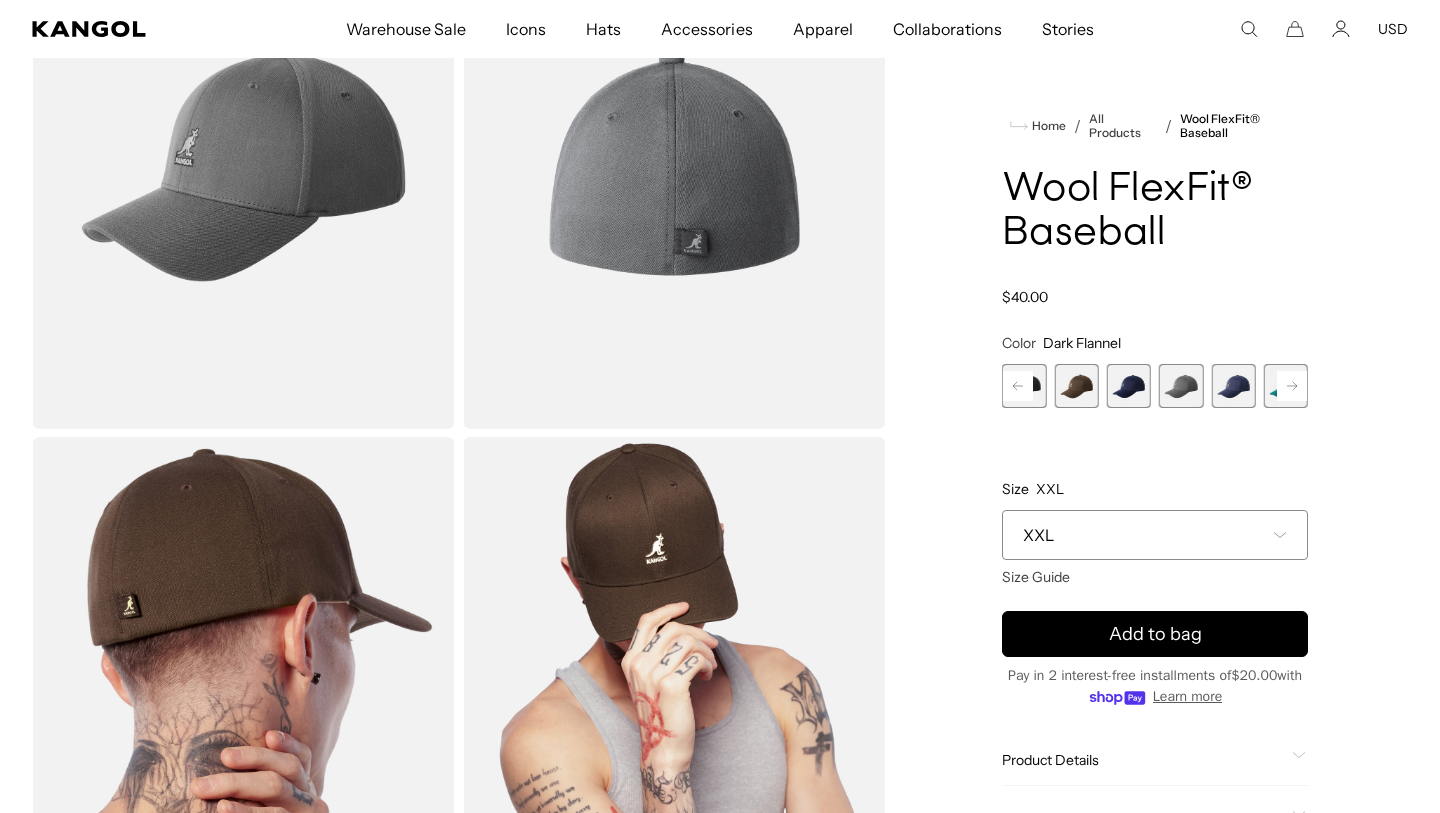 scroll, scrollTop: 0, scrollLeft: 412, axis: horizontal 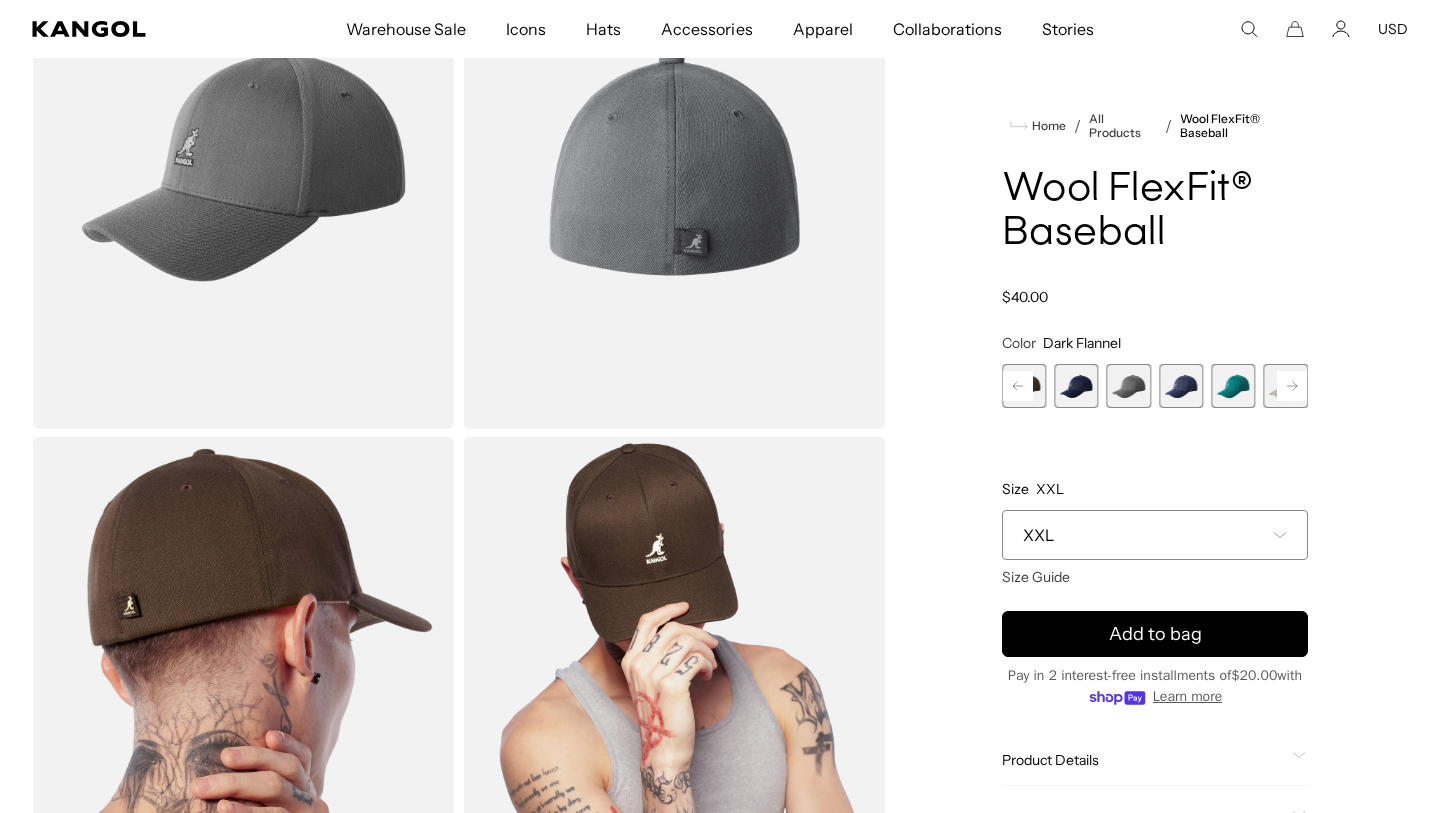 click 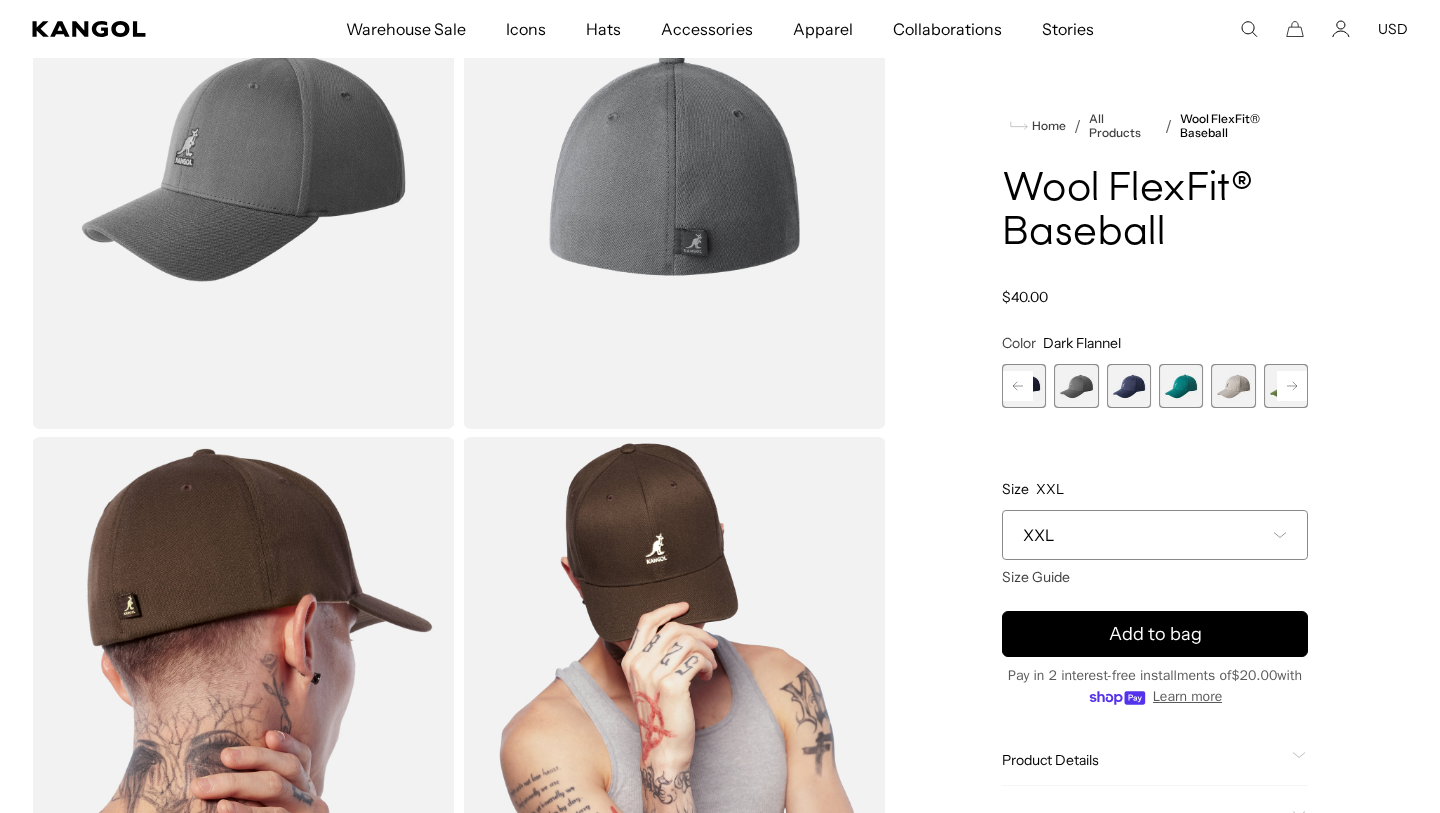click 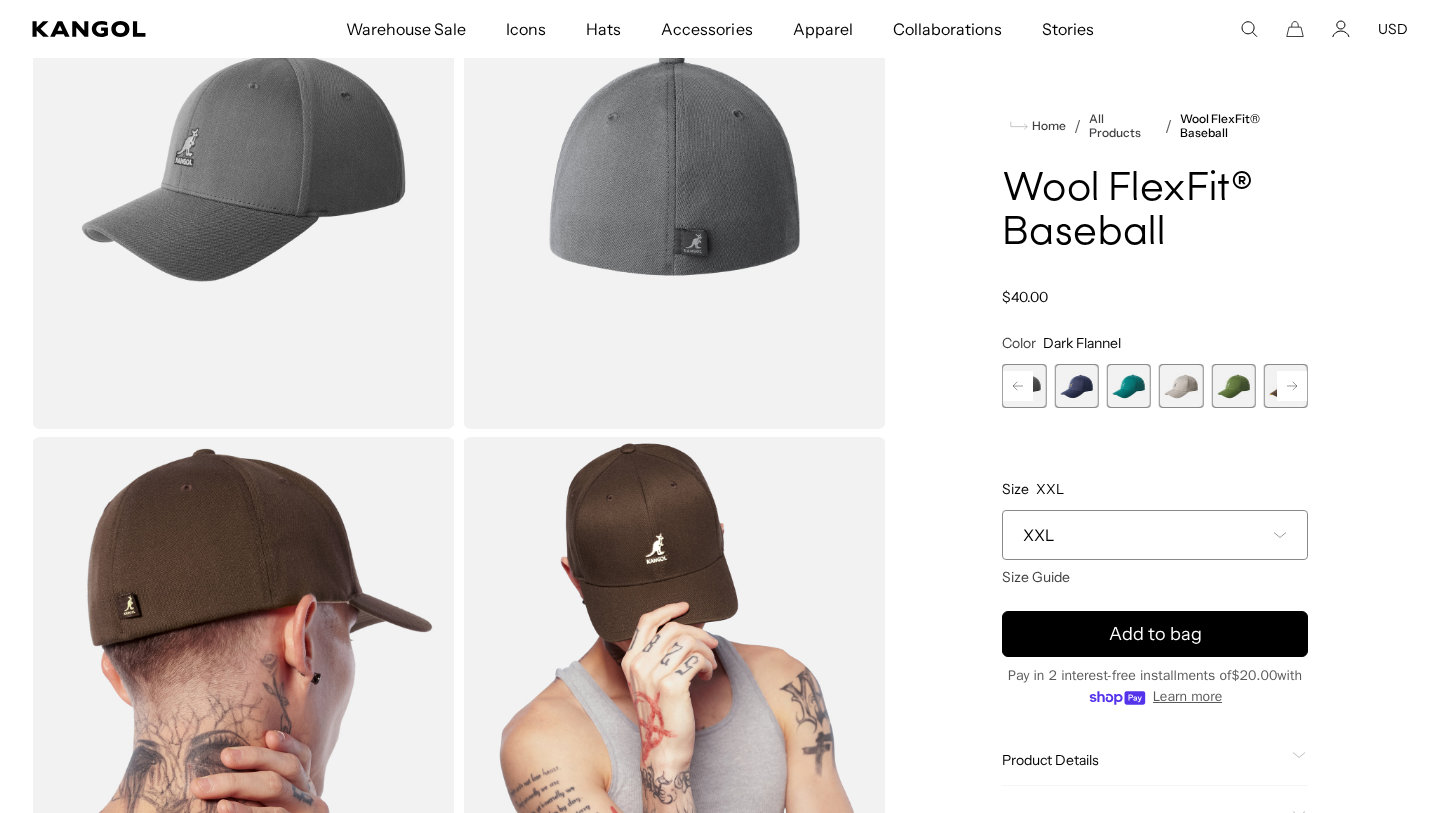scroll, scrollTop: 0, scrollLeft: 0, axis: both 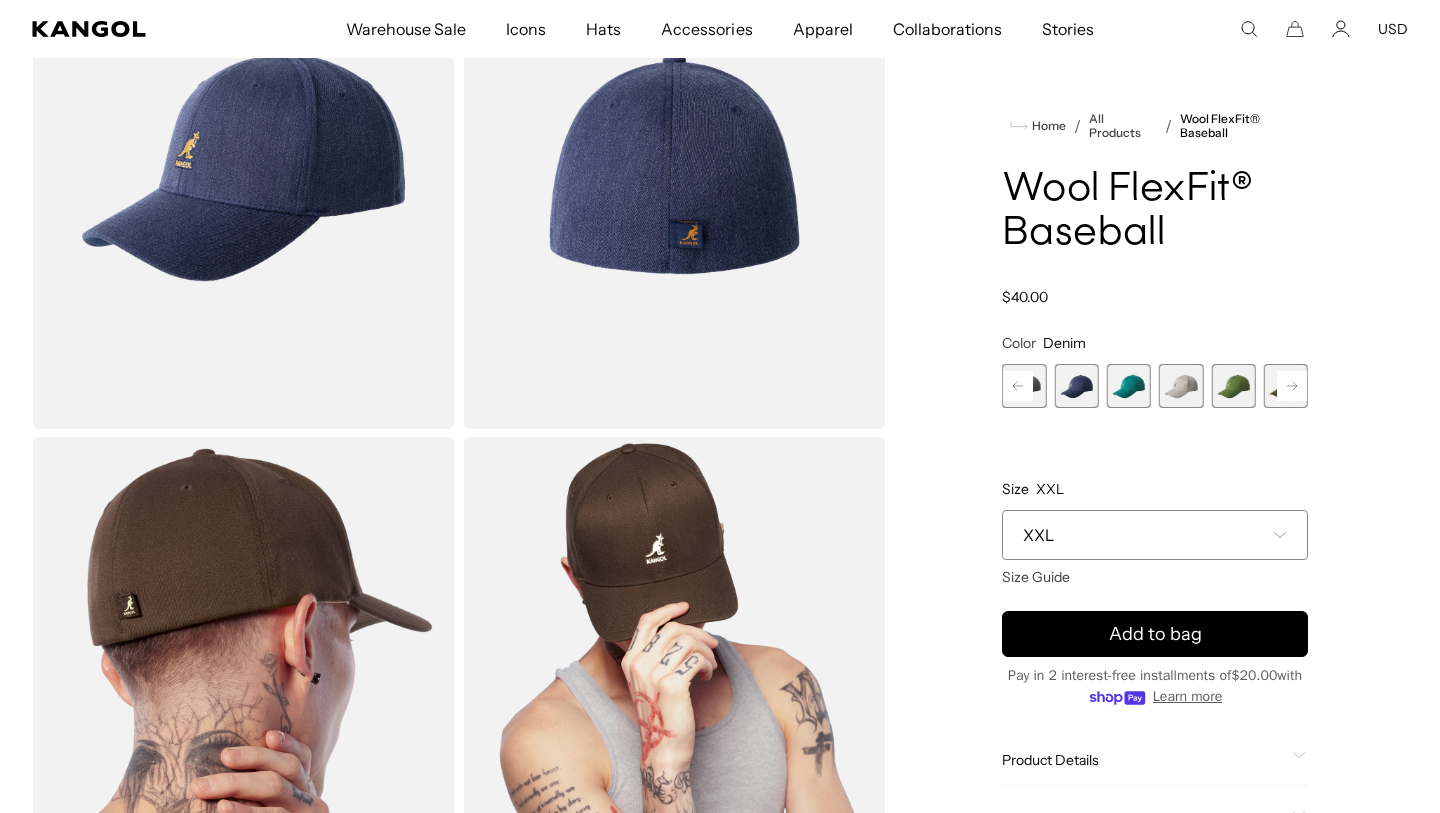 click at bounding box center [1129, 386] 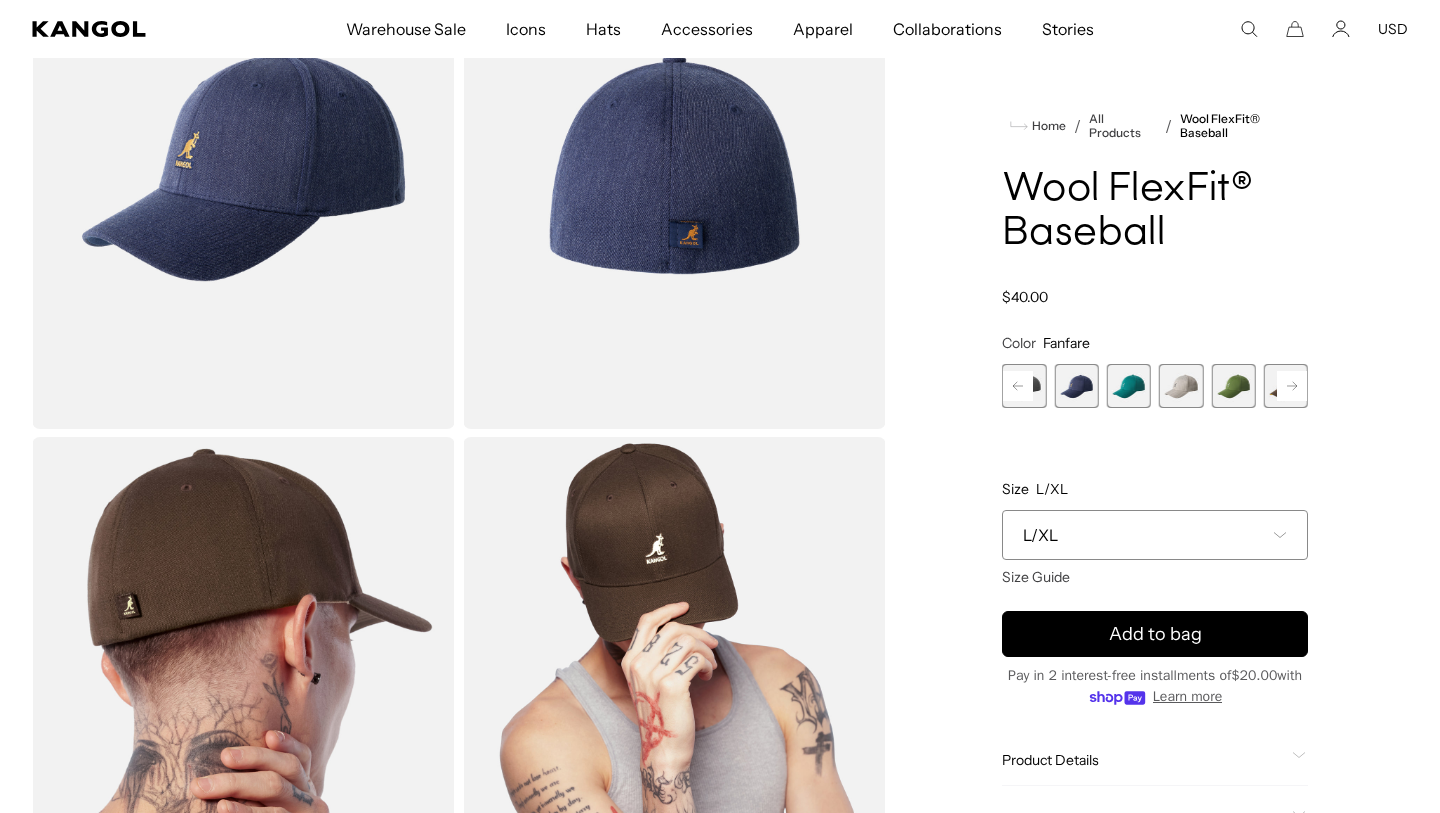 scroll, scrollTop: 0, scrollLeft: 412, axis: horizontal 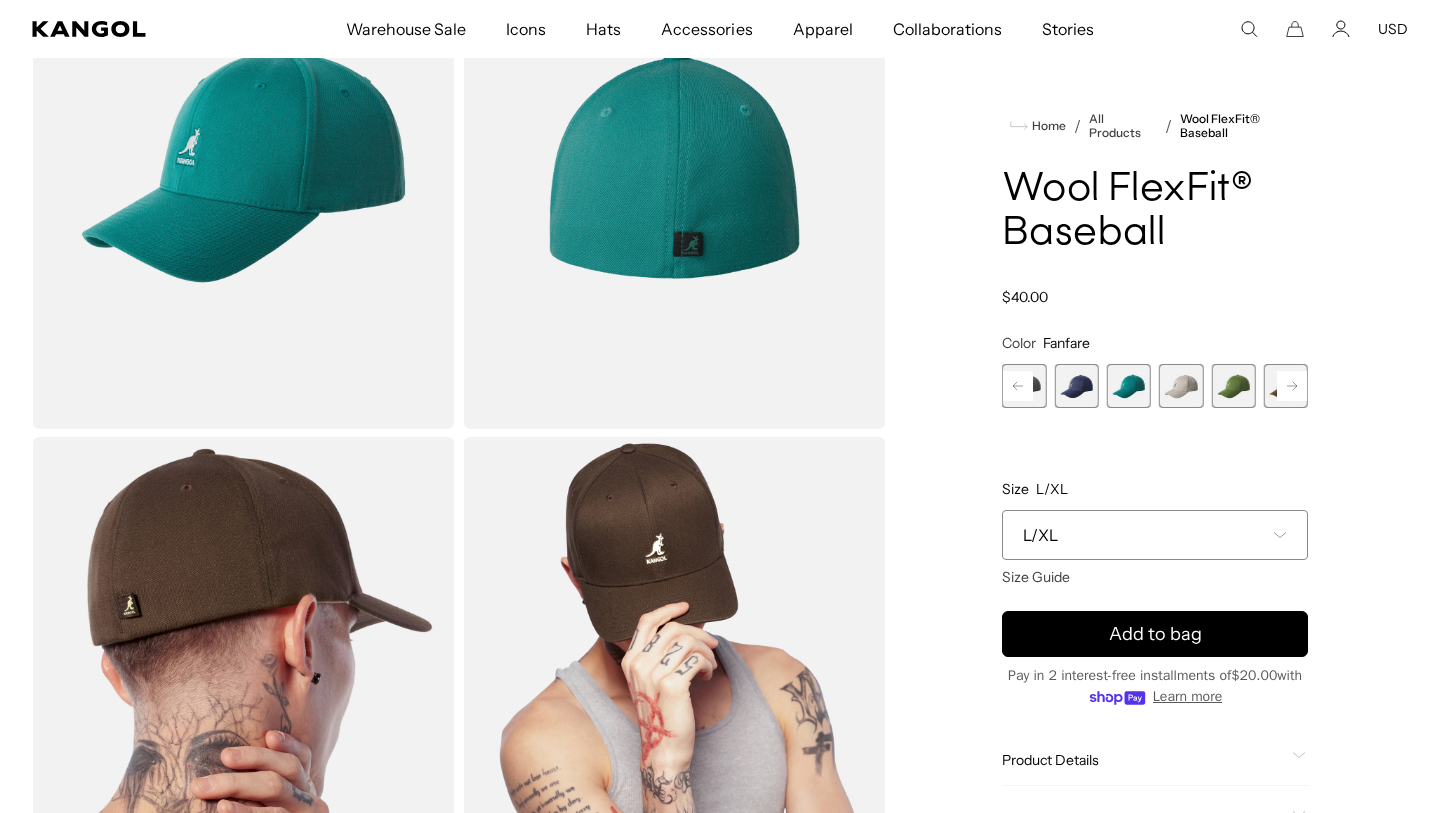 click at bounding box center (1181, 386) 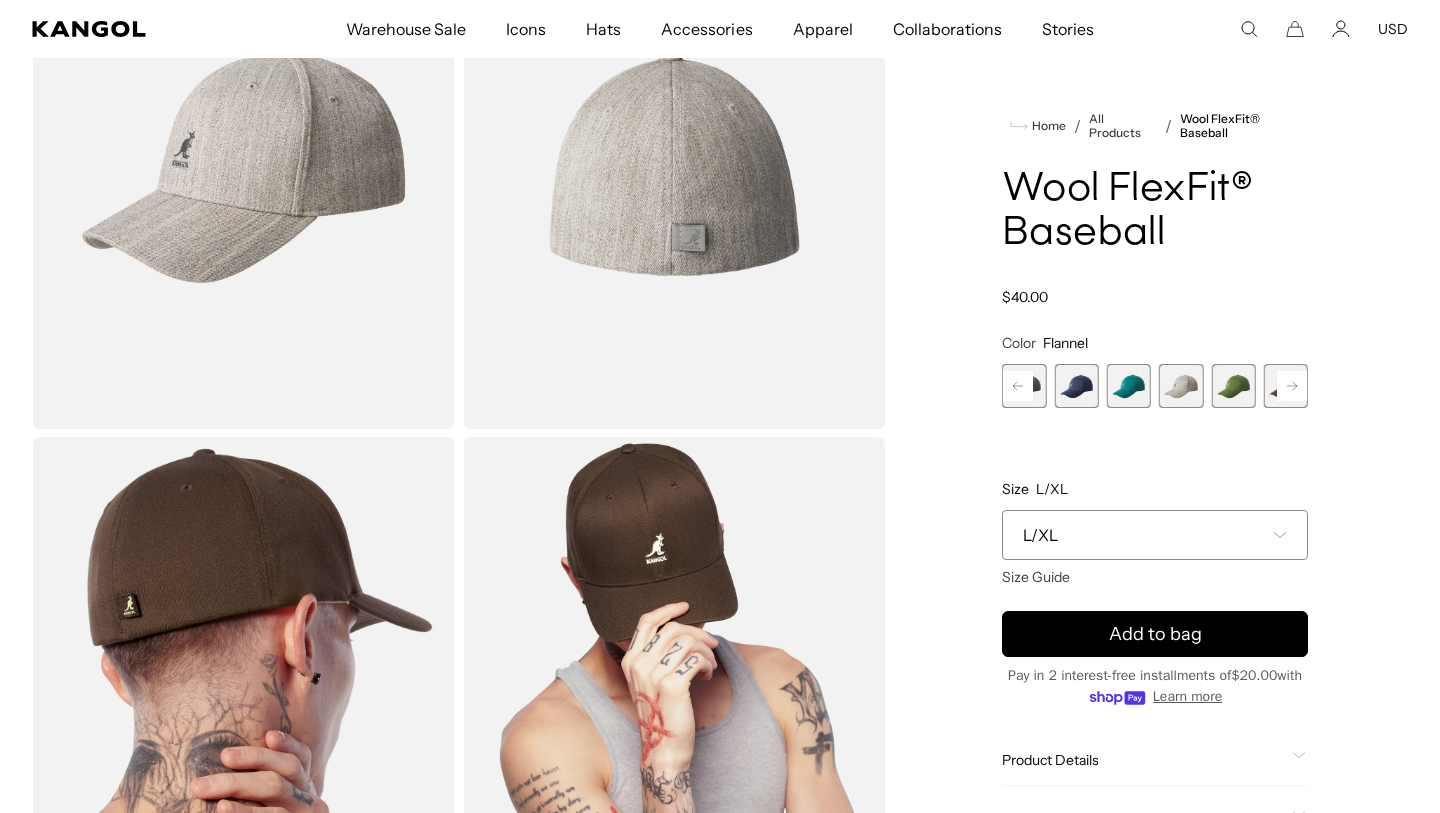 scroll, scrollTop: 0, scrollLeft: 0, axis: both 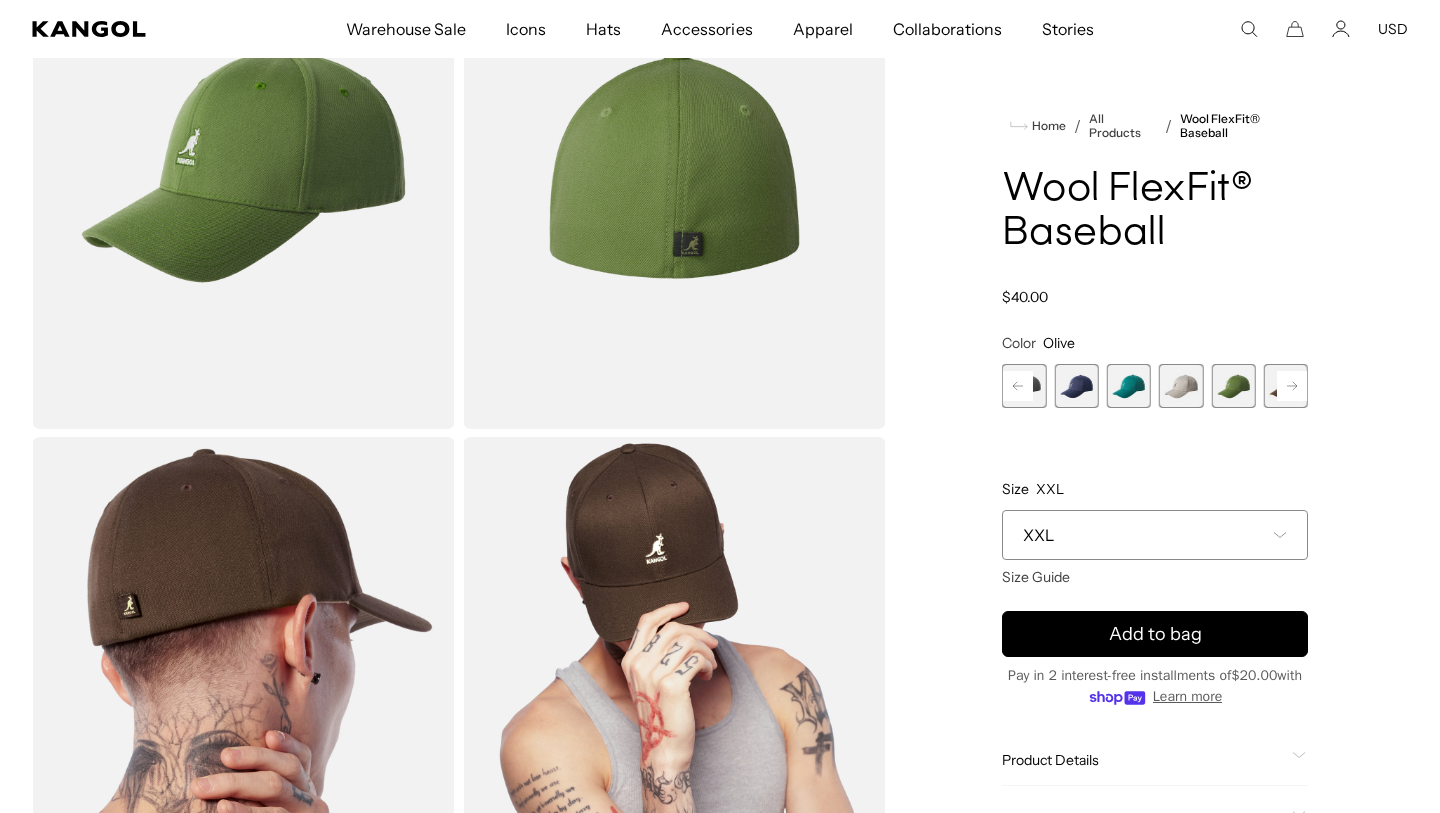 click 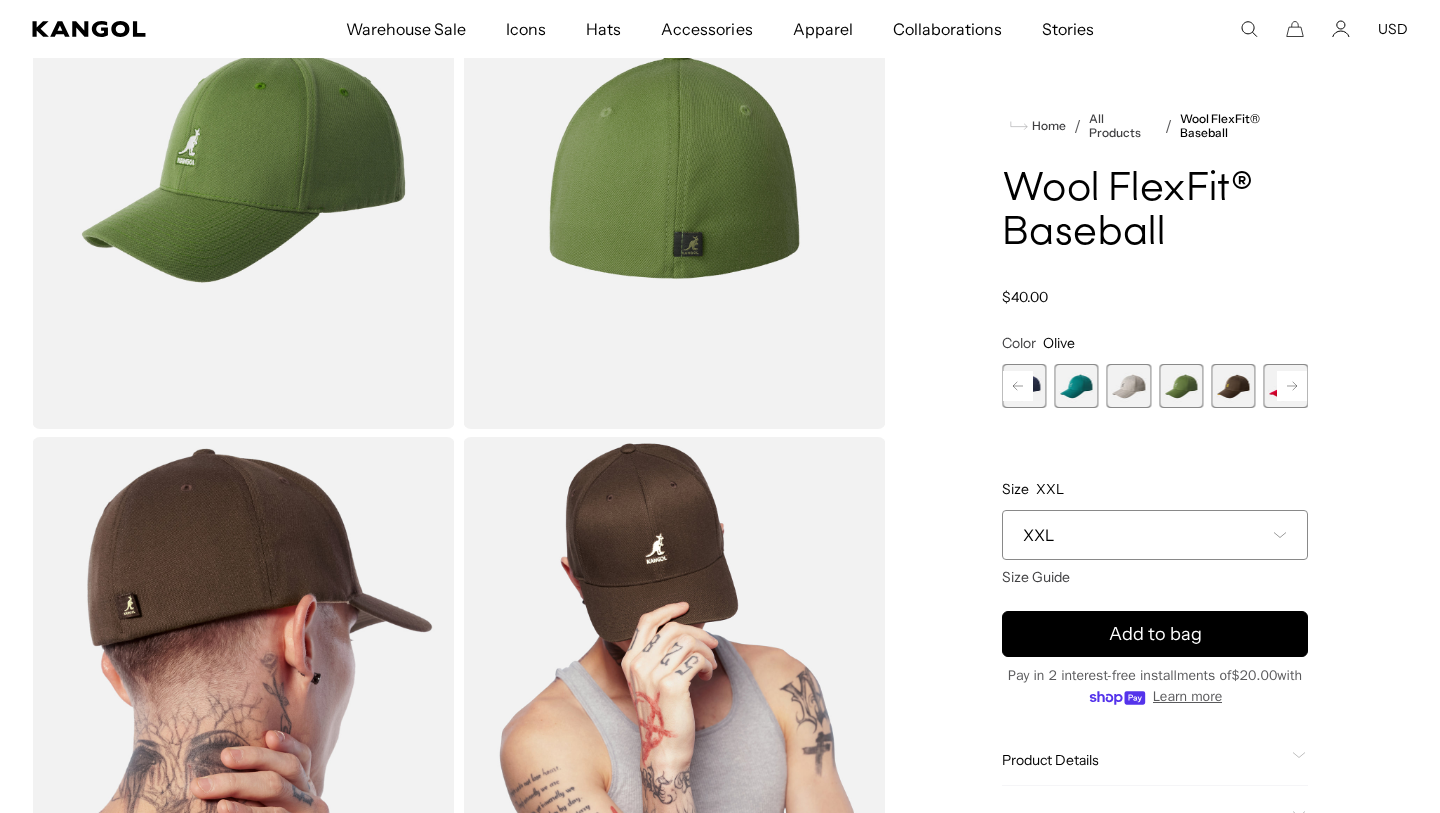 click 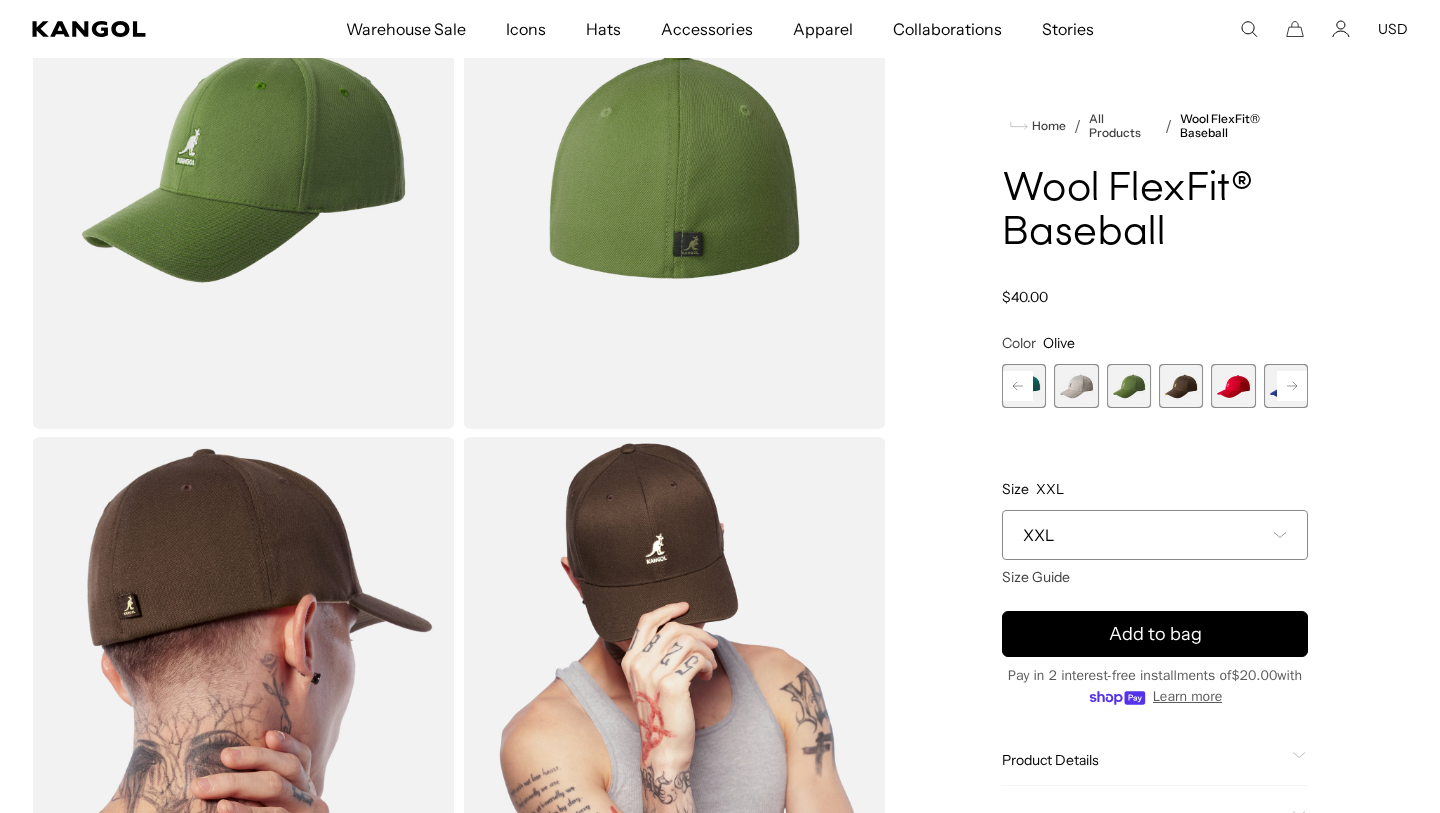 scroll, scrollTop: 0, scrollLeft: 412, axis: horizontal 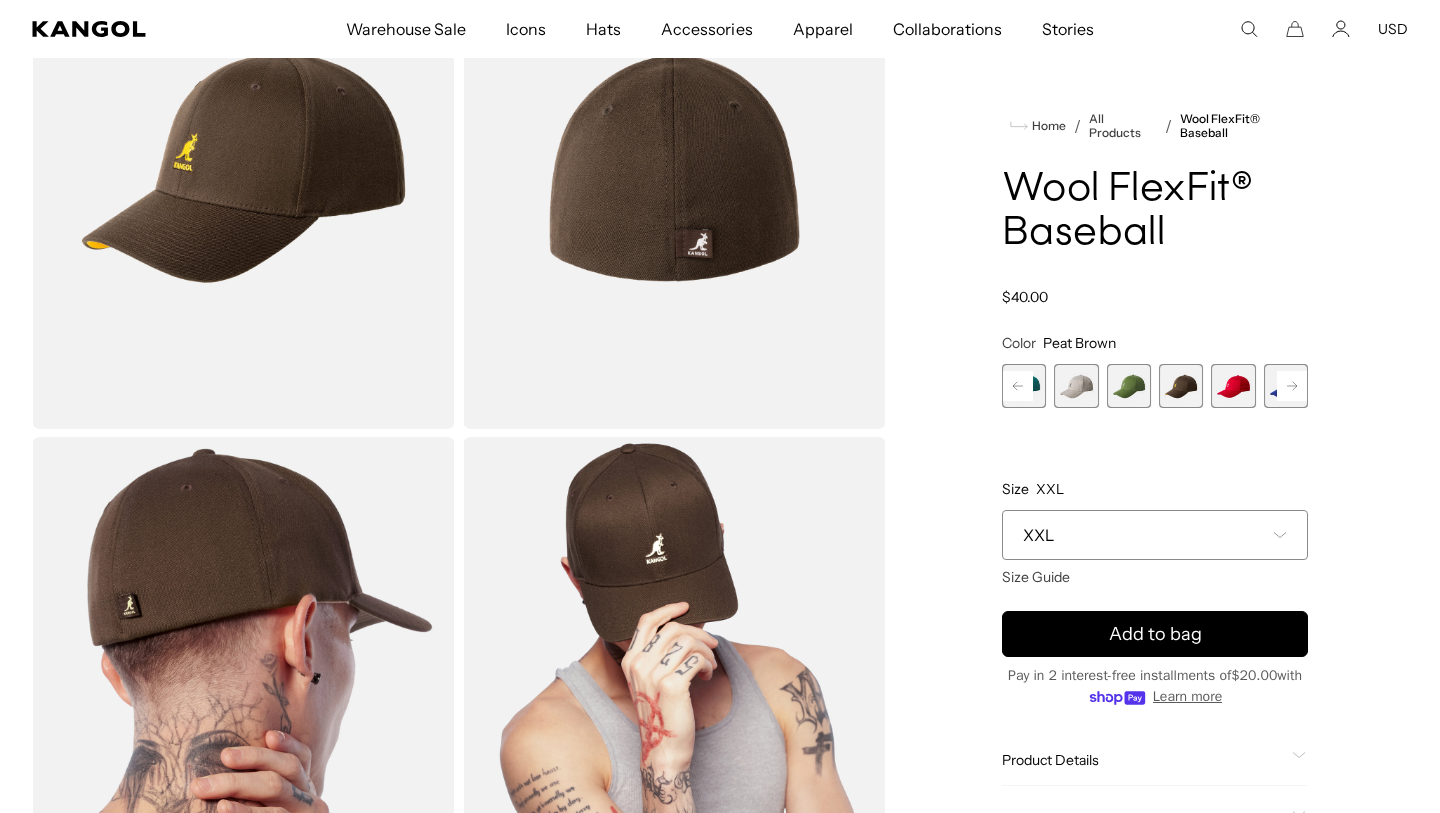click 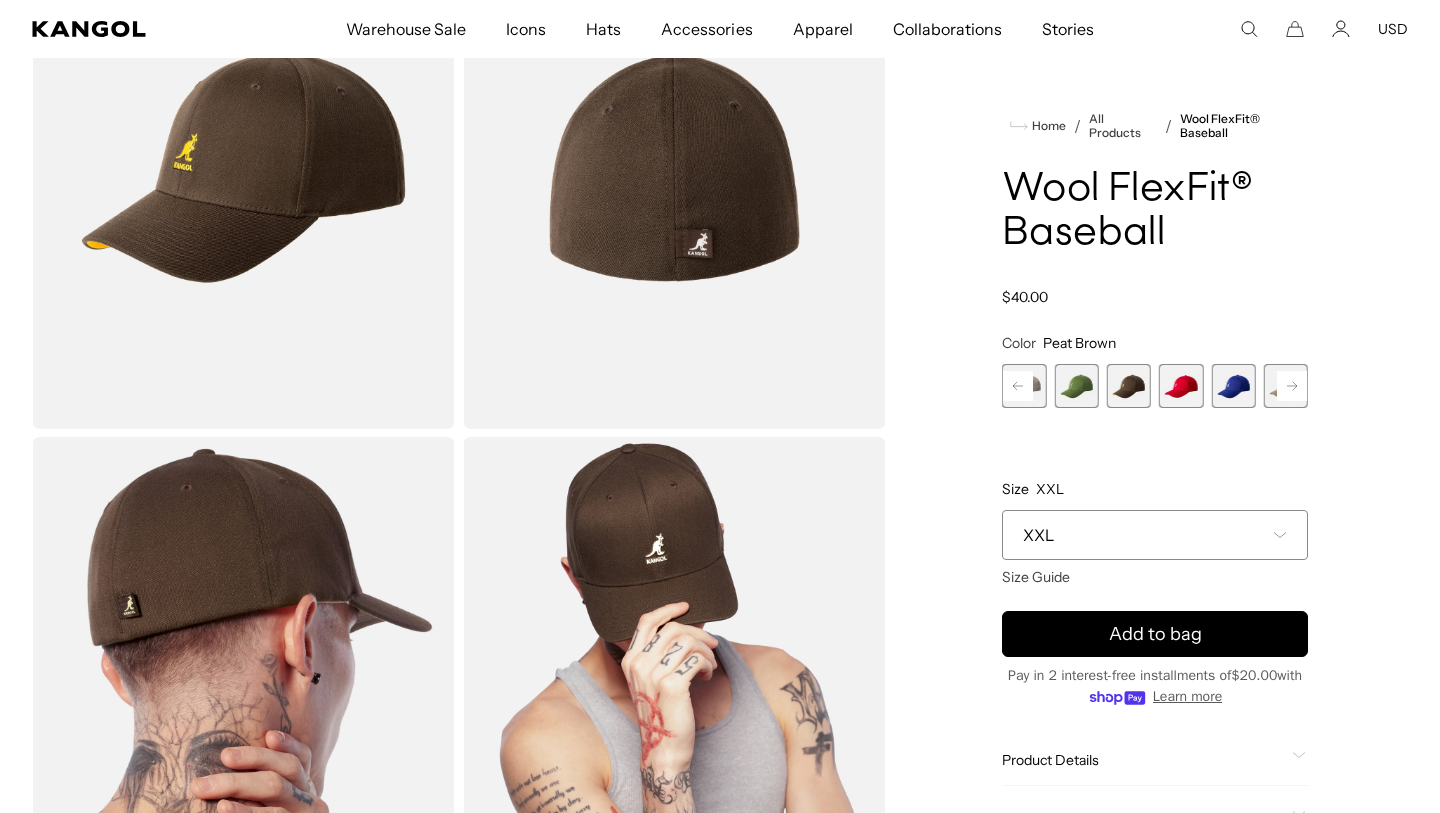 click 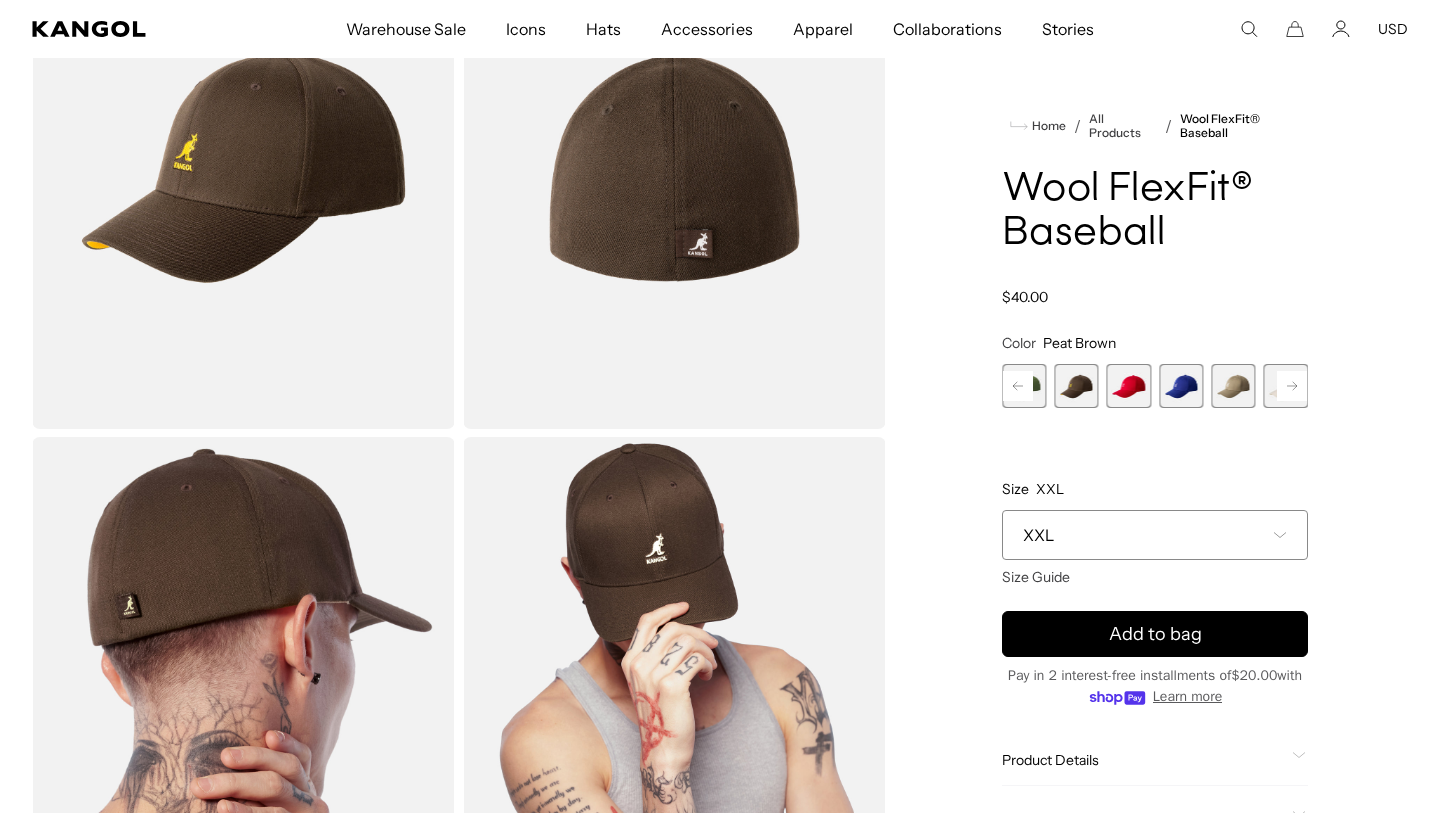 click 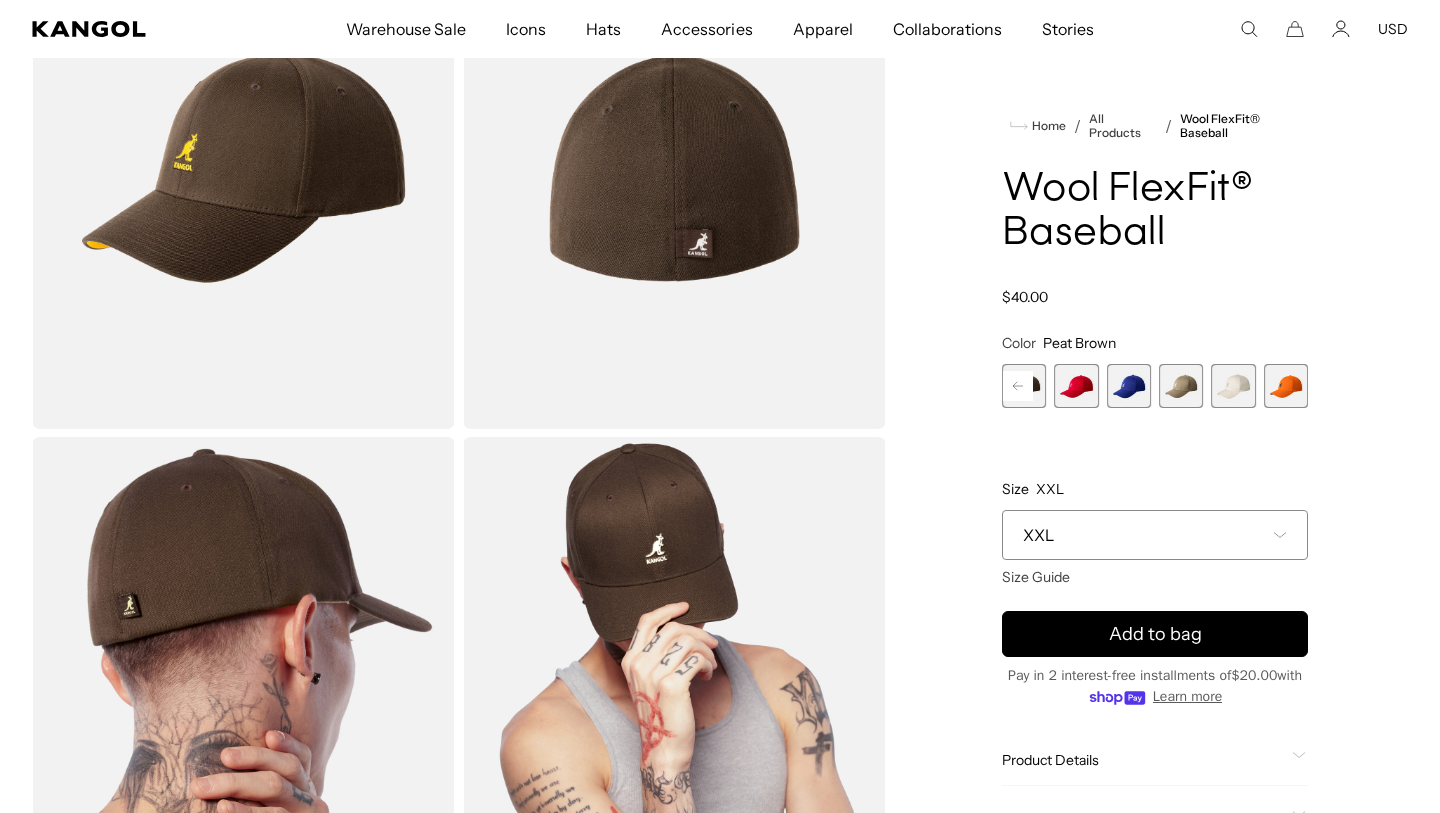 scroll, scrollTop: 0, scrollLeft: 412, axis: horizontal 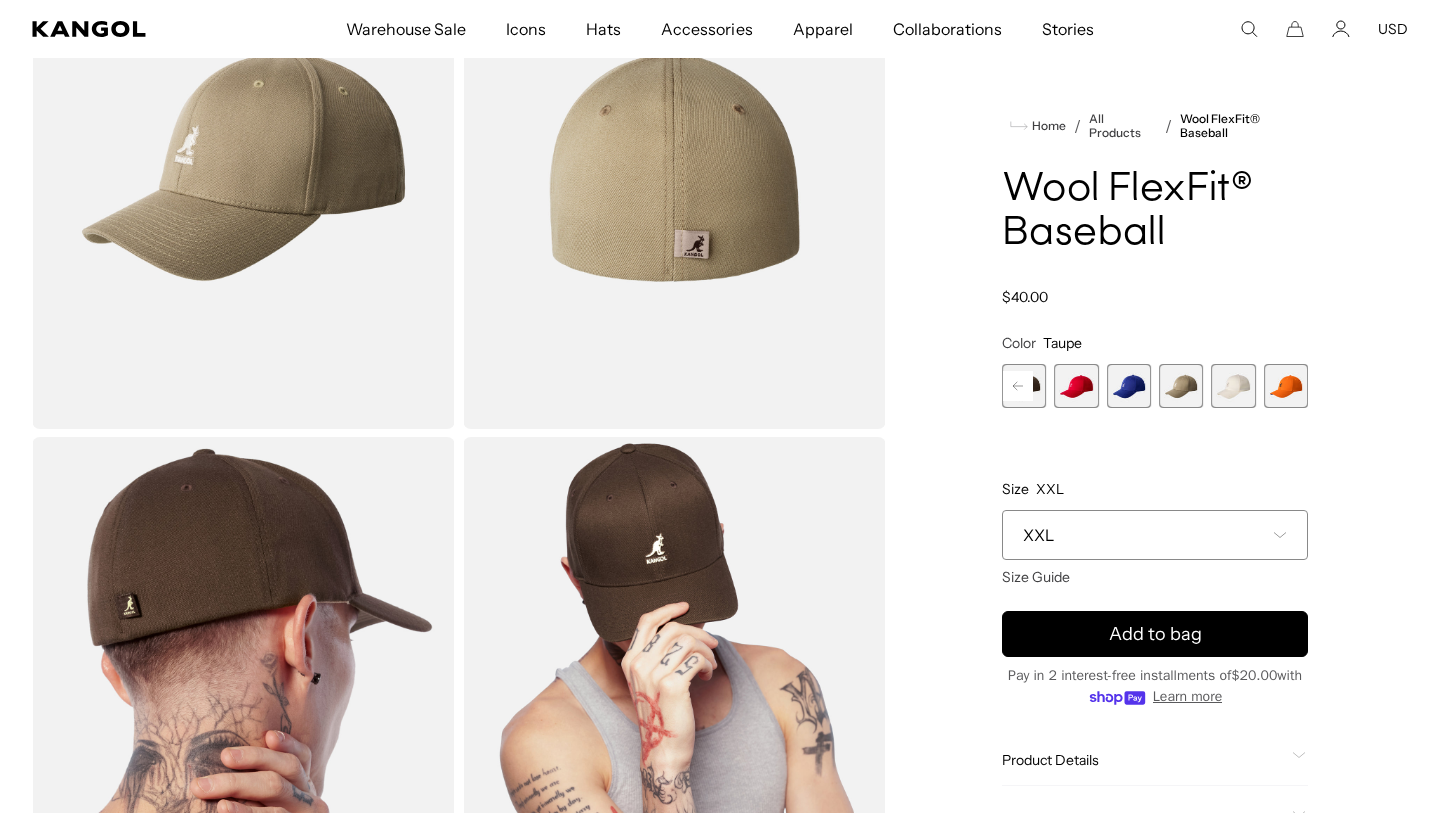 click at bounding box center (1286, 386) 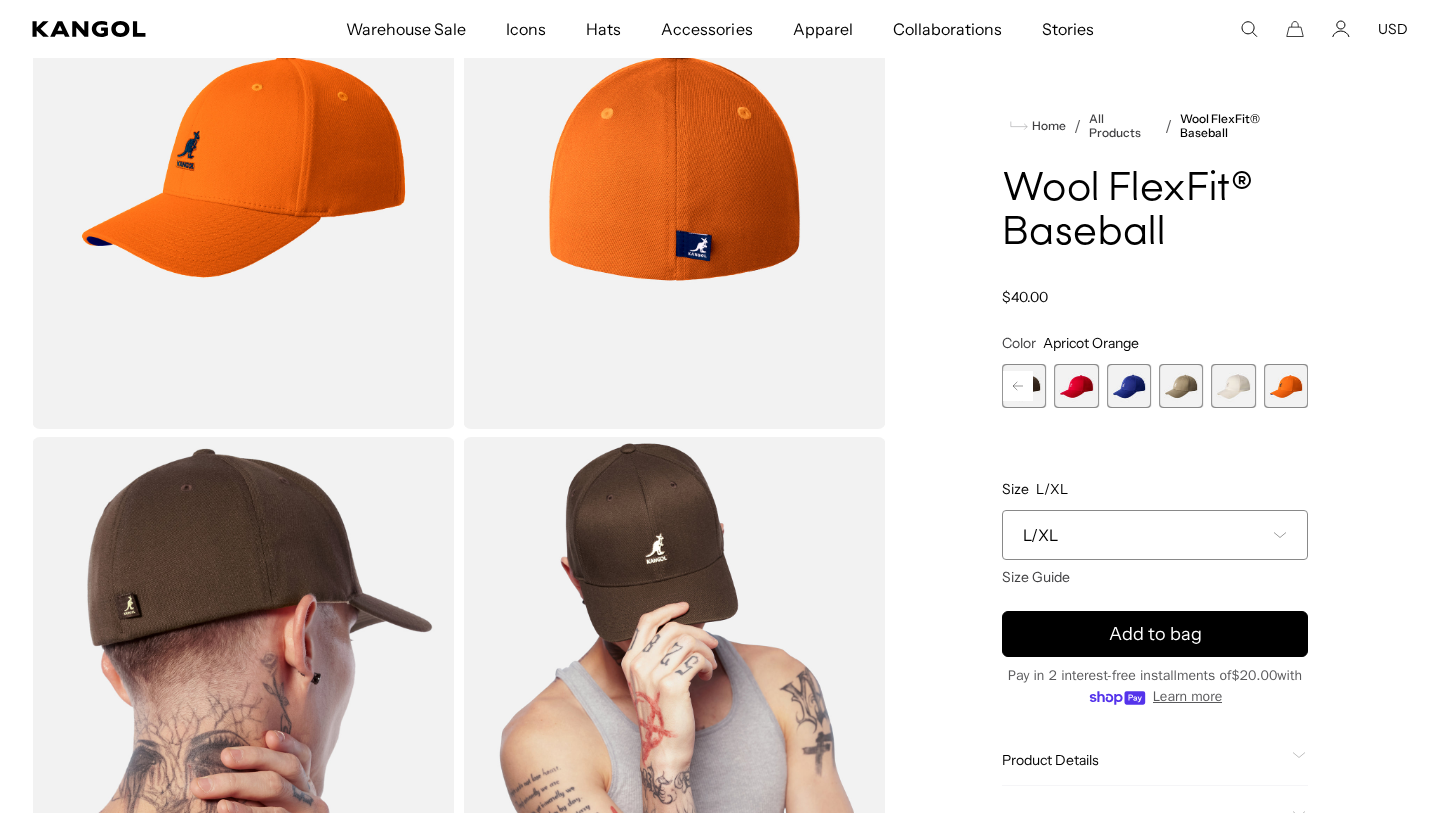 click on "L/XL" at bounding box center [1155, 535] 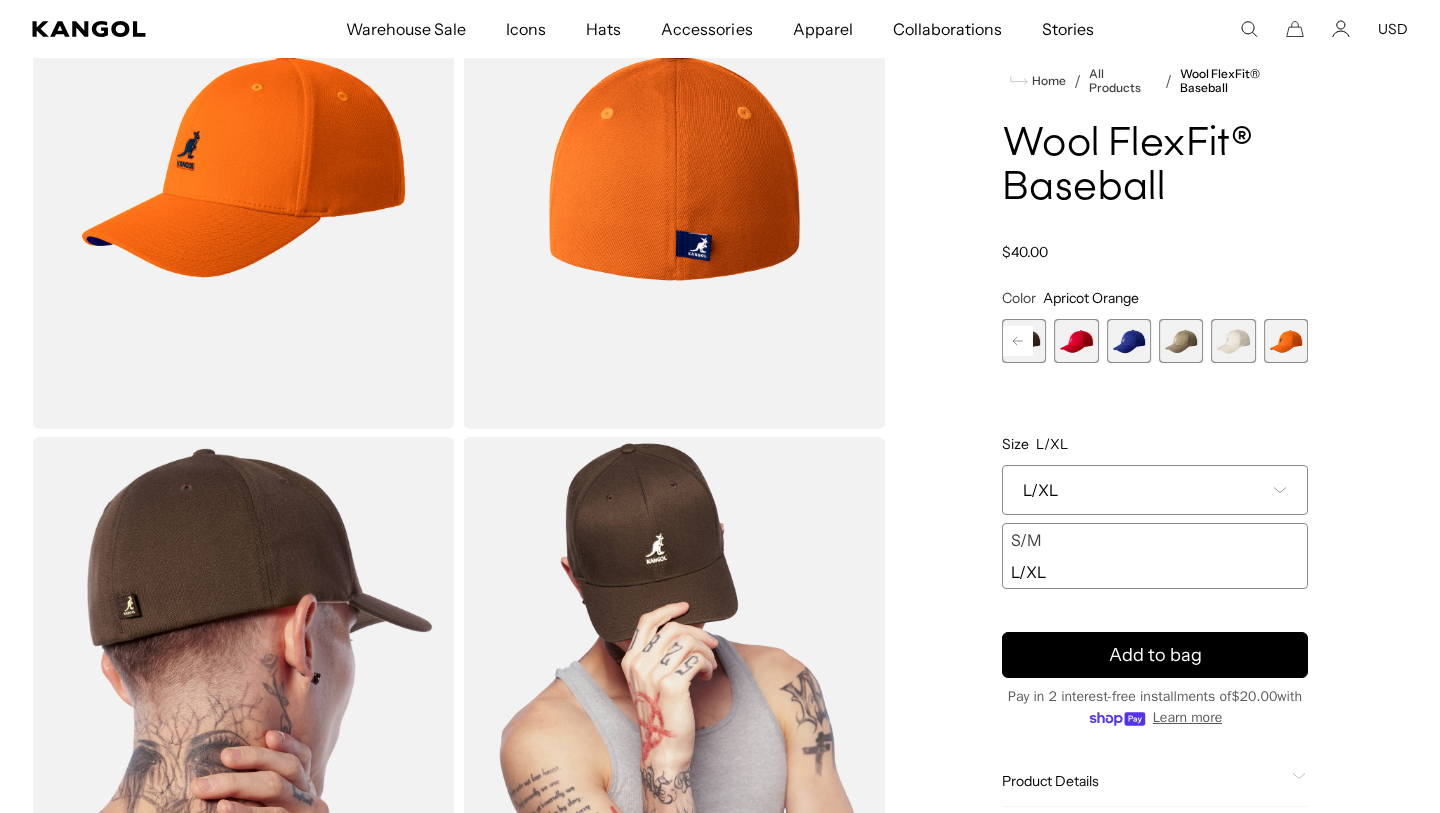 scroll, scrollTop: 0, scrollLeft: 412, axis: horizontal 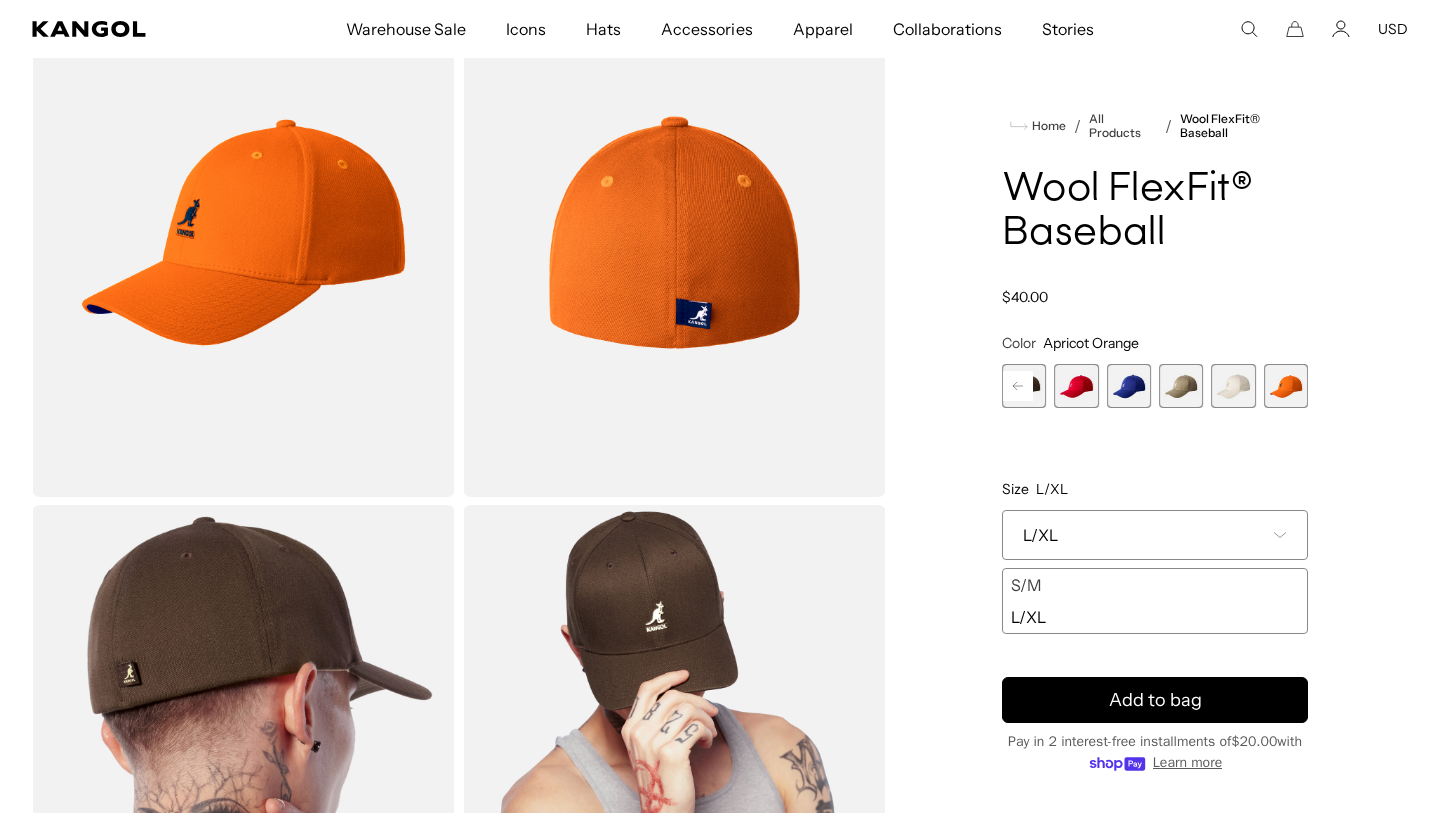 click at bounding box center [1181, 386] 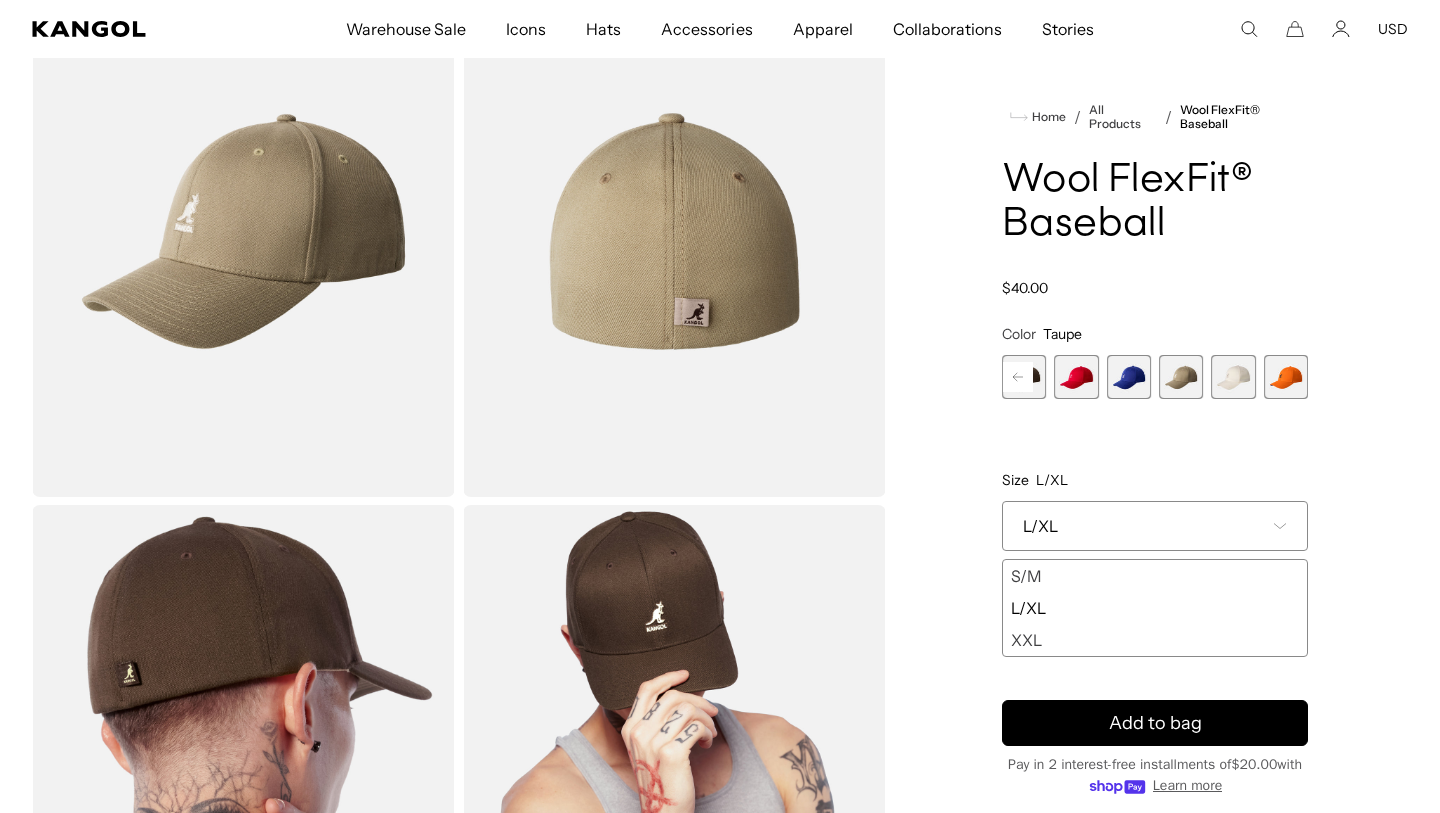 click 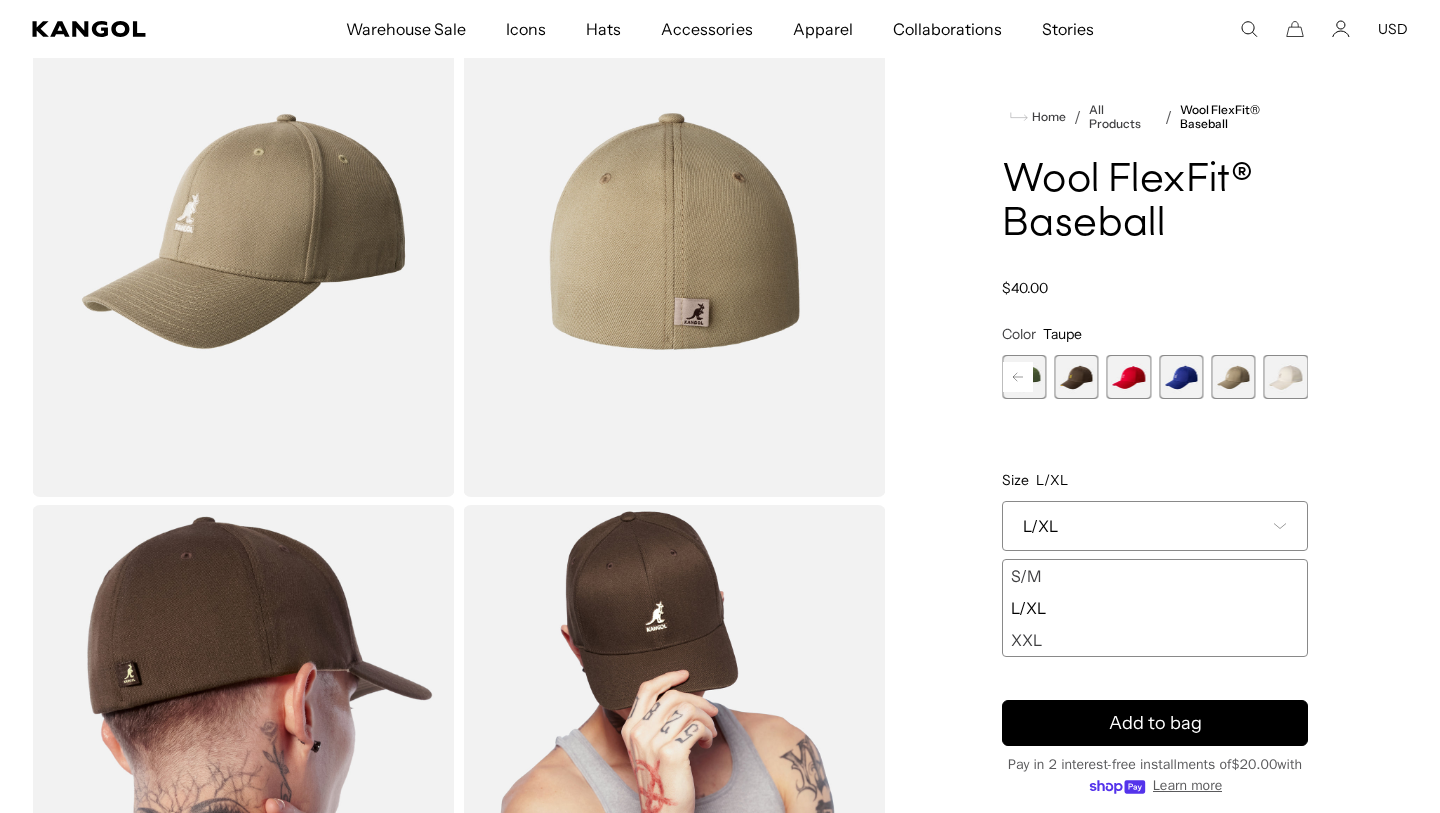 click 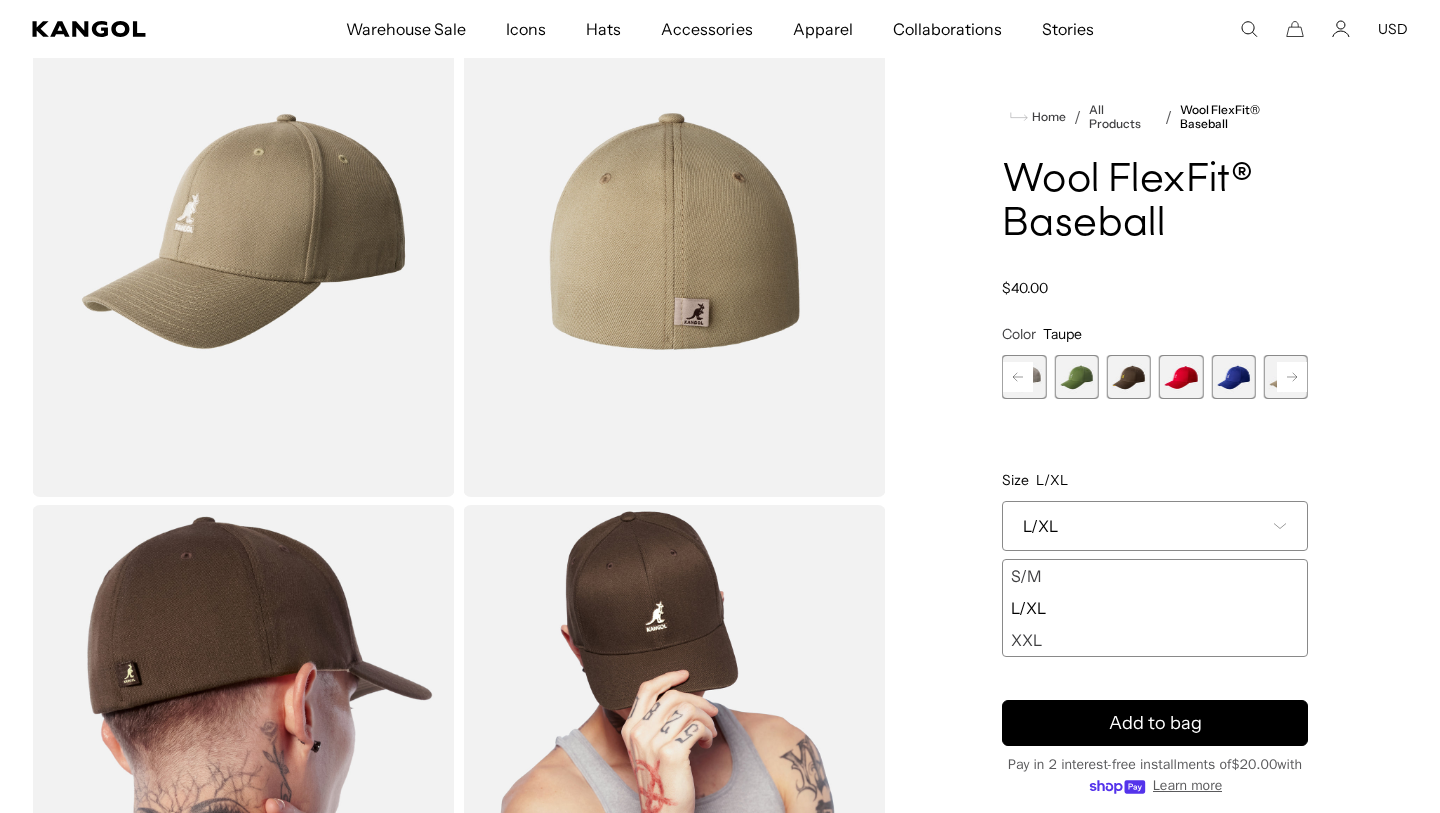 click 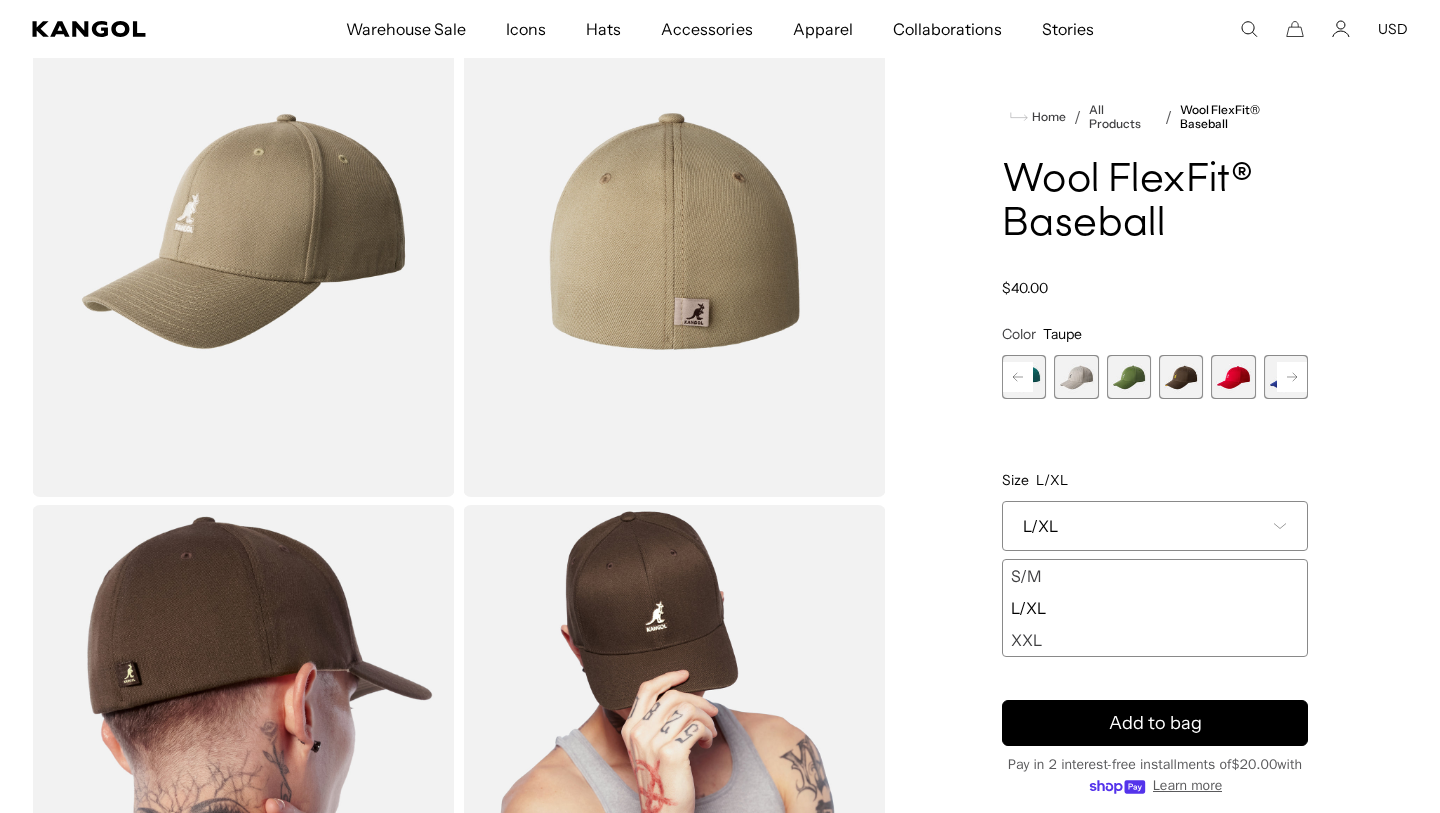 scroll, scrollTop: 0, scrollLeft: 412, axis: horizontal 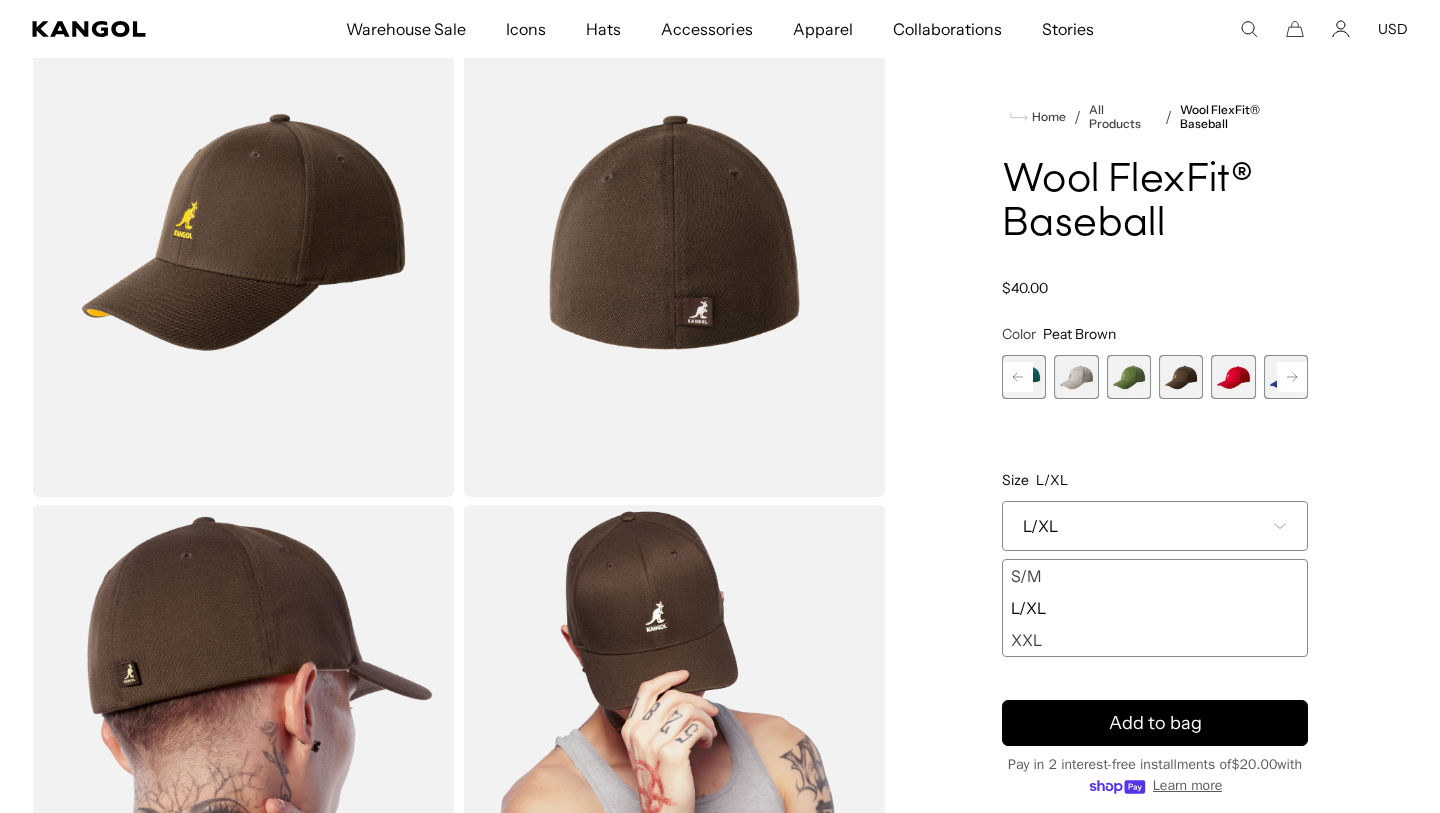 click 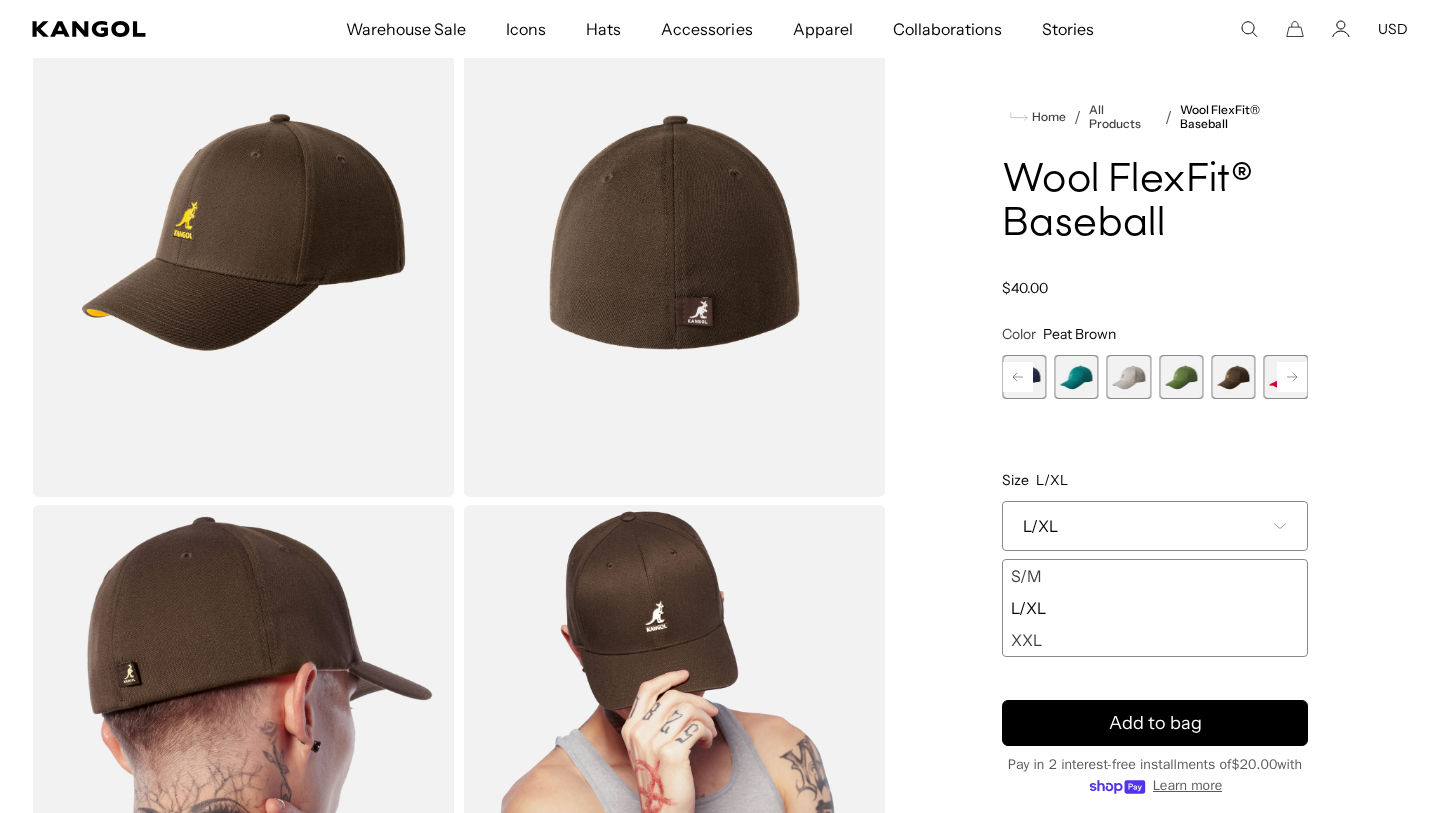 click 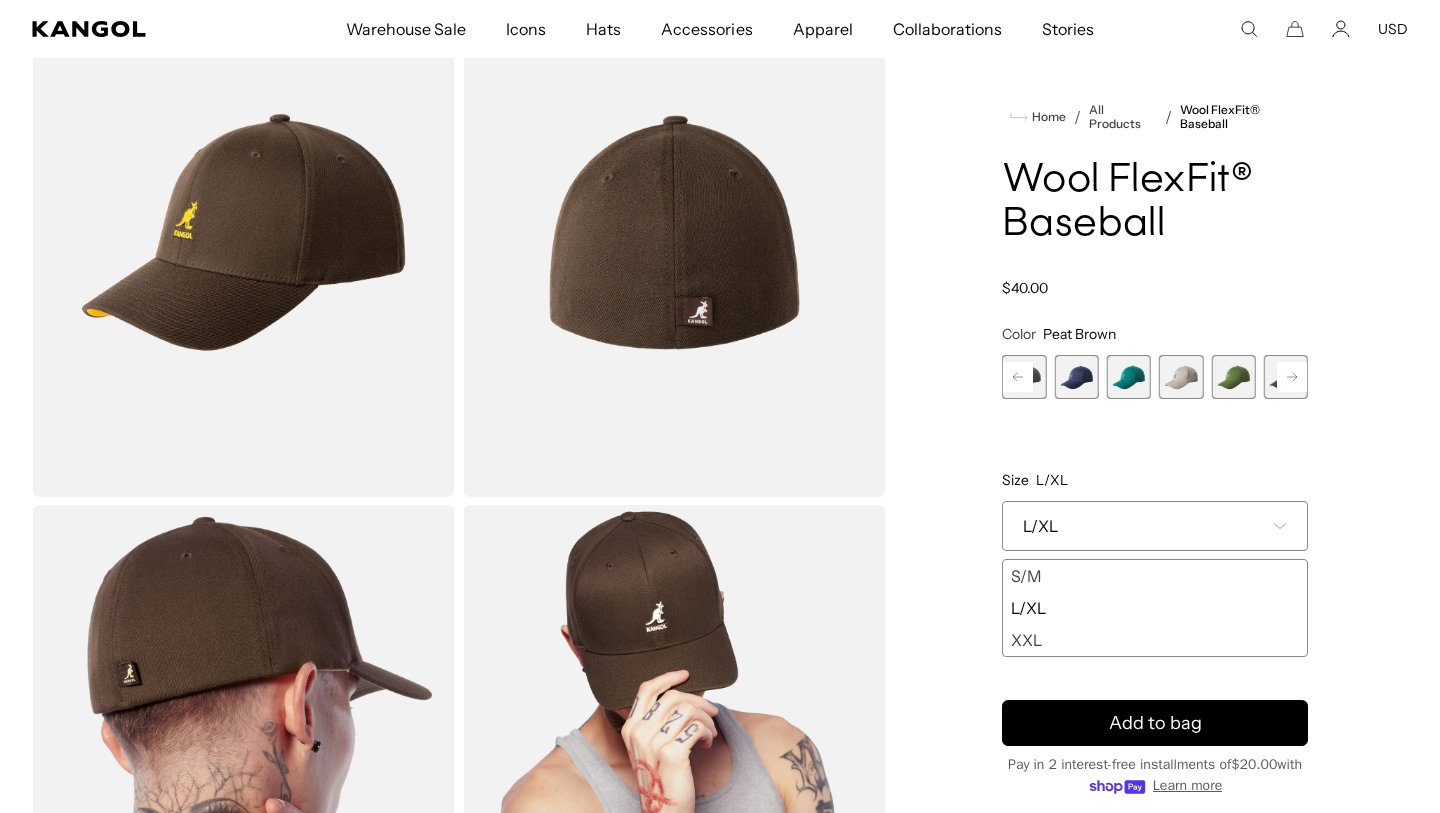 click 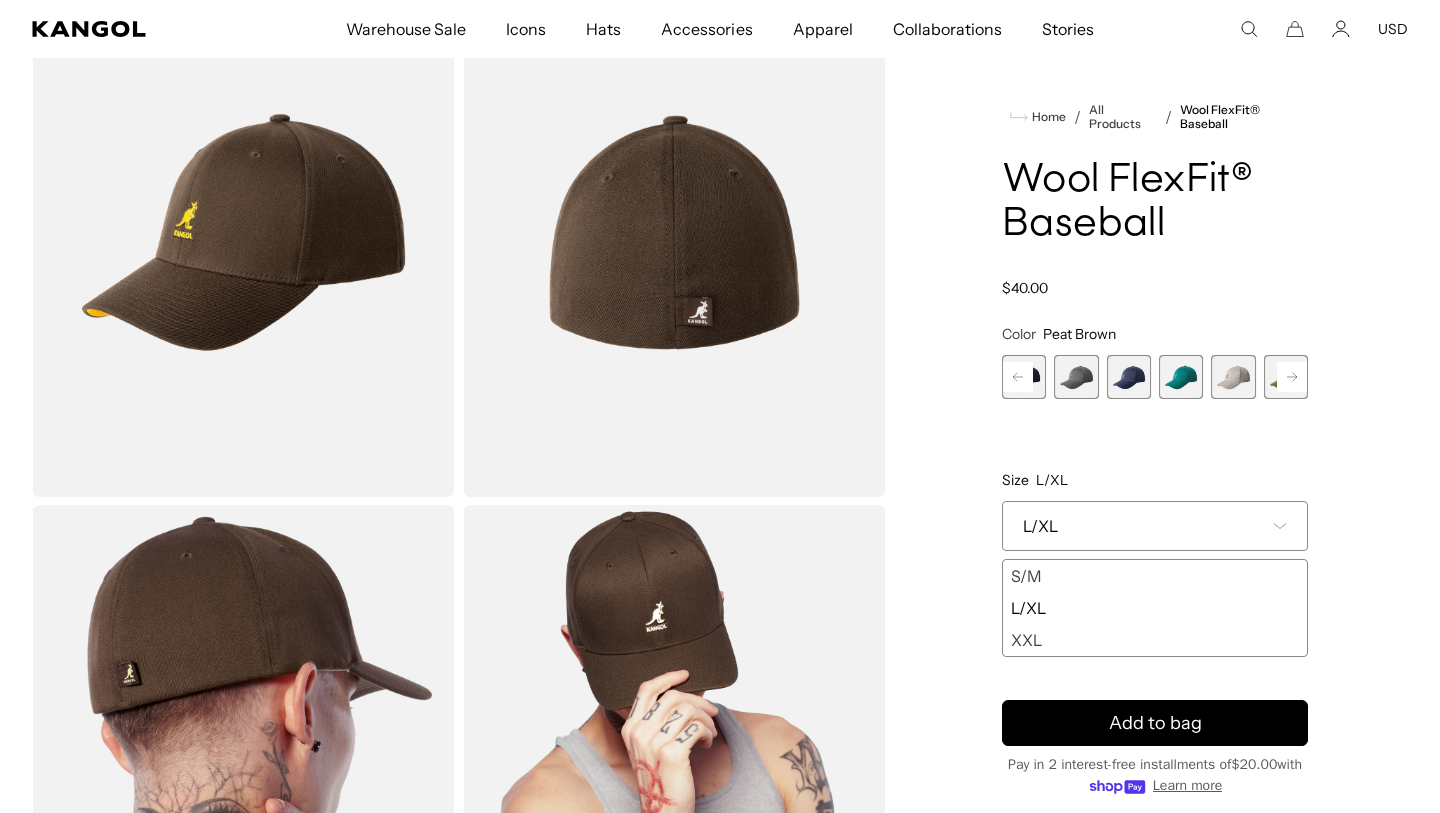 click 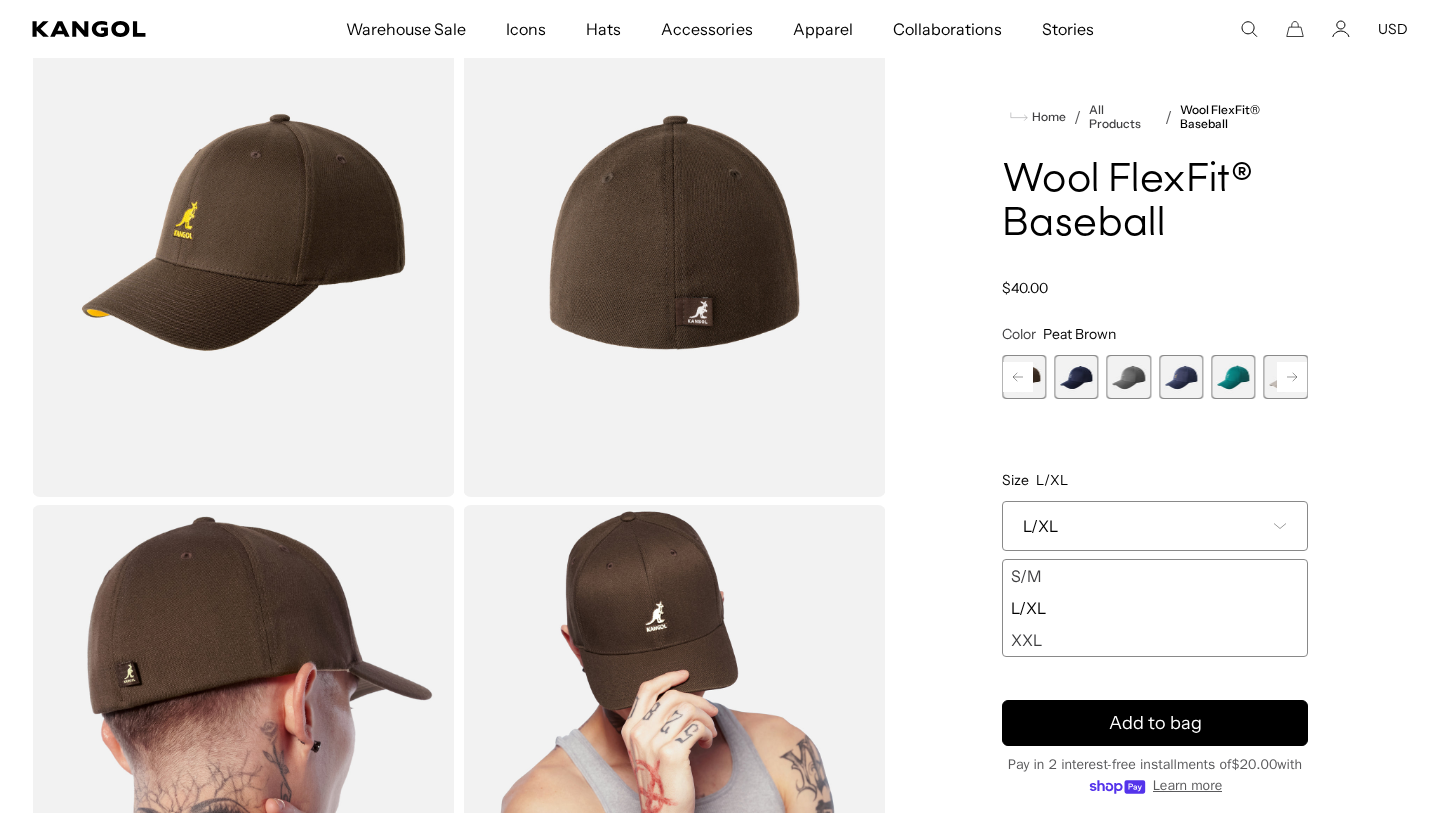 click 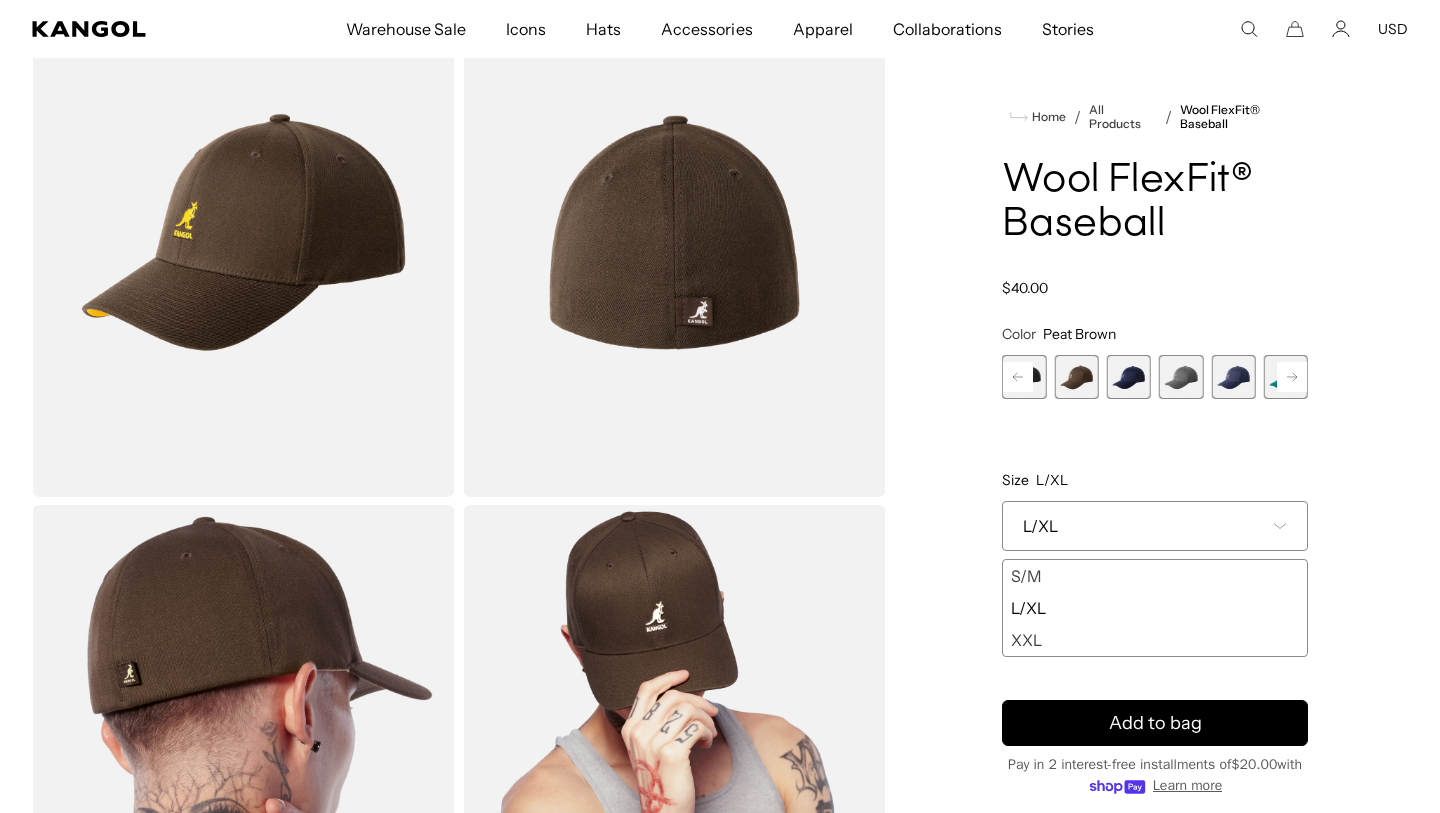 click 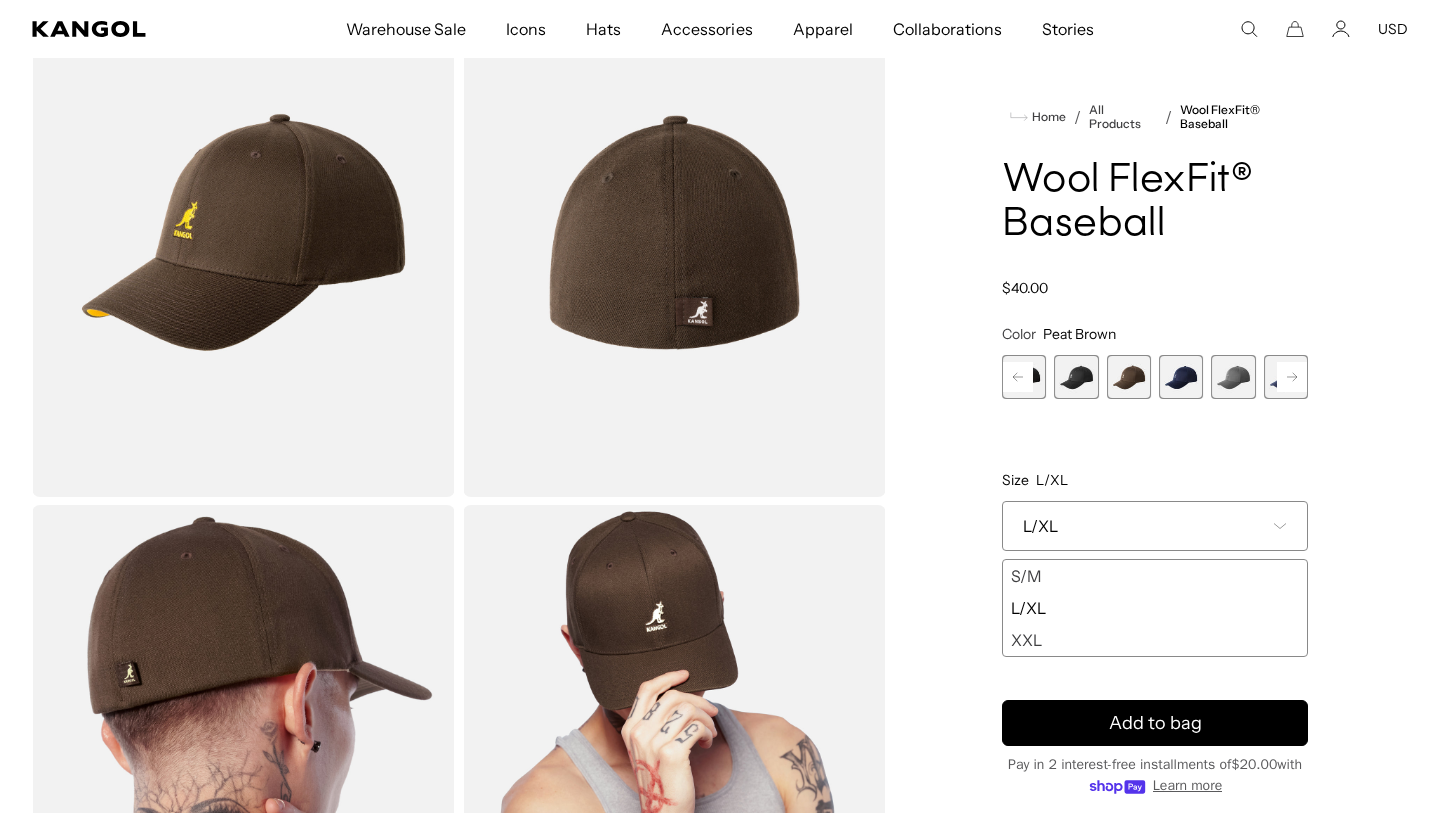 click 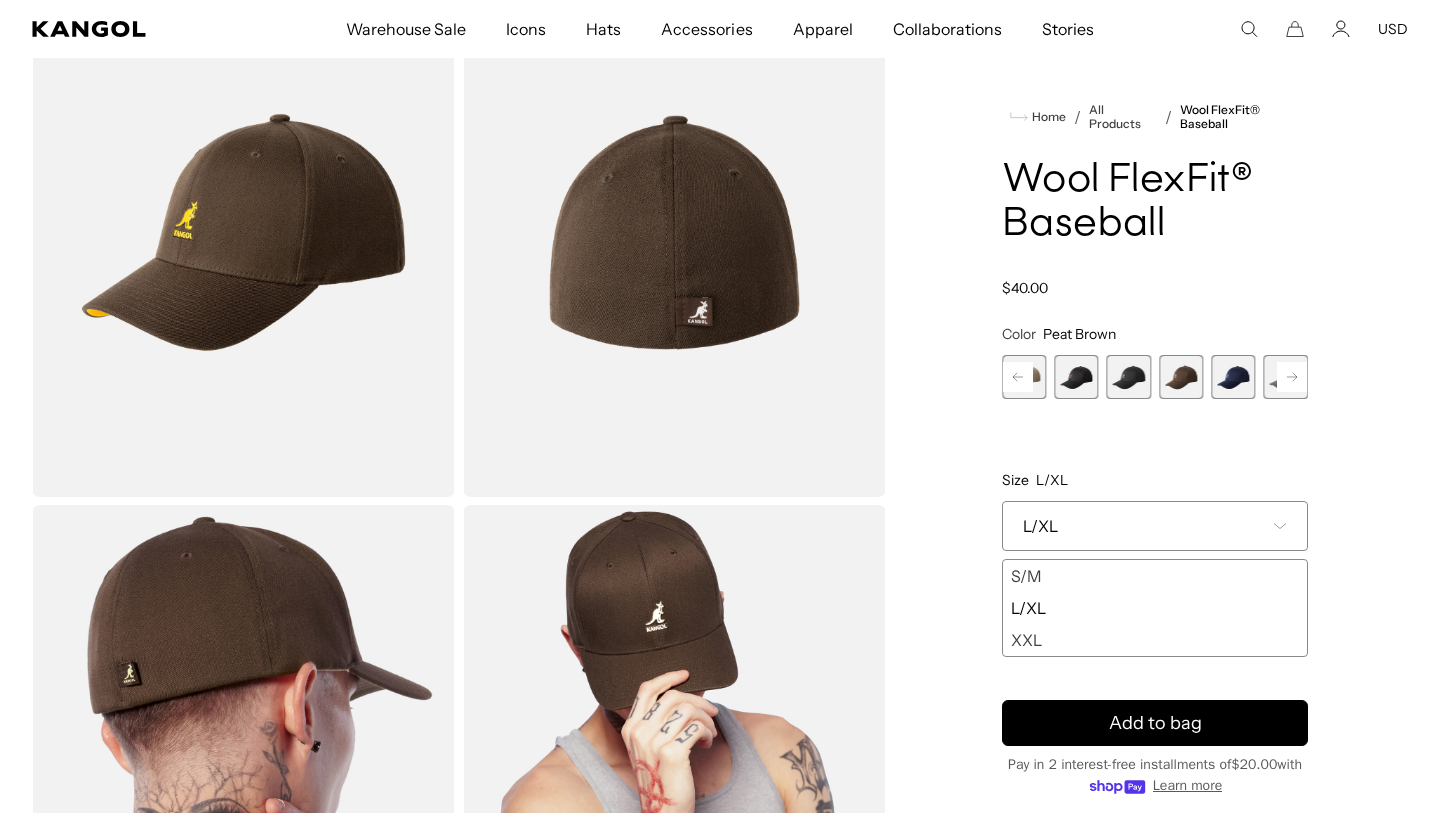 click 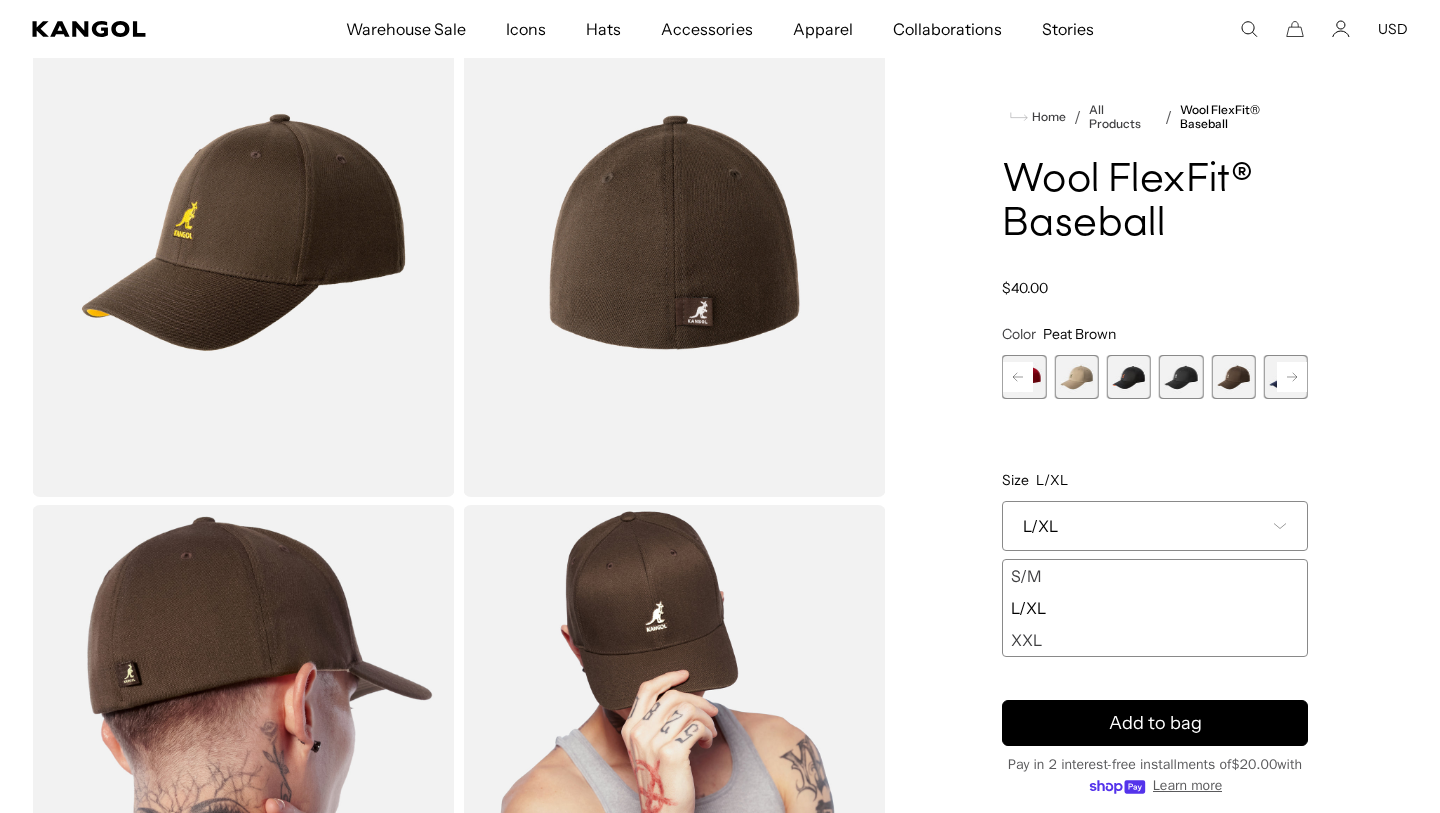 click 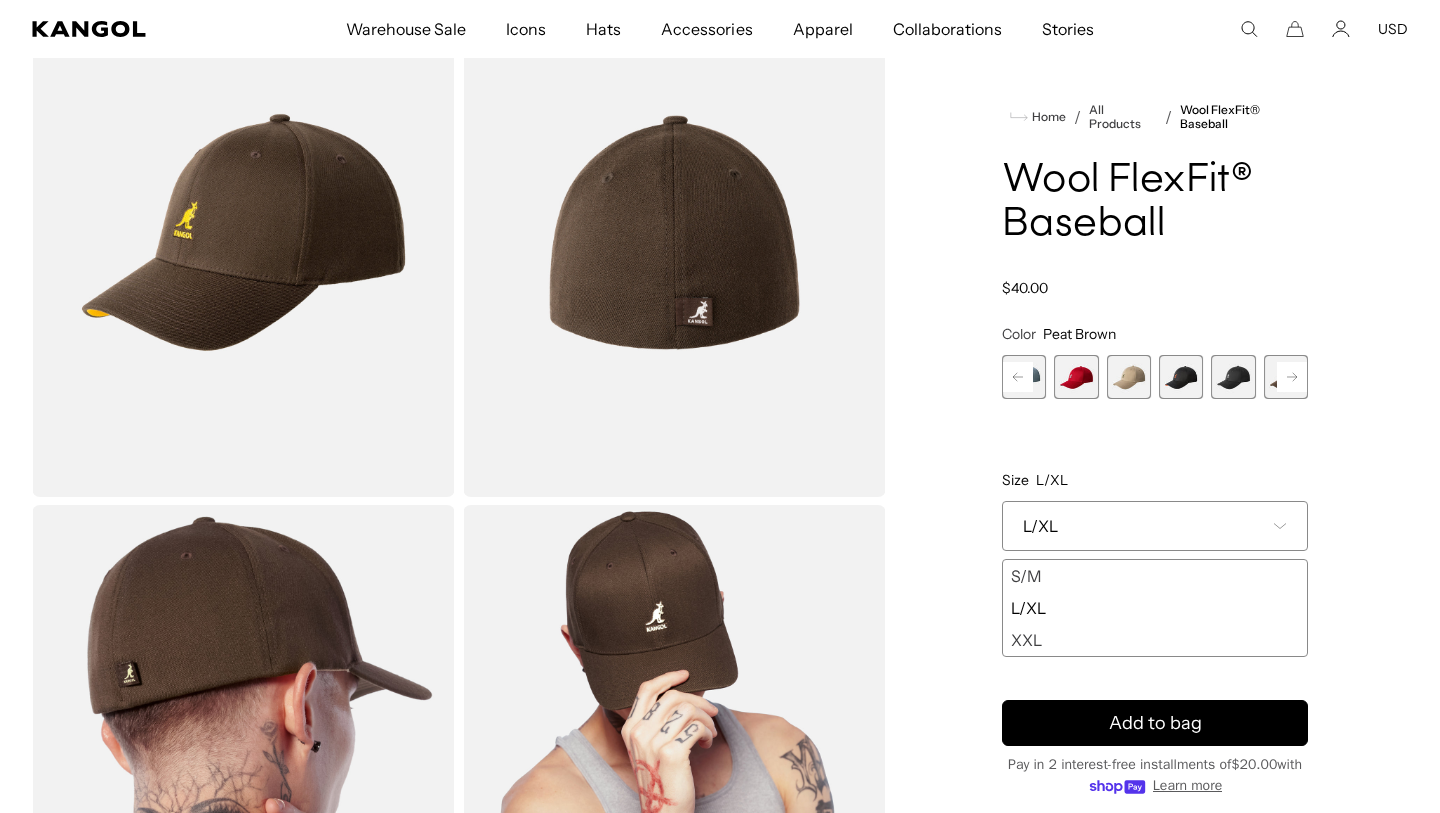 scroll, scrollTop: 0, scrollLeft: 412, axis: horizontal 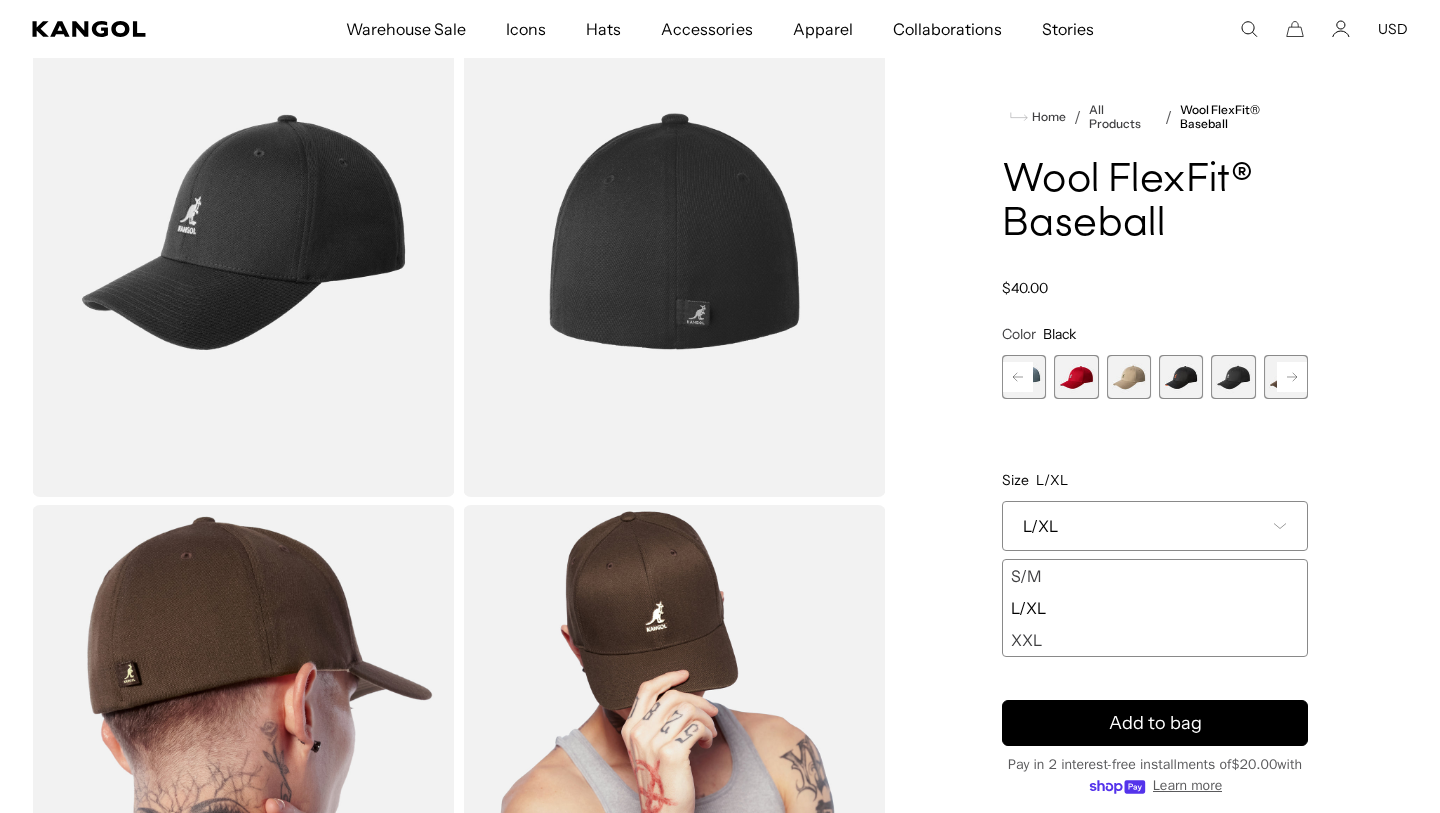 click at bounding box center [1181, 377] 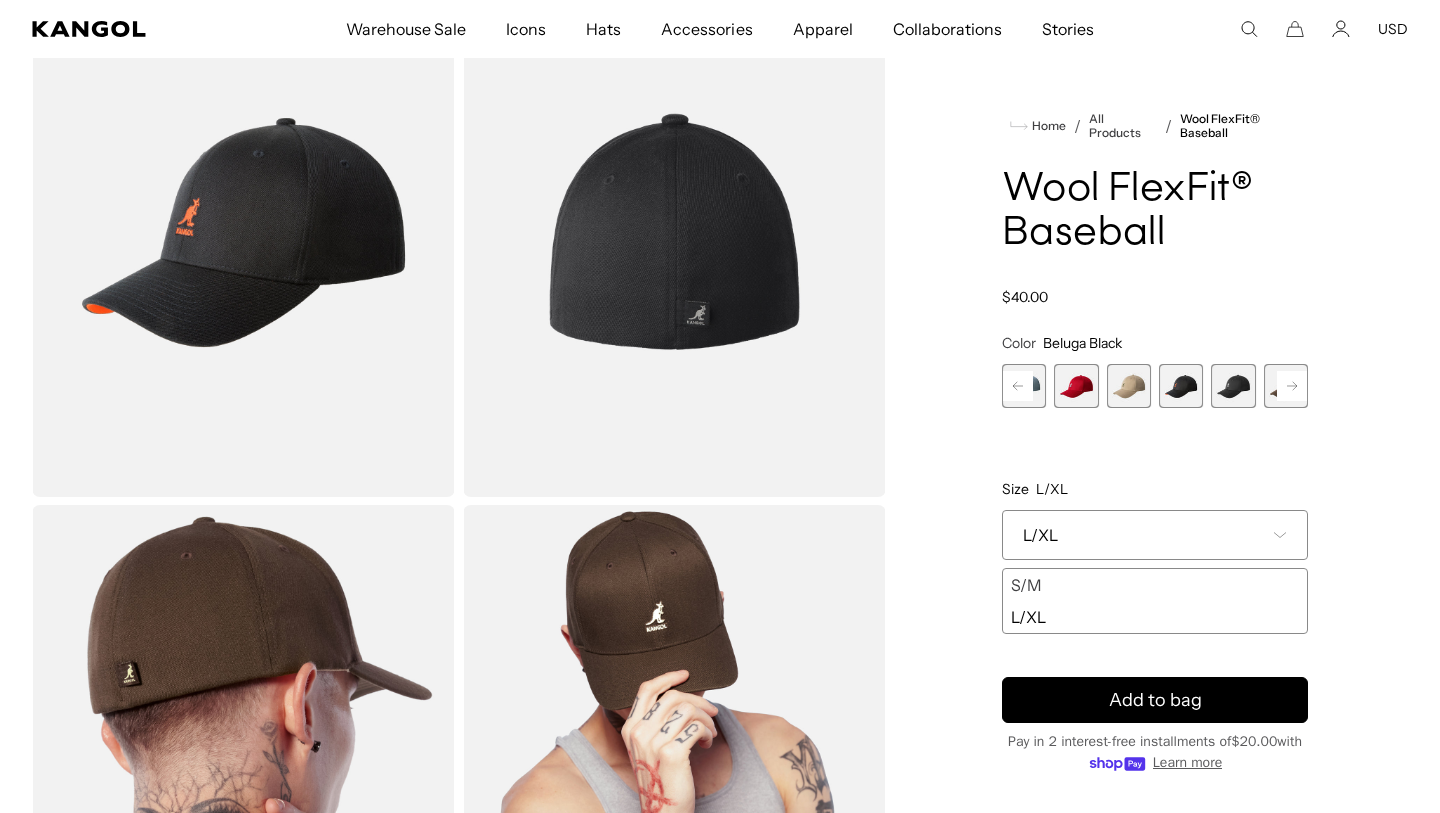 scroll, scrollTop: 0, scrollLeft: 0, axis: both 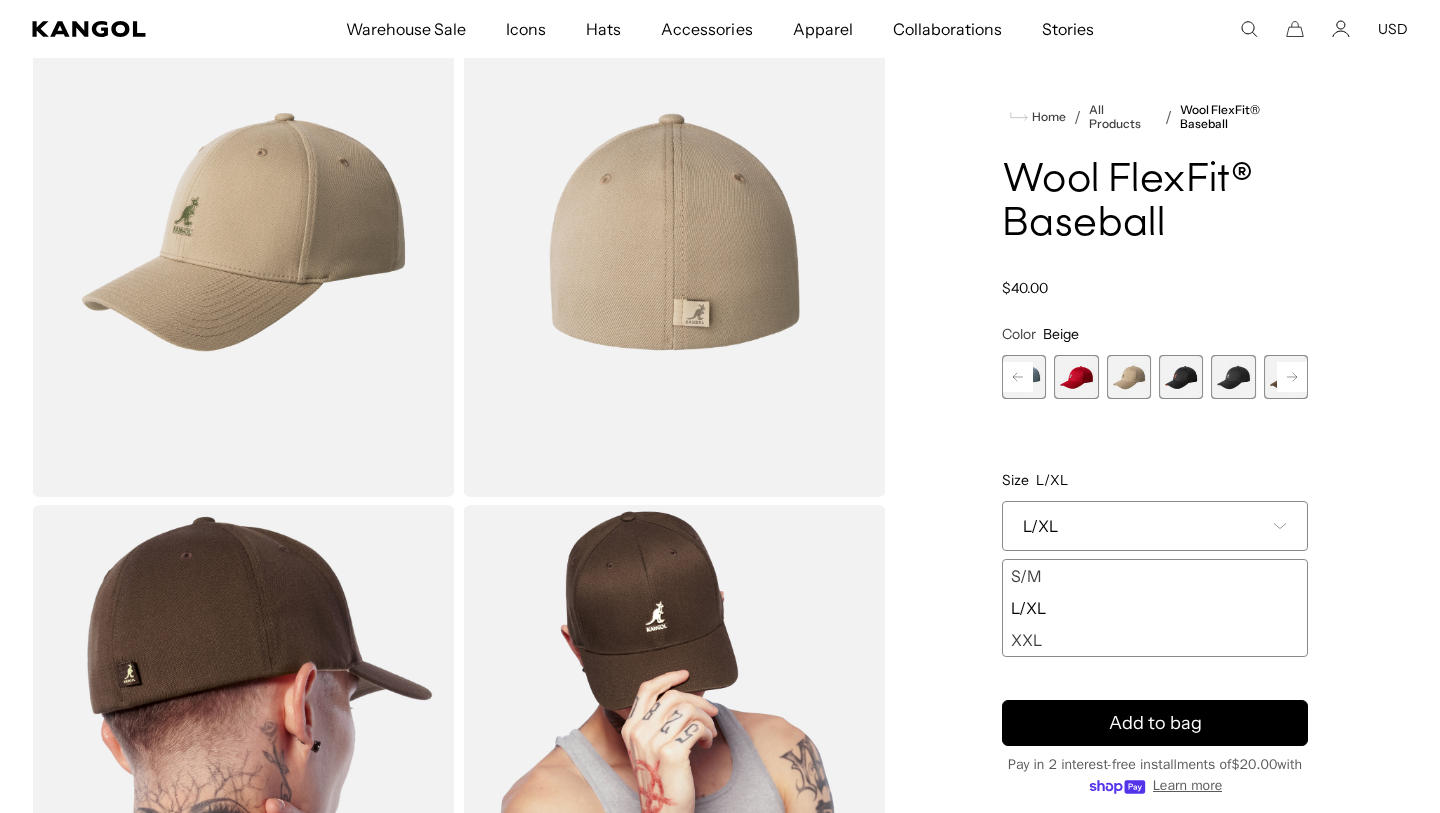 click 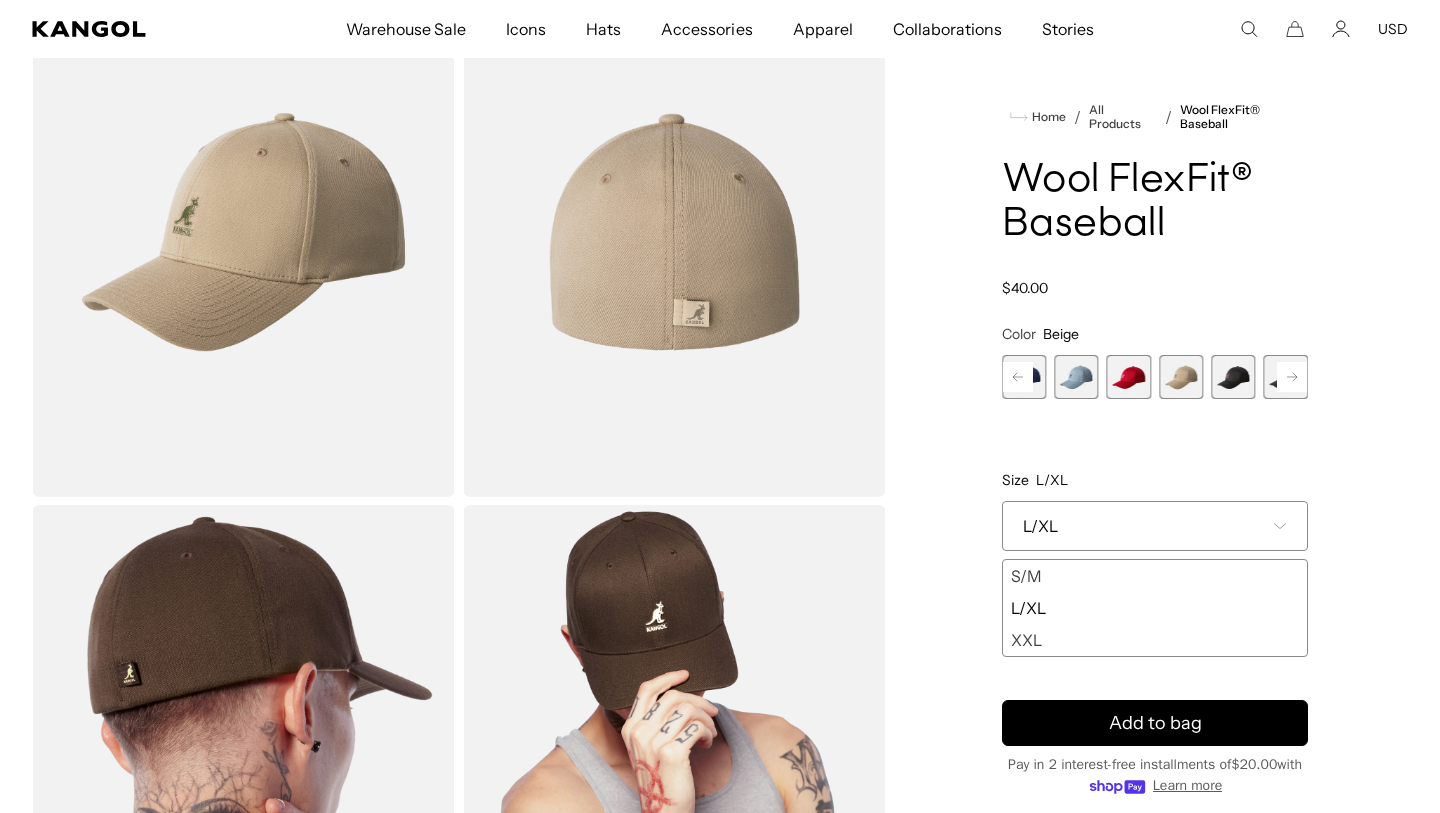 click 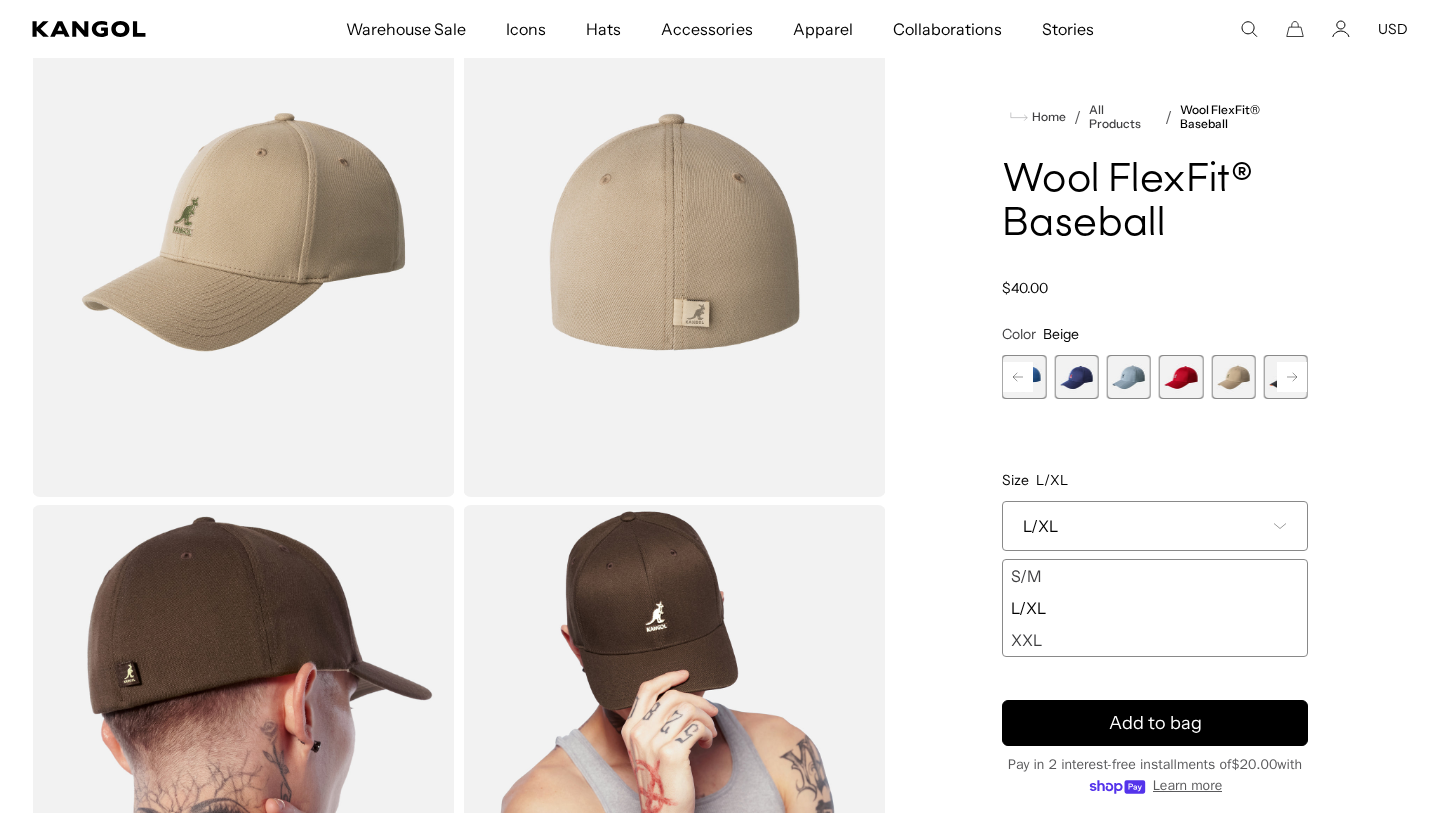 click 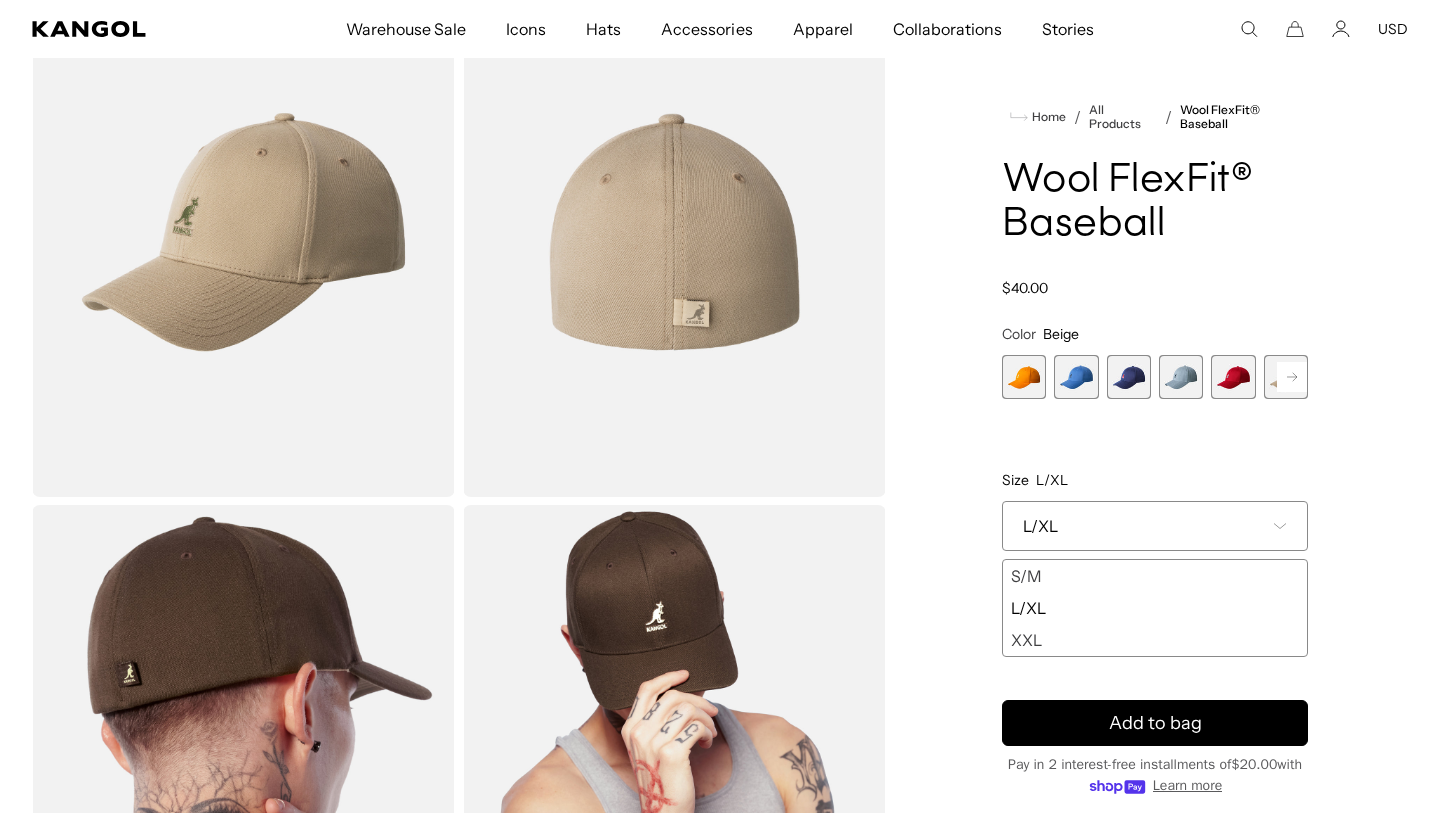 click at bounding box center [1181, 377] 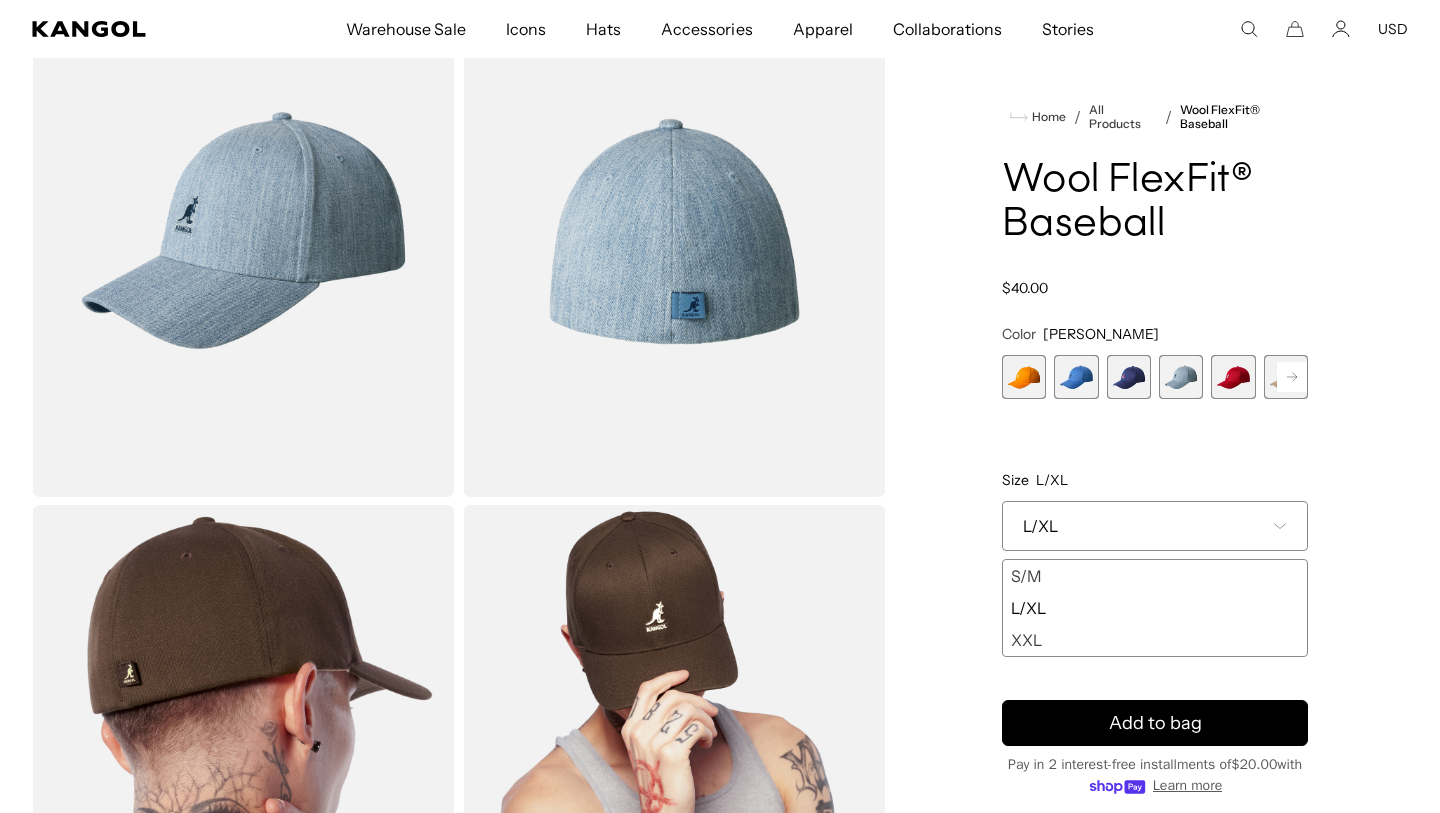 scroll, scrollTop: 0, scrollLeft: 412, axis: horizontal 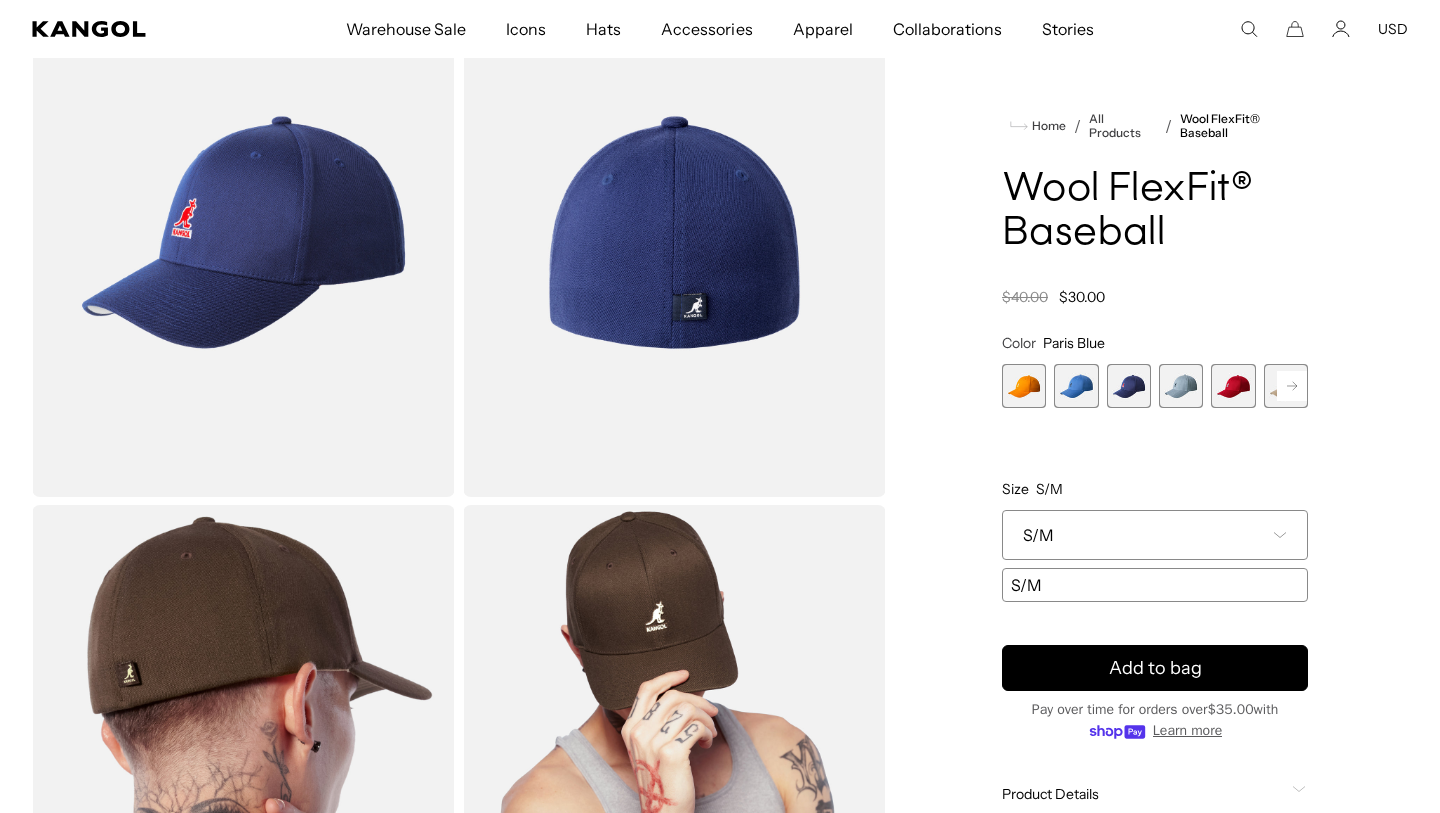 click at bounding box center [1076, 386] 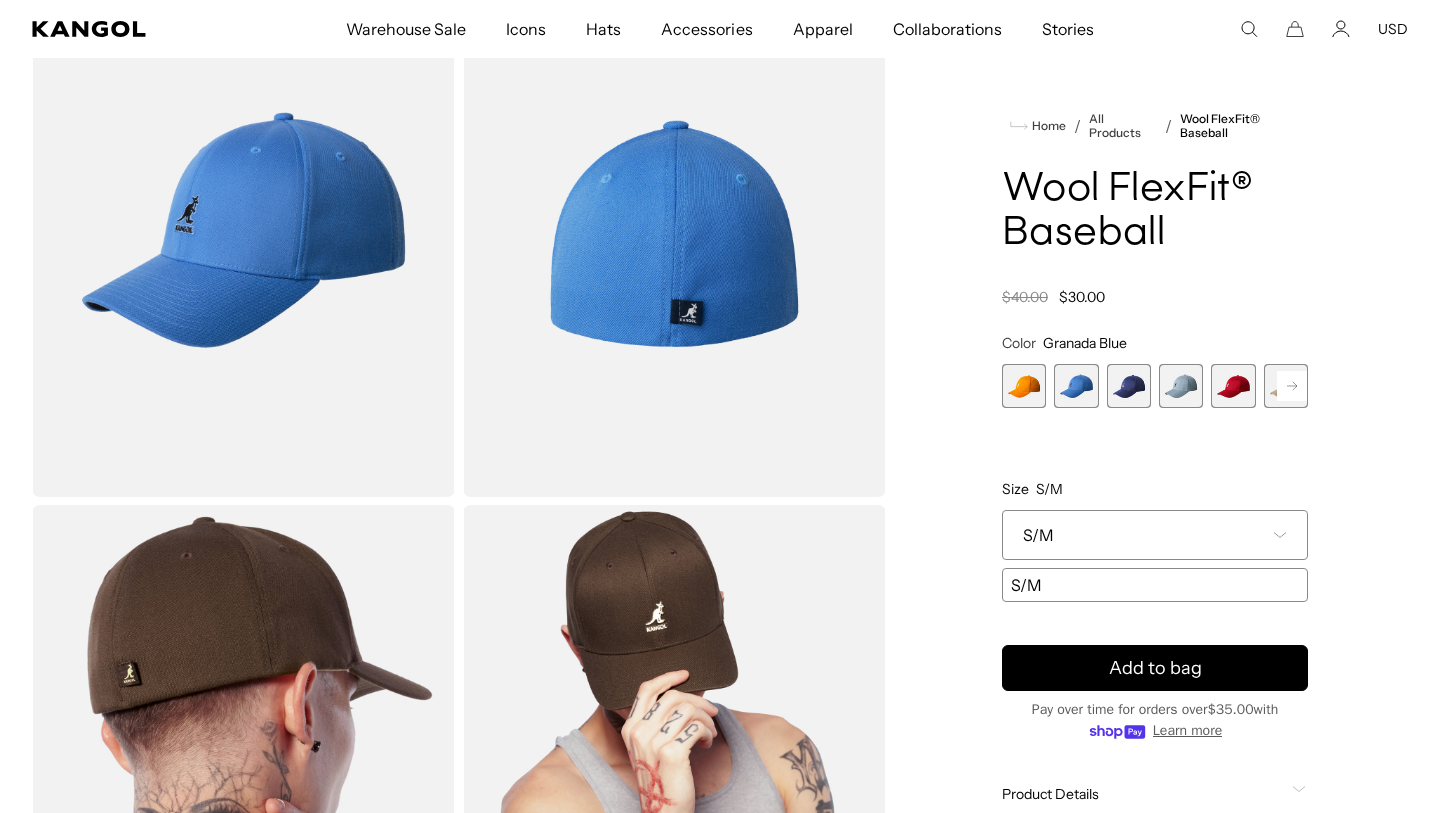 scroll, scrollTop: 0, scrollLeft: 412, axis: horizontal 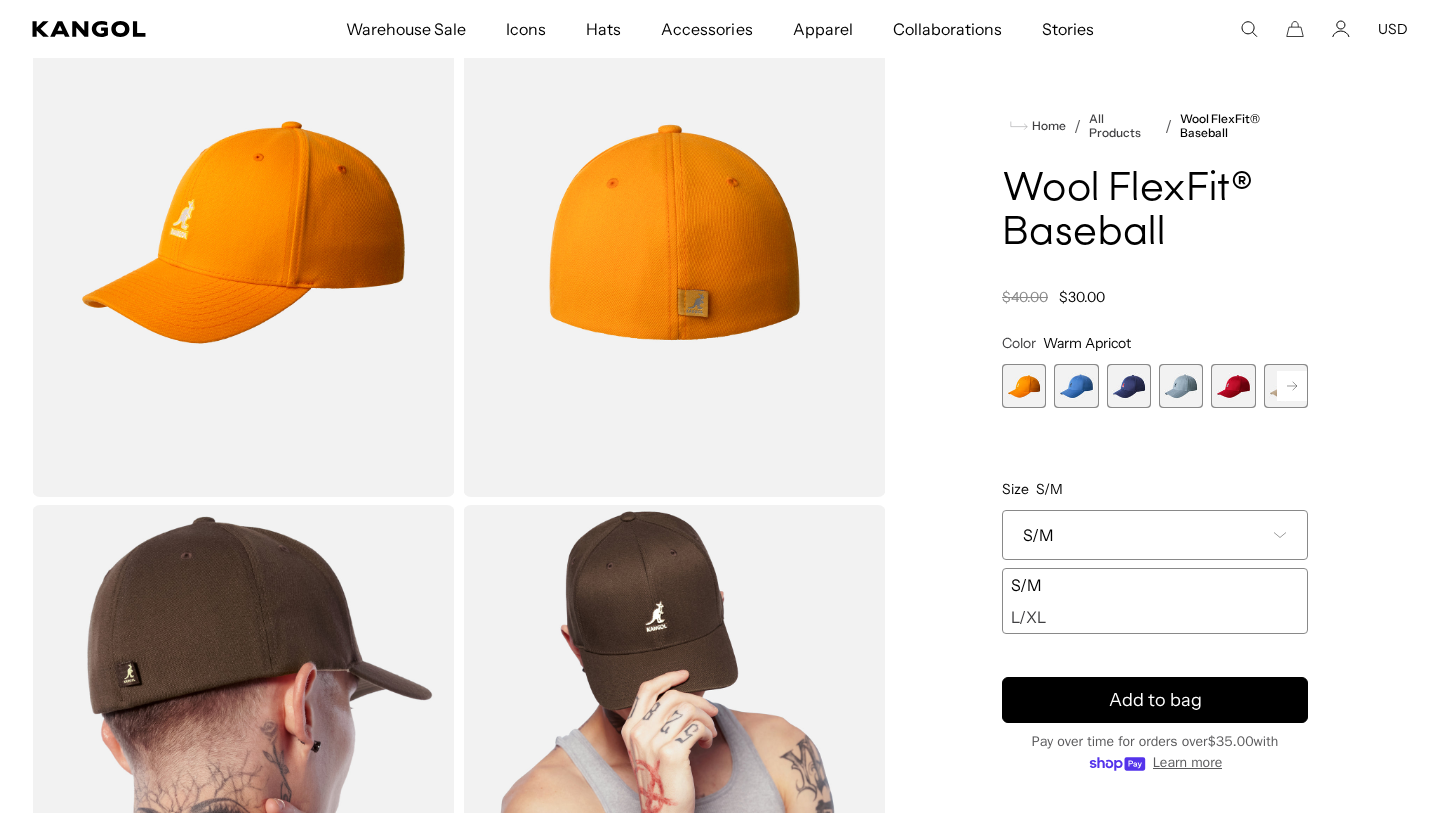 click 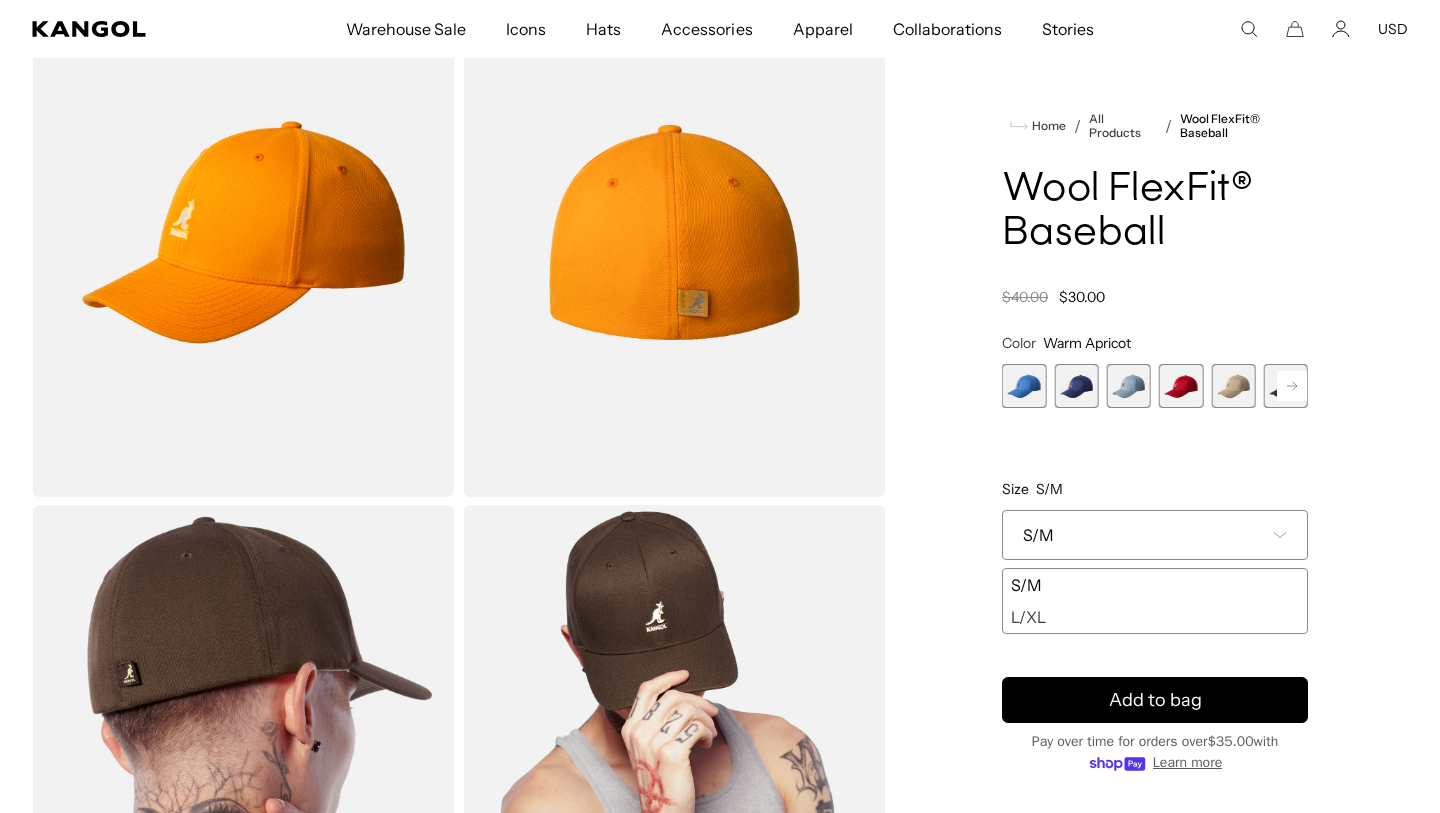 scroll, scrollTop: 0, scrollLeft: 0, axis: both 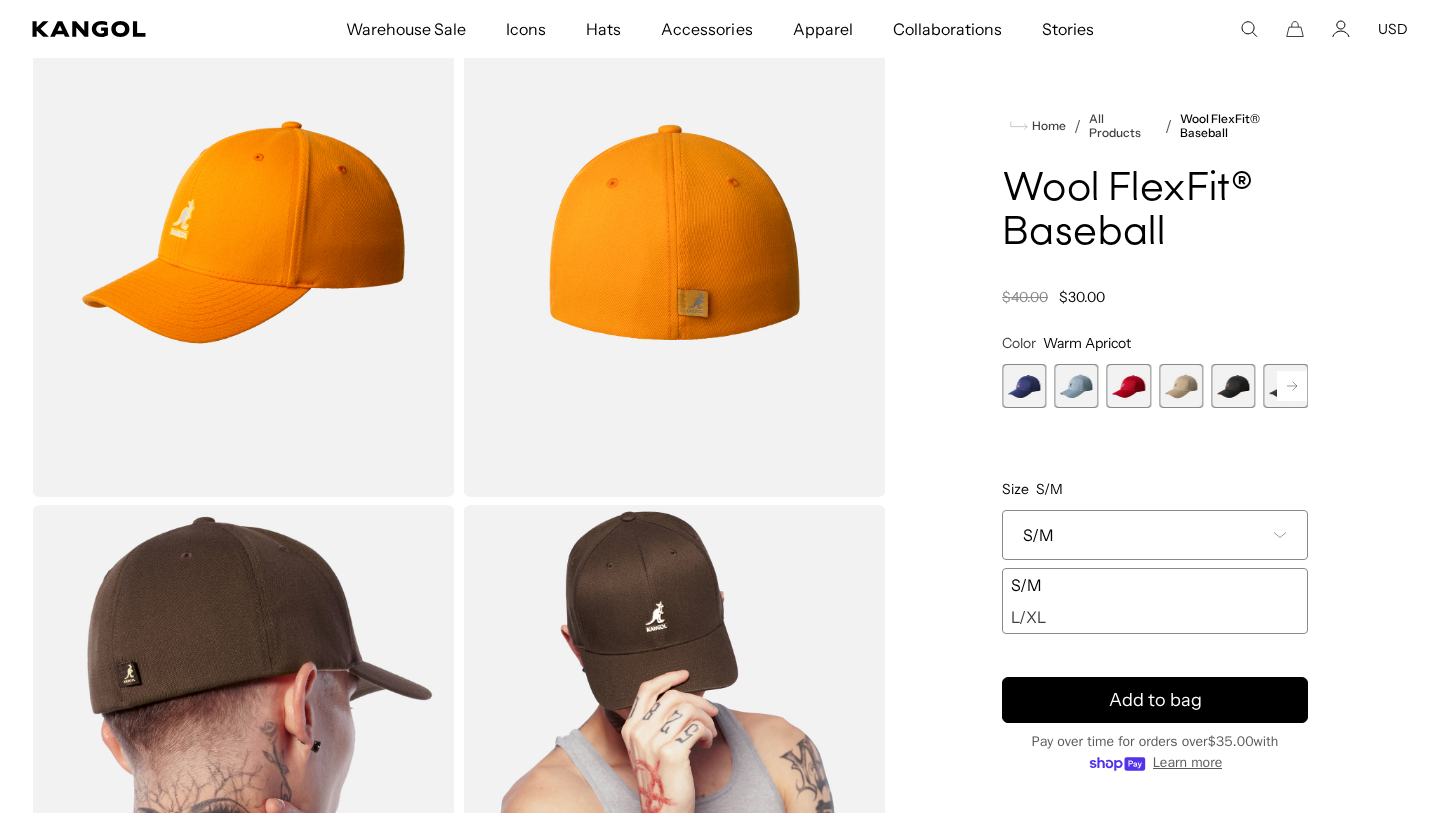 click 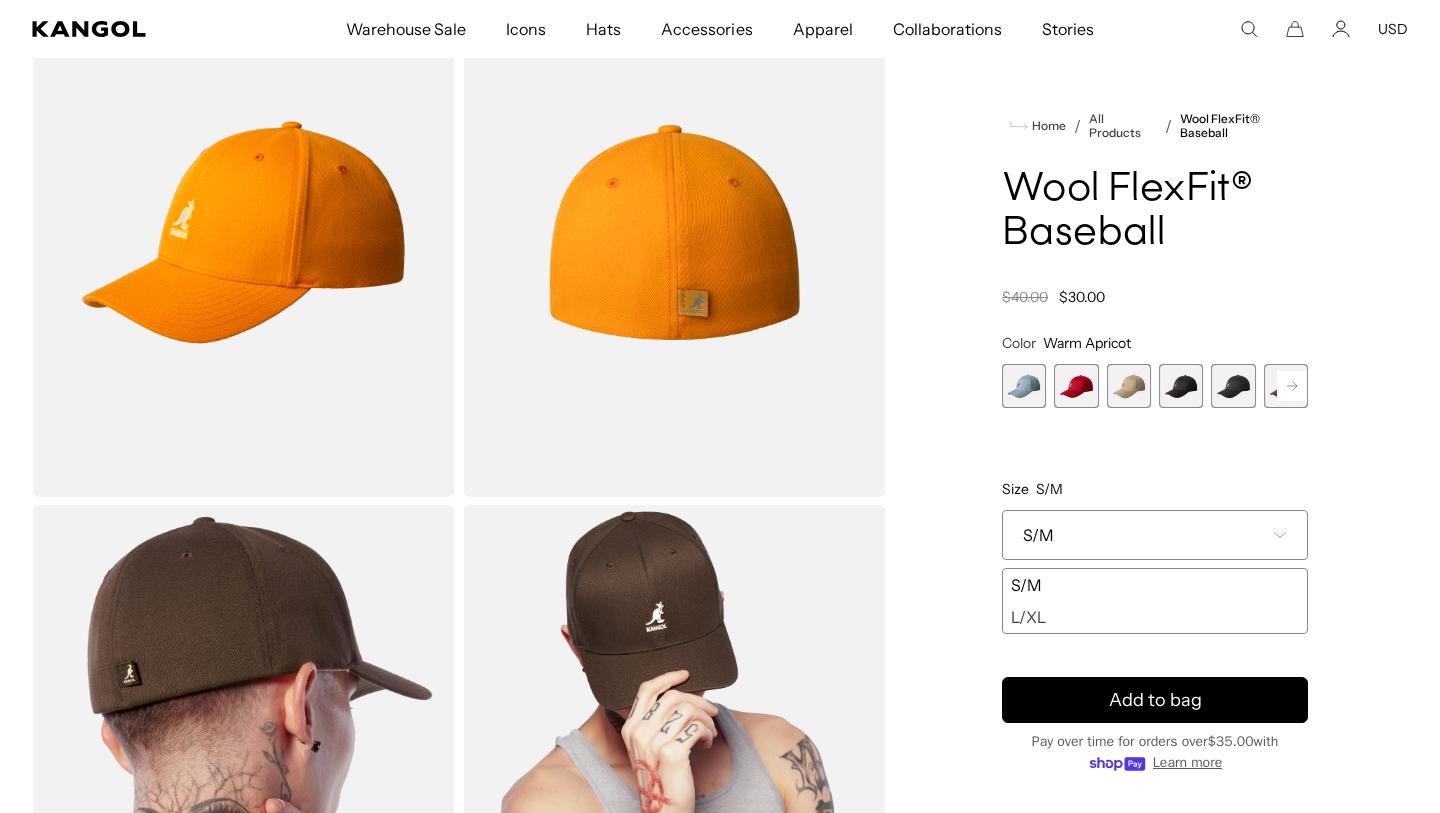 click 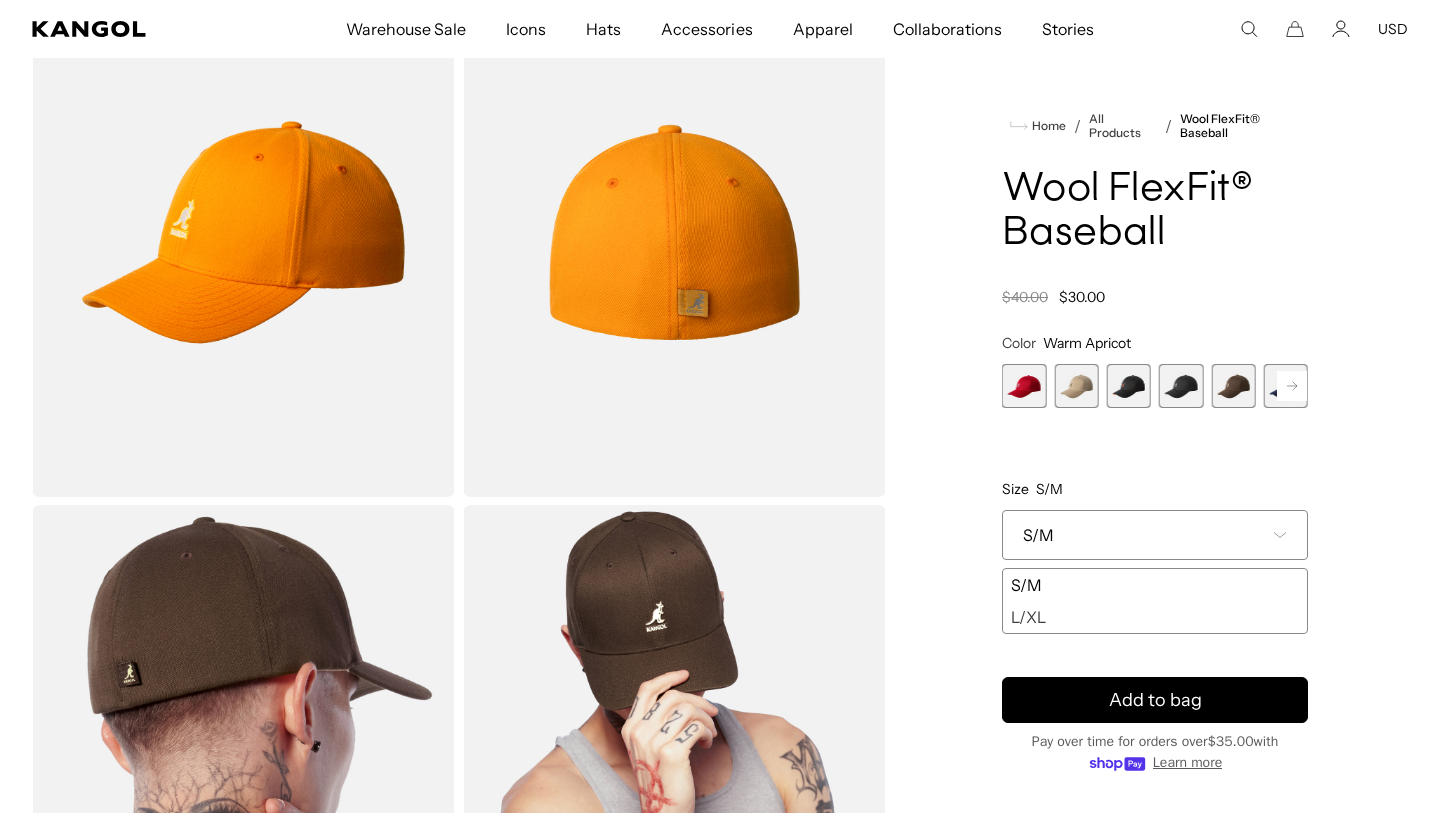 click 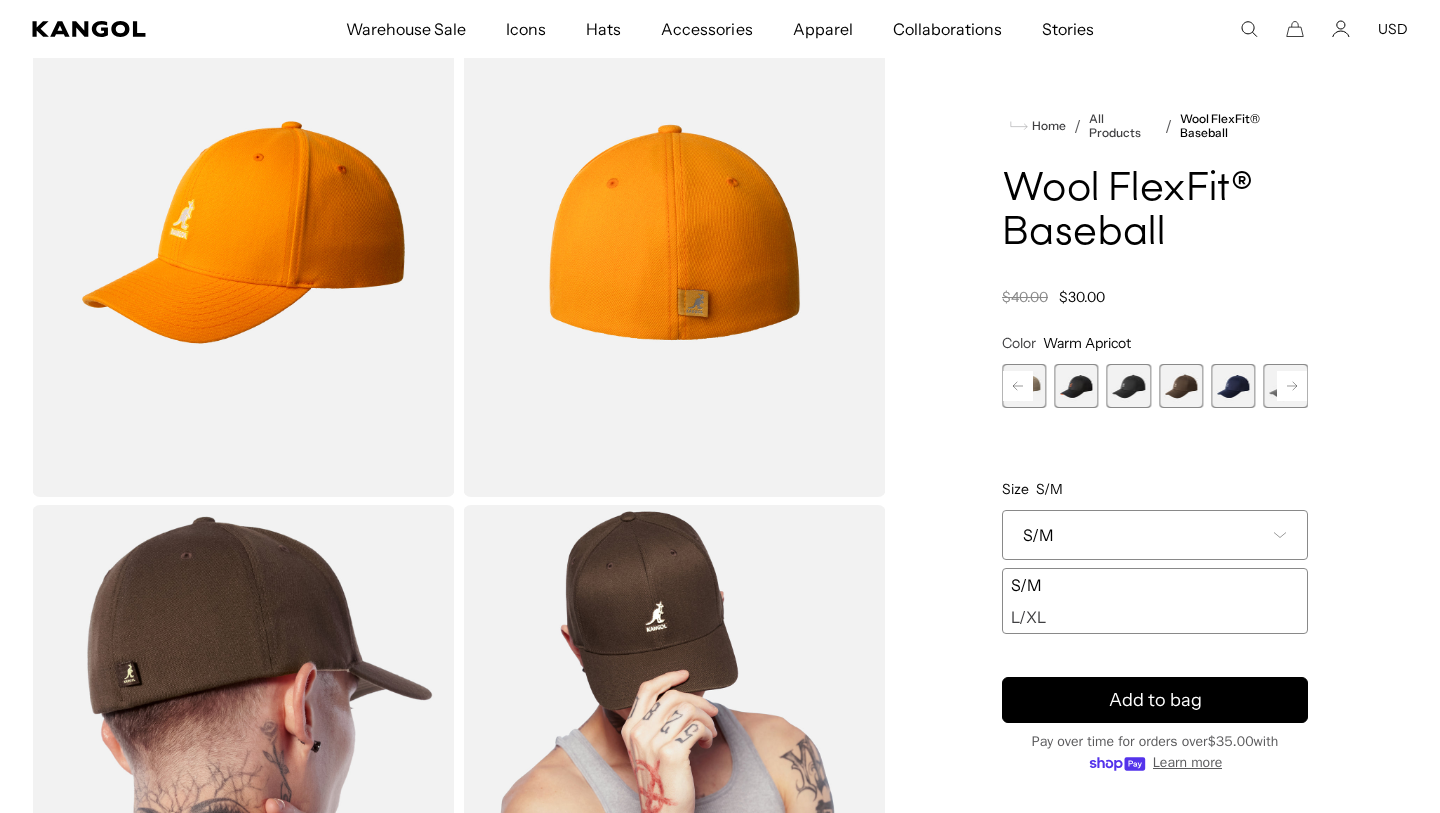 click 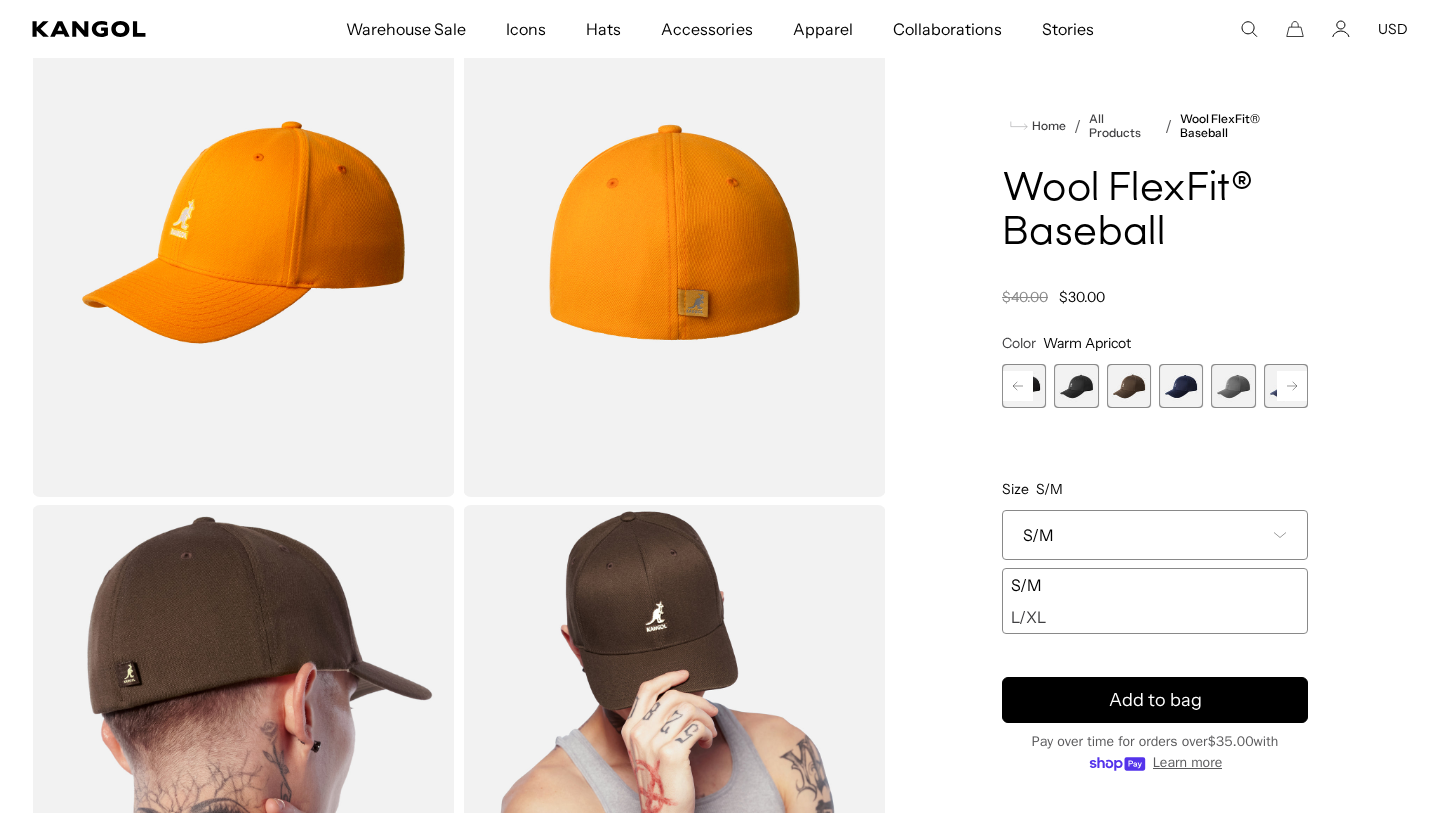 click 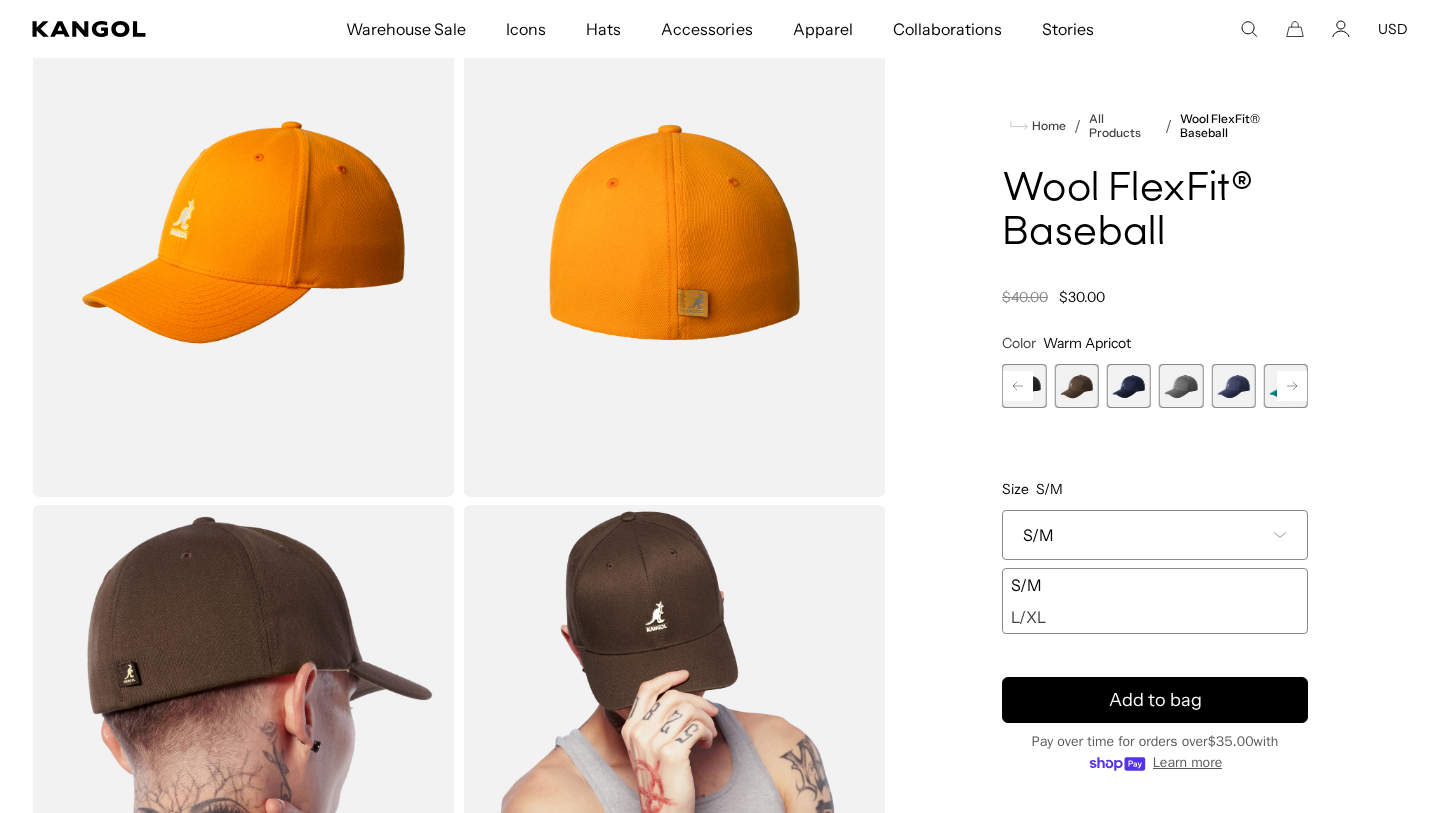 scroll, scrollTop: 0, scrollLeft: 412, axis: horizontal 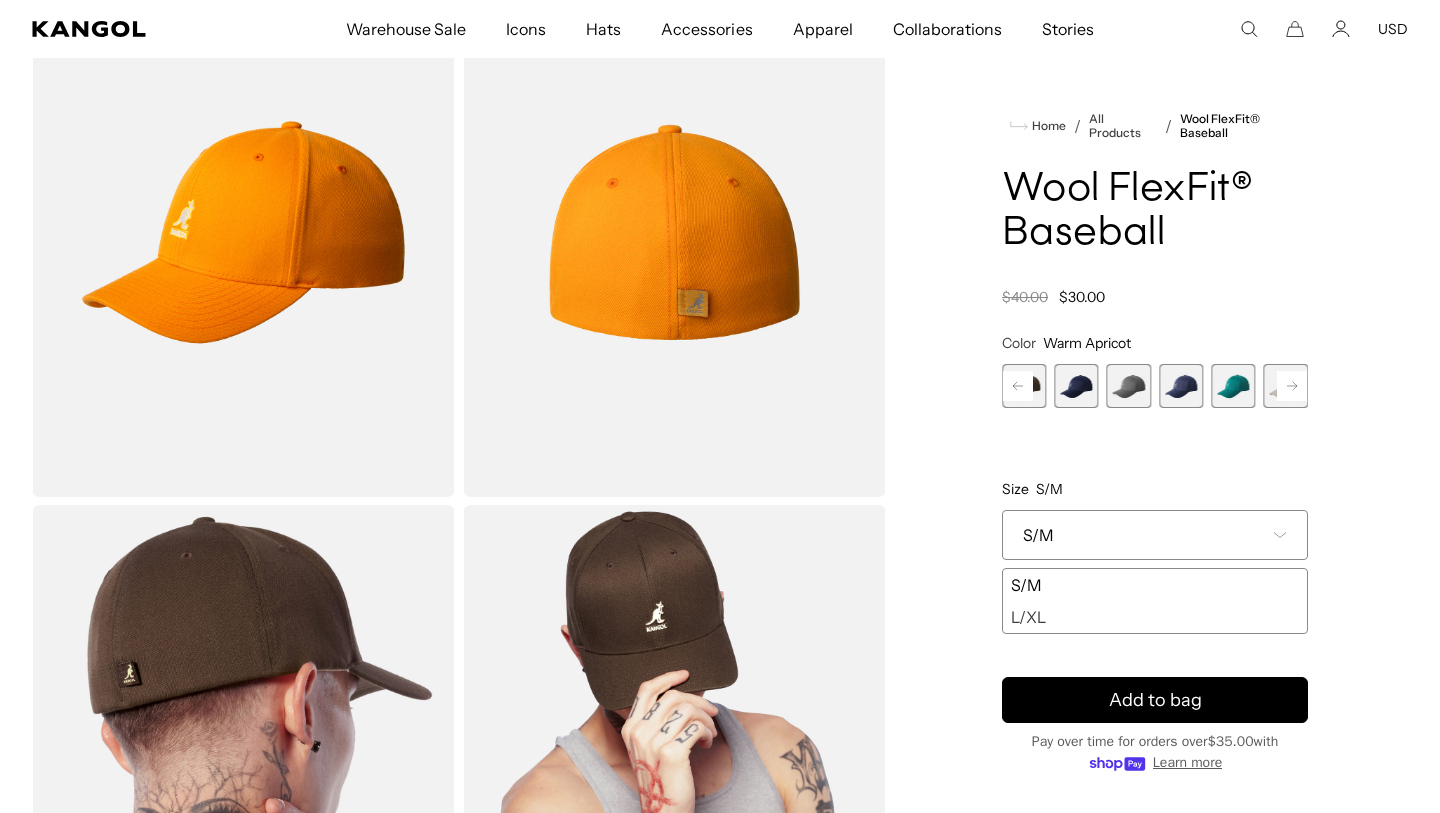 click at bounding box center (1181, 386) 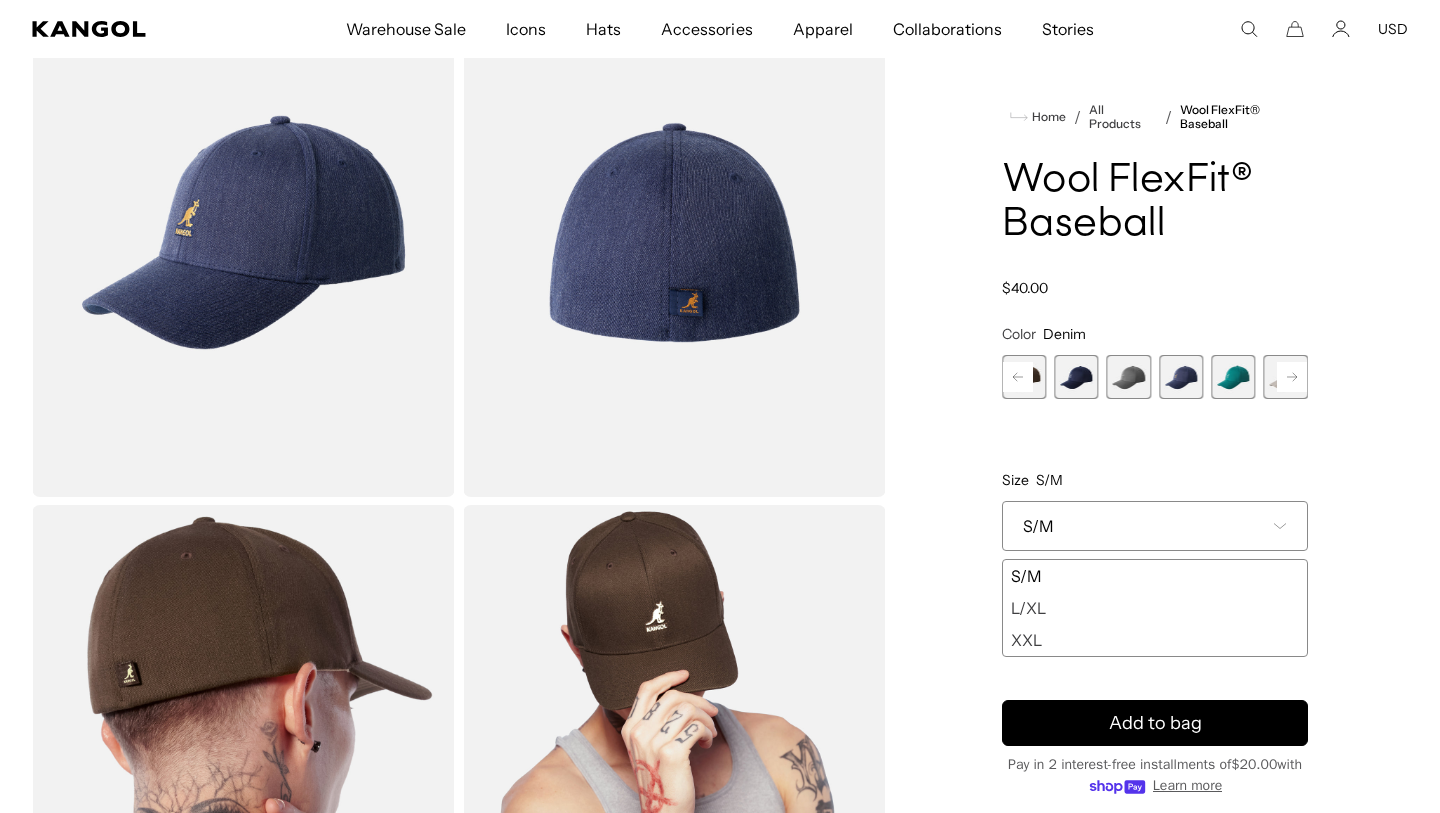 scroll, scrollTop: 0, scrollLeft: 0, axis: both 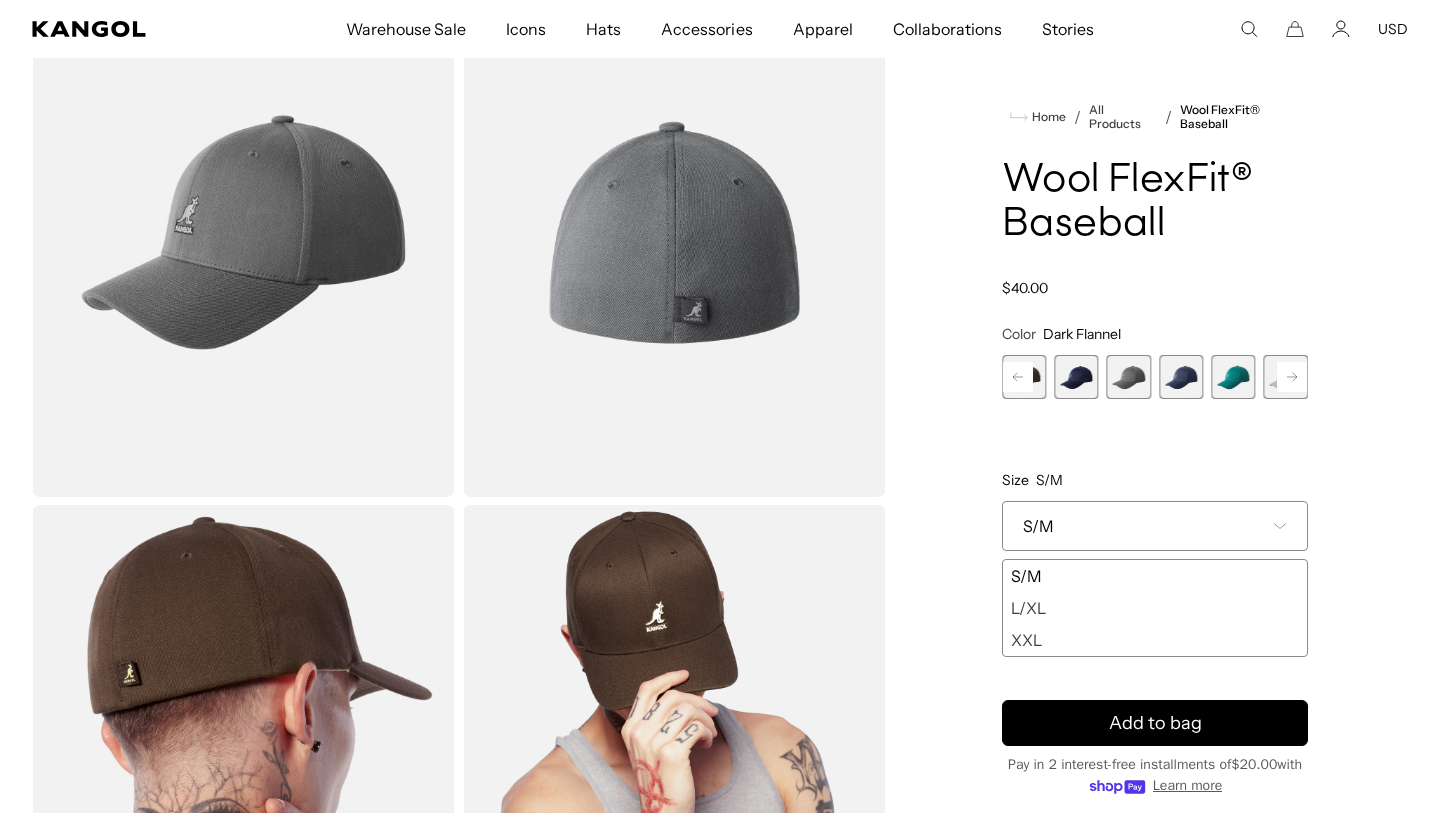 click at bounding box center [674, 232] 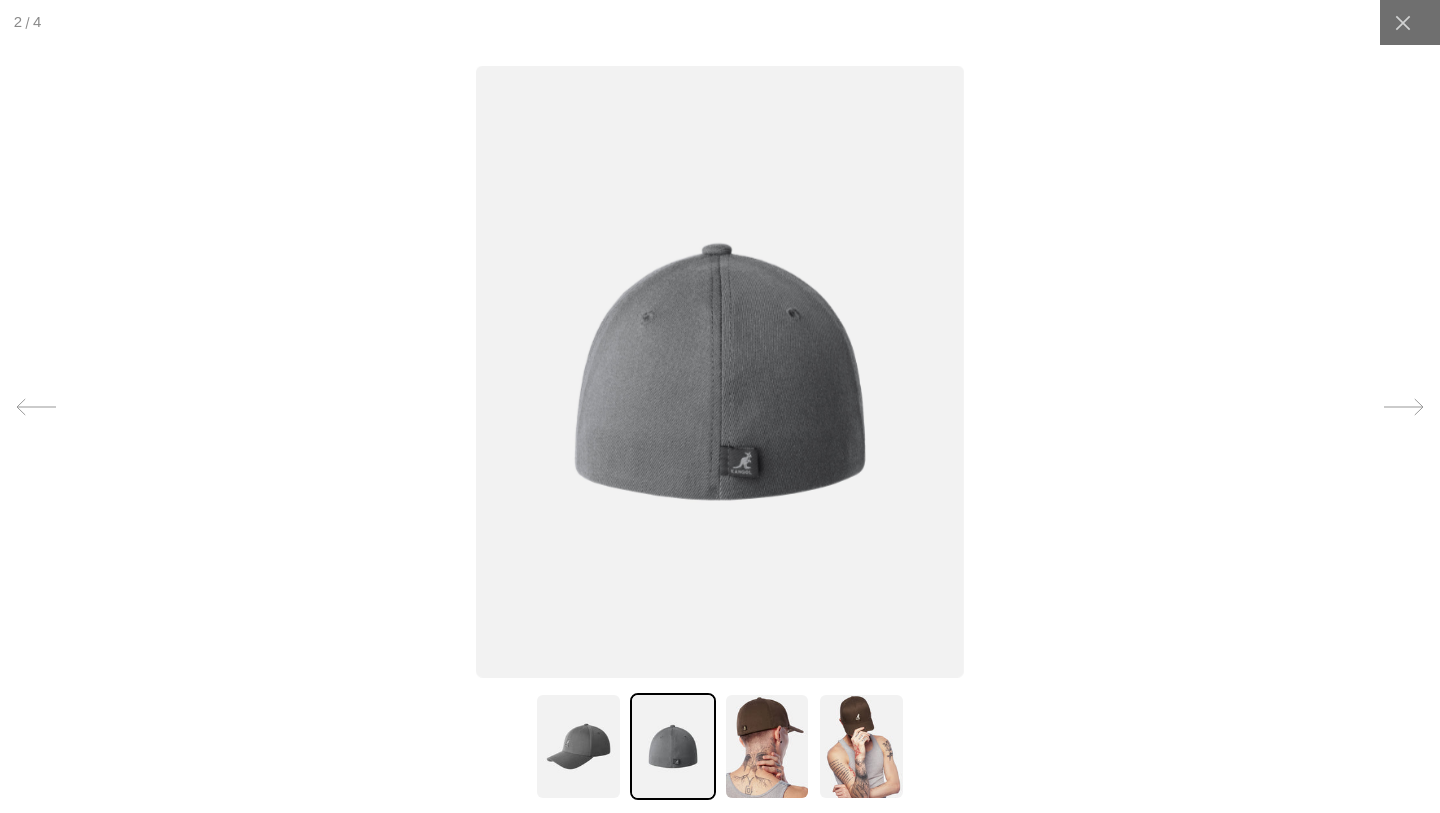 scroll, scrollTop: 0, scrollLeft: 0, axis: both 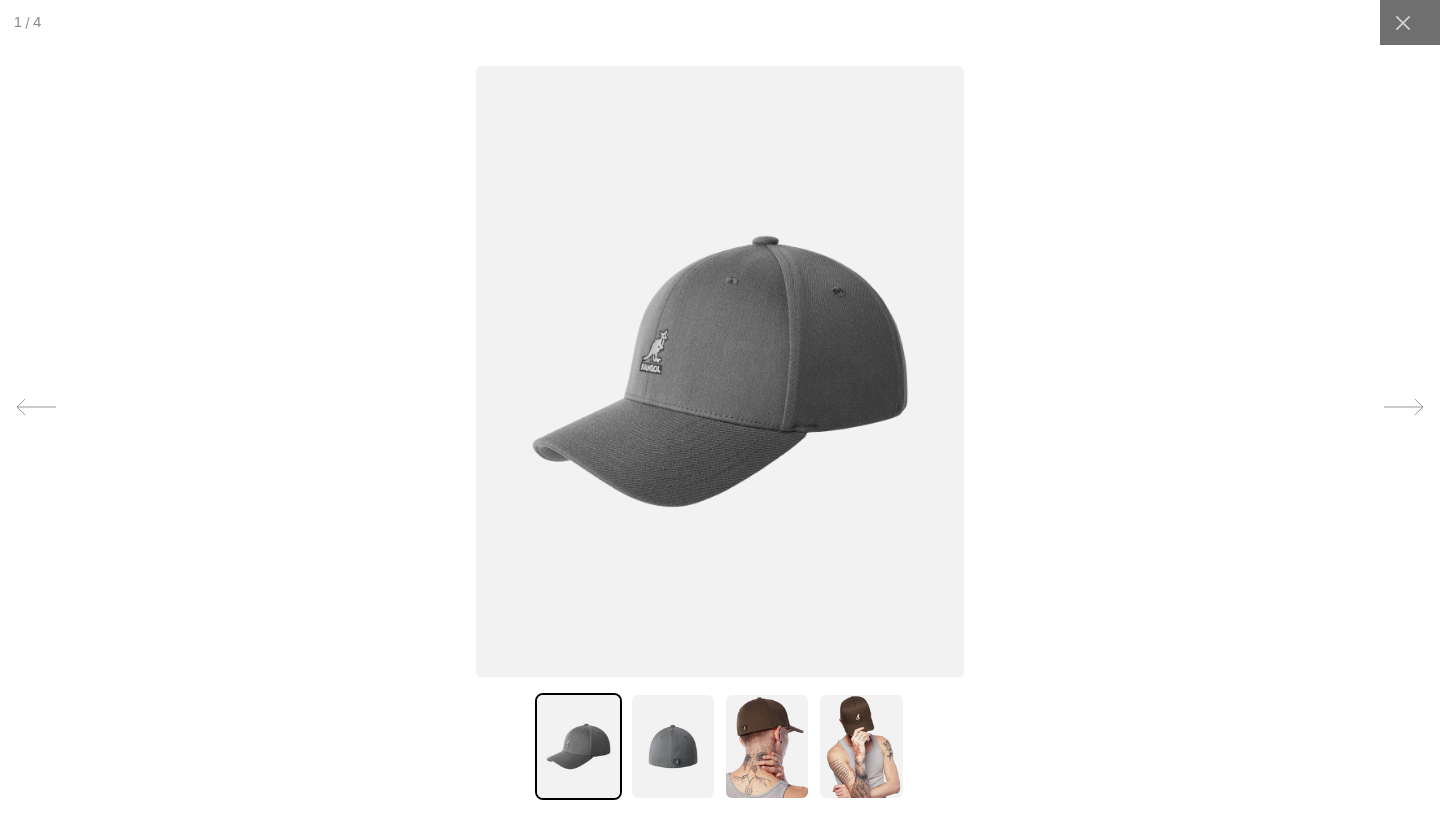 click at bounding box center (720, 371) 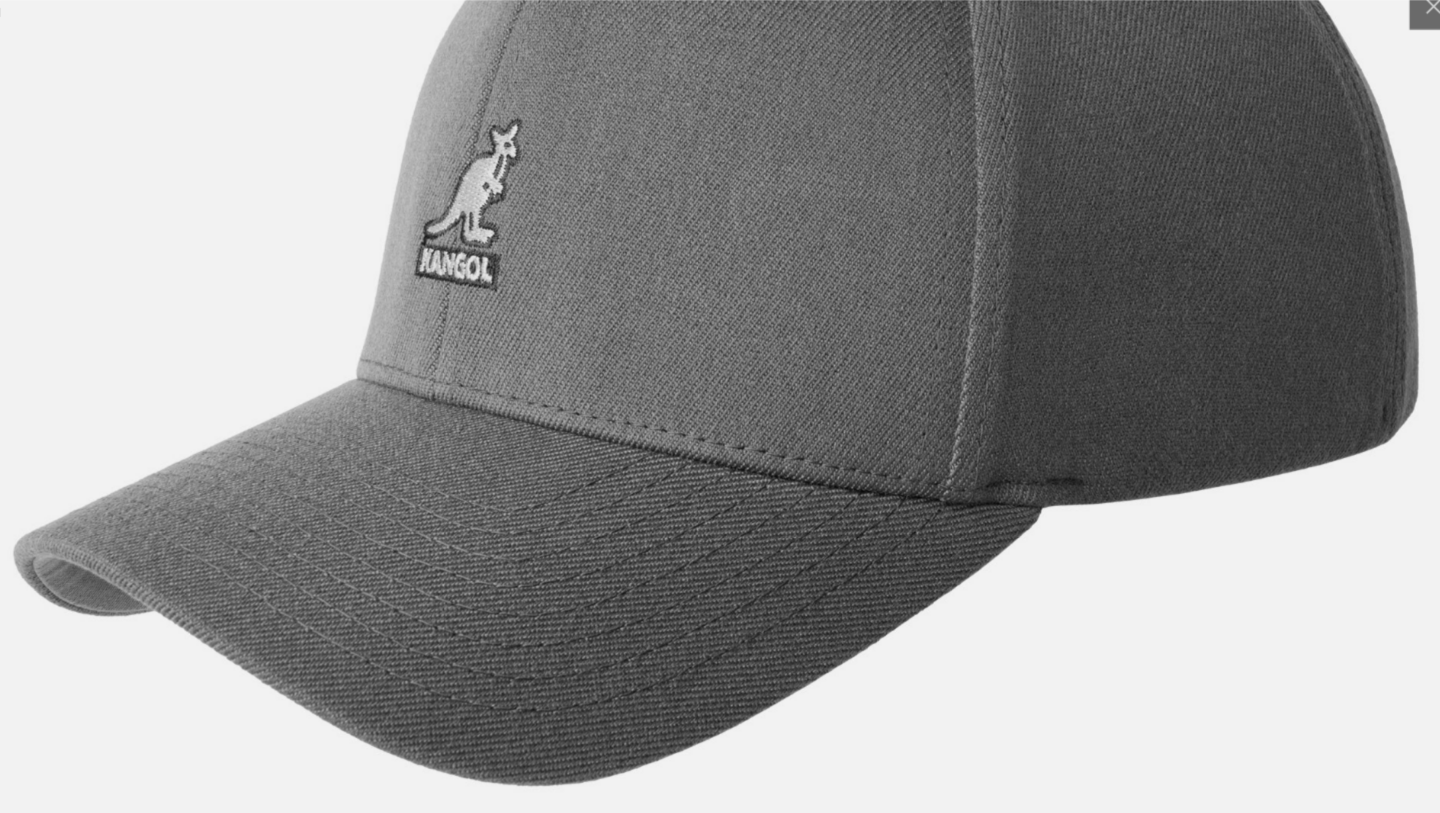 scroll, scrollTop: 0, scrollLeft: 0, axis: both 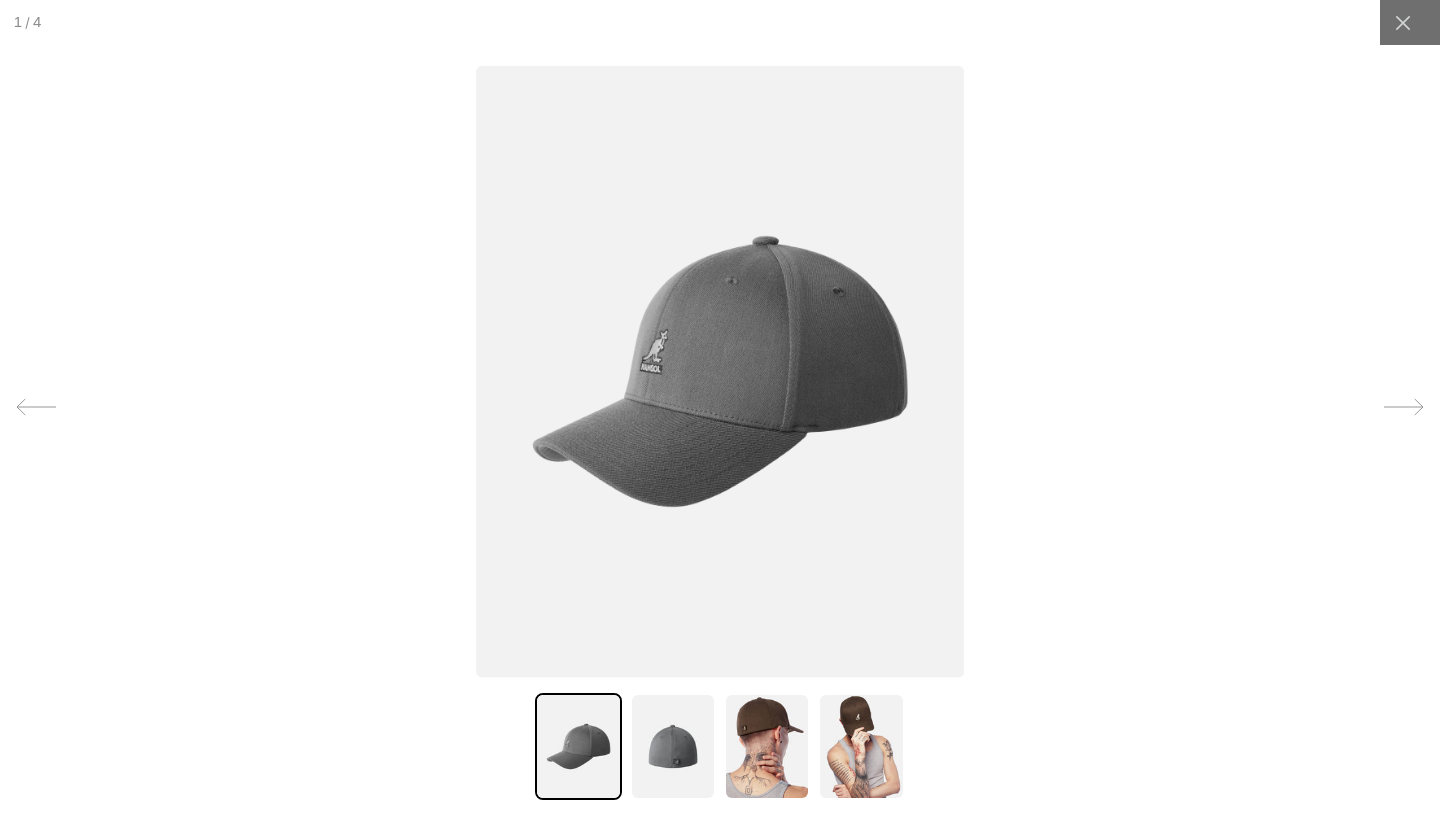 click at bounding box center (720, 406) 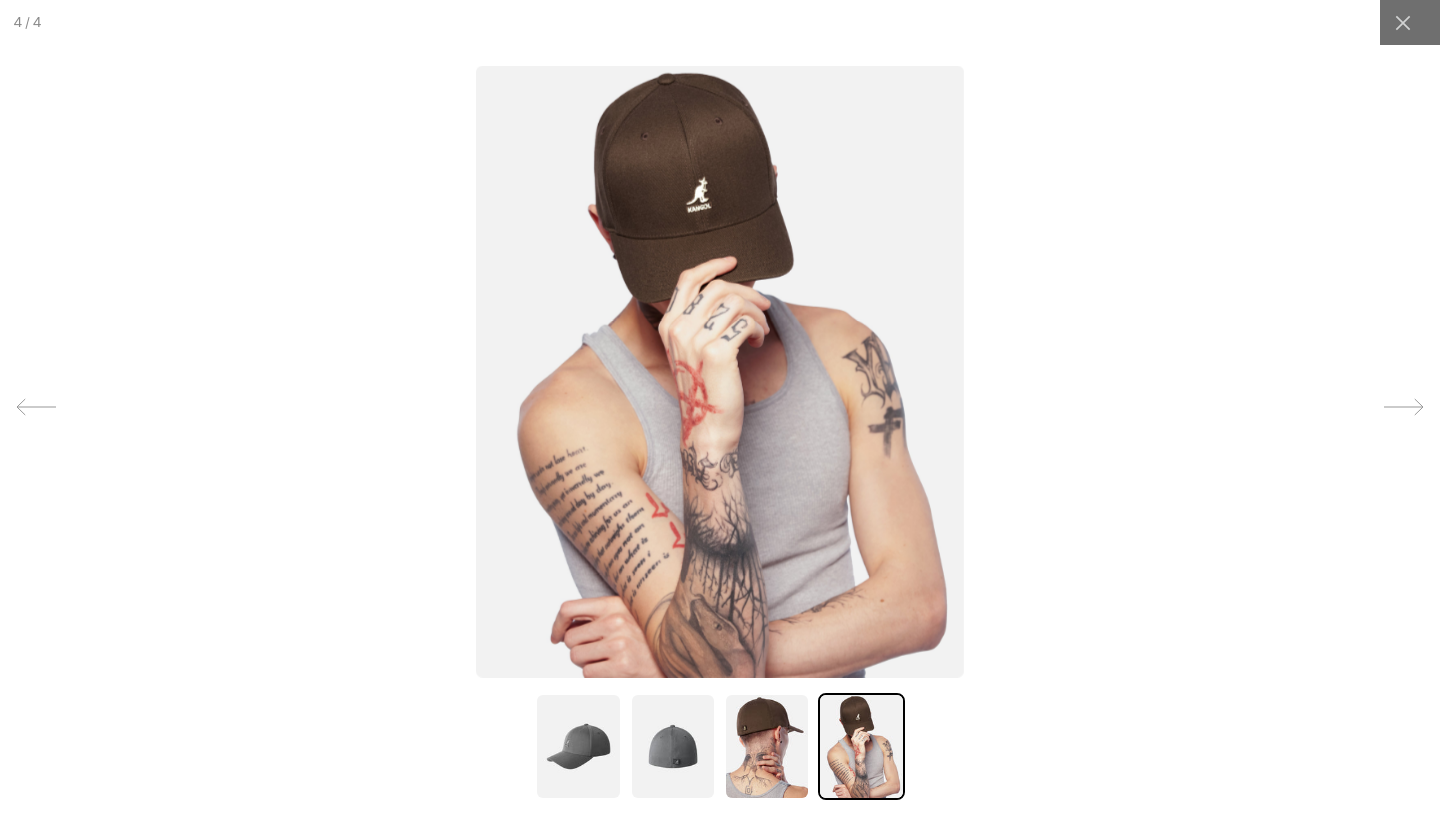 scroll, scrollTop: 0, scrollLeft: 412, axis: horizontal 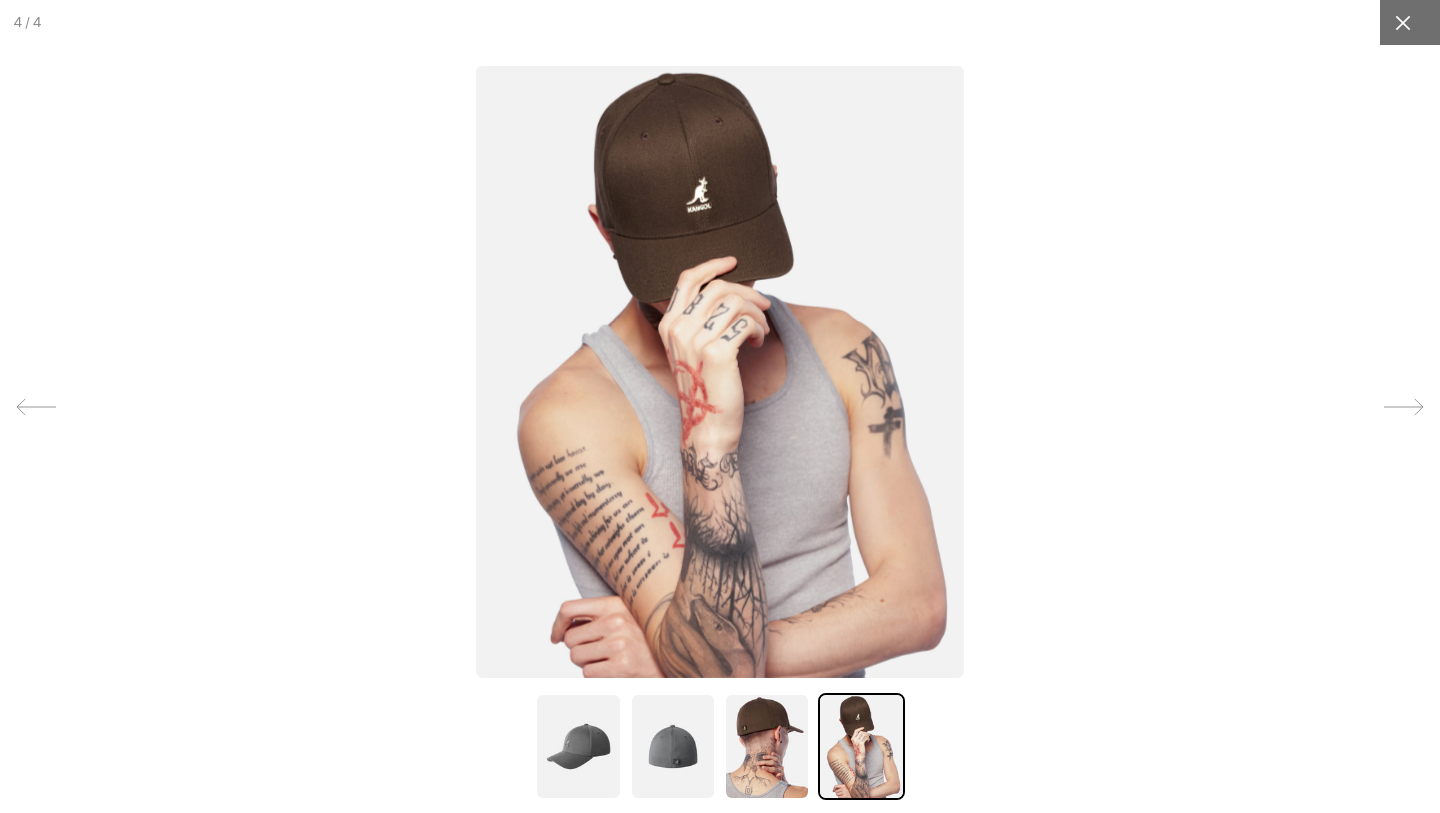 click 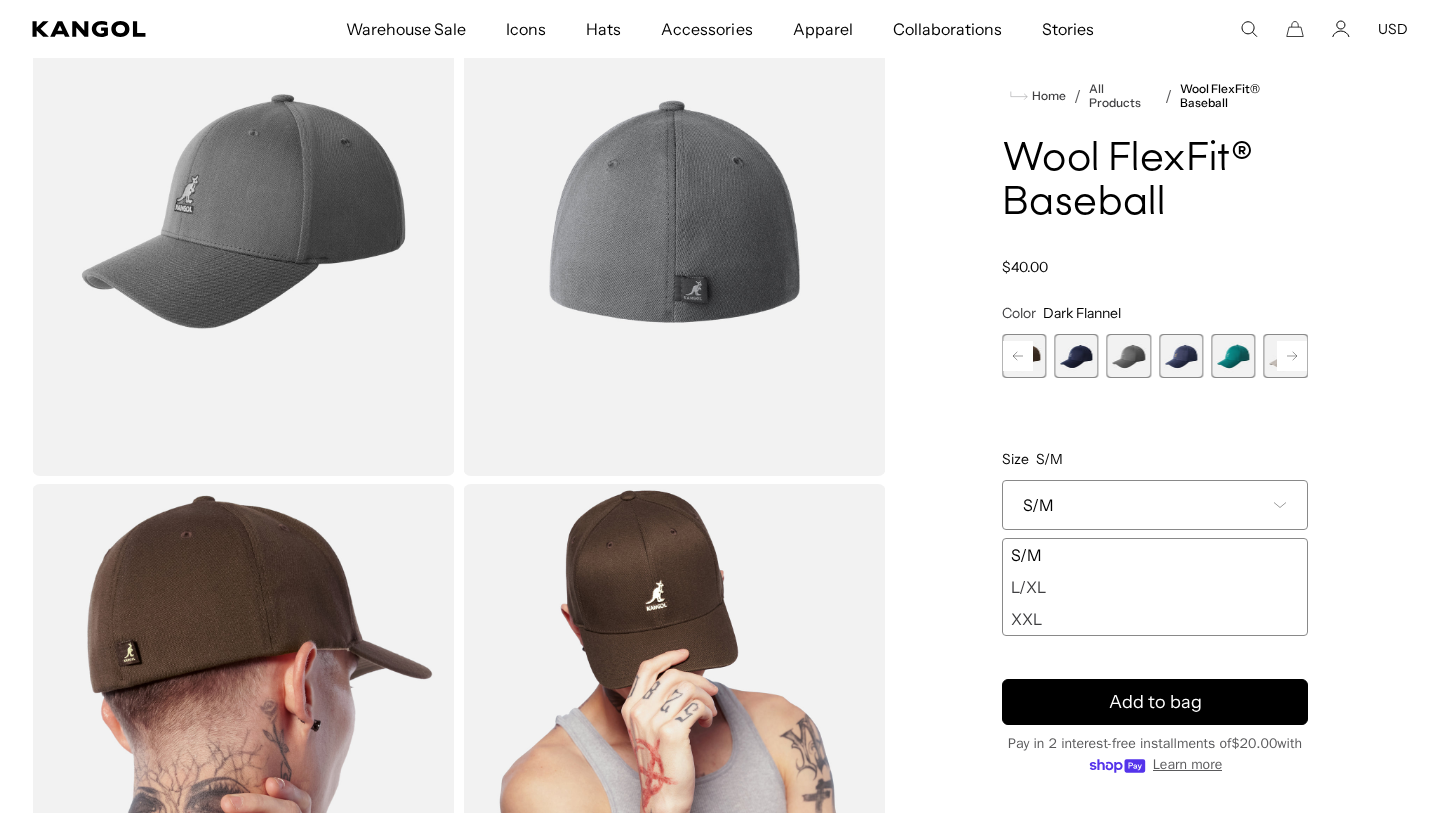 scroll, scrollTop: 203, scrollLeft: 0, axis: vertical 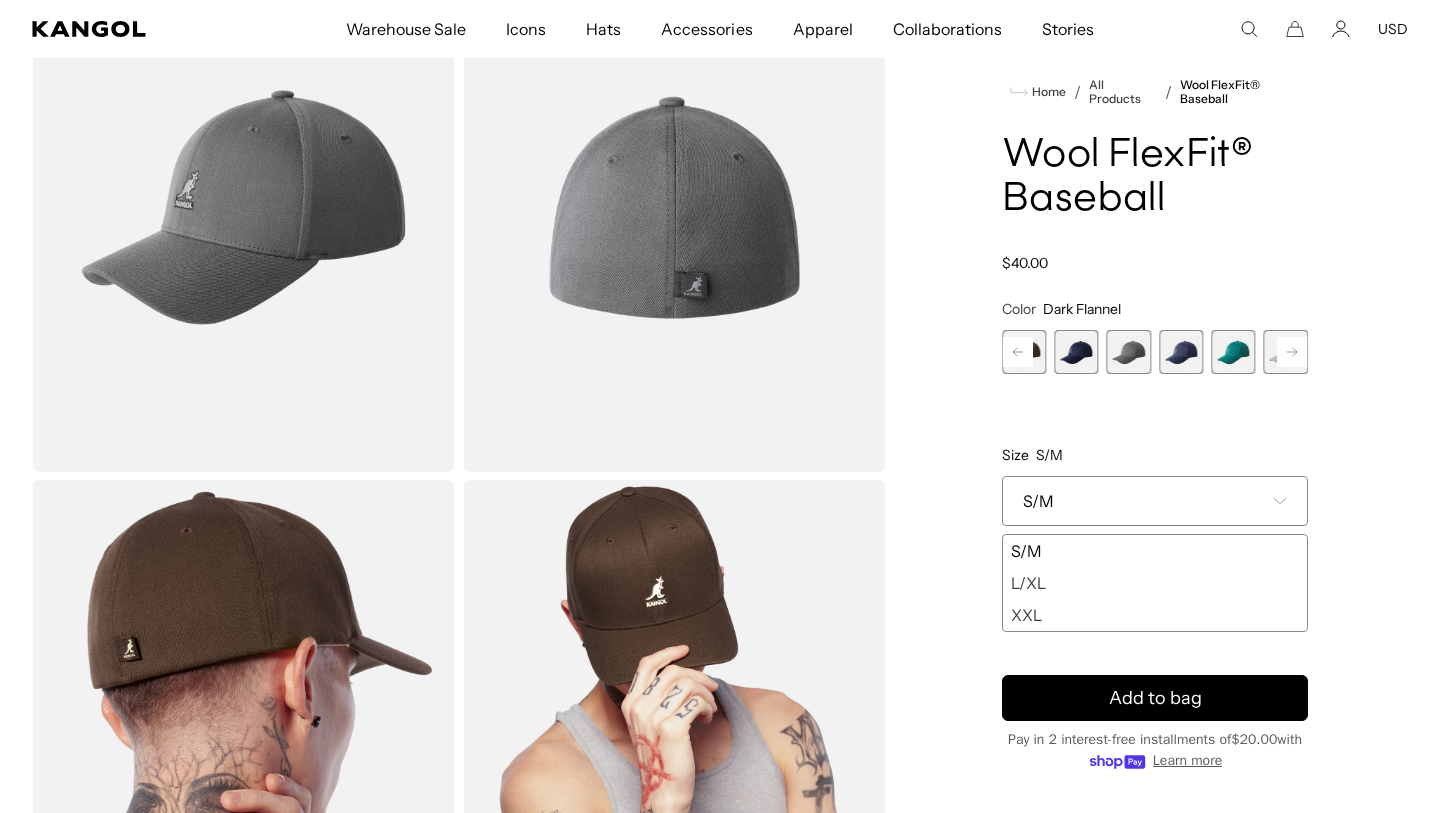 click on "XXL" at bounding box center [1155, 616] 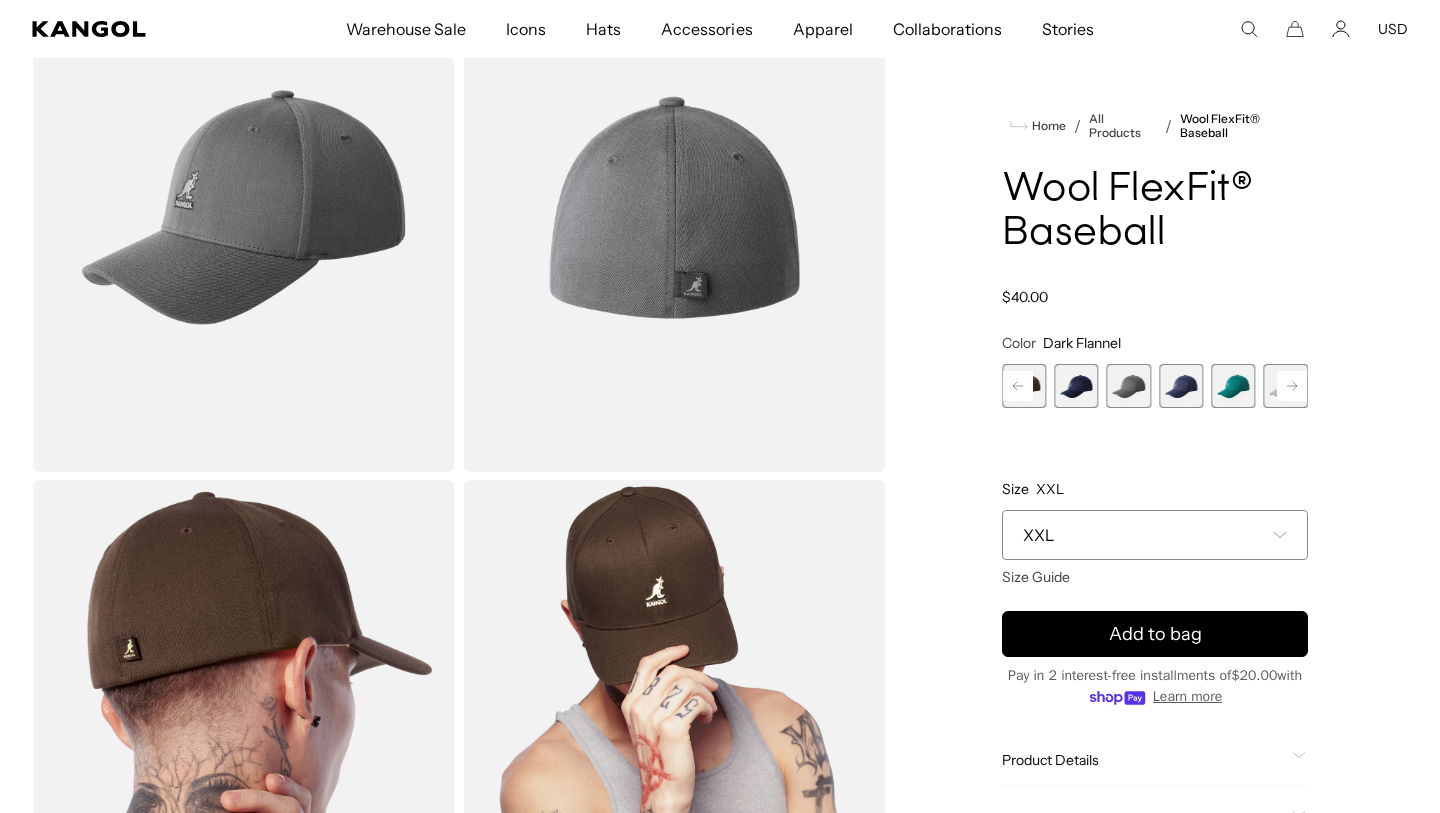 scroll, scrollTop: 0, scrollLeft: 412, axis: horizontal 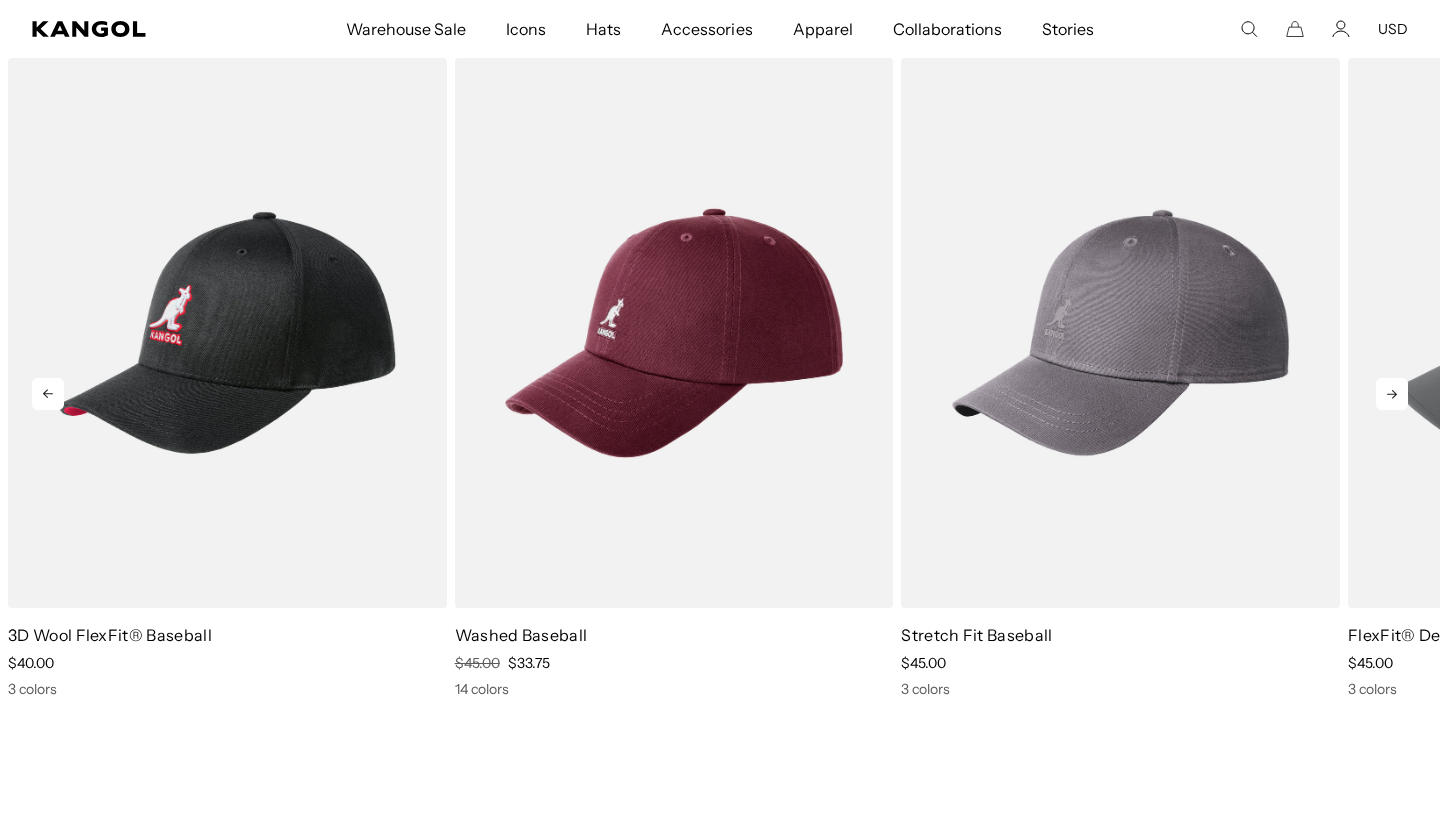 click 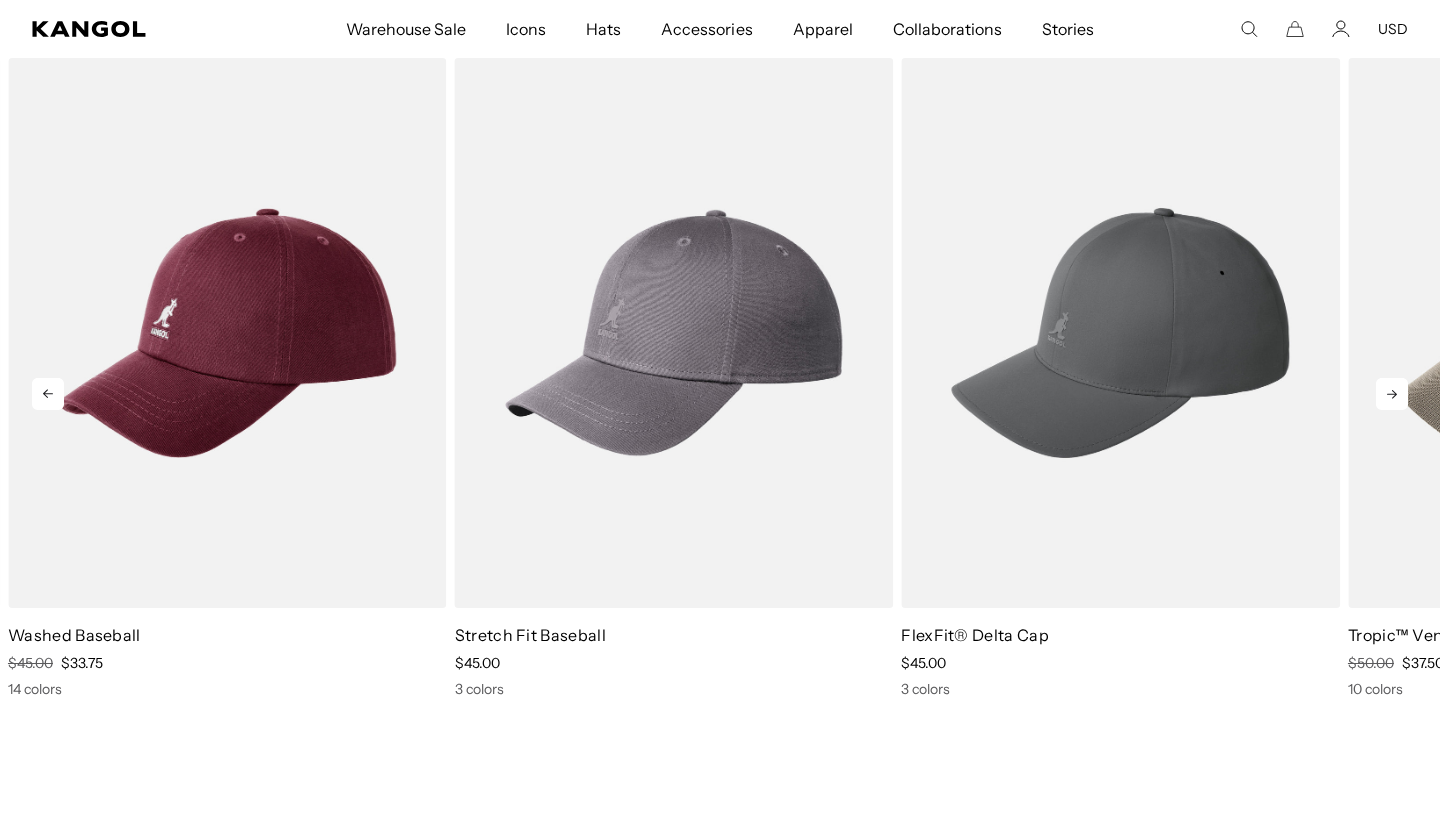 scroll, scrollTop: 0, scrollLeft: 412, axis: horizontal 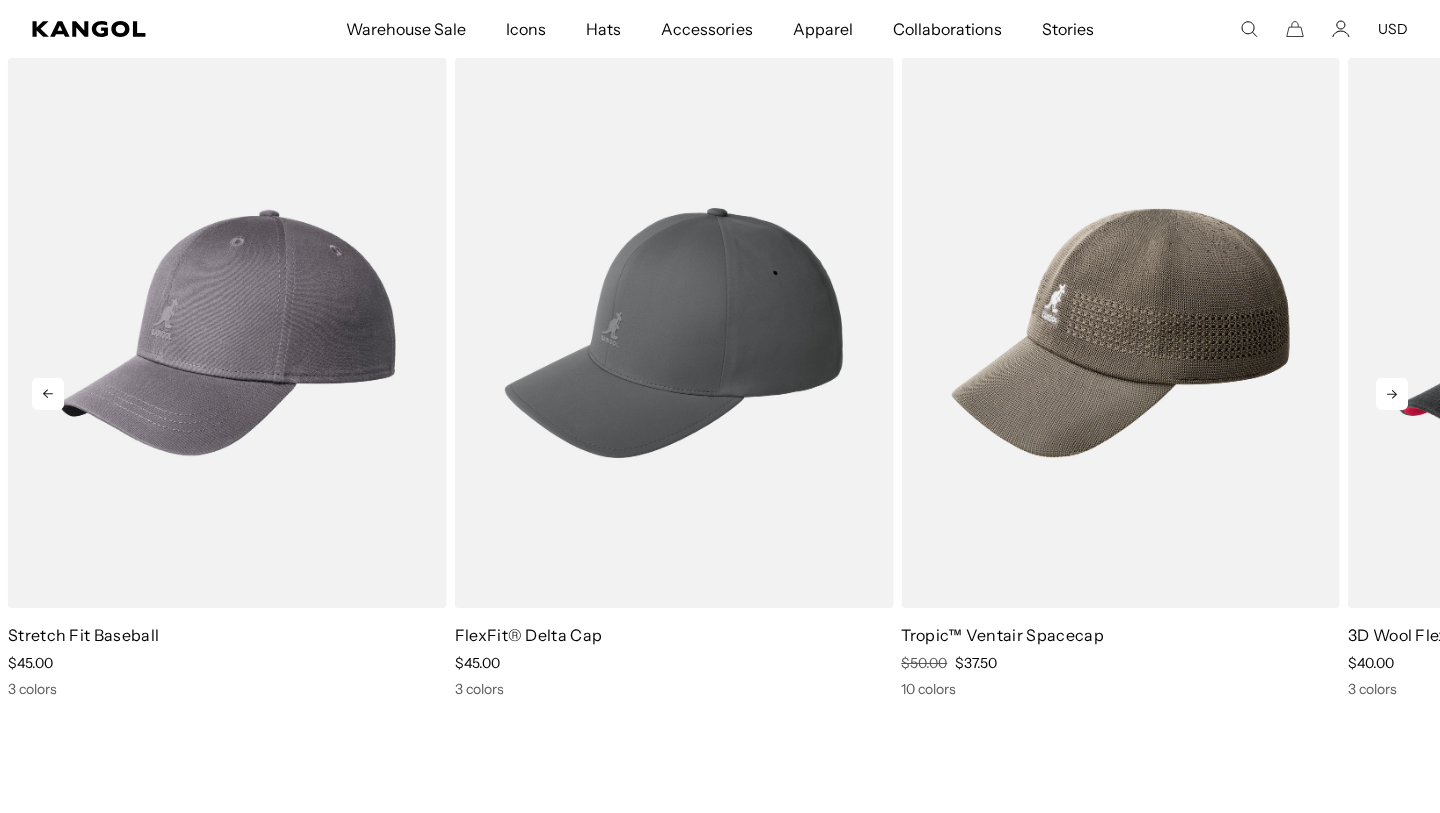 click 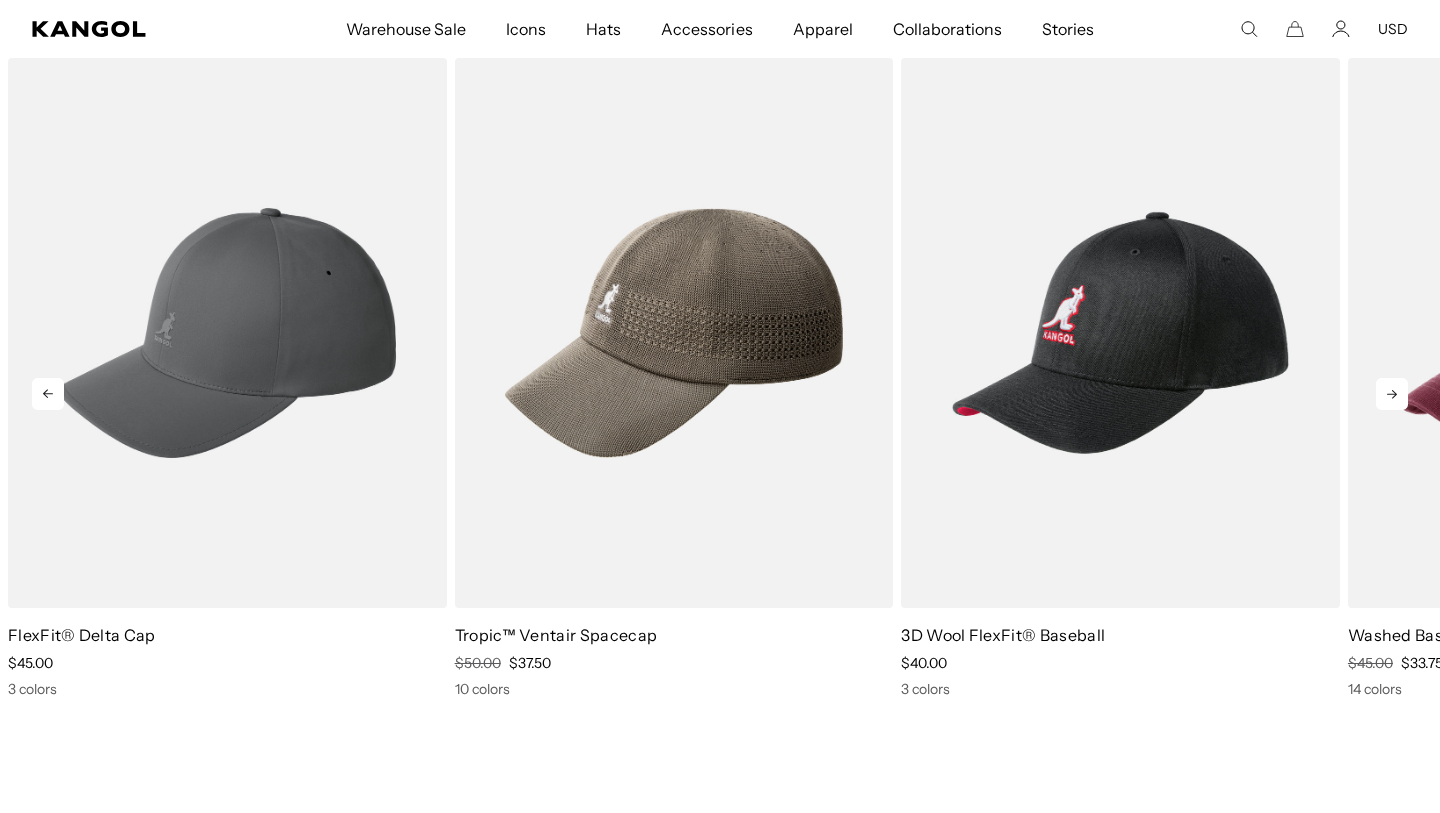 scroll, scrollTop: 0, scrollLeft: 0, axis: both 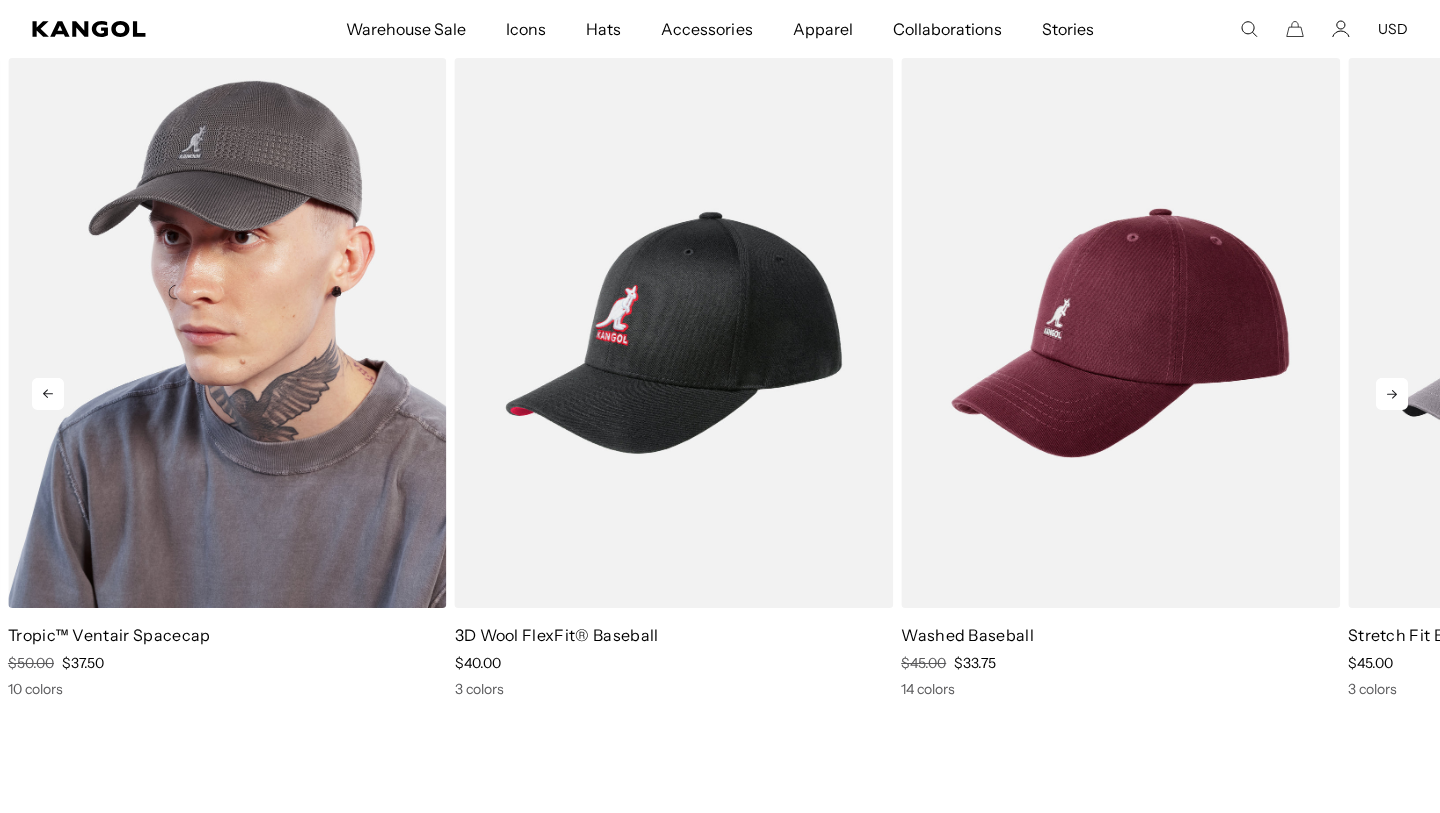 click at bounding box center [227, 333] 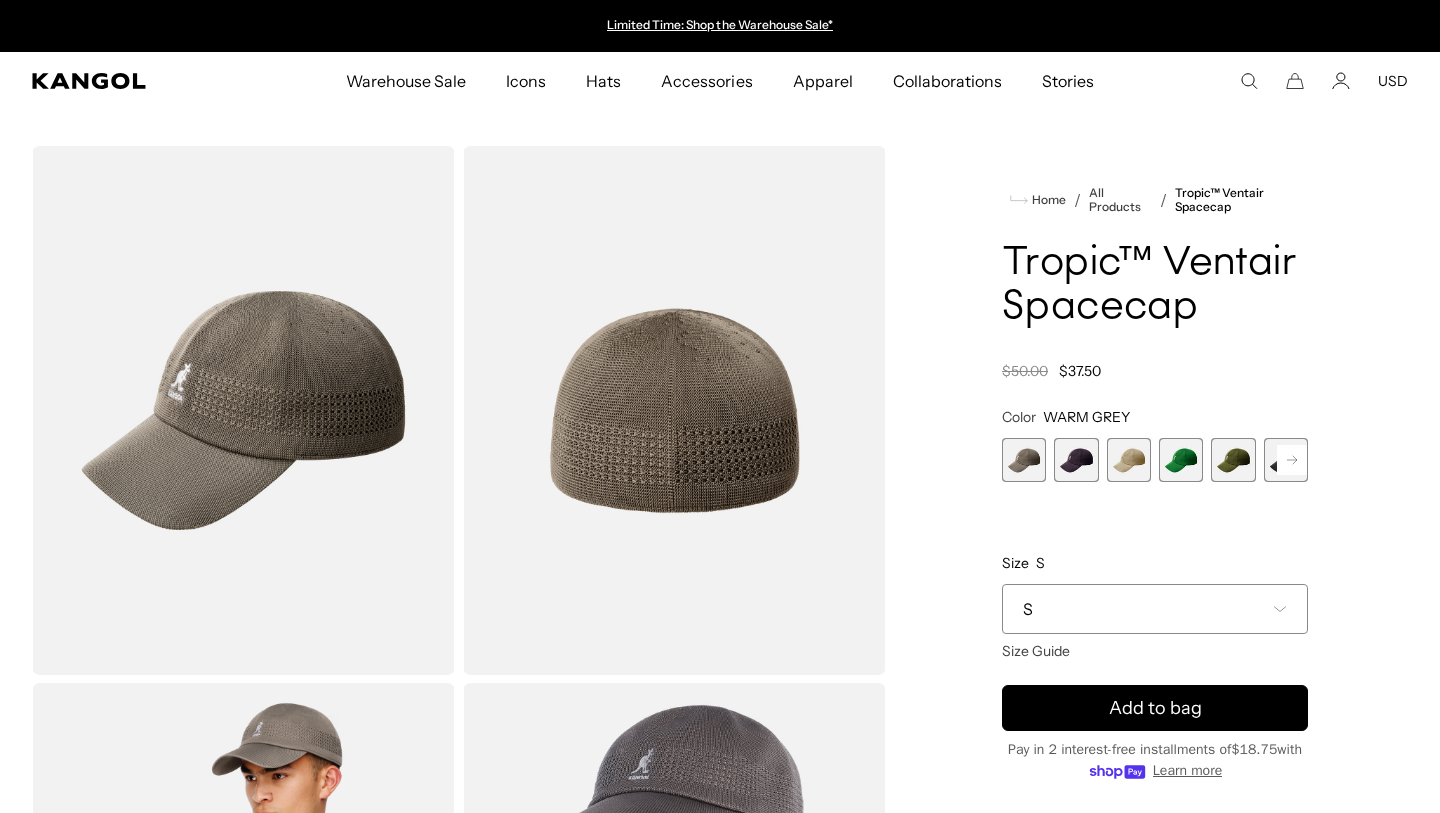 scroll, scrollTop: 111, scrollLeft: 0, axis: vertical 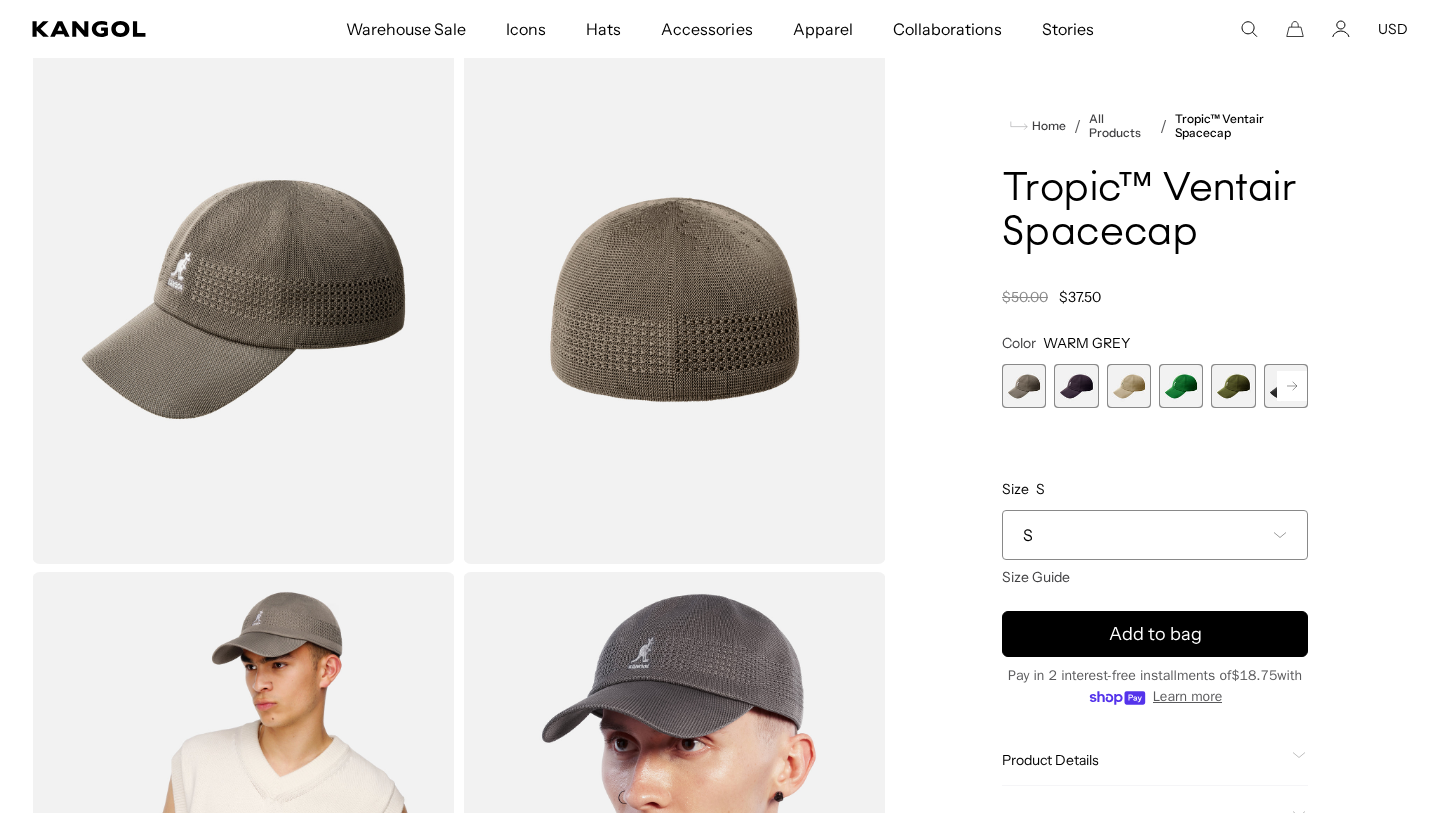 click on "S" at bounding box center (1155, 535) 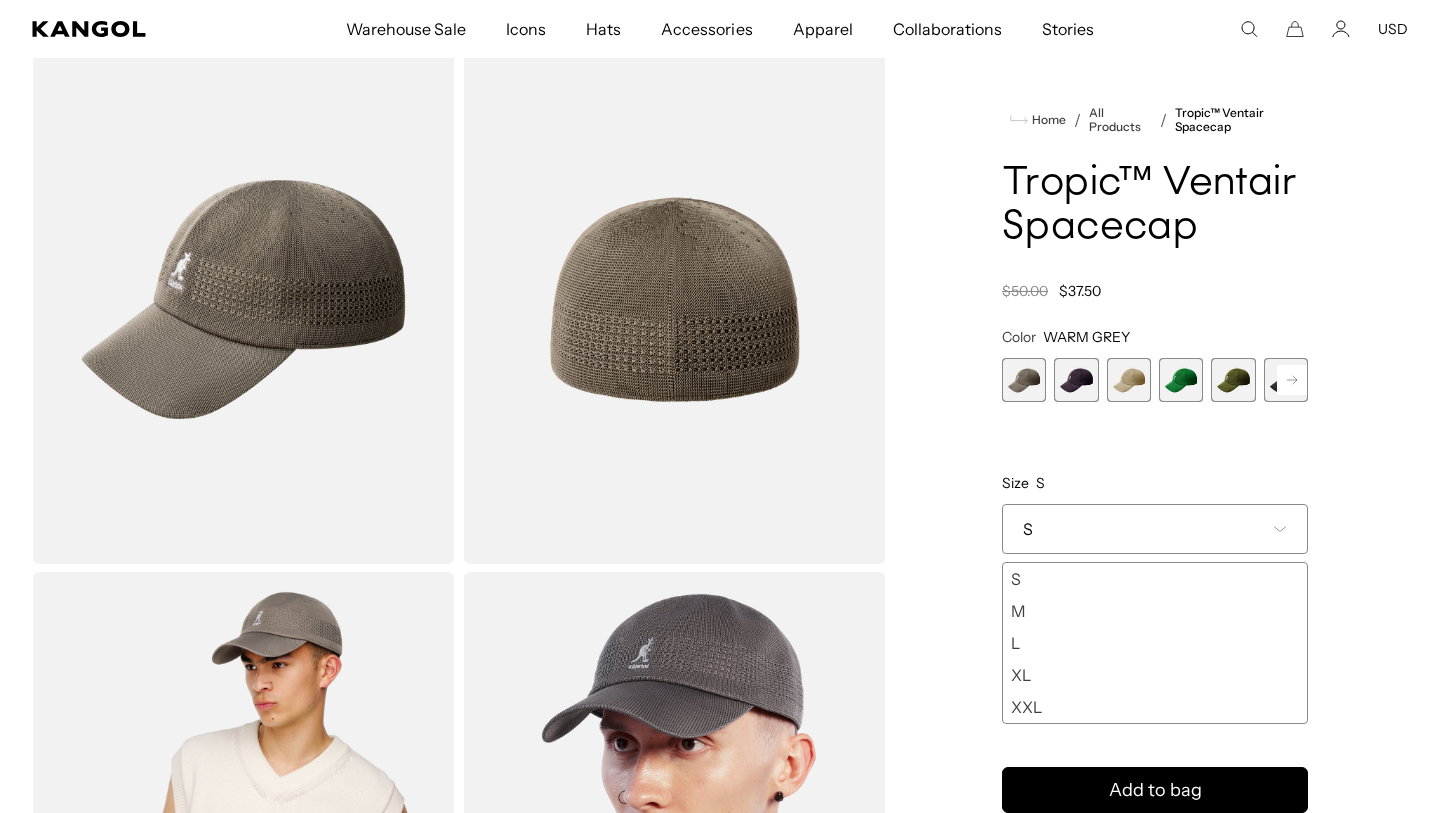 scroll, scrollTop: 0, scrollLeft: 0, axis: both 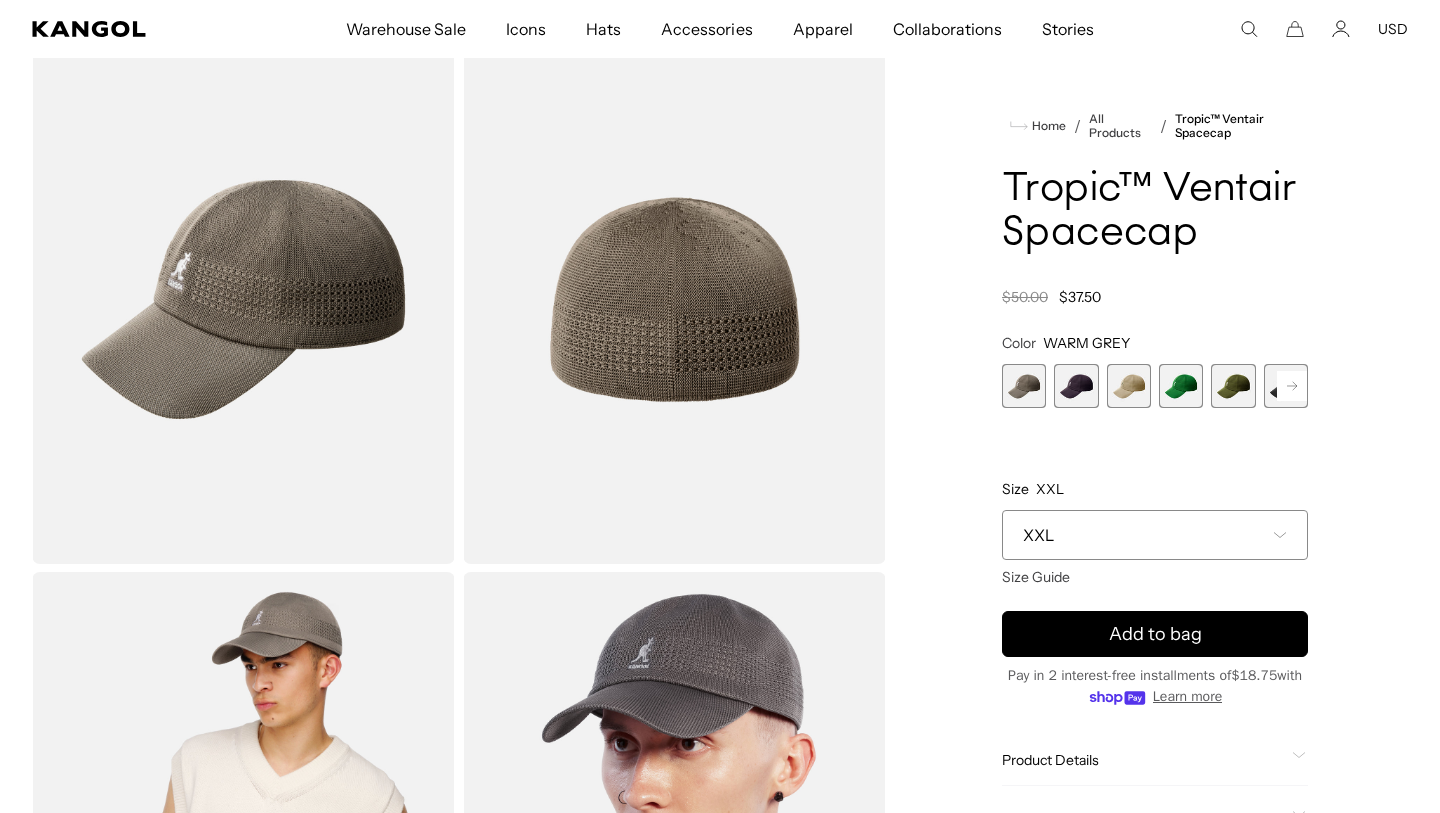 click at bounding box center [1076, 386] 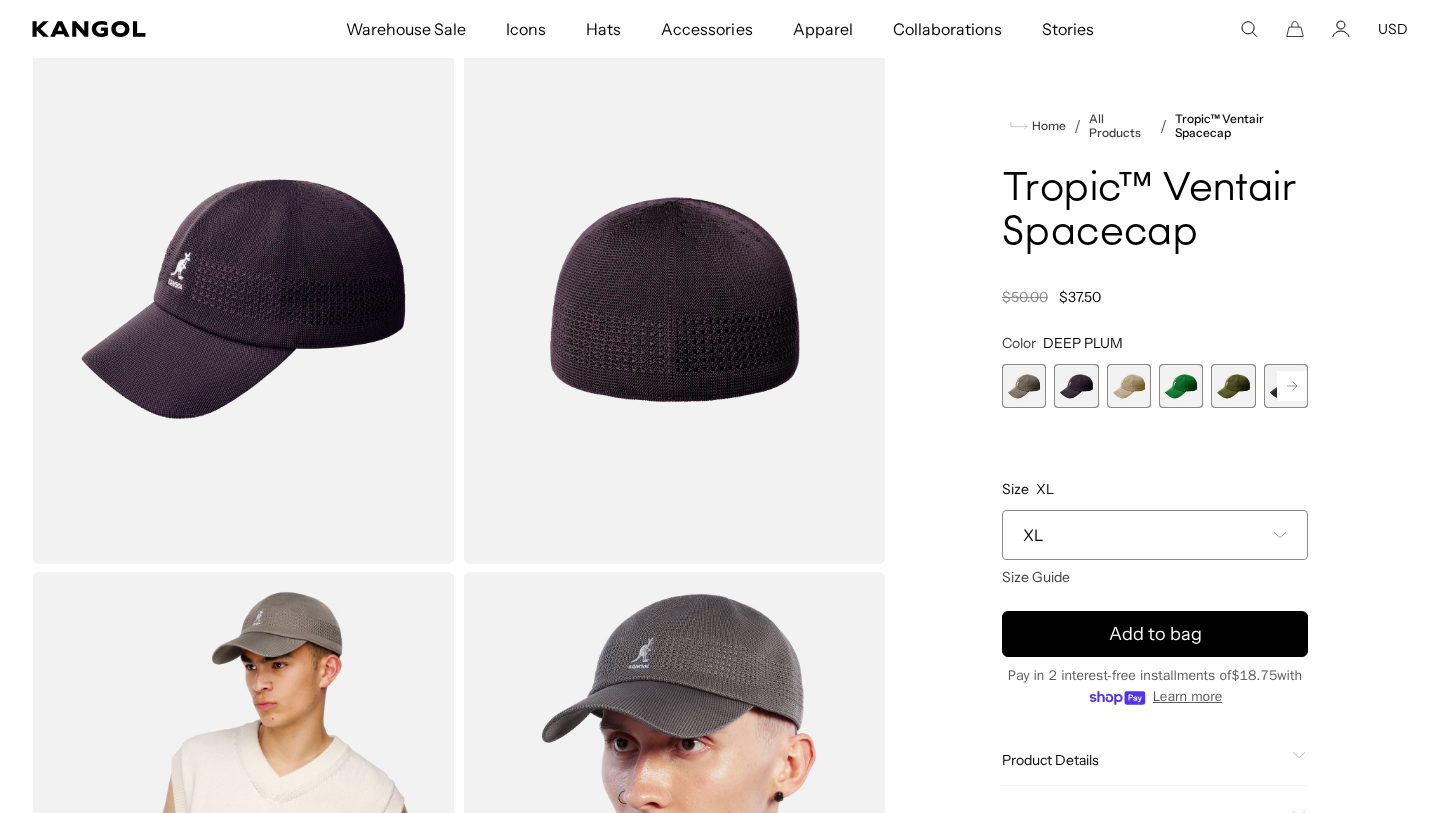 scroll, scrollTop: 0, scrollLeft: 412, axis: horizontal 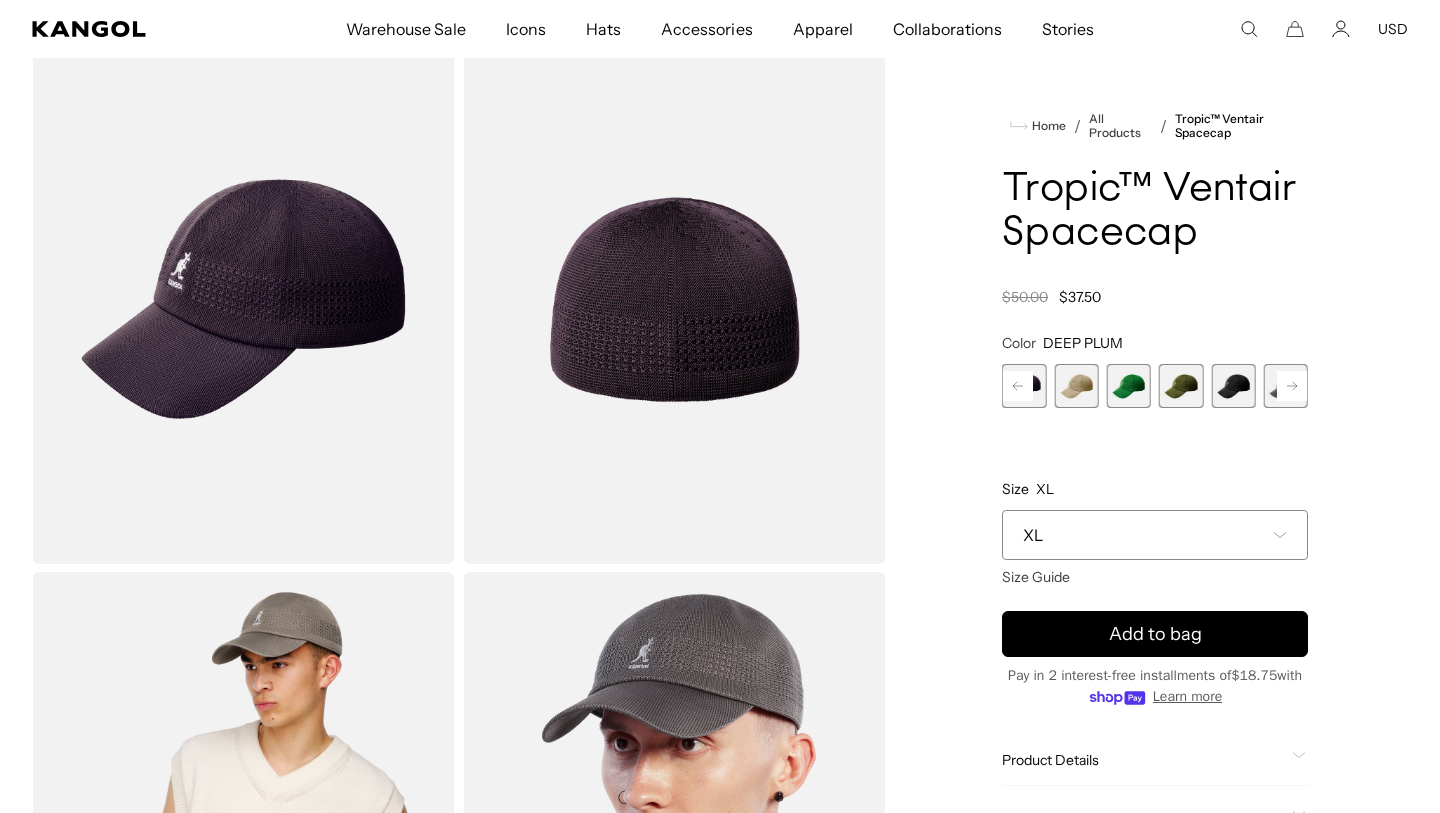 click 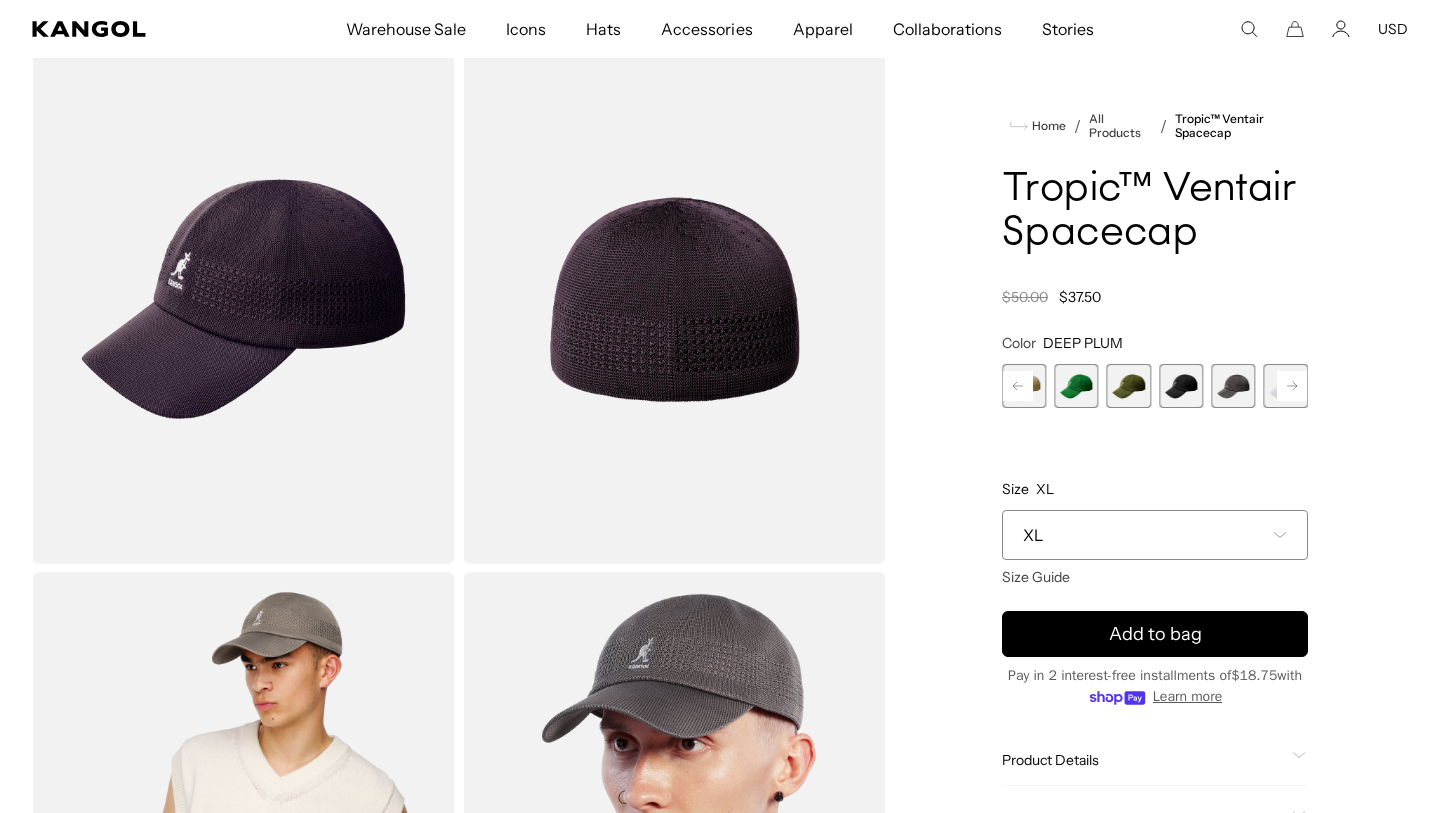 click at bounding box center [1181, 386] 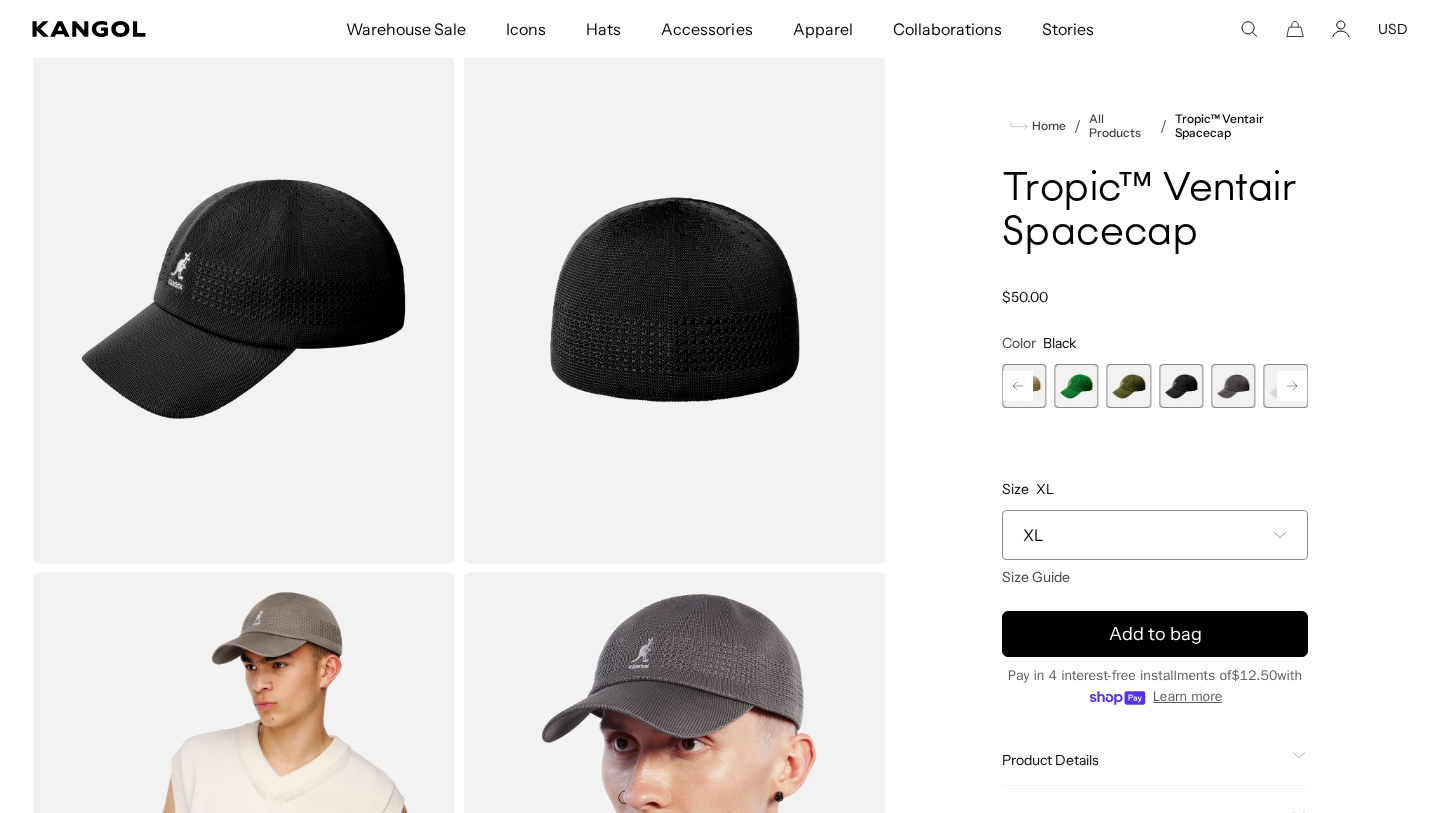 click at bounding box center (1233, 386) 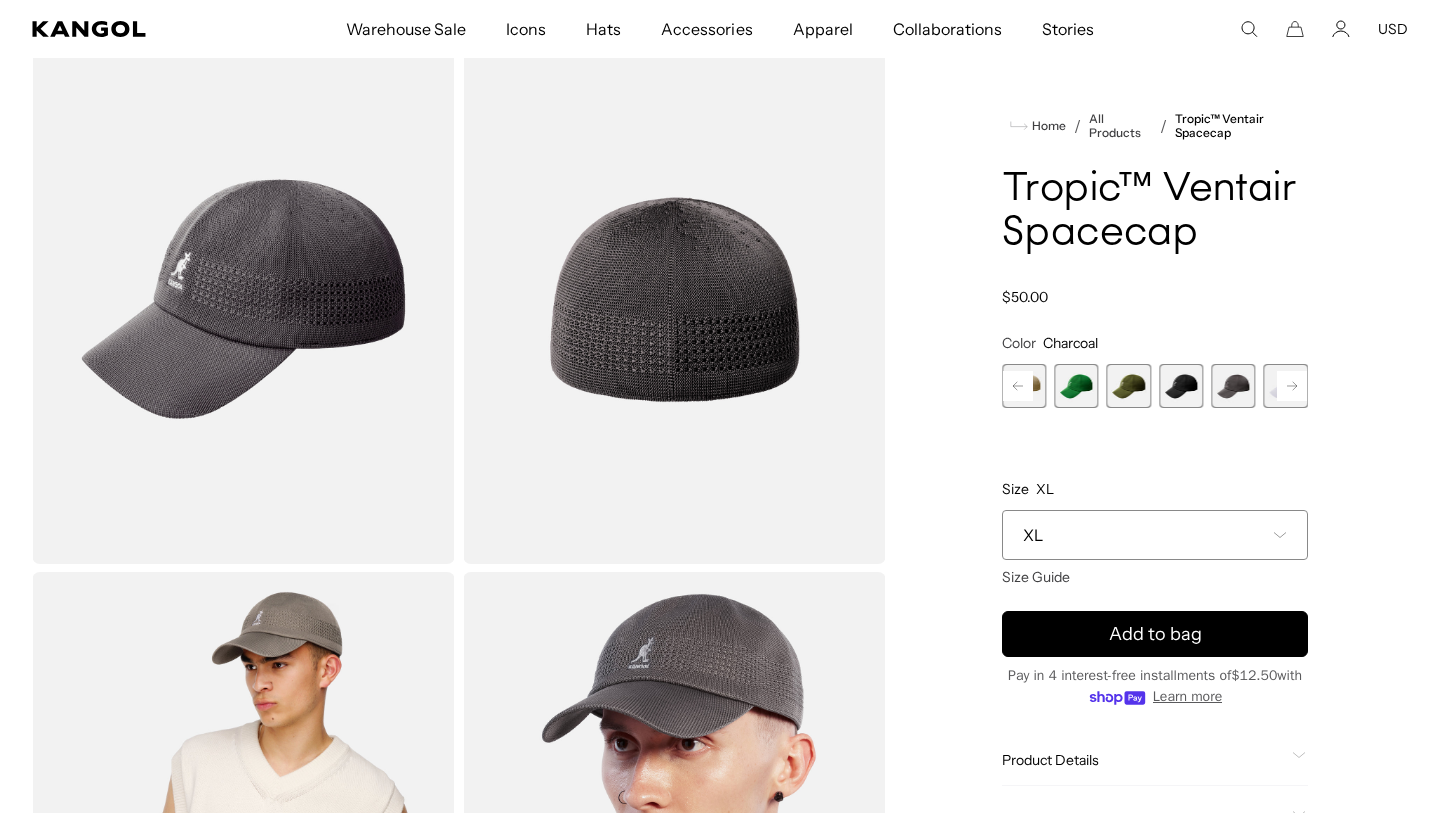 click 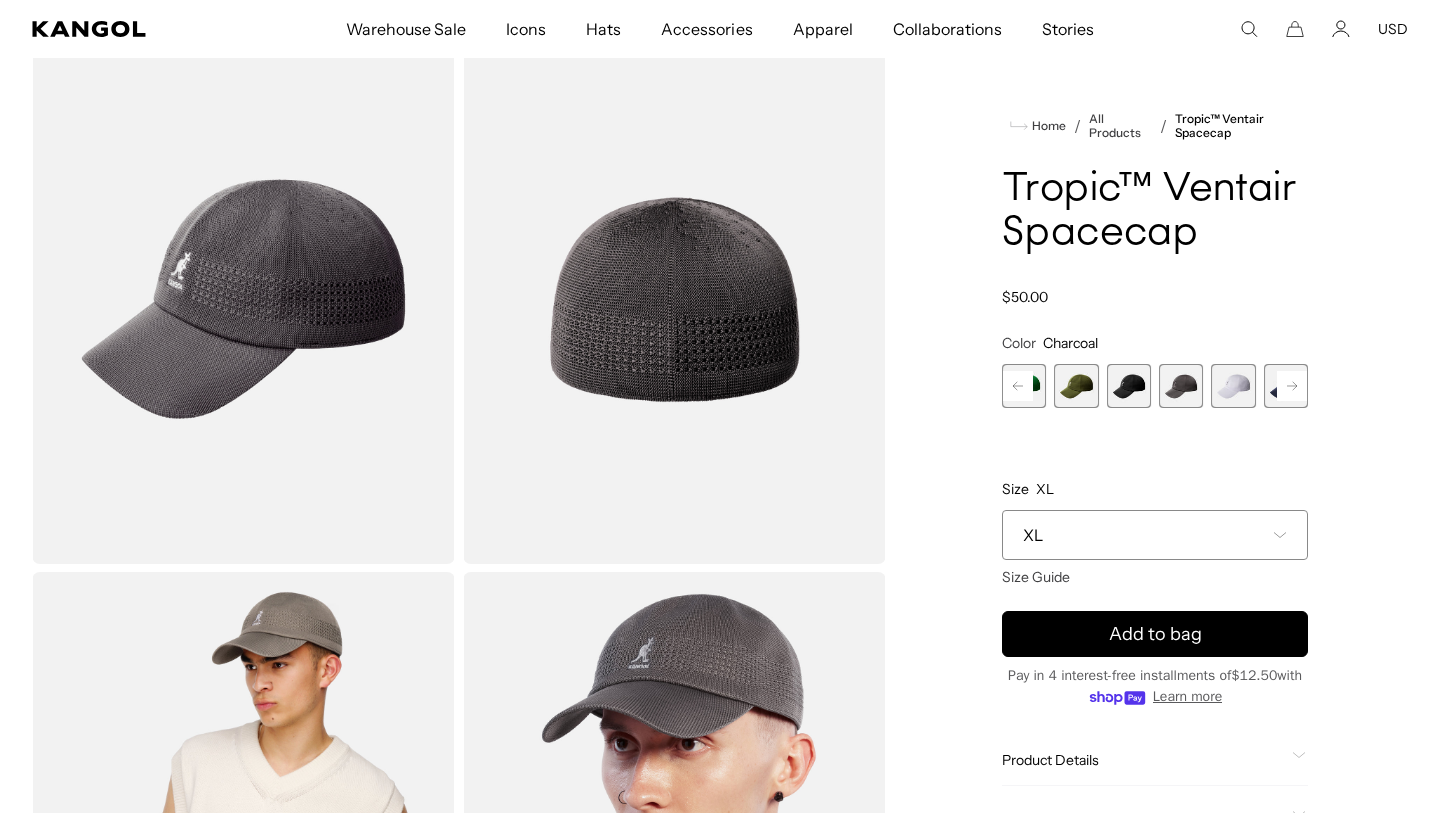 click 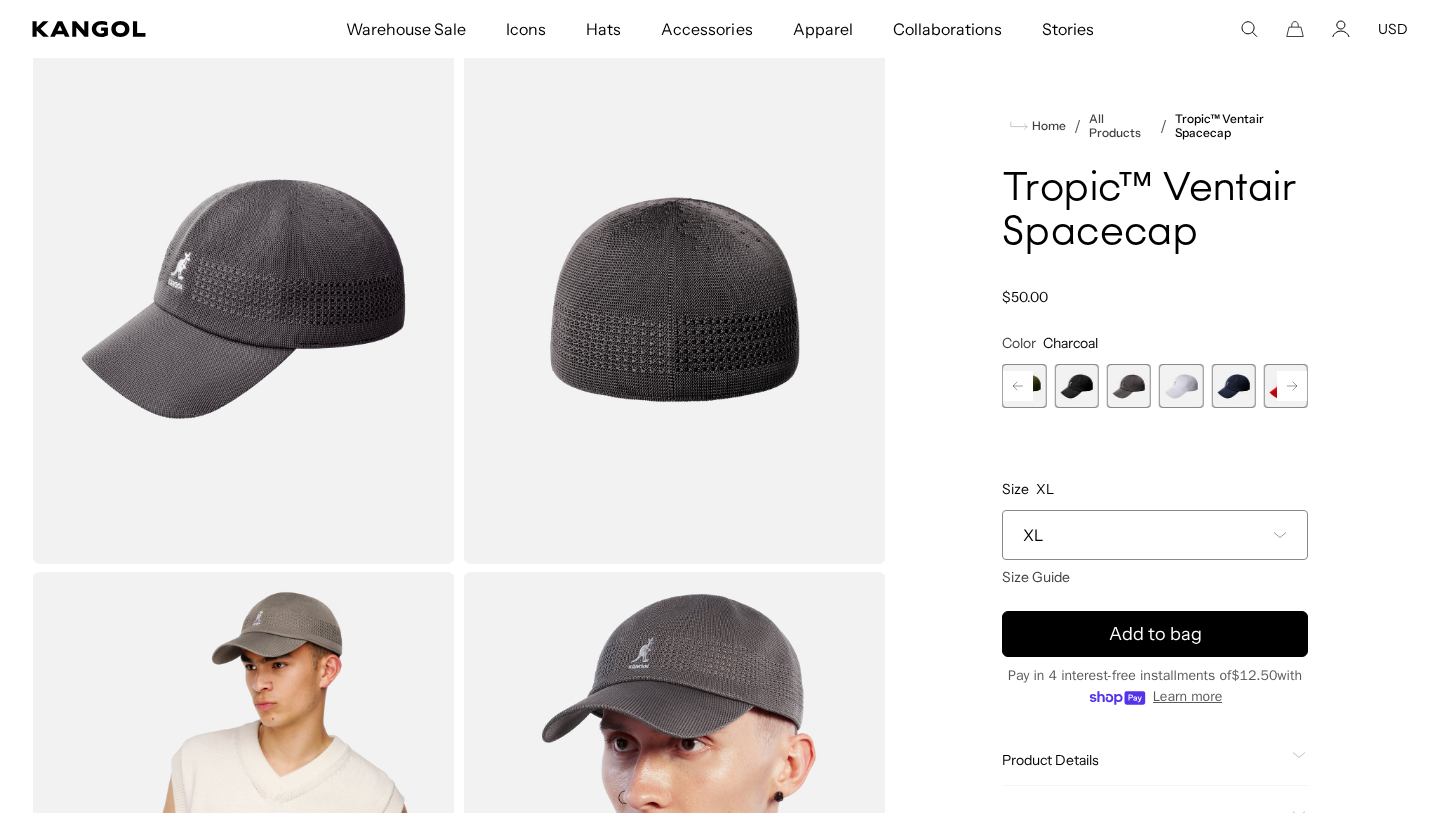 click 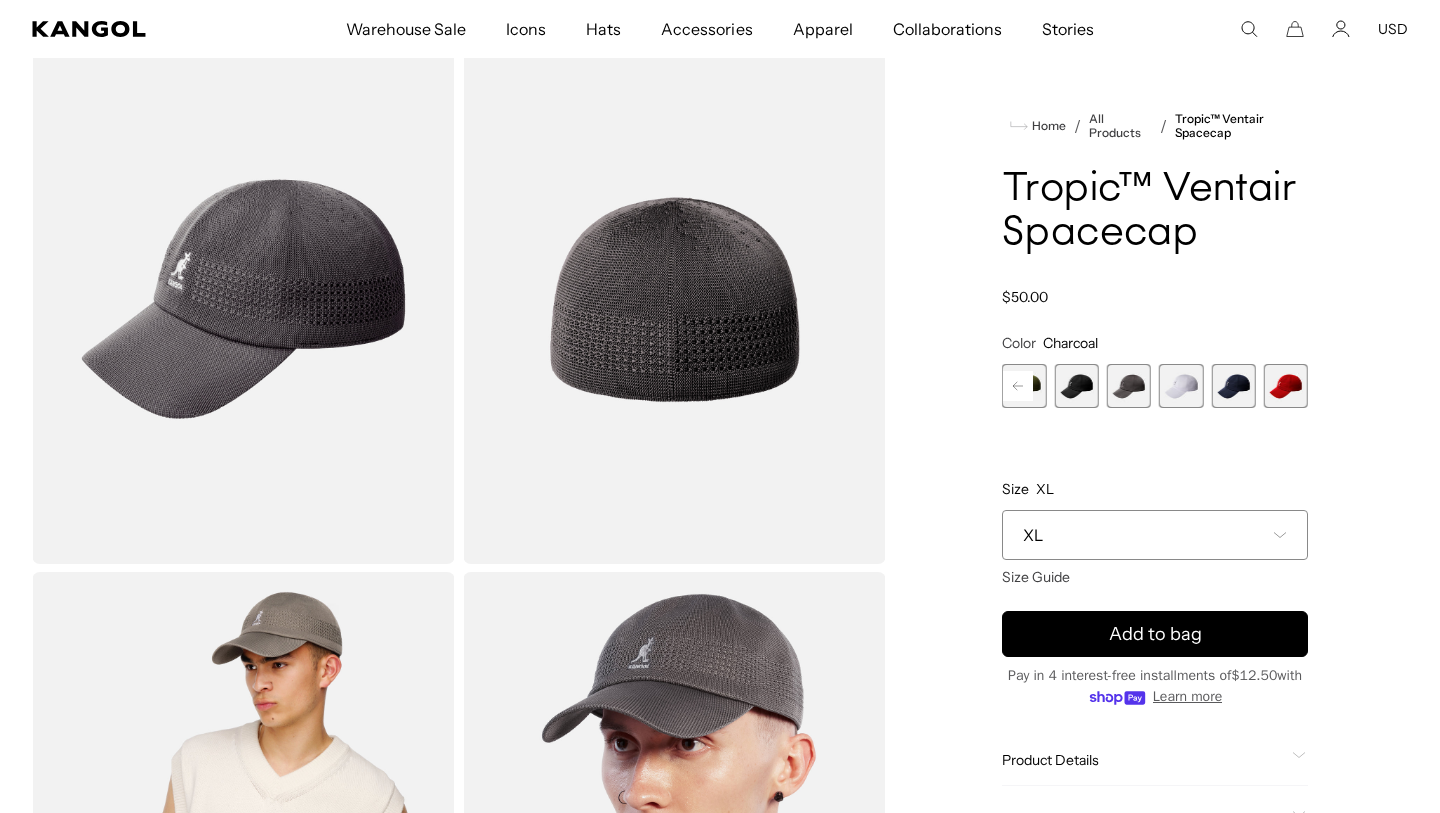 click at bounding box center (1286, 386) 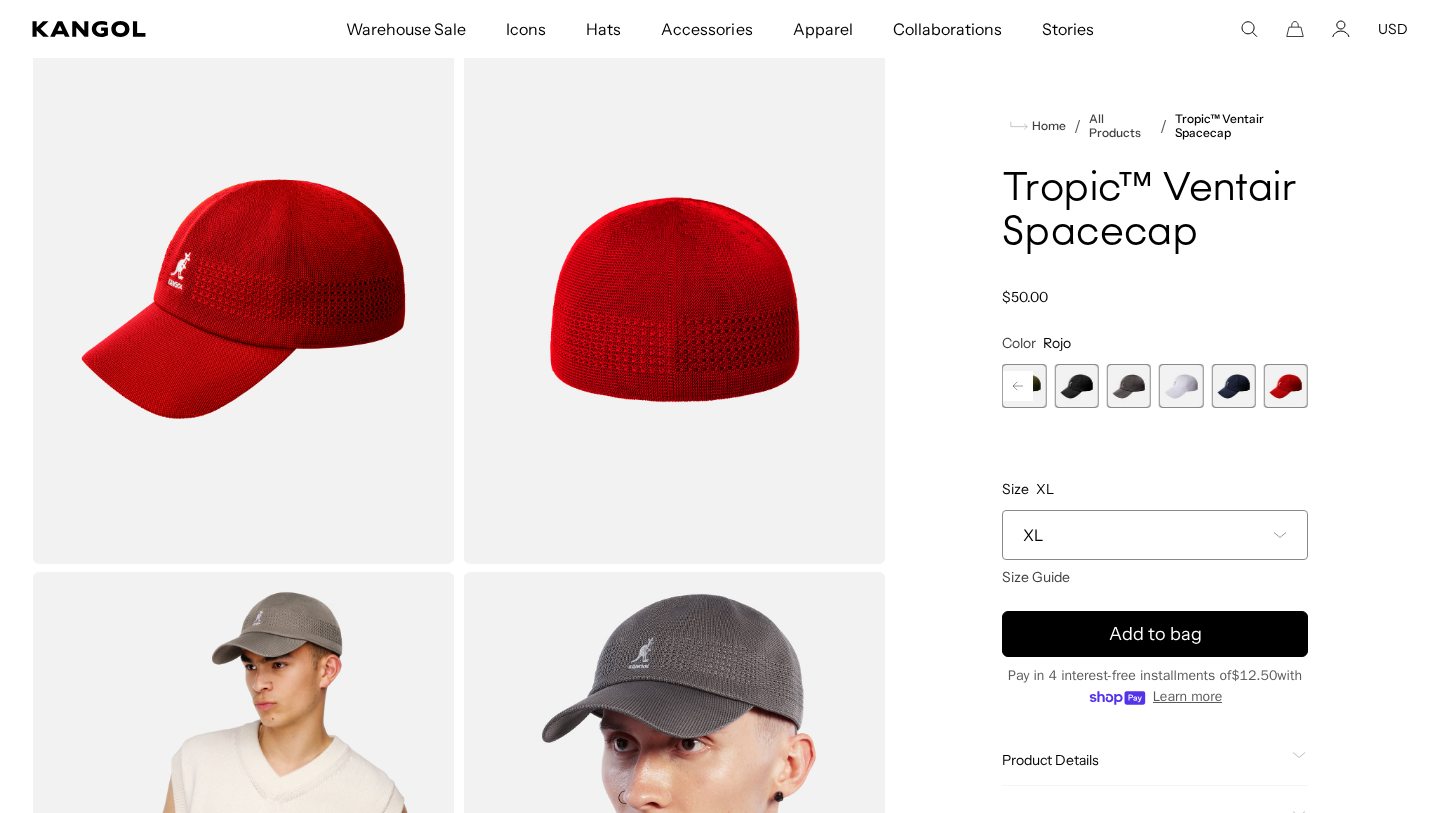 click at bounding box center [1233, 386] 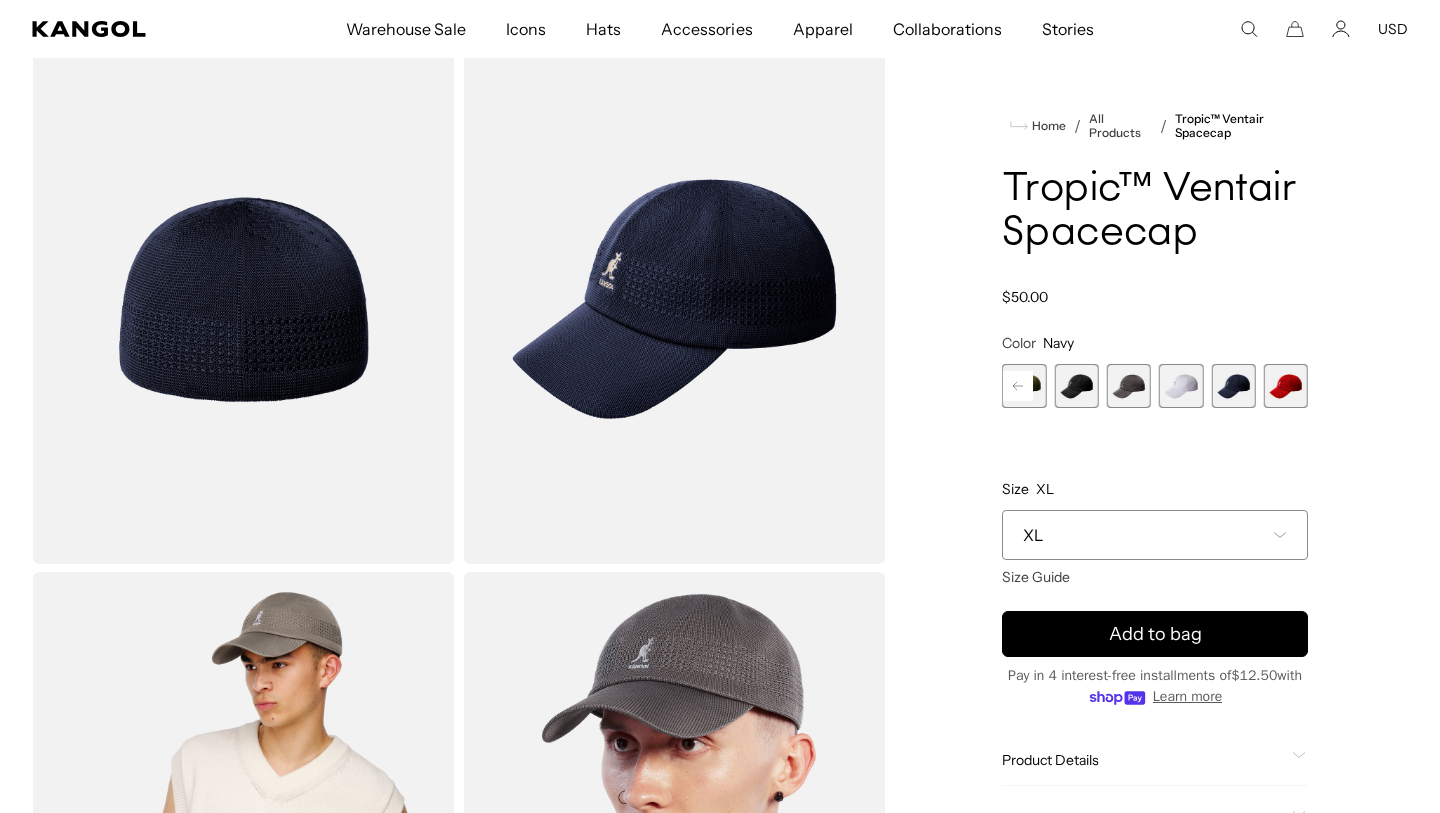 scroll, scrollTop: 0, scrollLeft: 0, axis: both 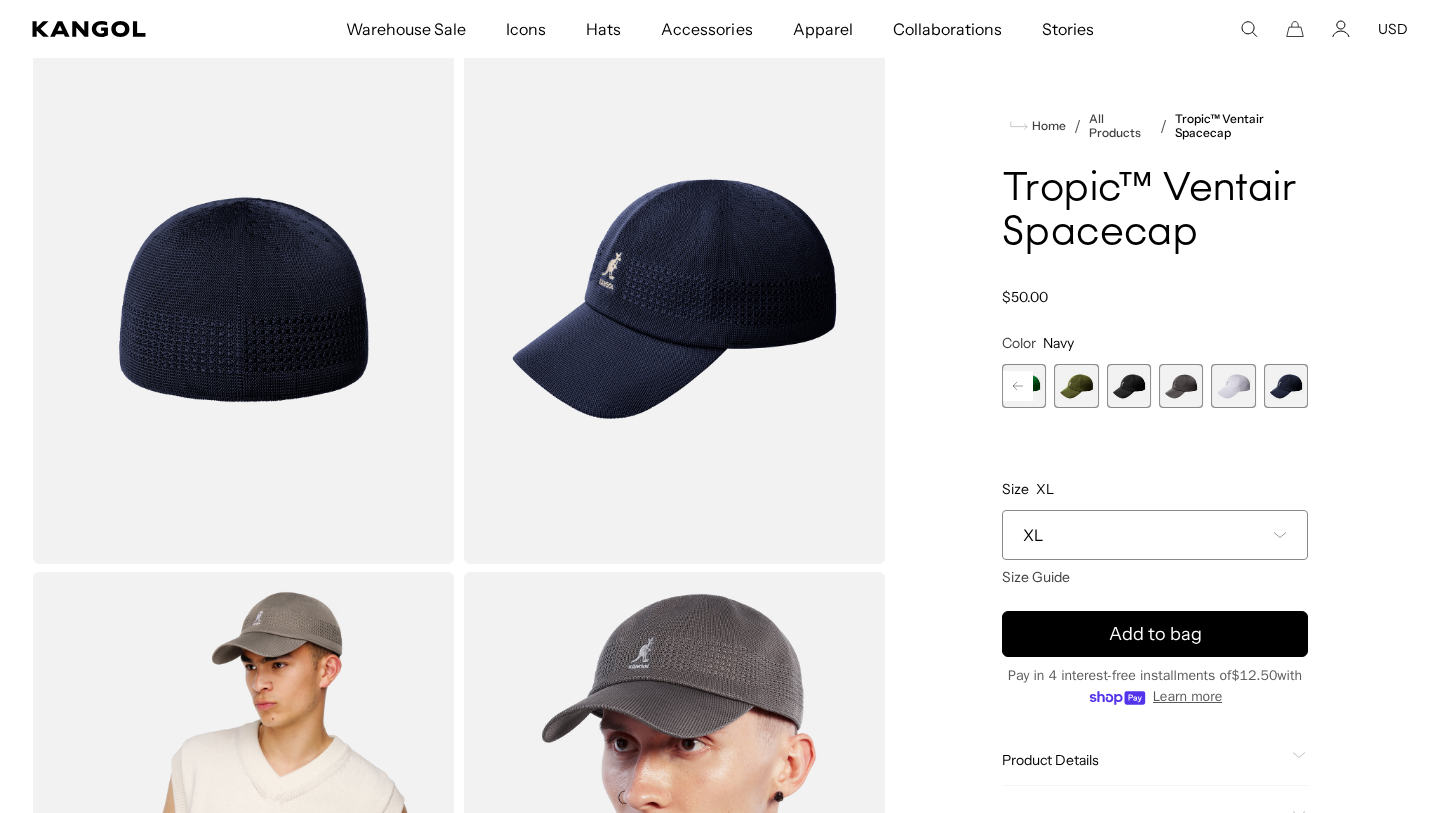 click 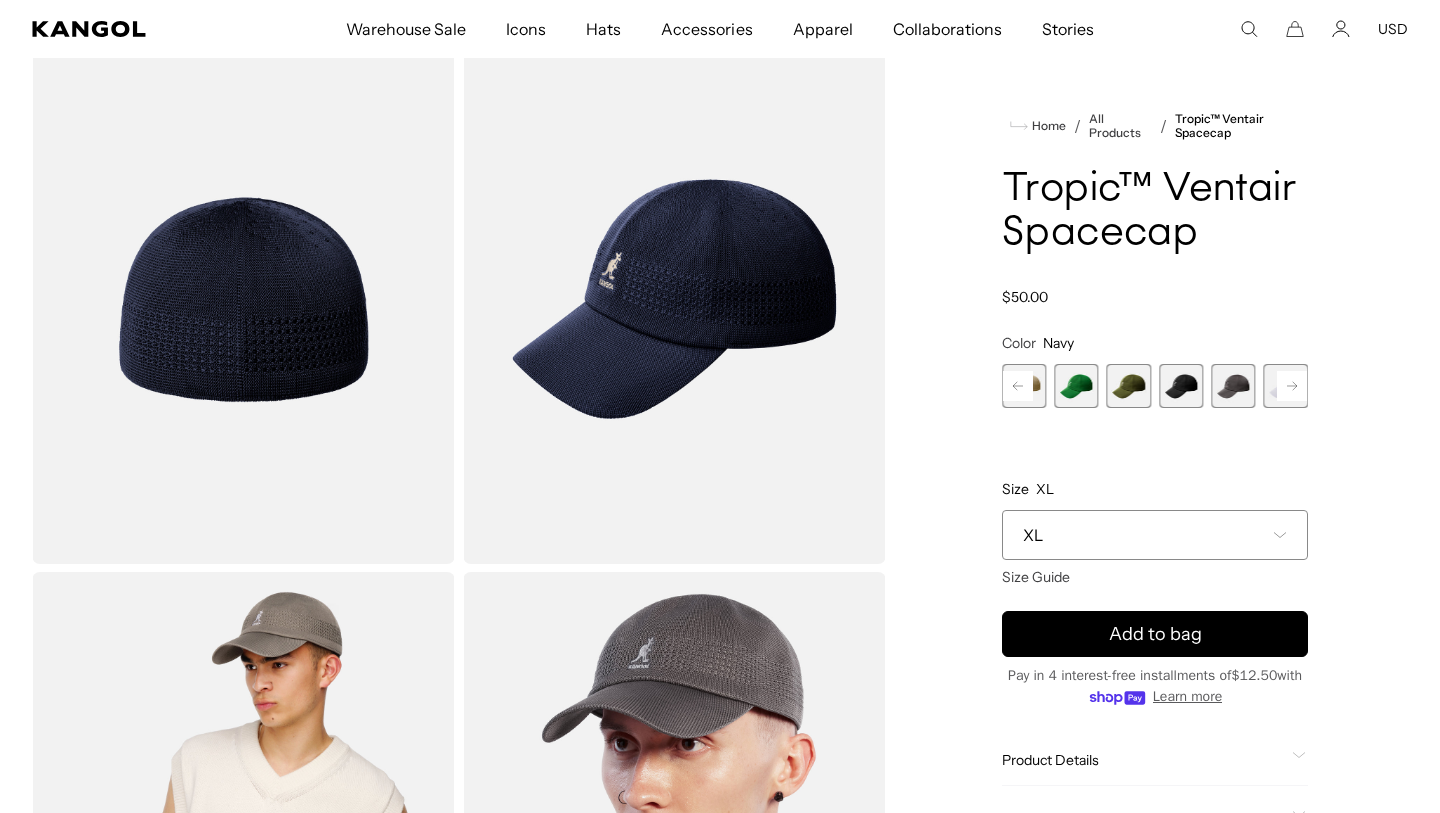 click 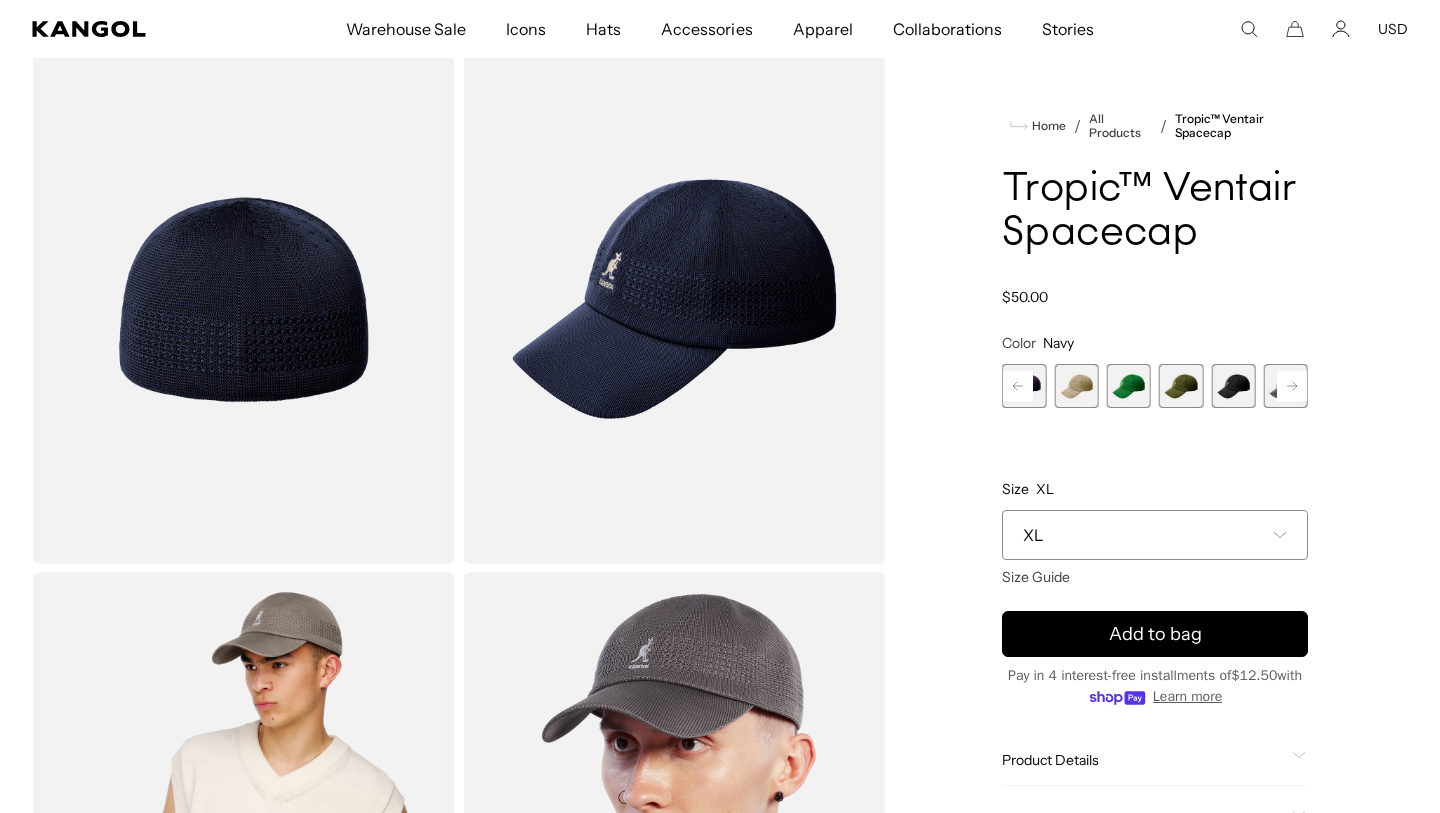 scroll, scrollTop: 0, scrollLeft: 412, axis: horizontal 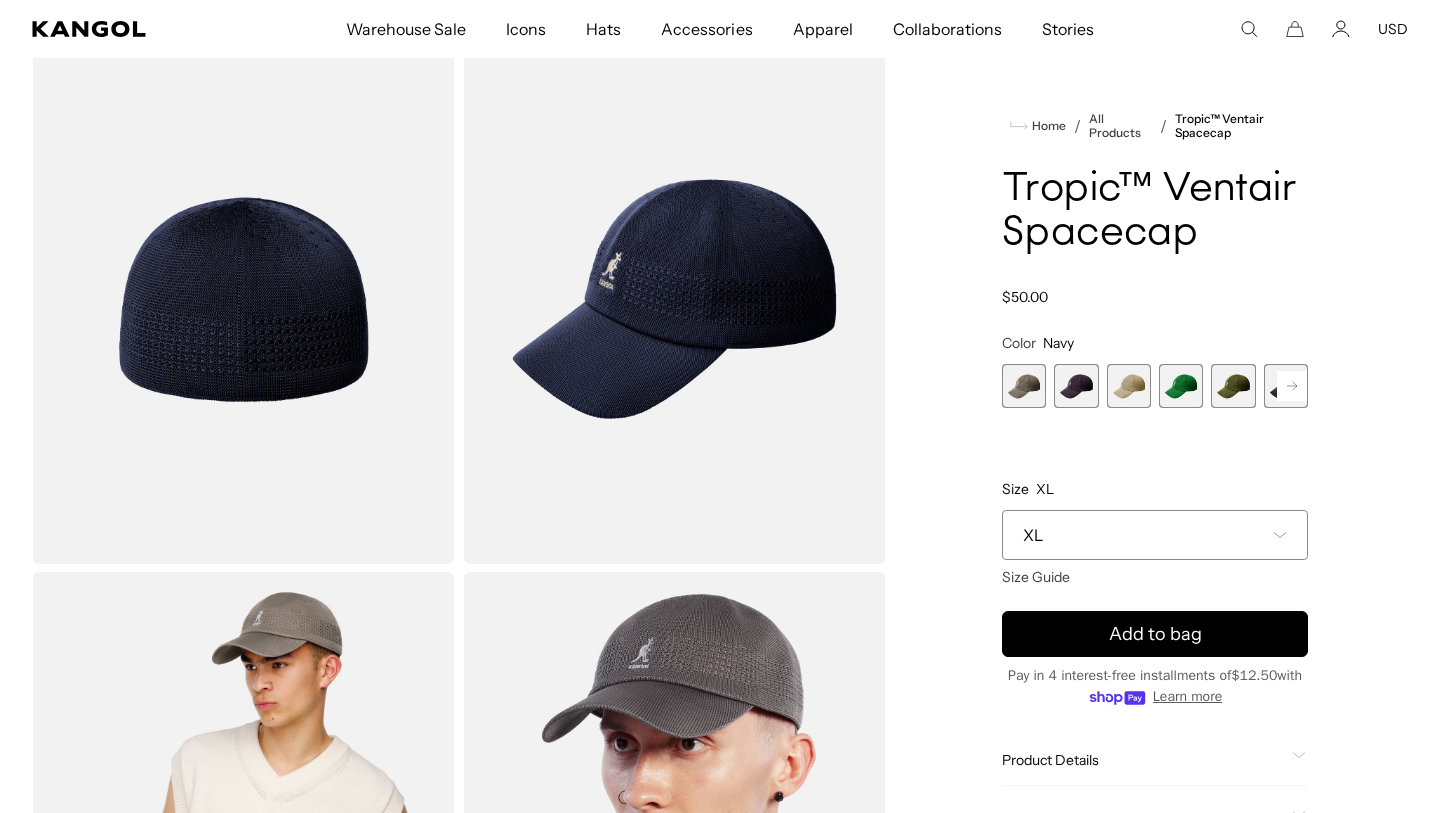 click on "Previous
Next
WARM GREY
Variant sold out or unavailable
DEEP PLUM
Variant sold out or unavailable
Beige
Variant sold out or unavailable
Turf Green
Variant sold out or unavailable
Army Green
Variant sold out or unavailable
Black
Variant sold out or unavailable
Charcoal" at bounding box center (1155, 386) 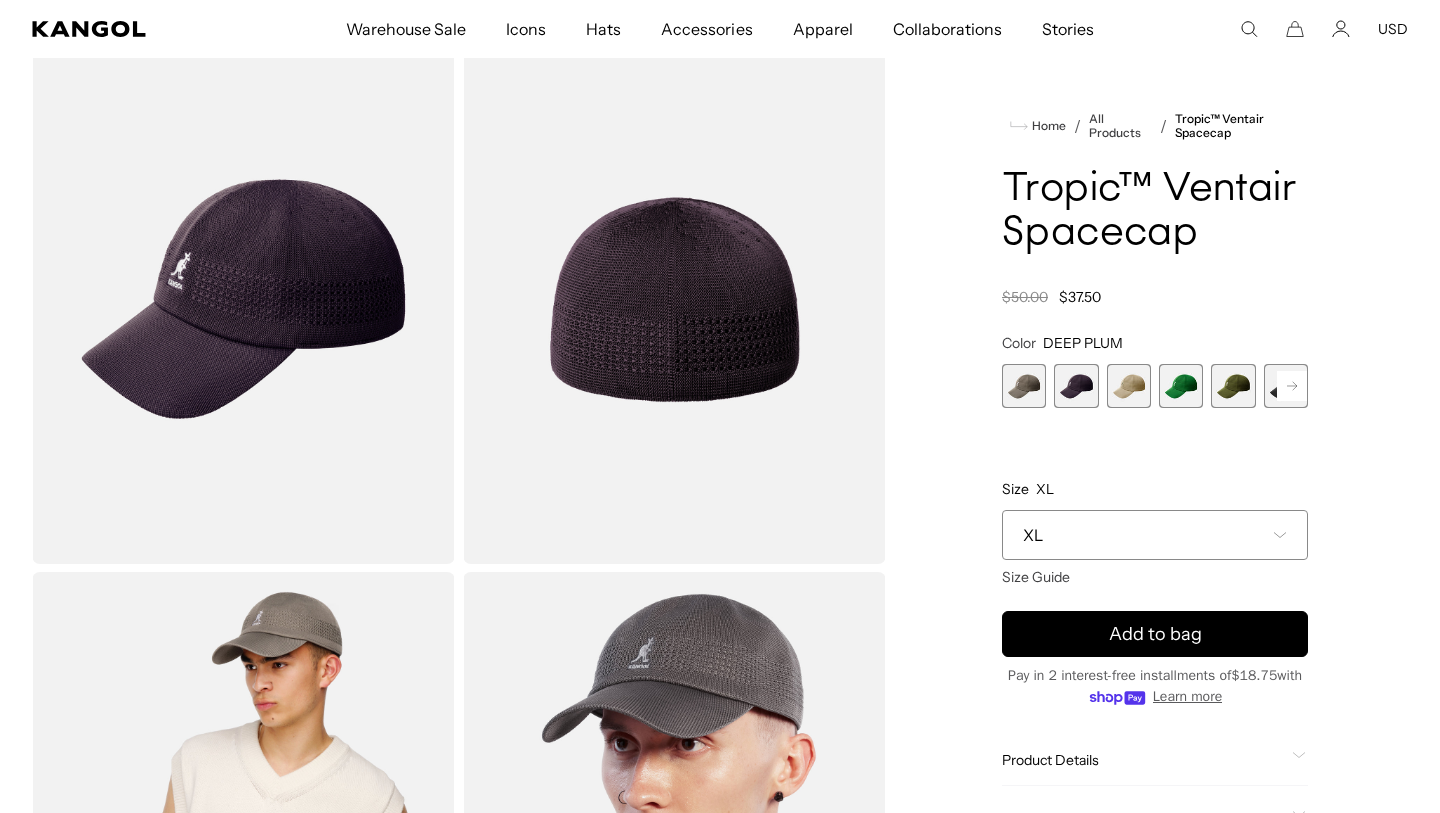 scroll, scrollTop: 0, scrollLeft: 0, axis: both 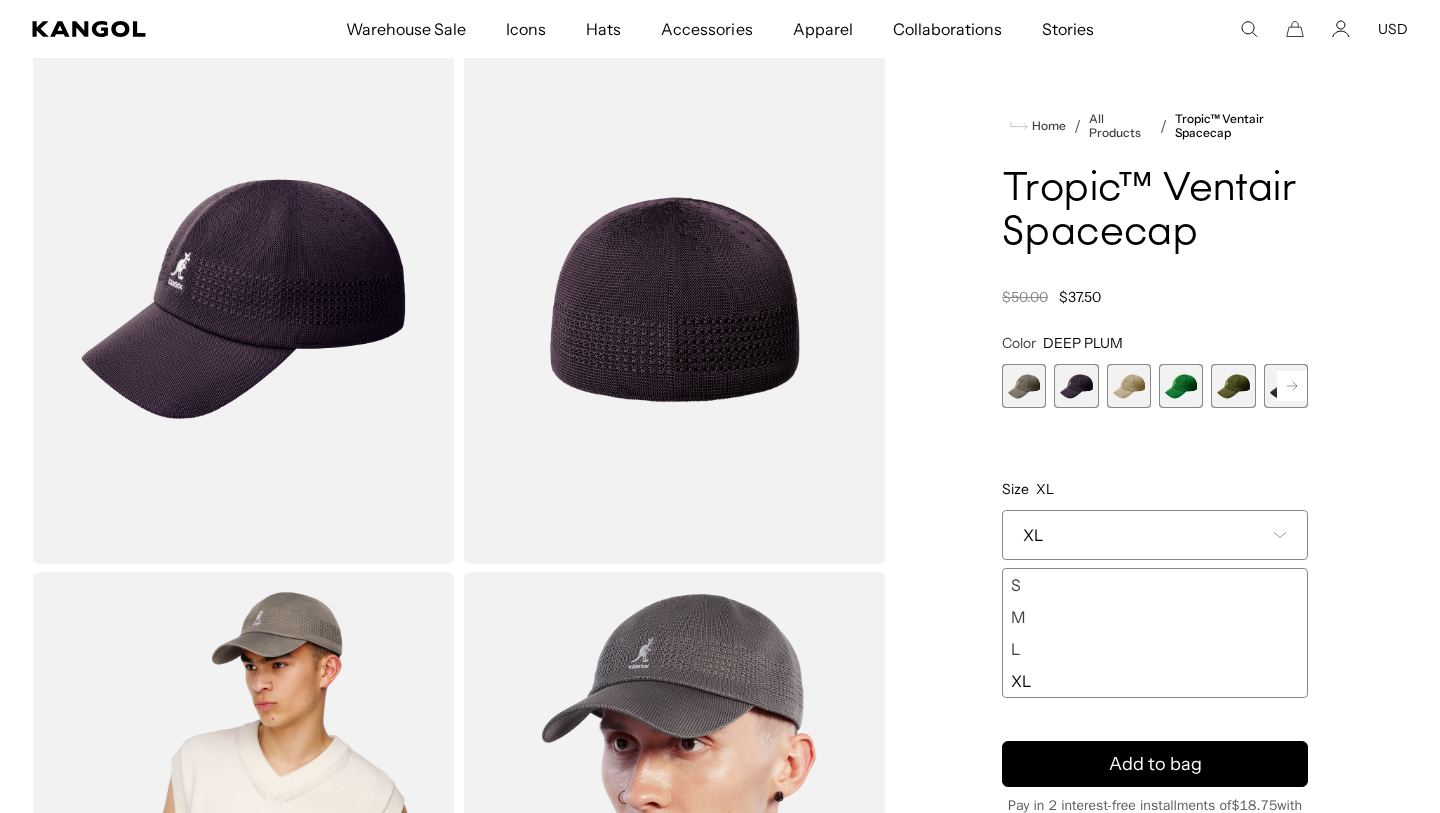 click on "Home
/
All Products
/
Tropic™ Ventair Spacecap
Tropic™ Ventair Spacecap
Regular price
$37.50
Regular price
$50.00
Sale price
$37.50
Color
DEEP PLUM
Previous
Next
WARM GREY
Variant sold out or unavailable
DEEP PLUM
Variant sold out or unavailable" at bounding box center (1155, 568) 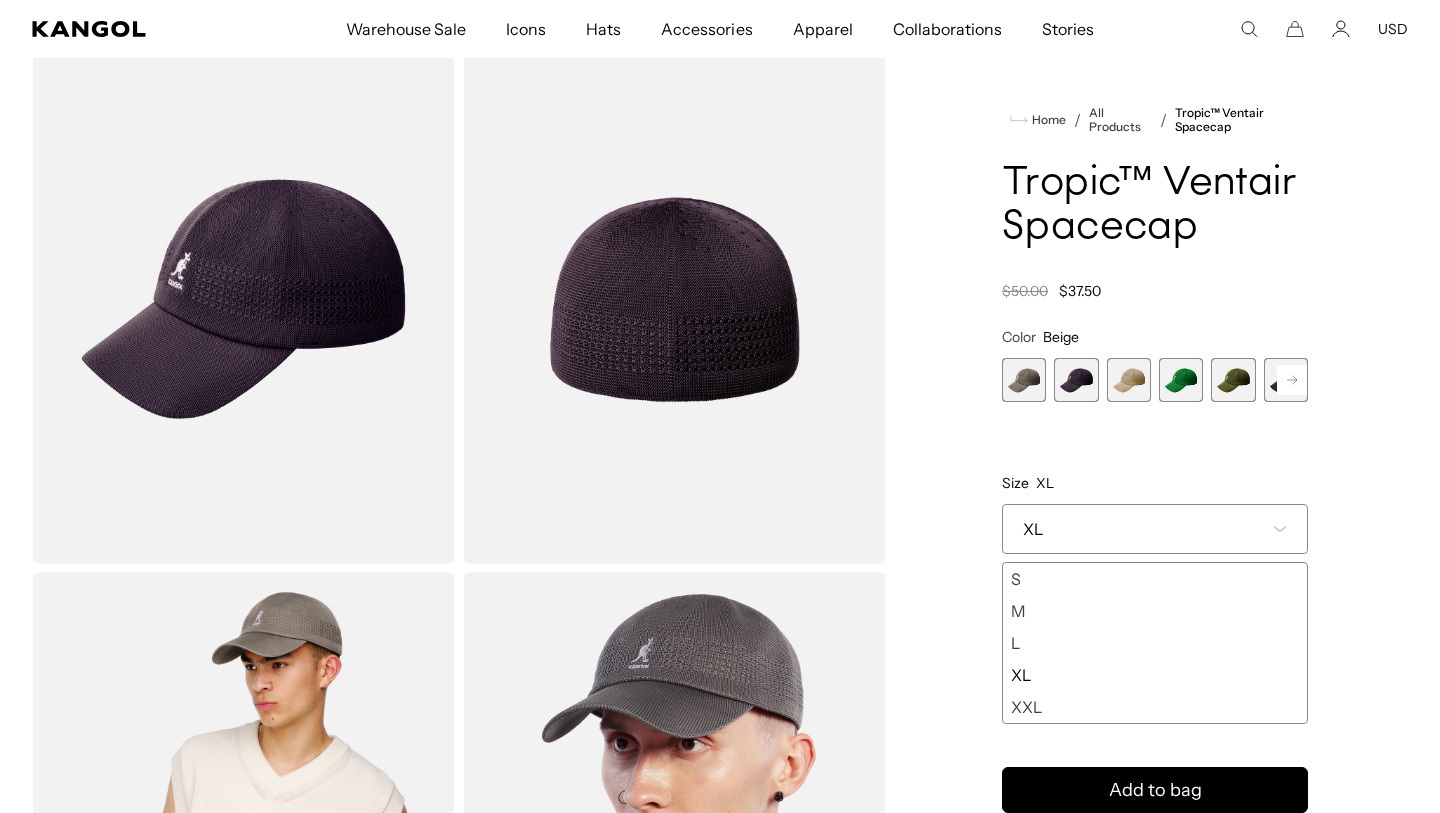 scroll, scrollTop: 0, scrollLeft: 412, axis: horizontal 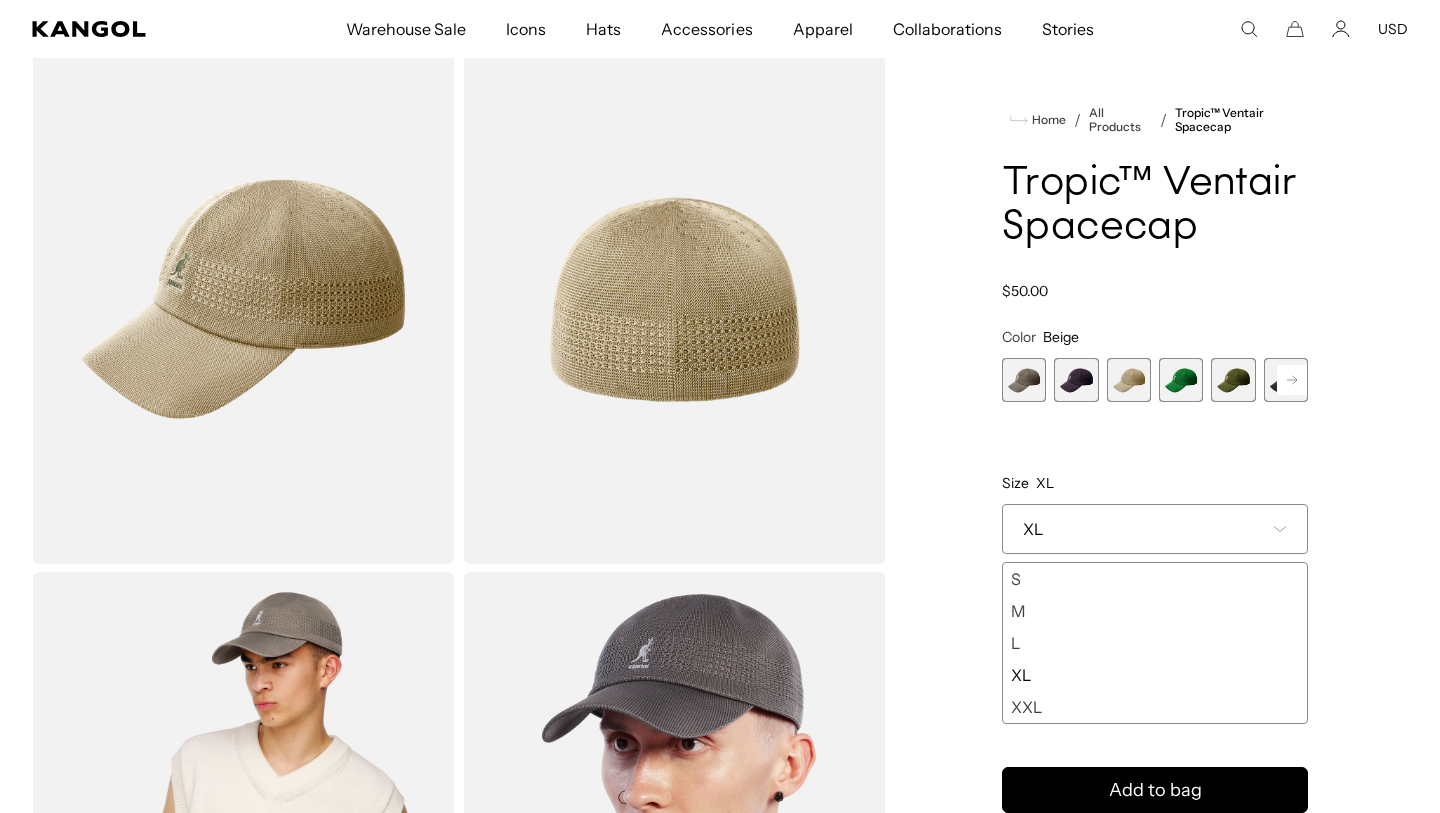 click at bounding box center [1024, 380] 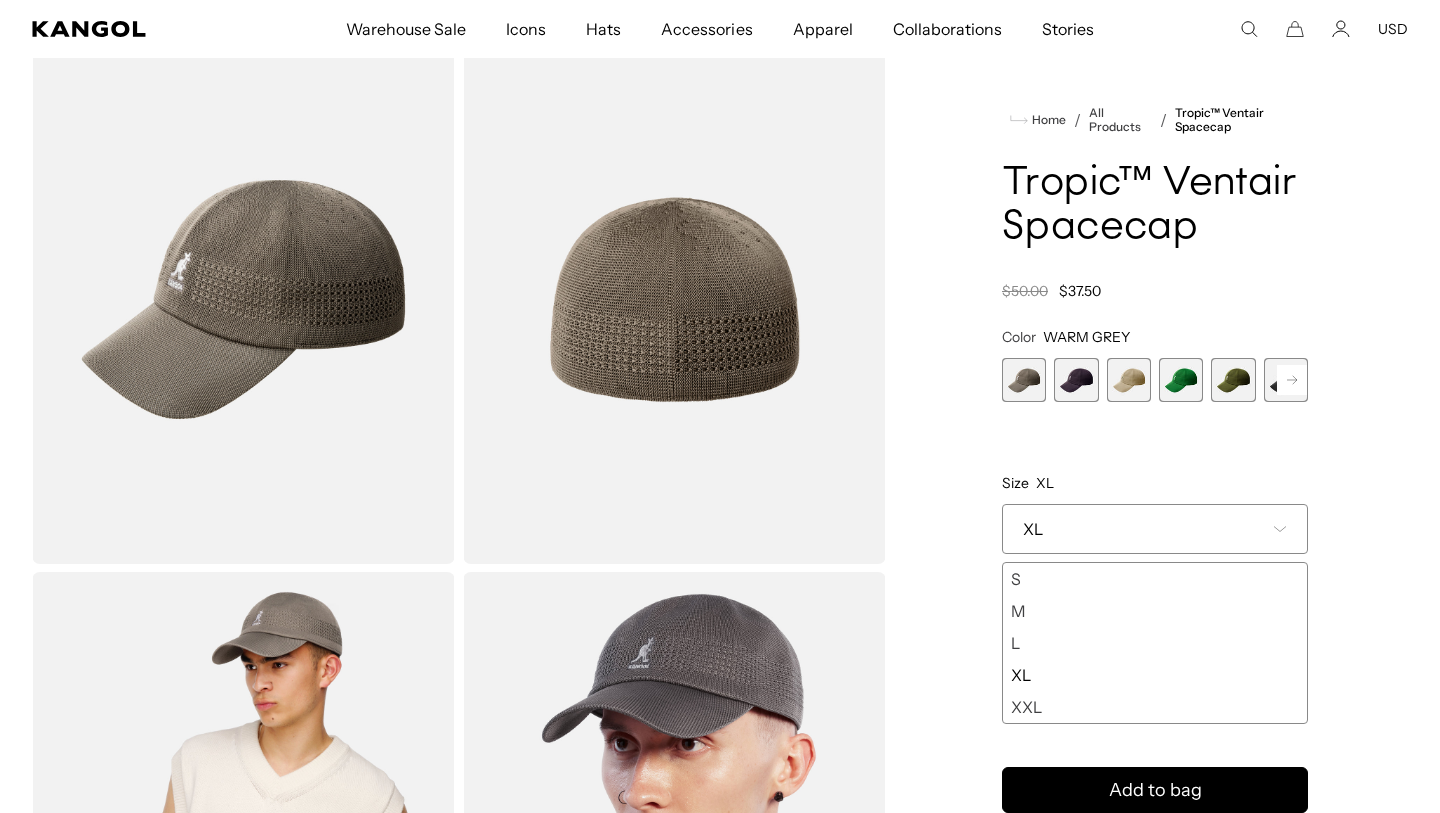 click at bounding box center (1233, 380) 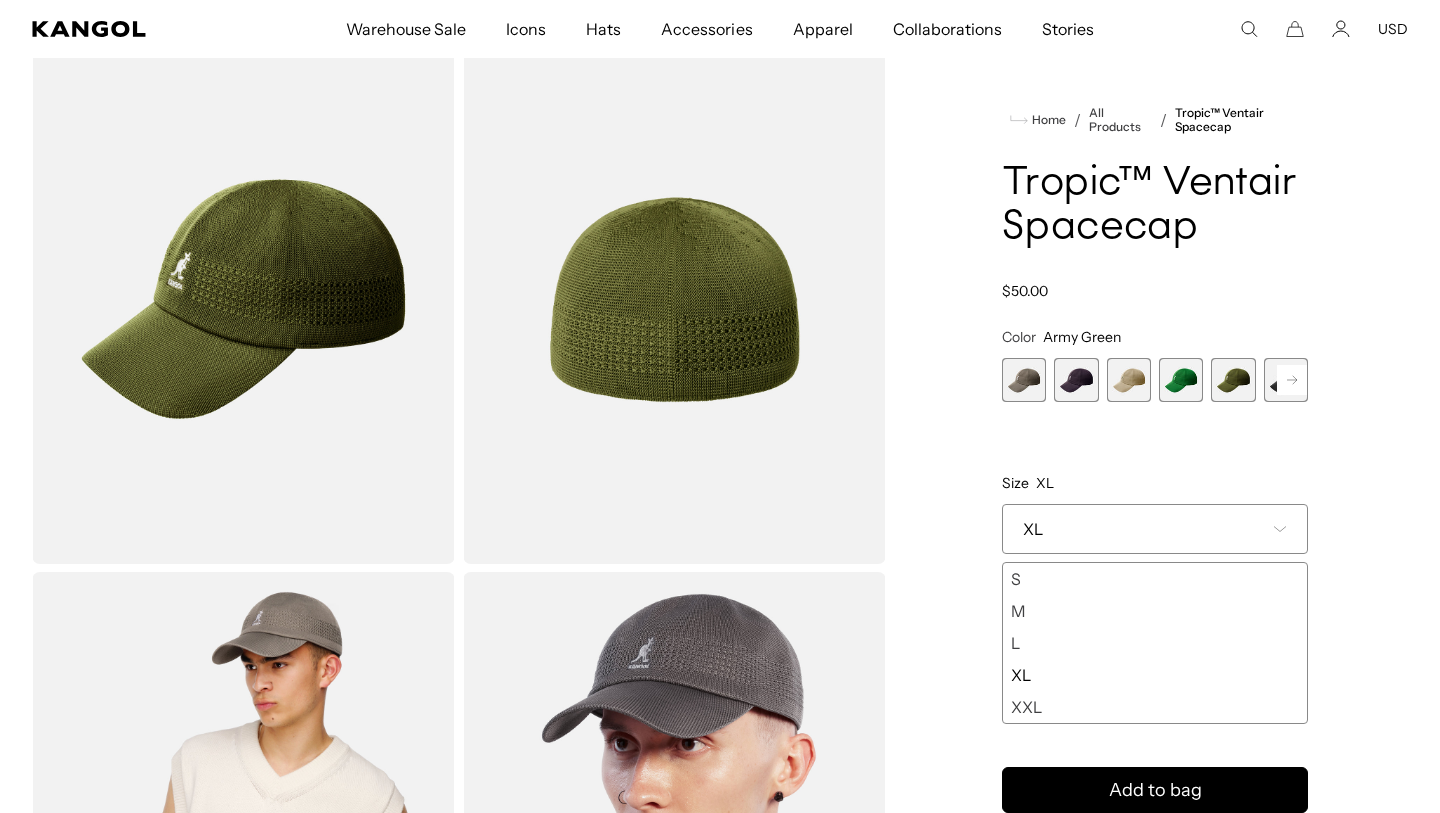 scroll, scrollTop: 0, scrollLeft: 412, axis: horizontal 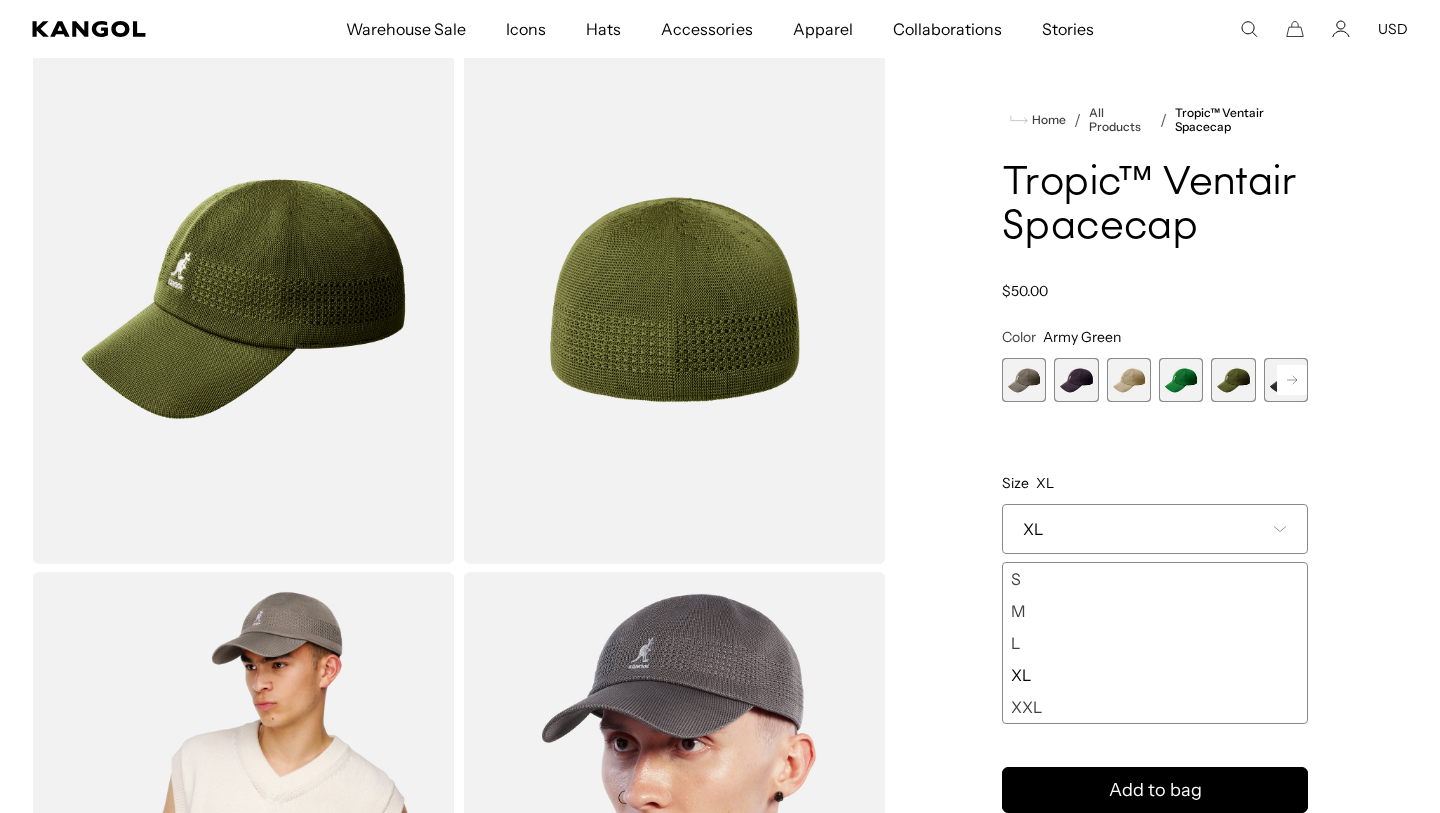 click 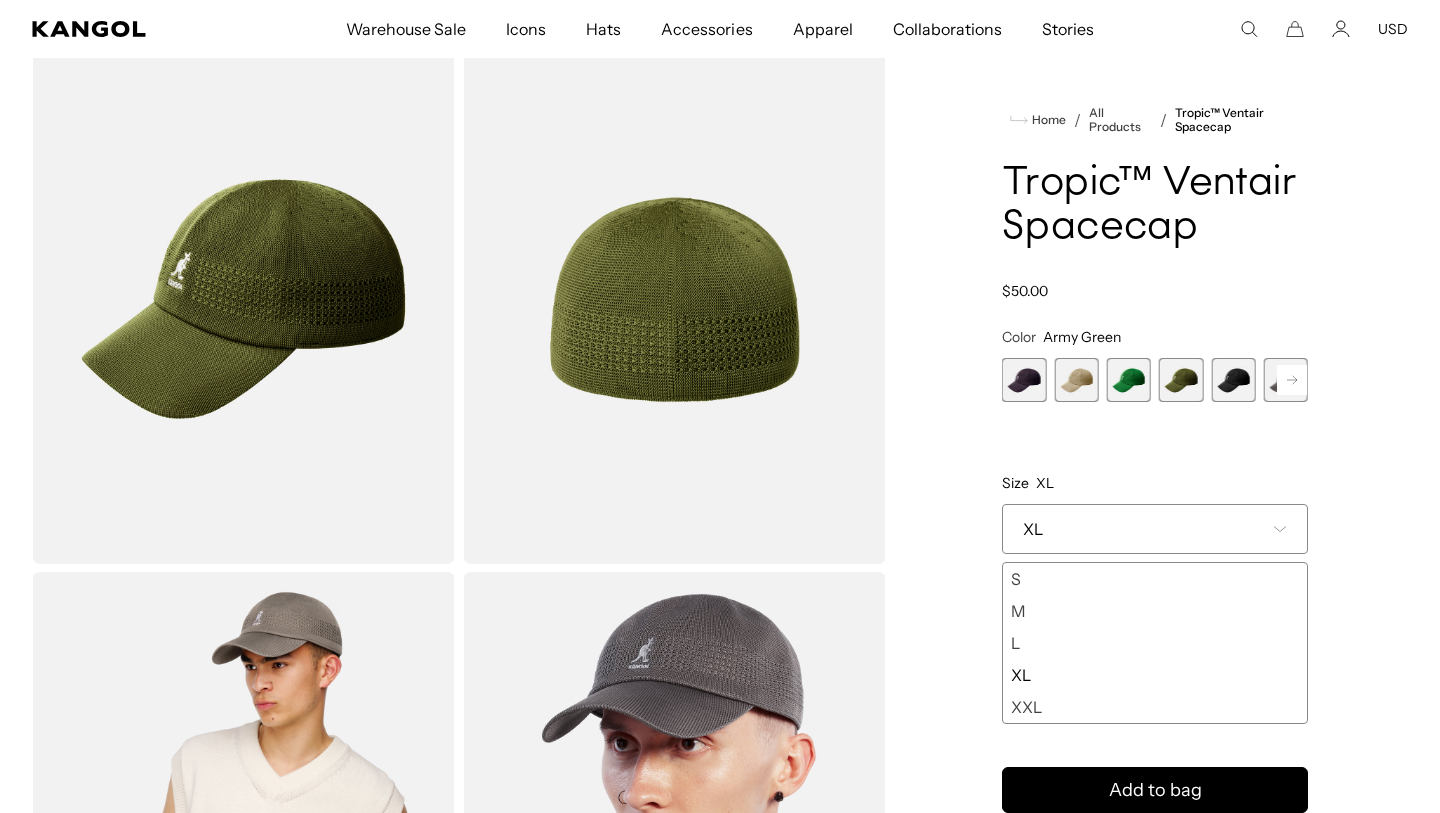 click 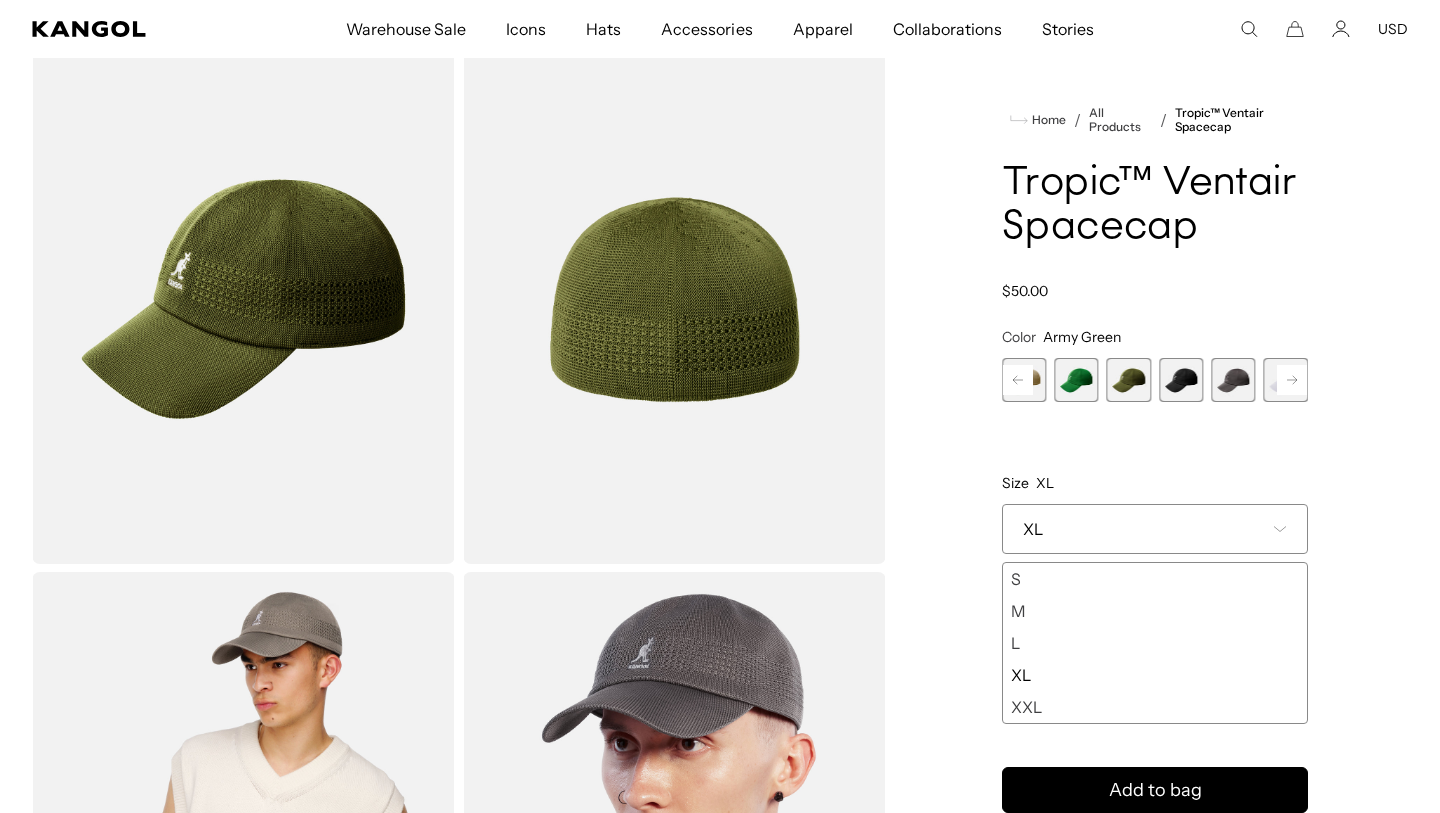 click 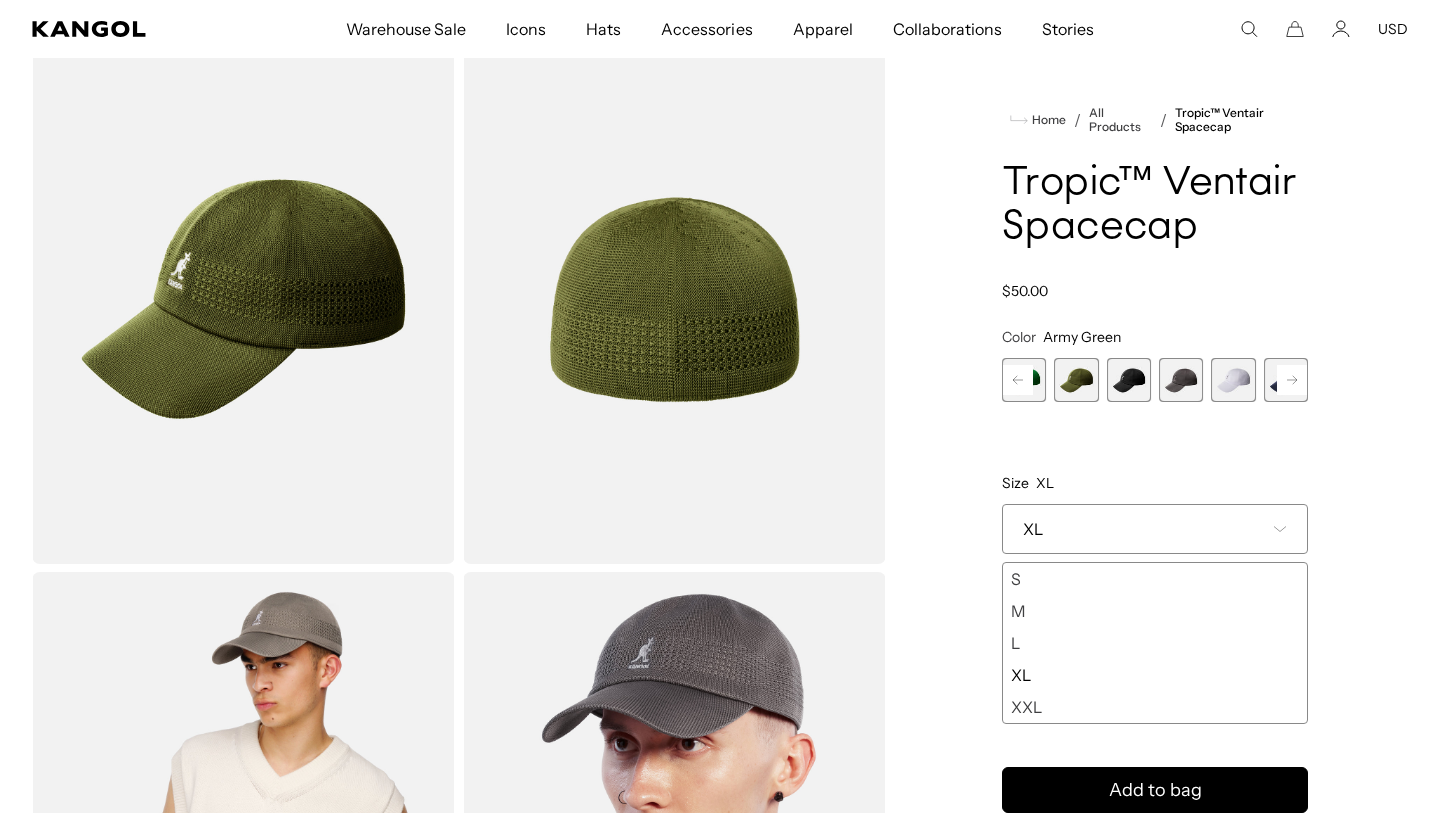 scroll, scrollTop: 0, scrollLeft: 0, axis: both 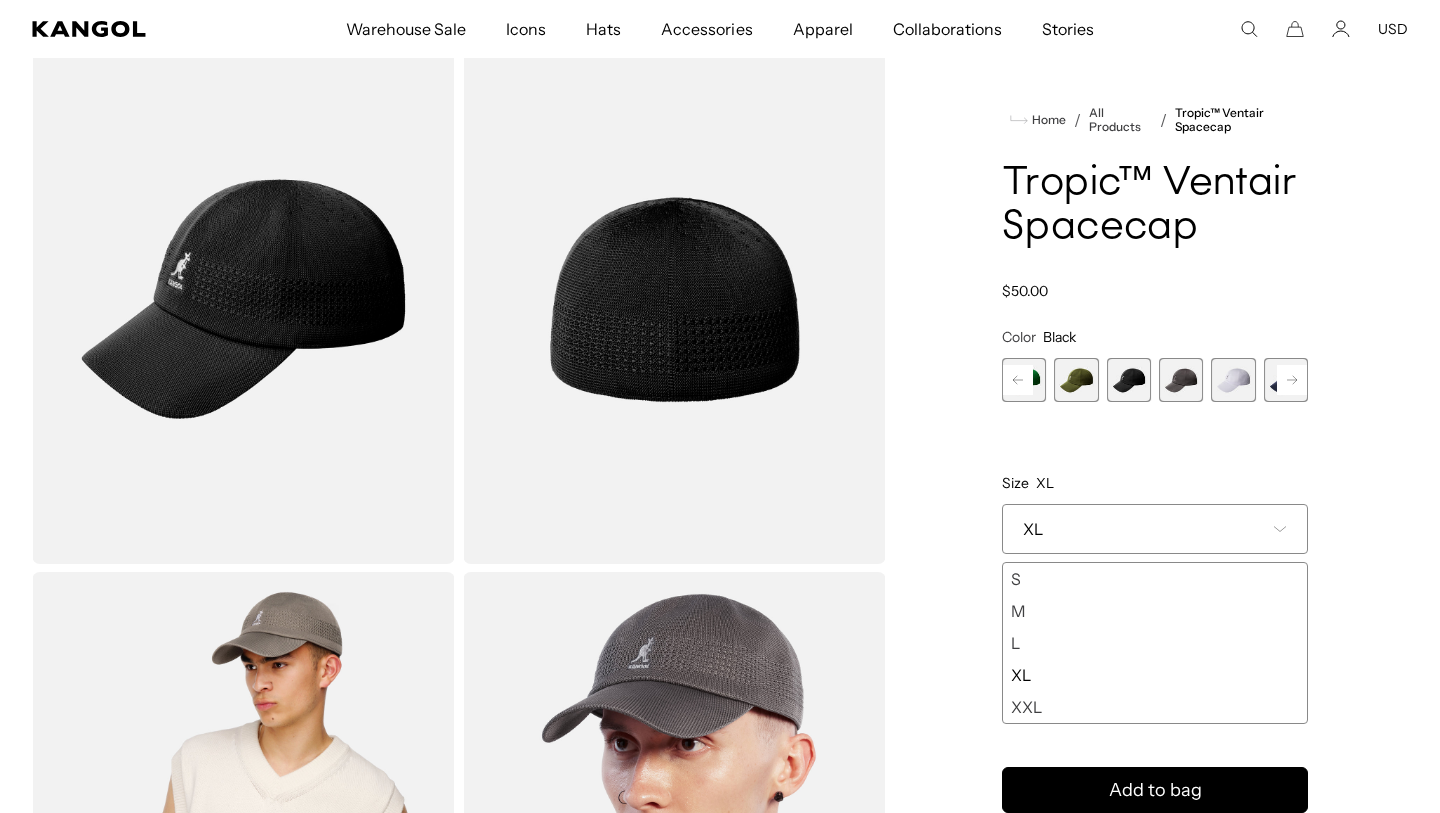 click on "XXL" at bounding box center [1155, 708] 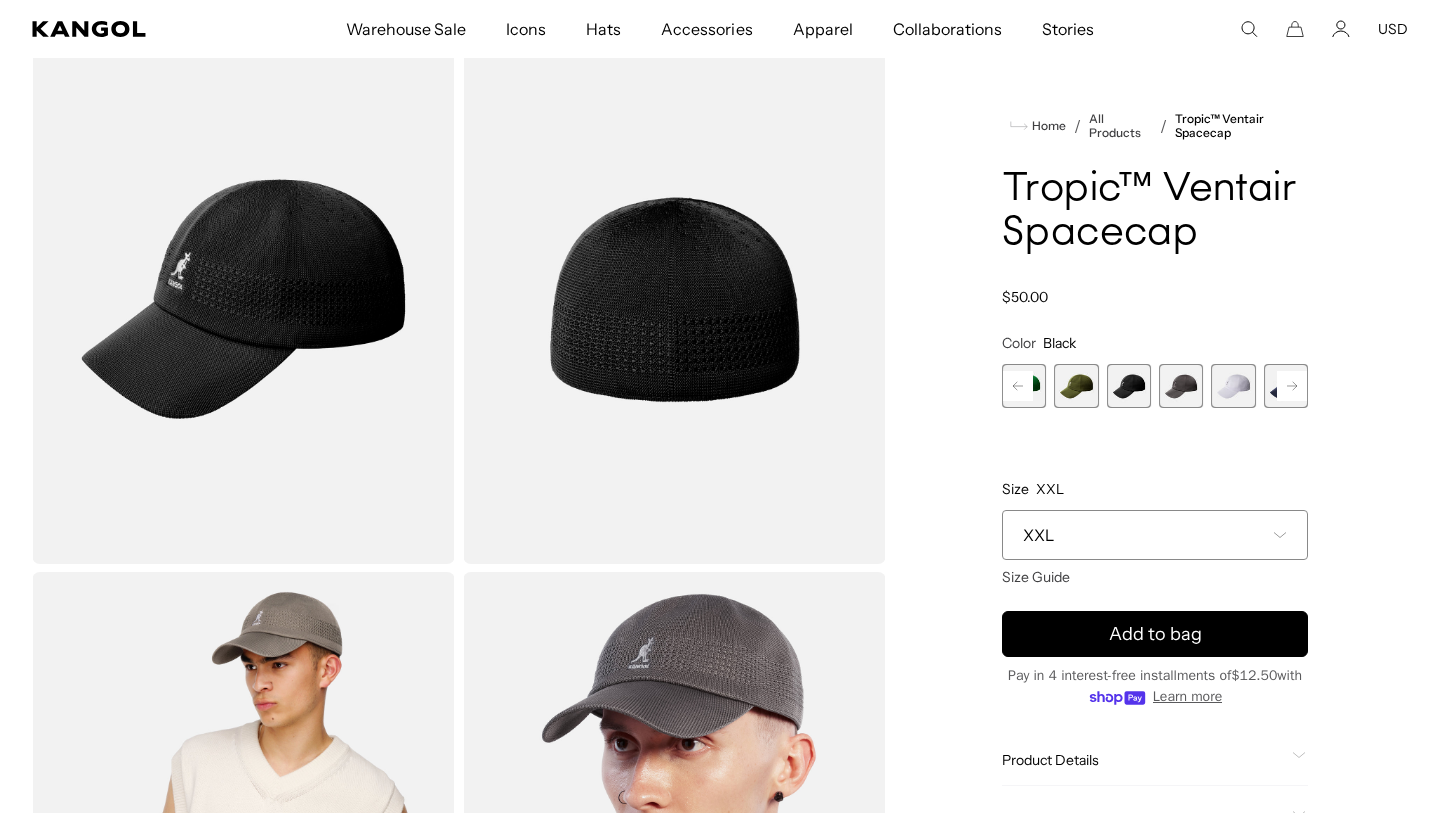 scroll, scrollTop: 0, scrollLeft: 0, axis: both 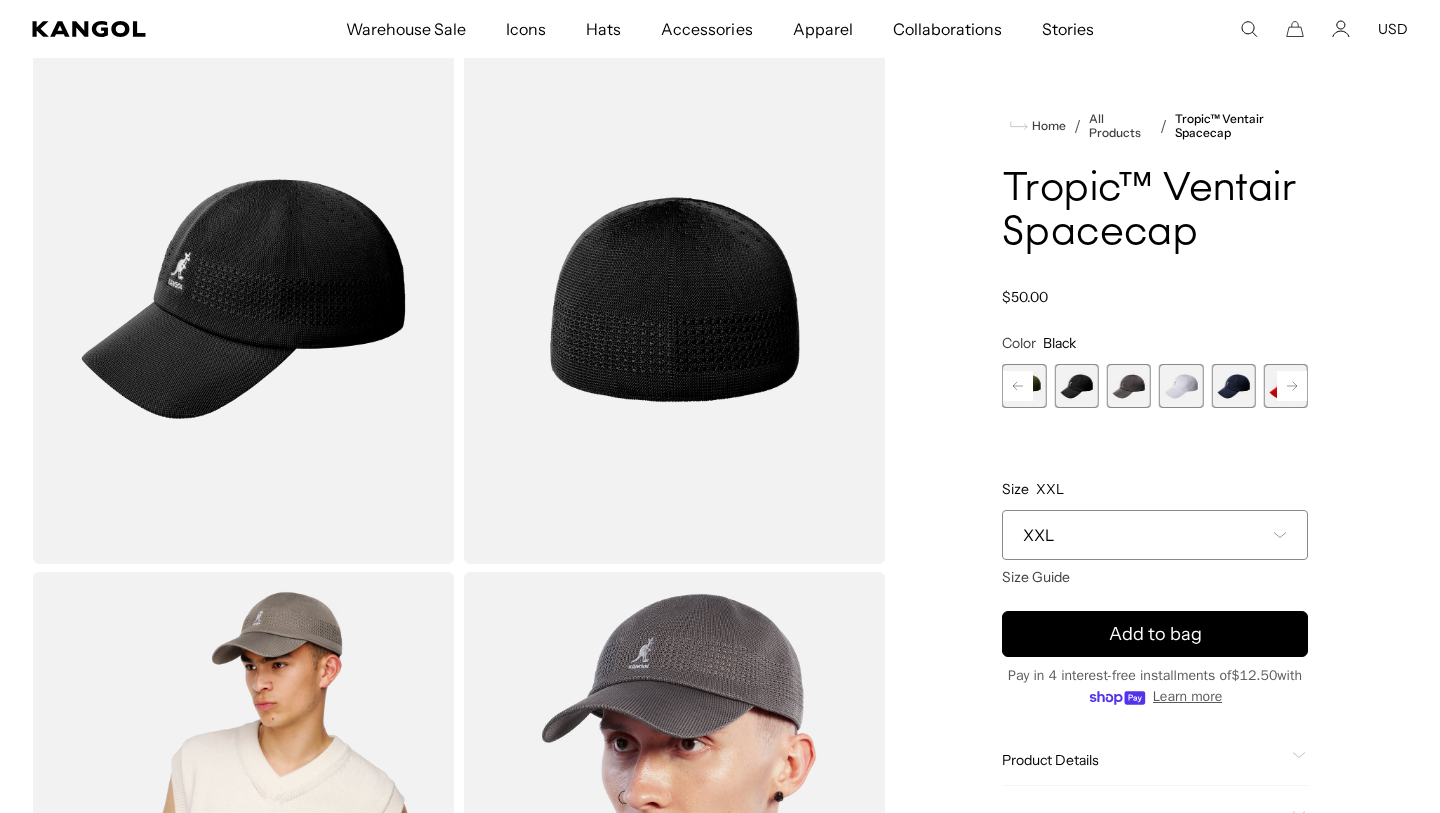 click on "Previous
Next
WARM GREY
Variant sold out or unavailable
DEEP PLUM
Variant sold out or unavailable
Beige
Variant sold out or unavailable
Turf Green
Variant sold out or unavailable
Army Green
Variant sold out or unavailable
Black
Variant sold out or unavailable
Charcoal" at bounding box center [1155, 386] 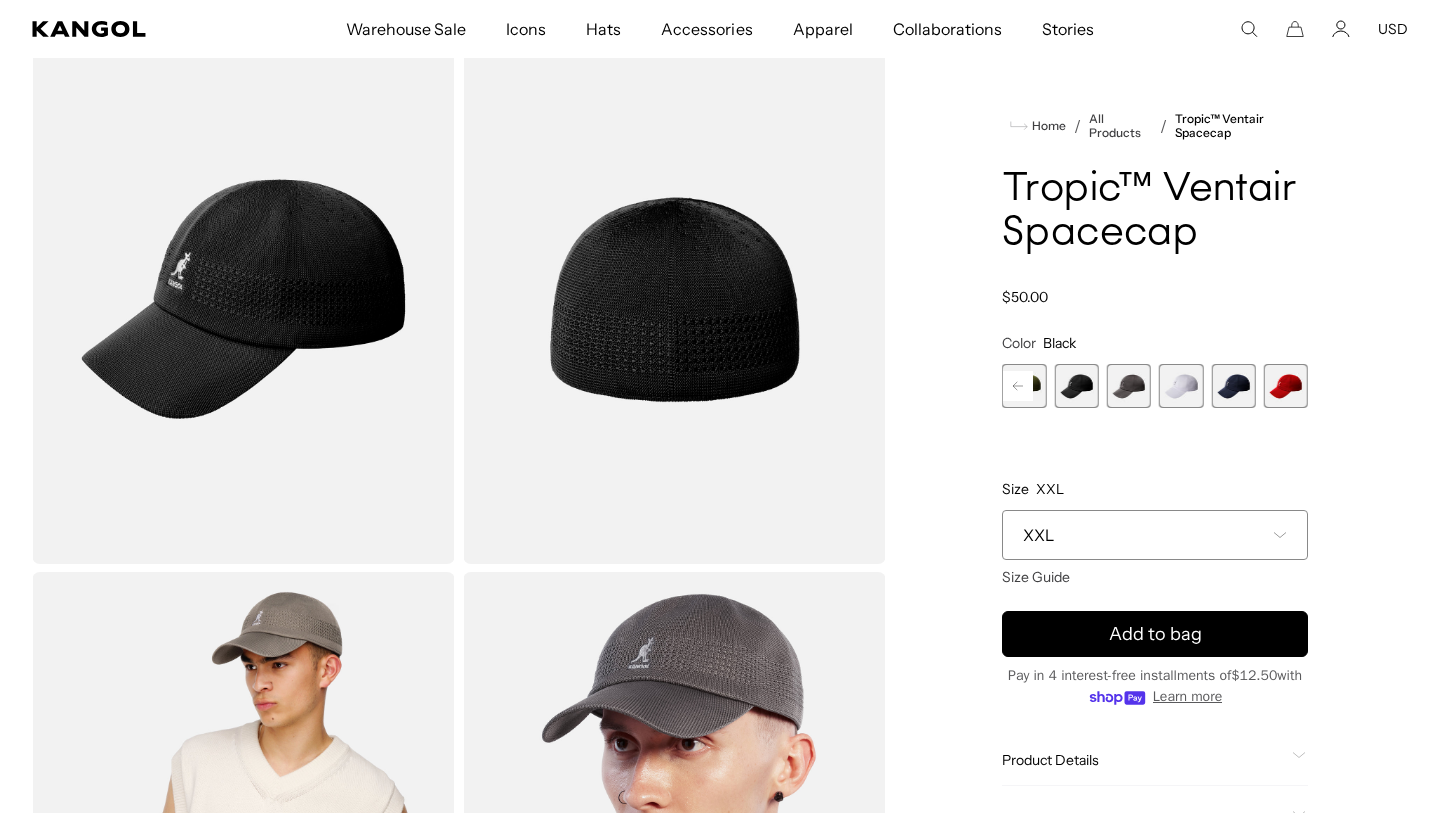 click at bounding box center (1233, 386) 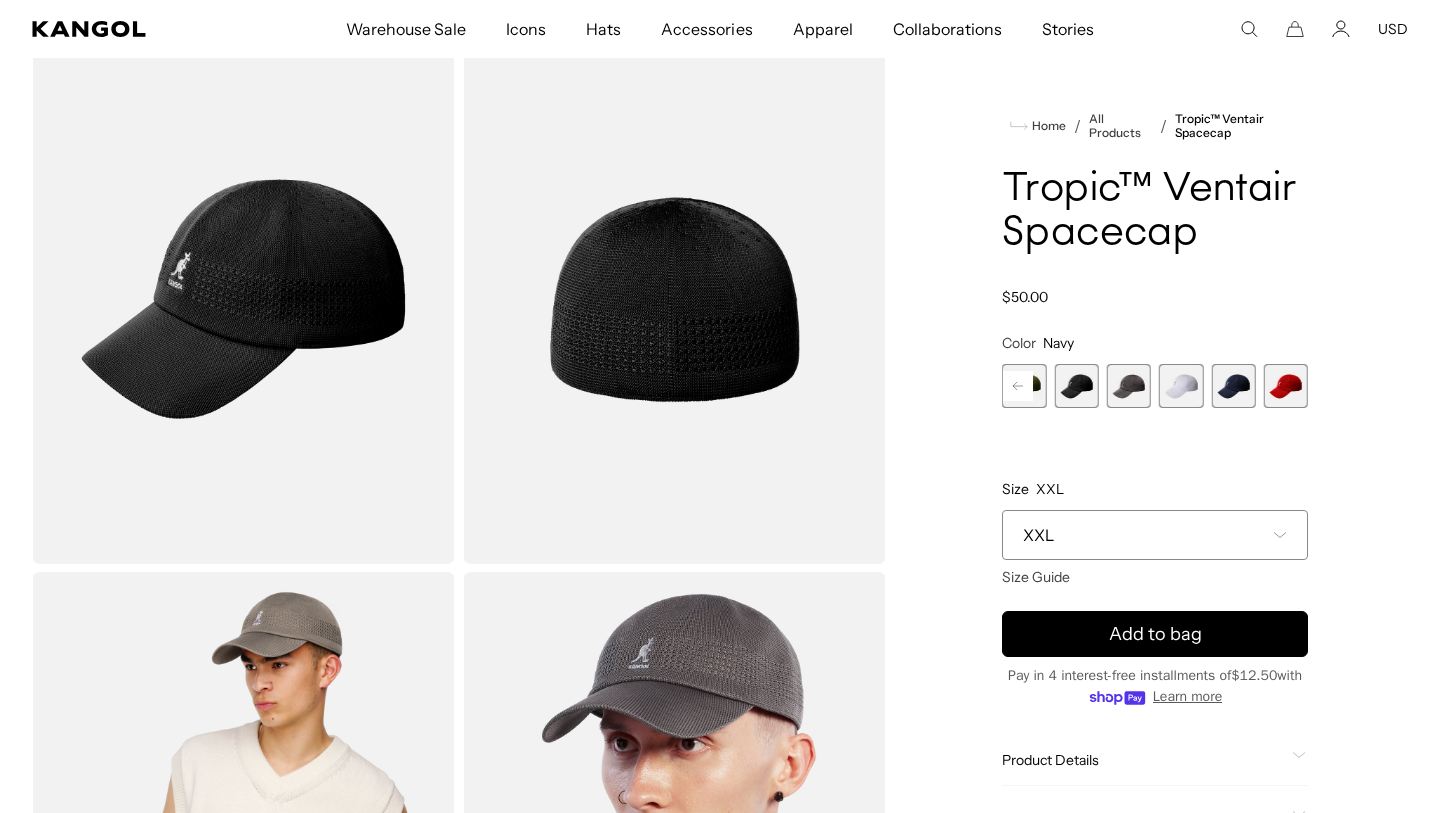 scroll, scrollTop: 0, scrollLeft: 412, axis: horizontal 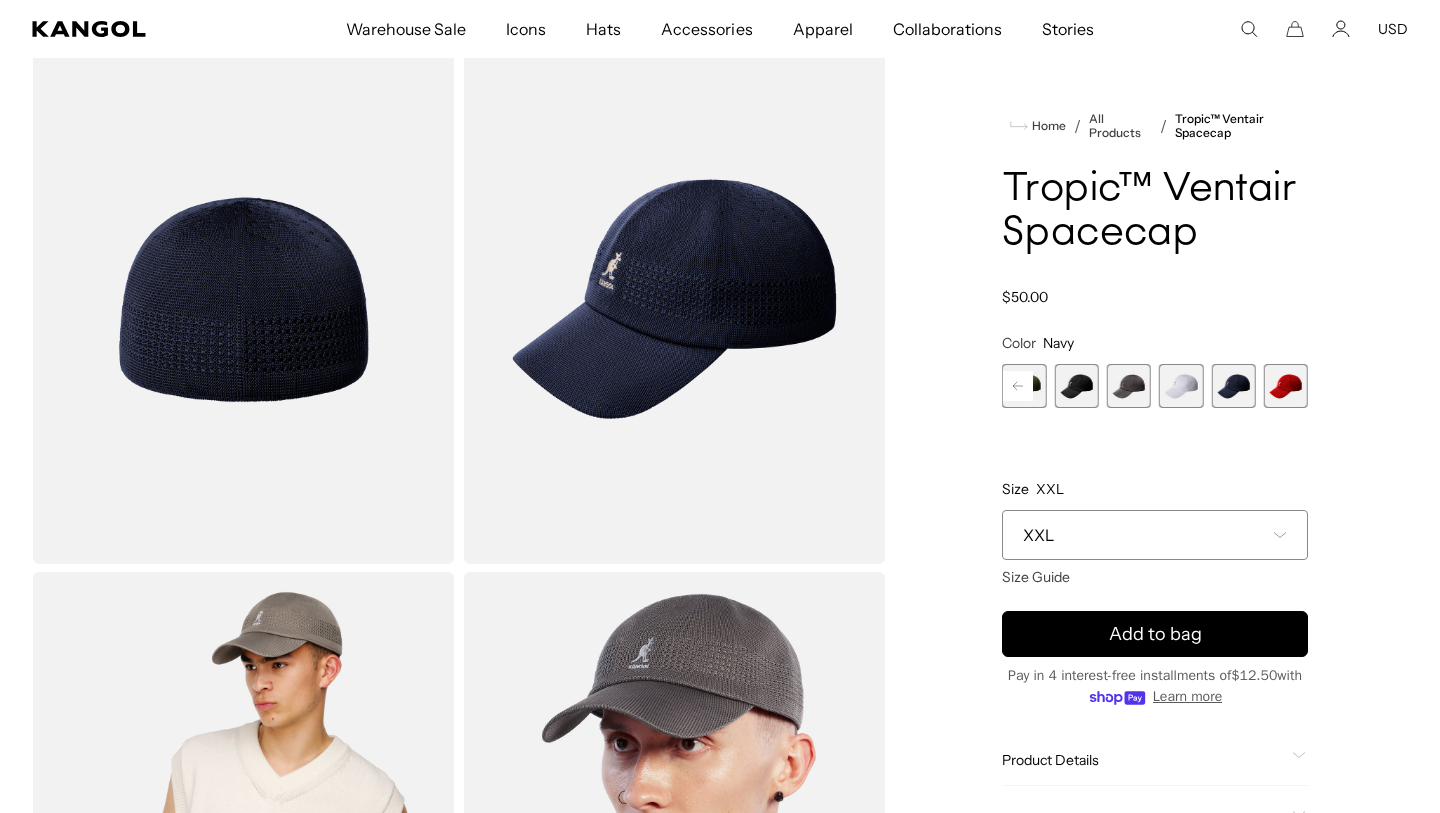 click at bounding box center [1286, 386] 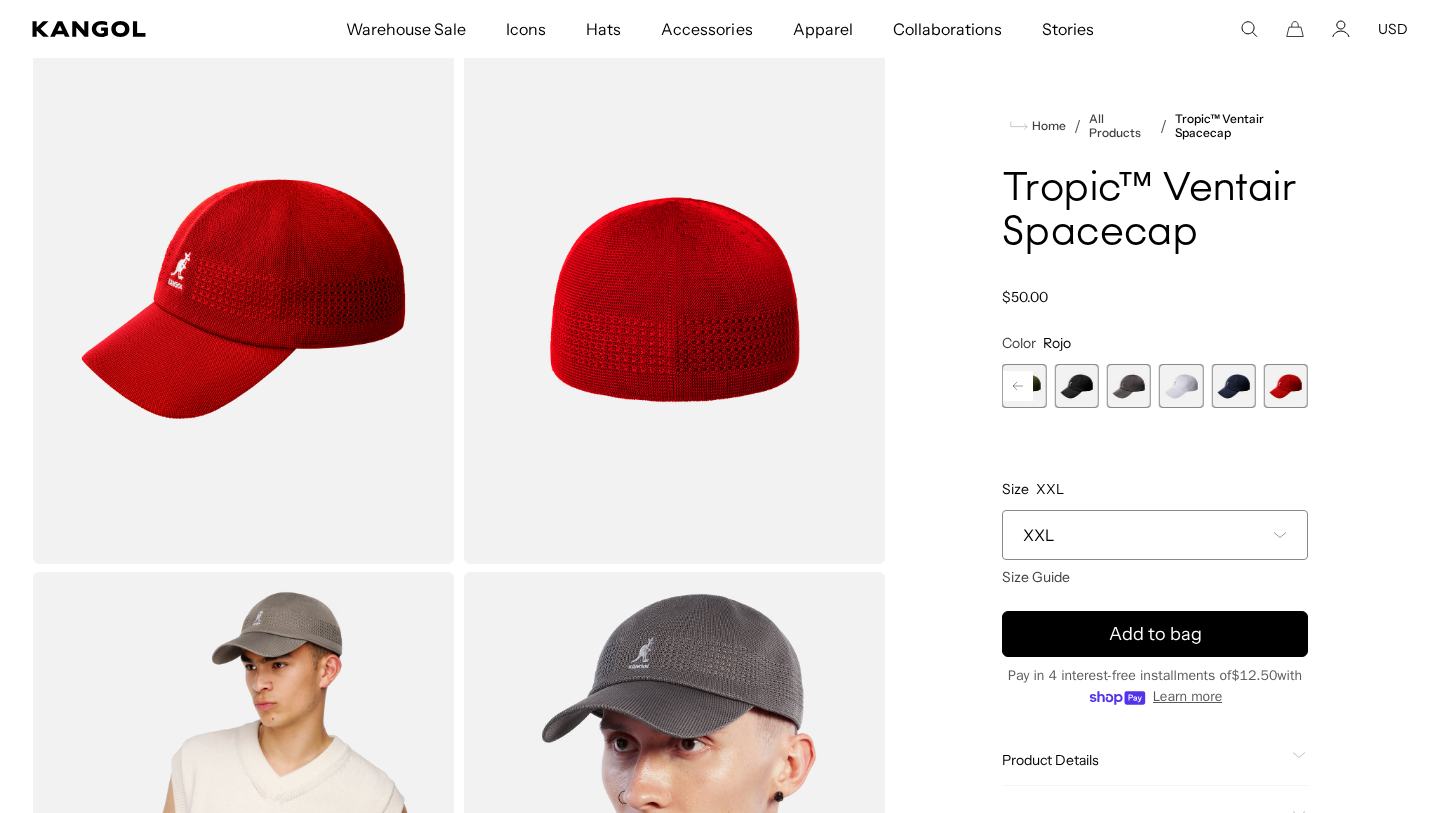 click at bounding box center (1076, 386) 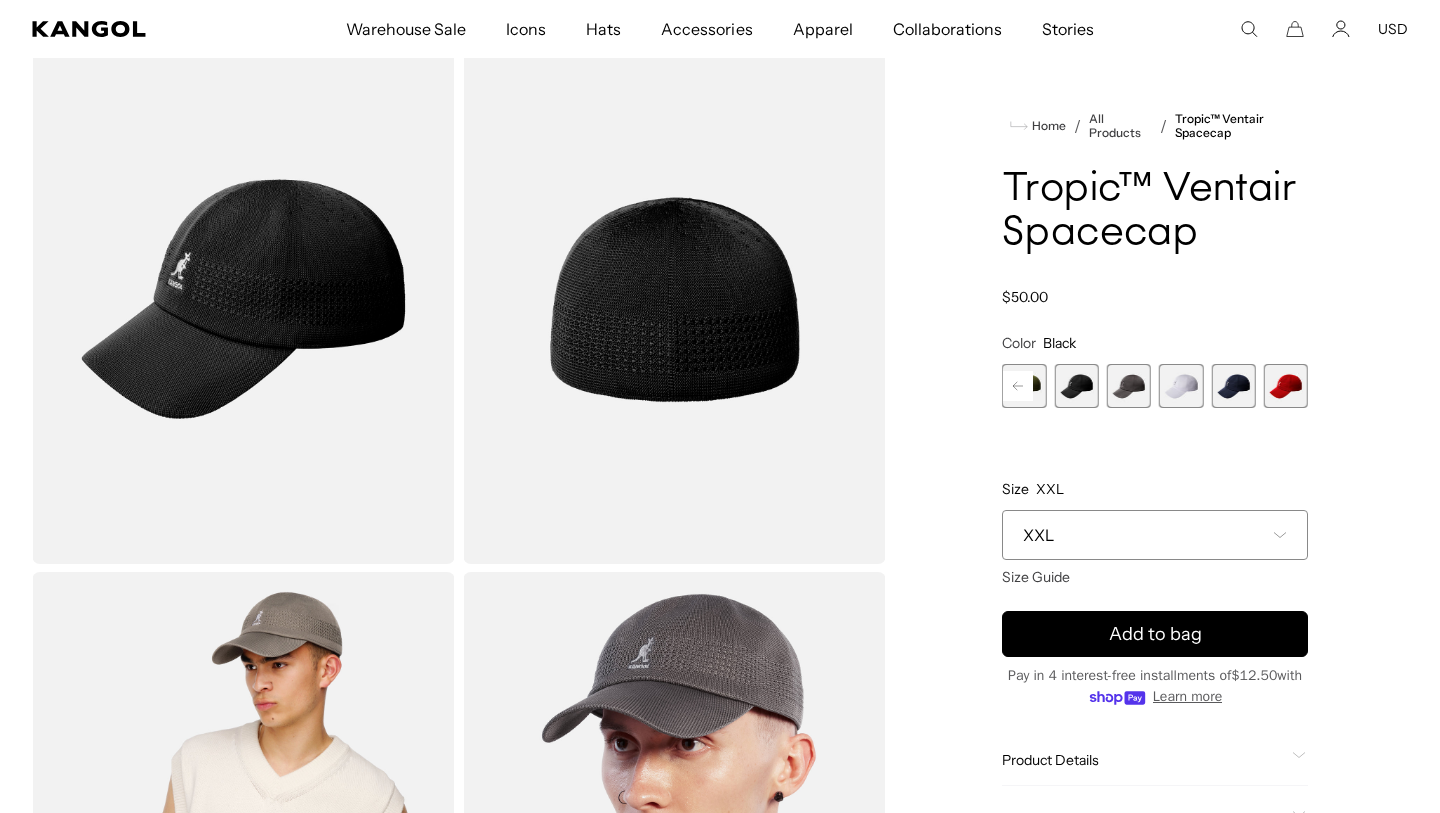 scroll, scrollTop: 0, scrollLeft: 0, axis: both 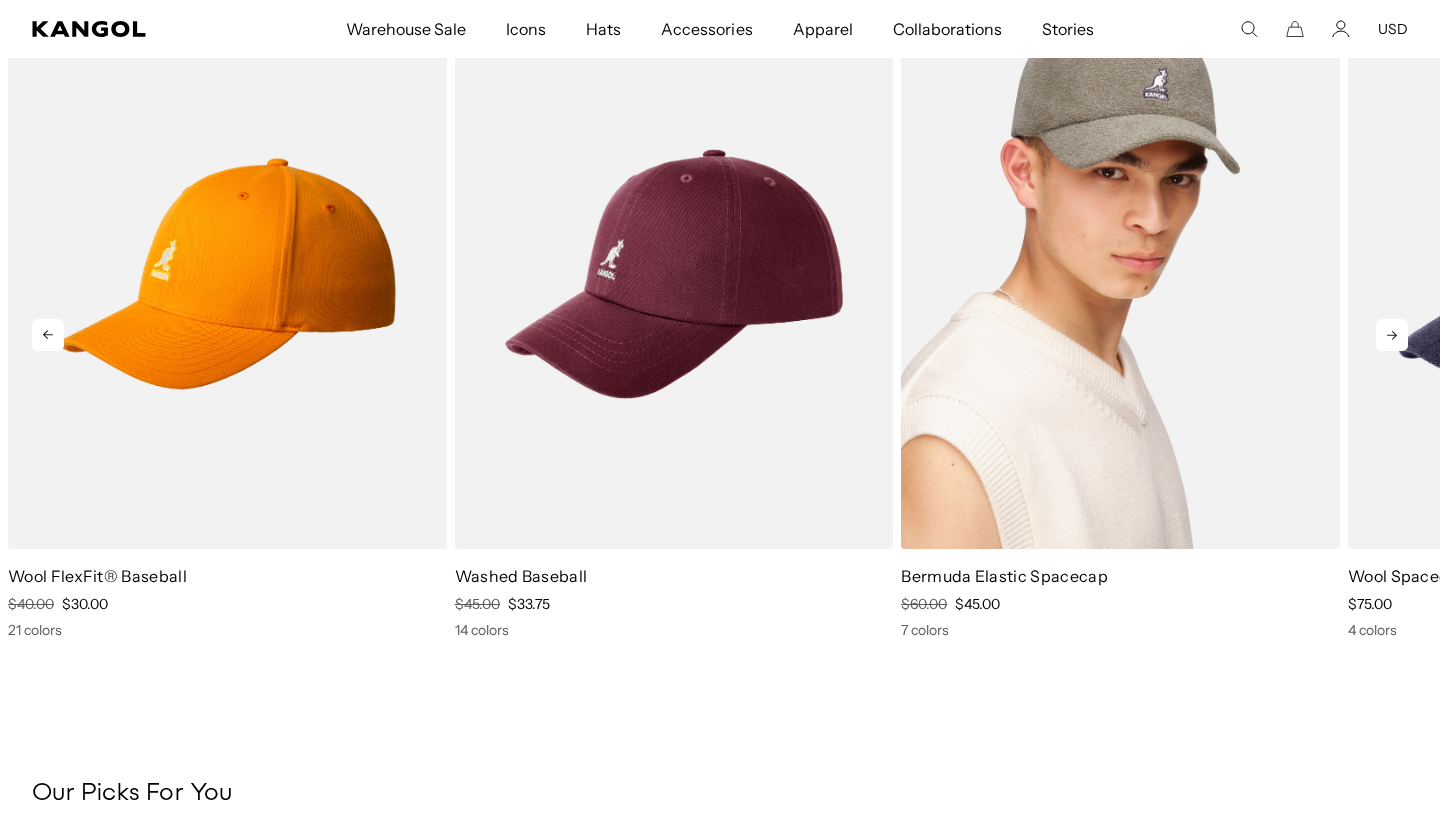 click at bounding box center [1120, 274] 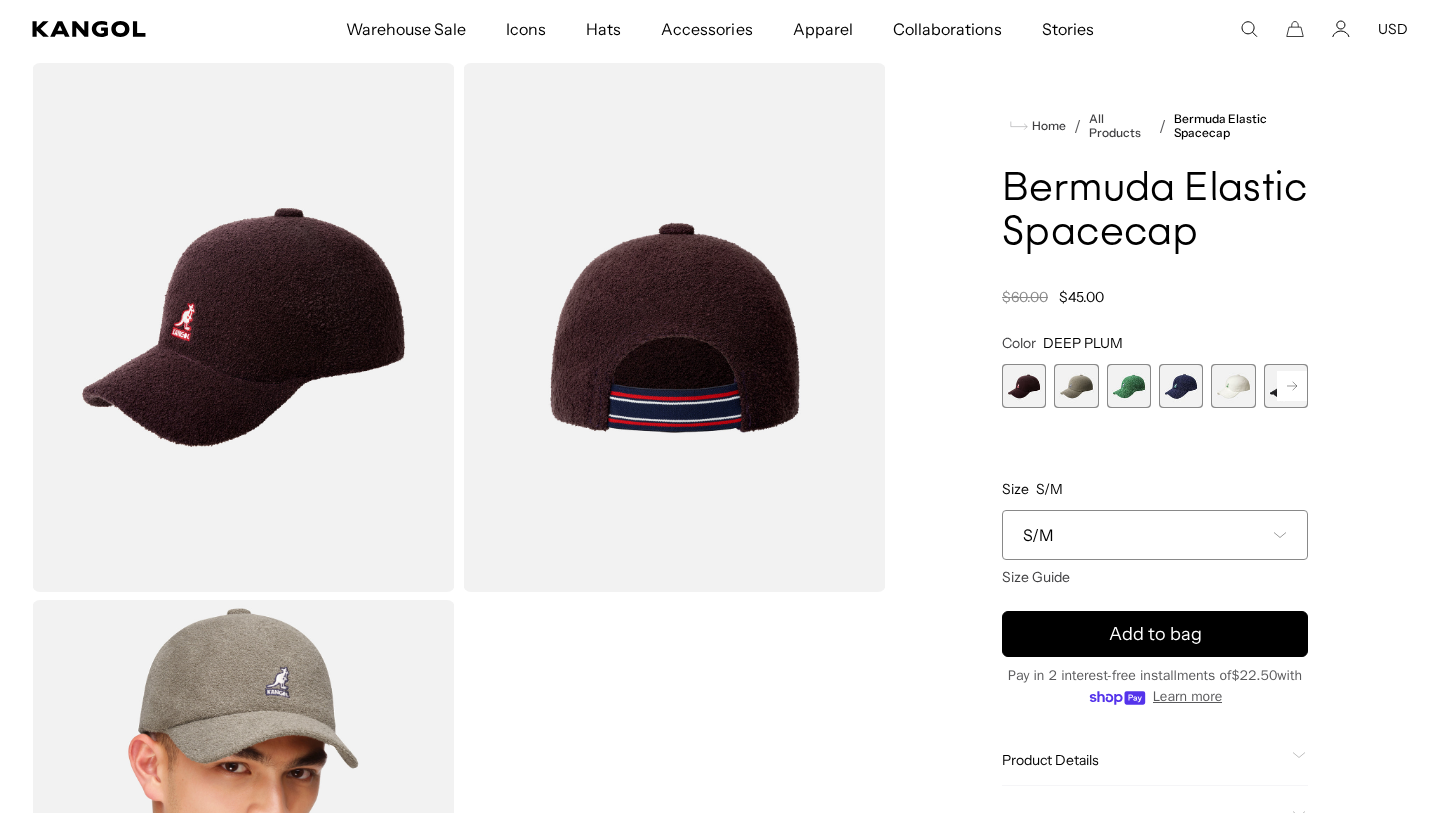 scroll, scrollTop: 83, scrollLeft: 0, axis: vertical 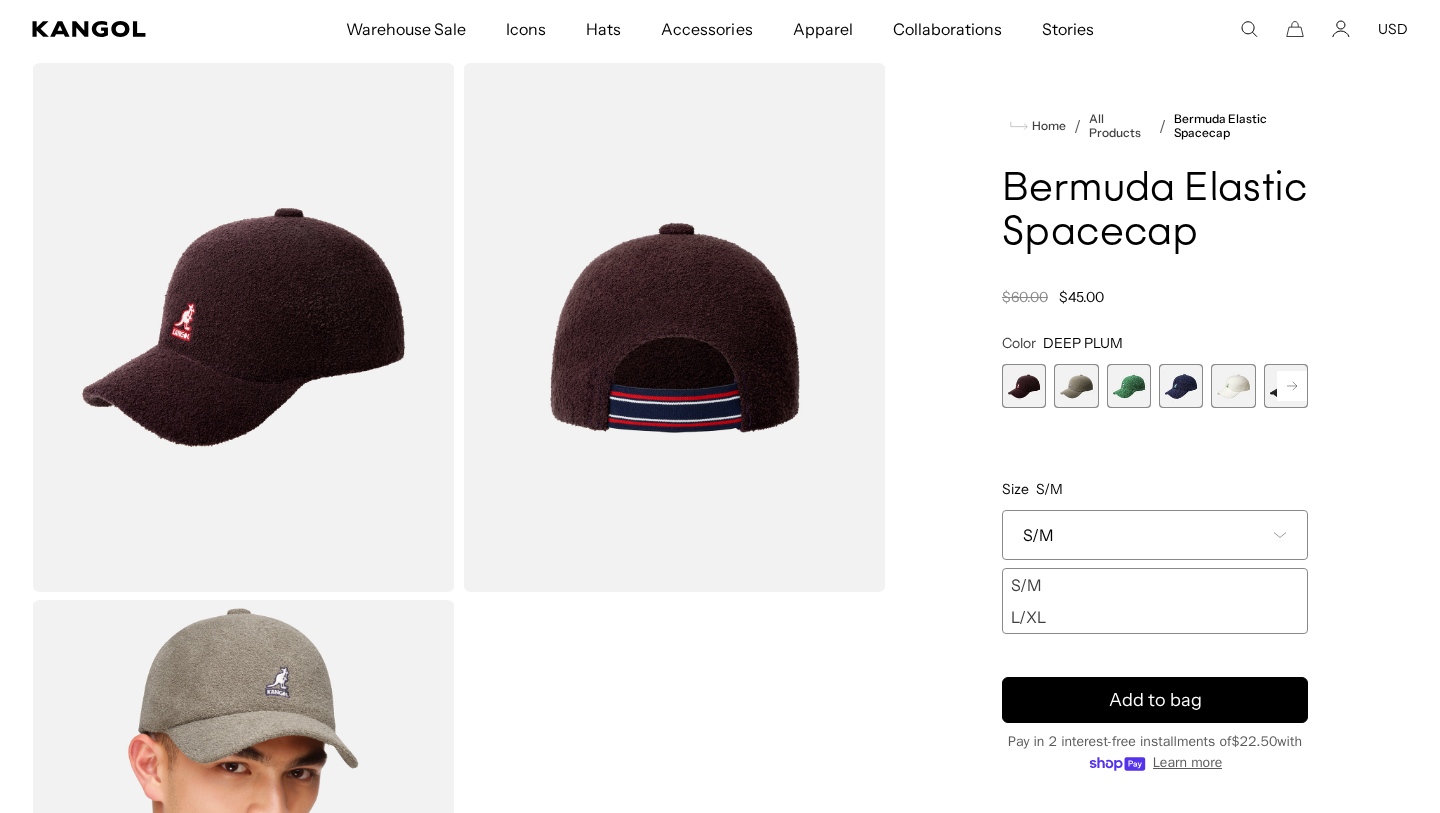 click at bounding box center (1076, 386) 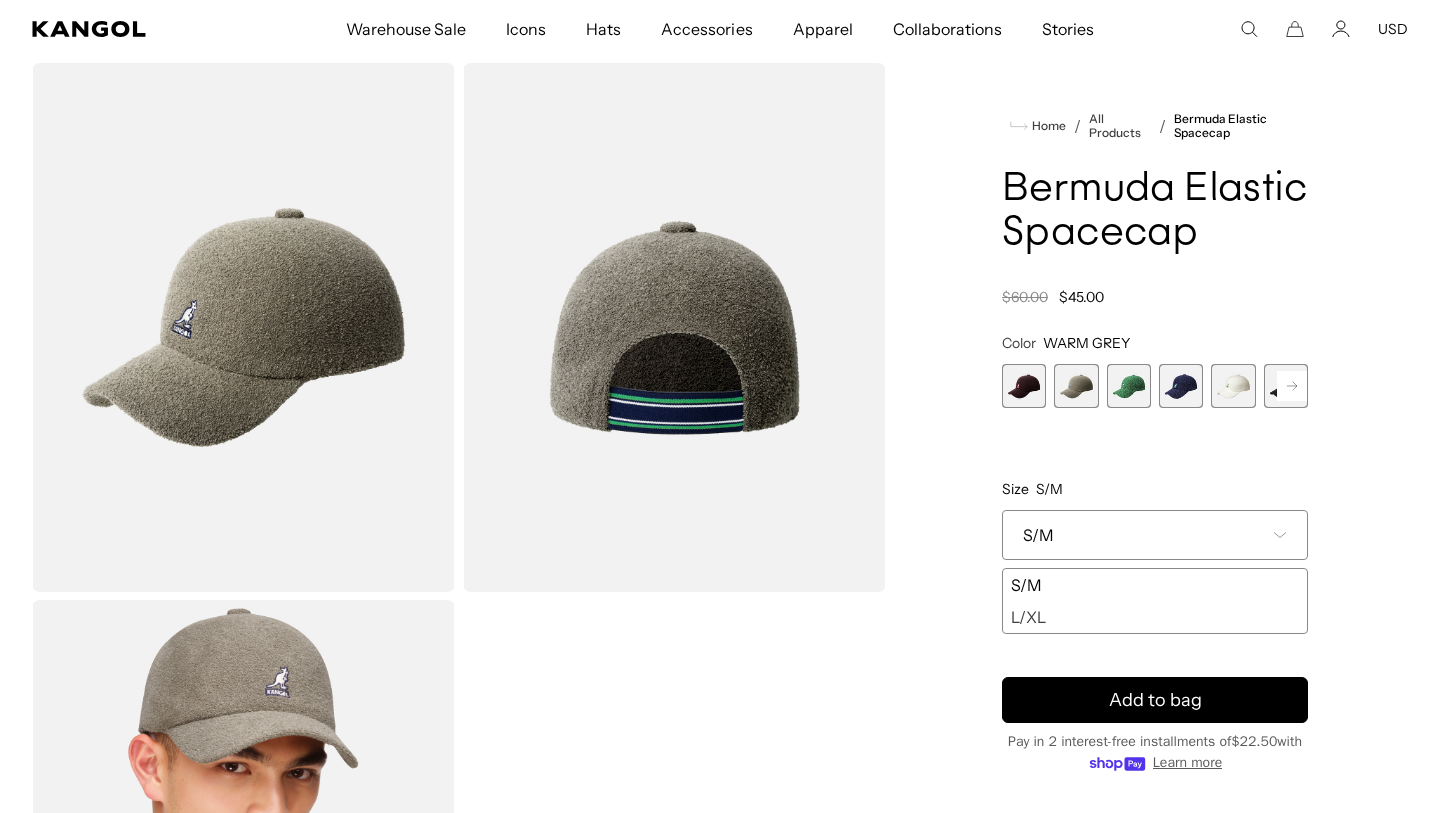 click at bounding box center [1129, 386] 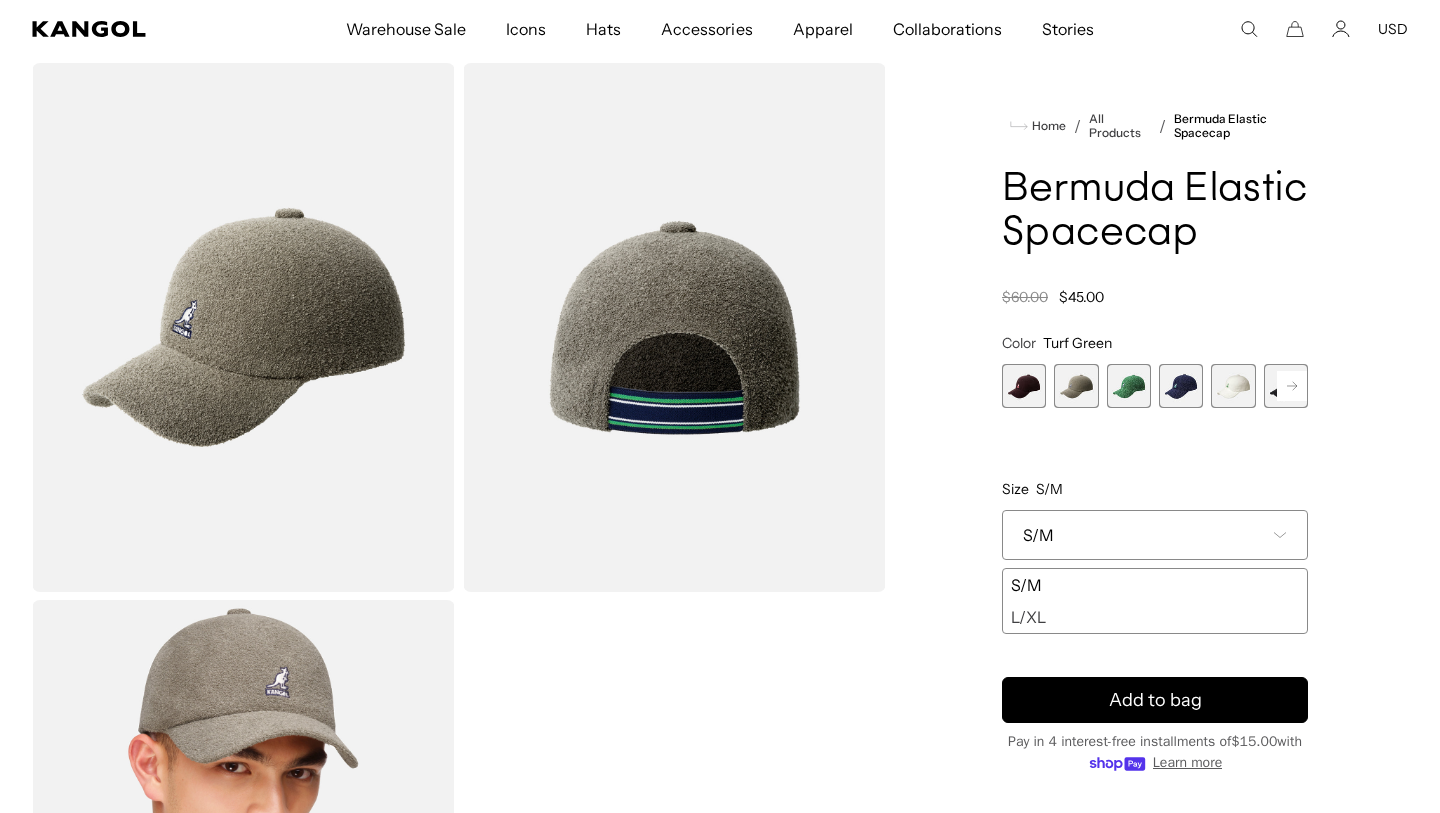 scroll, scrollTop: 0, scrollLeft: 0, axis: both 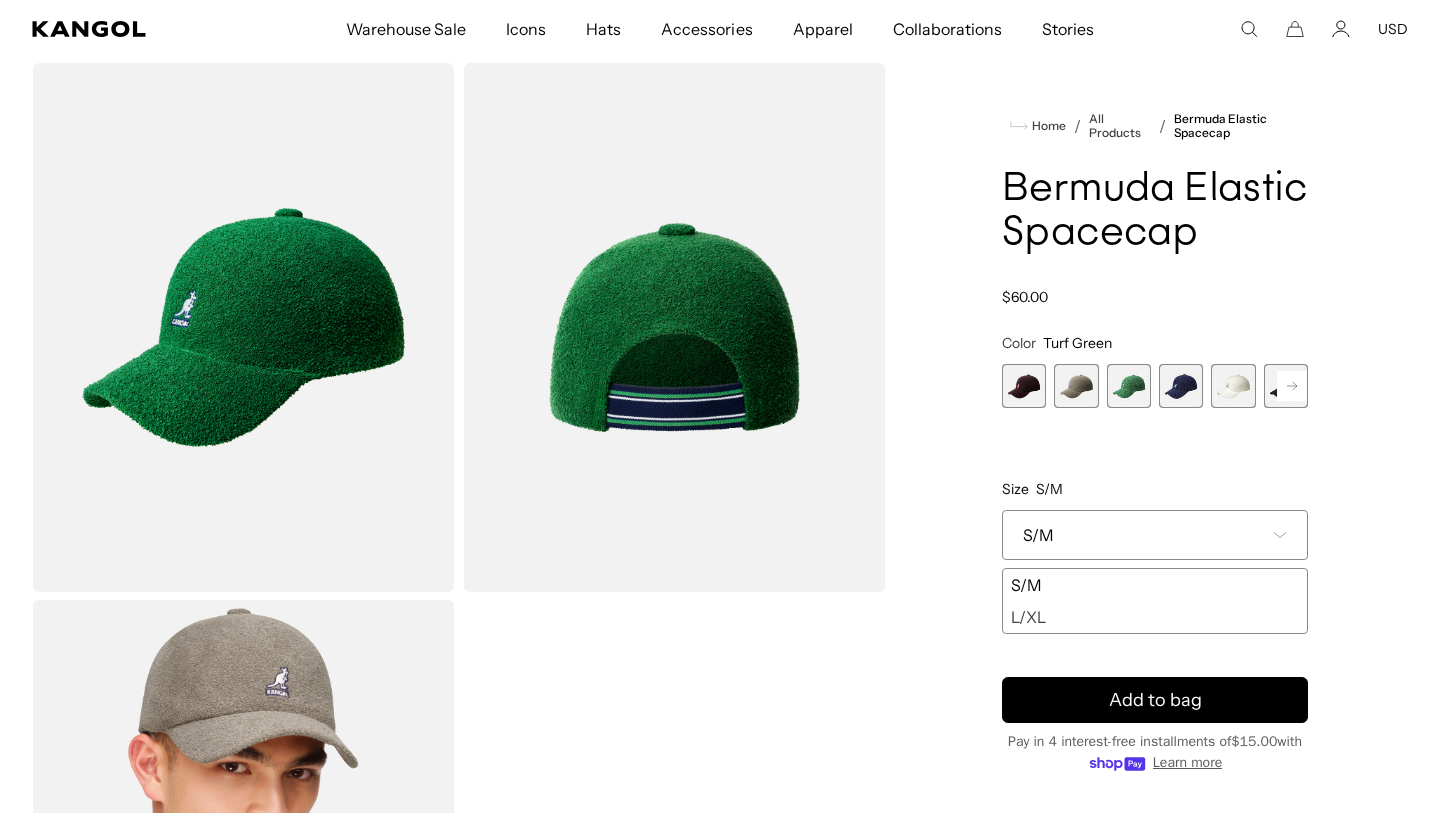 click at bounding box center (1181, 386) 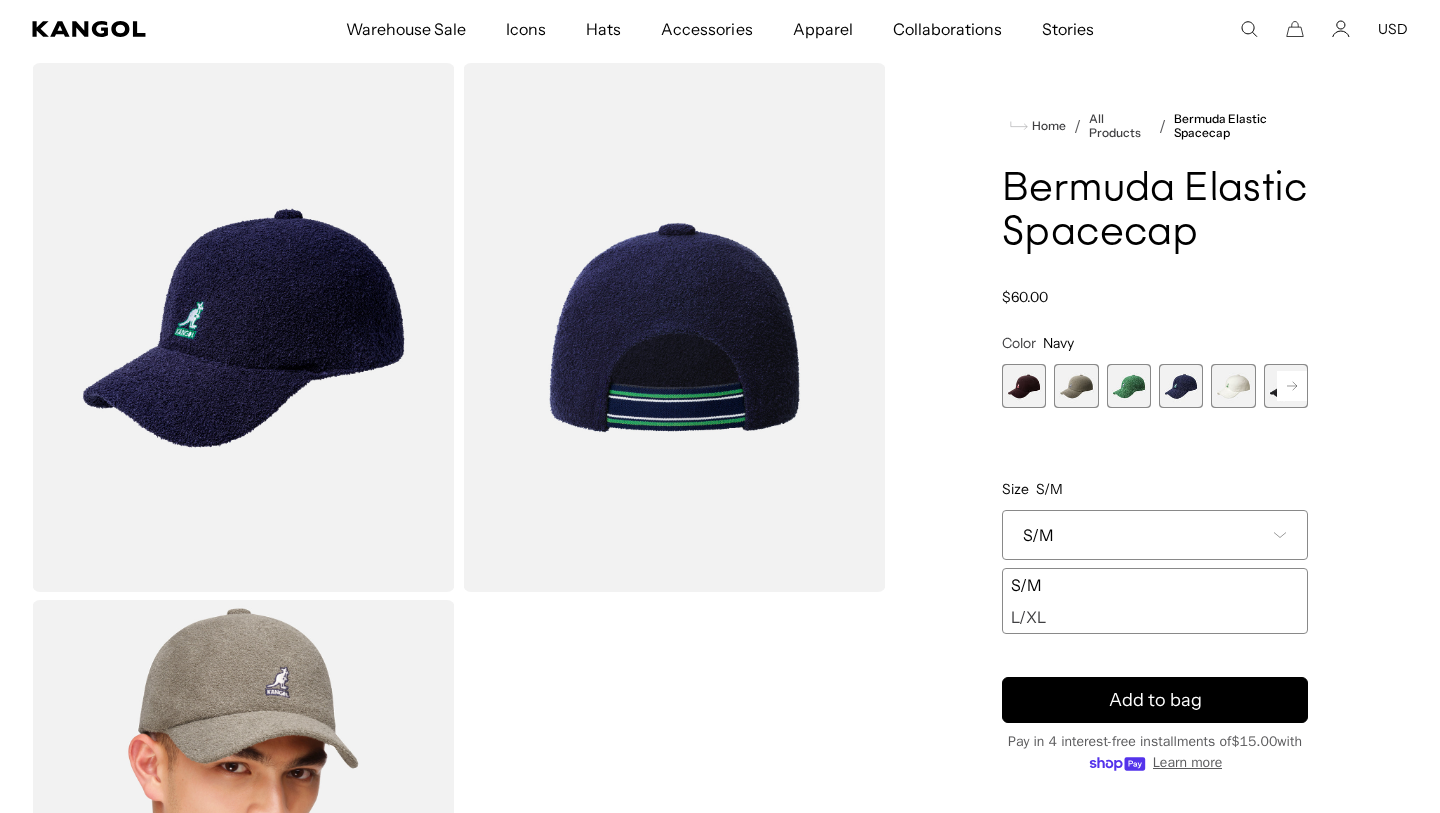 click at bounding box center [1233, 386] 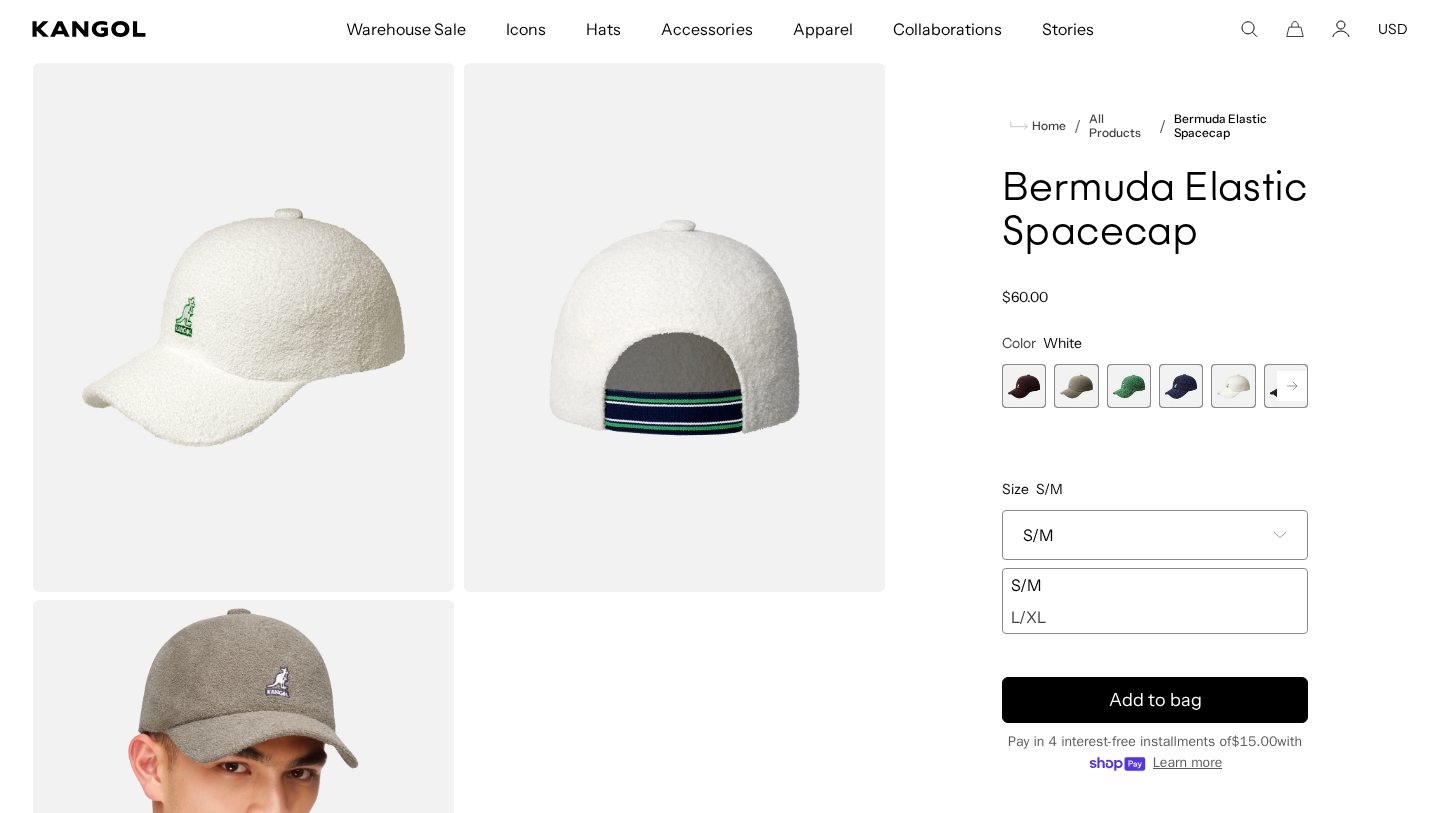 scroll, scrollTop: 0, scrollLeft: 412, axis: horizontal 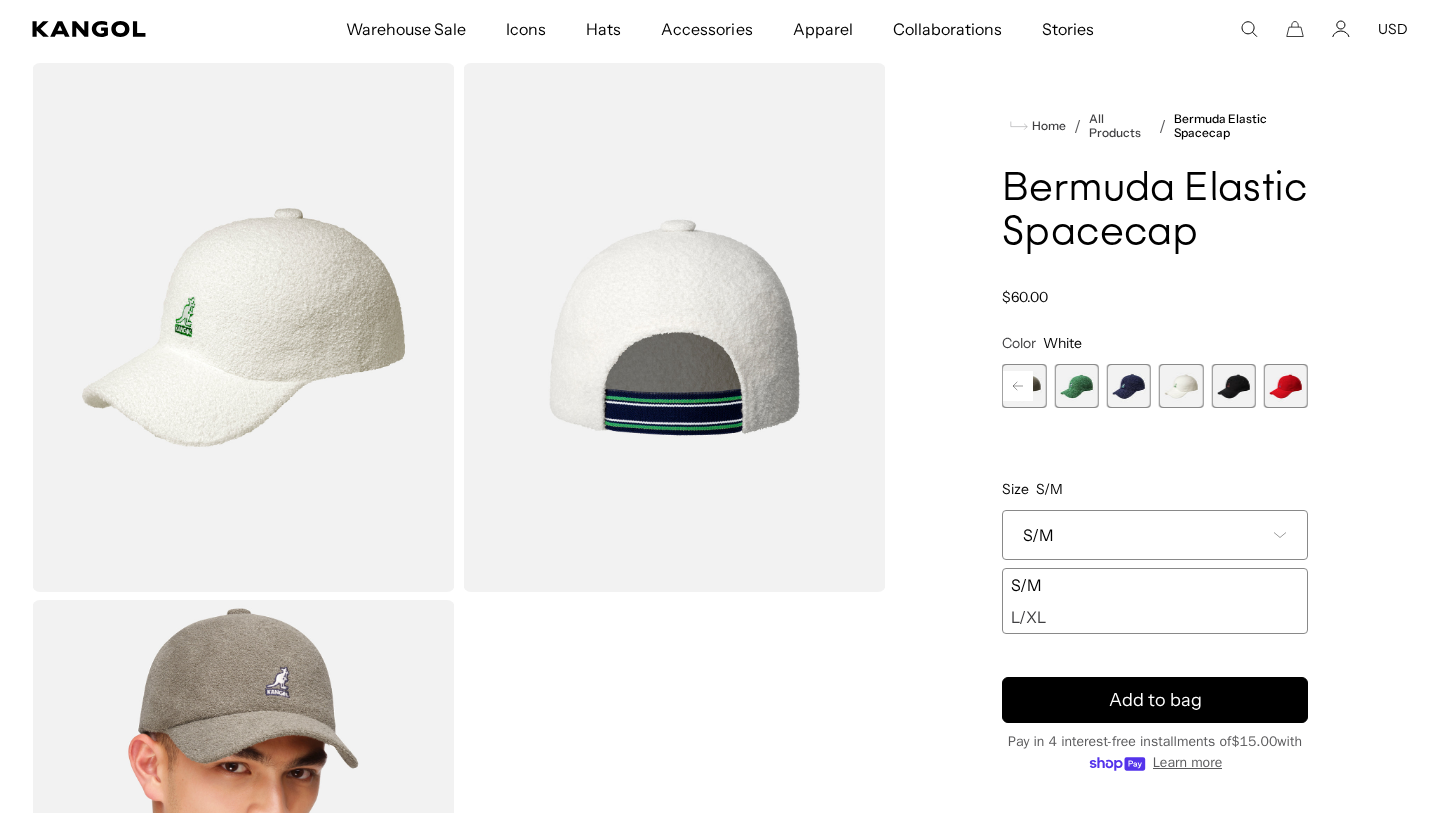 click at bounding box center [1233, 386] 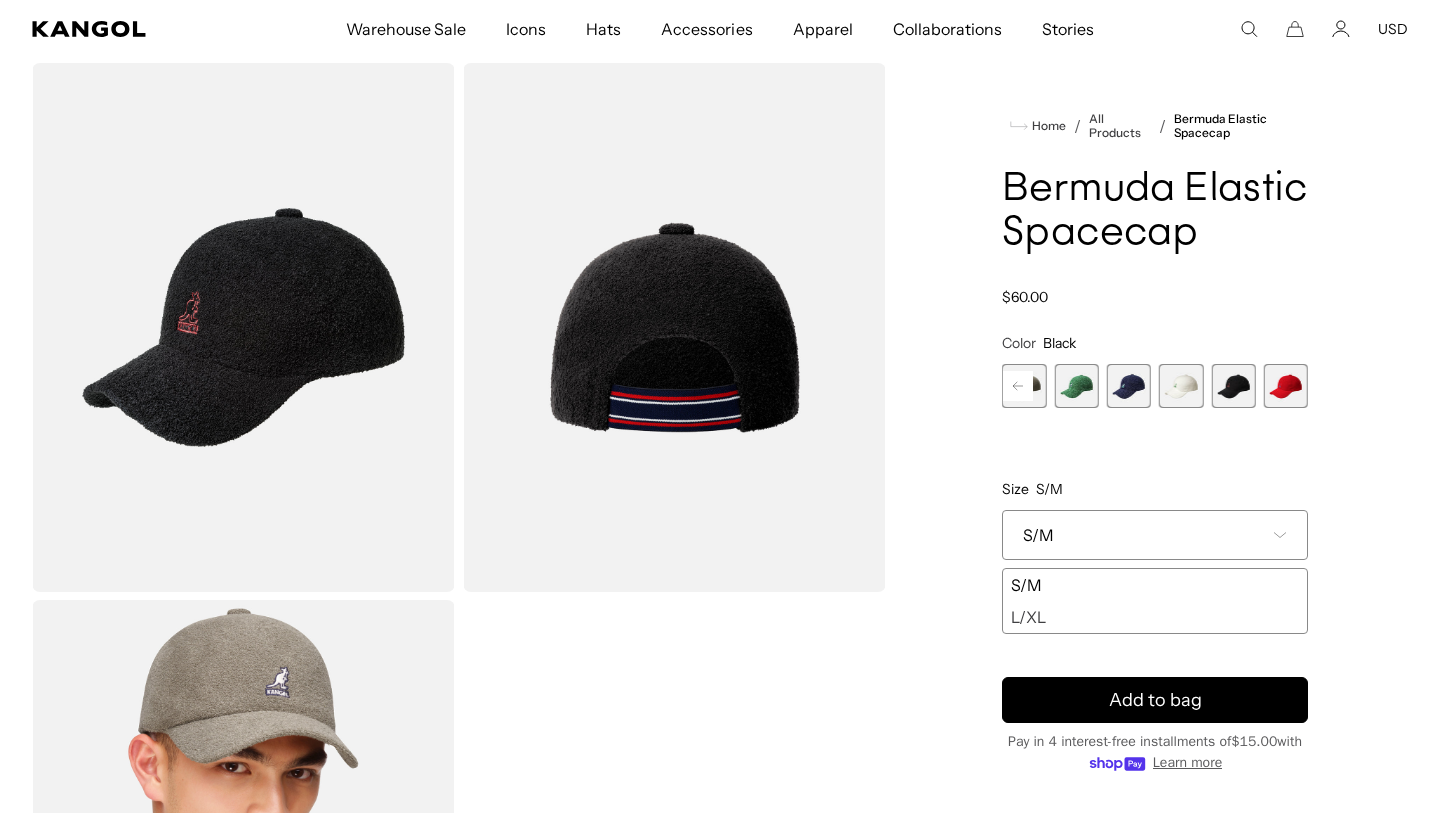 click at bounding box center [1286, 386] 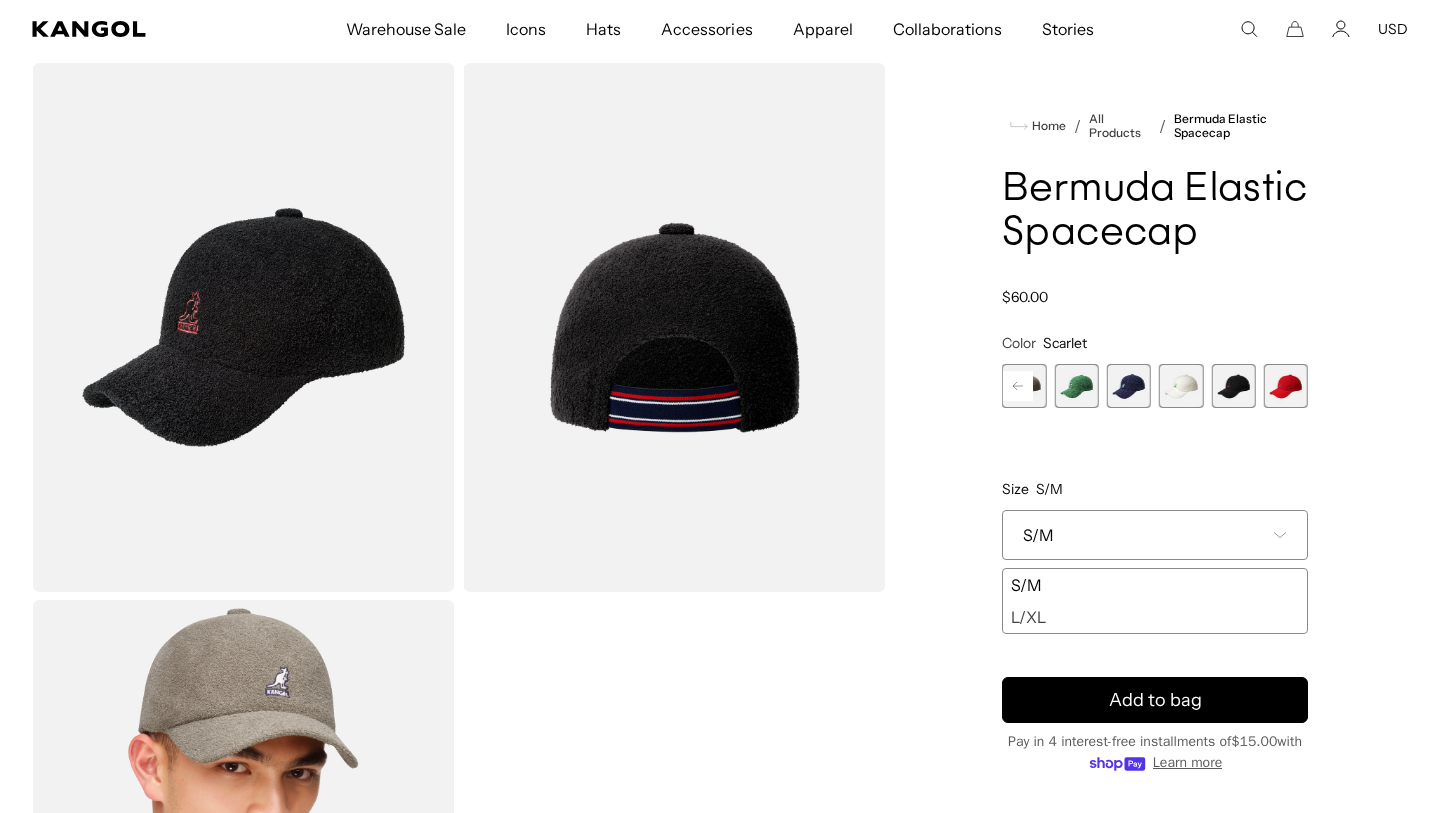 scroll, scrollTop: 0, scrollLeft: 0, axis: both 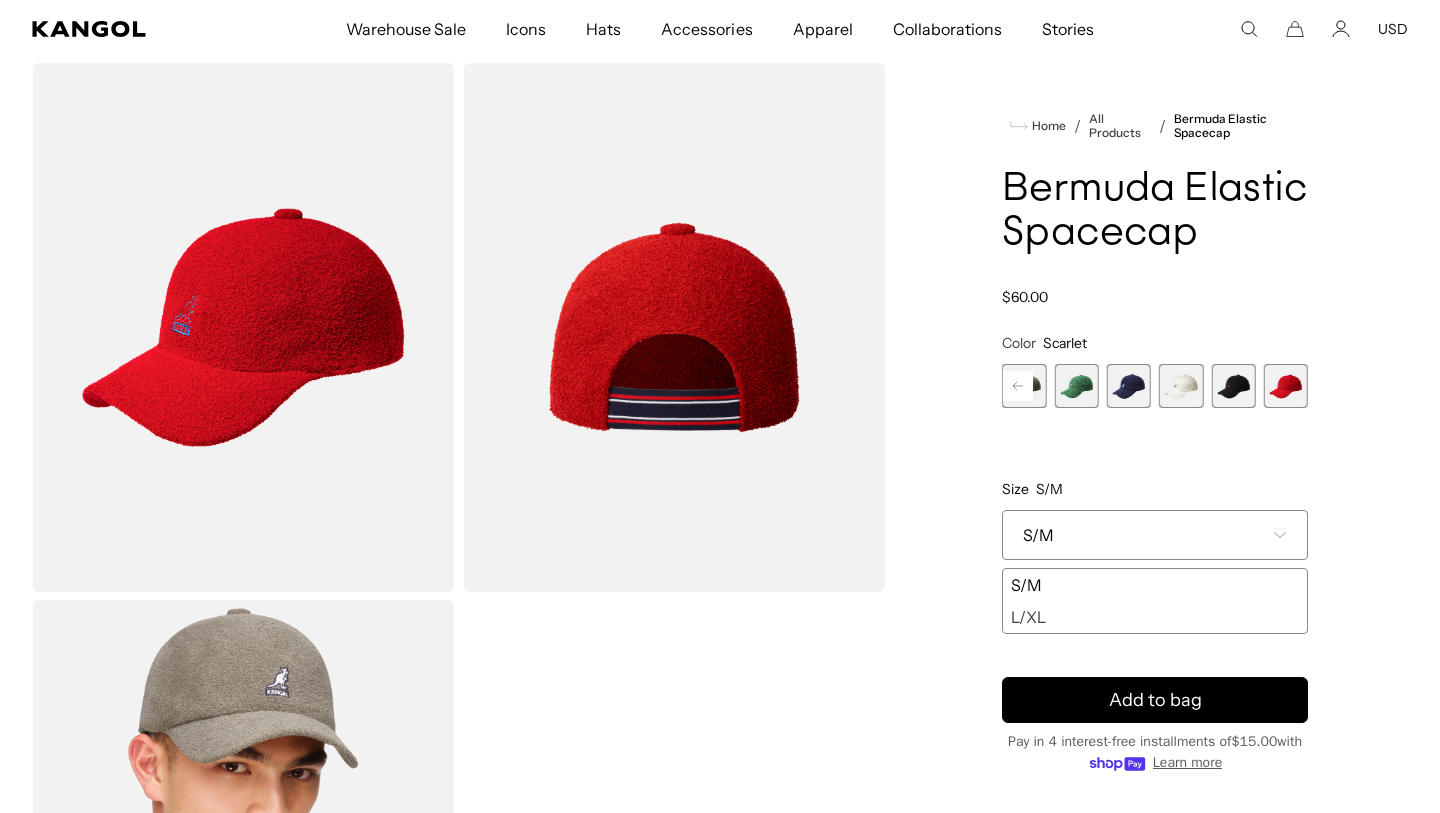 click 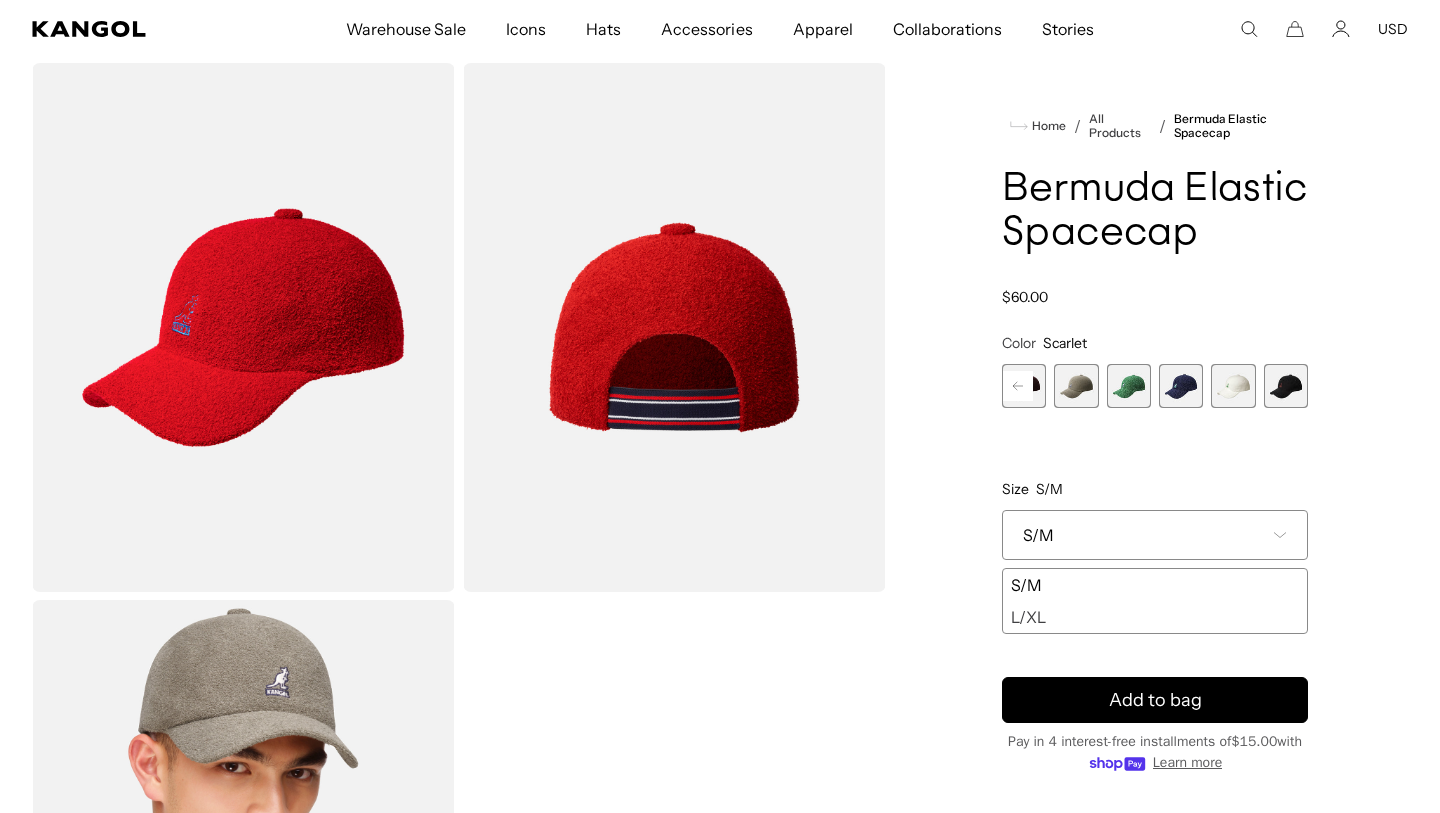 click on "Previous
Next
DEEP PLUM
Variant sold out or unavailable
WARM GREY
Variant sold out or unavailable
Turf Green
Variant sold out or unavailable
Navy
Variant sold out or unavailable
White
Variant sold out or unavailable
Black
Variant sold out or unavailable
Scarlet" at bounding box center [1155, 386] 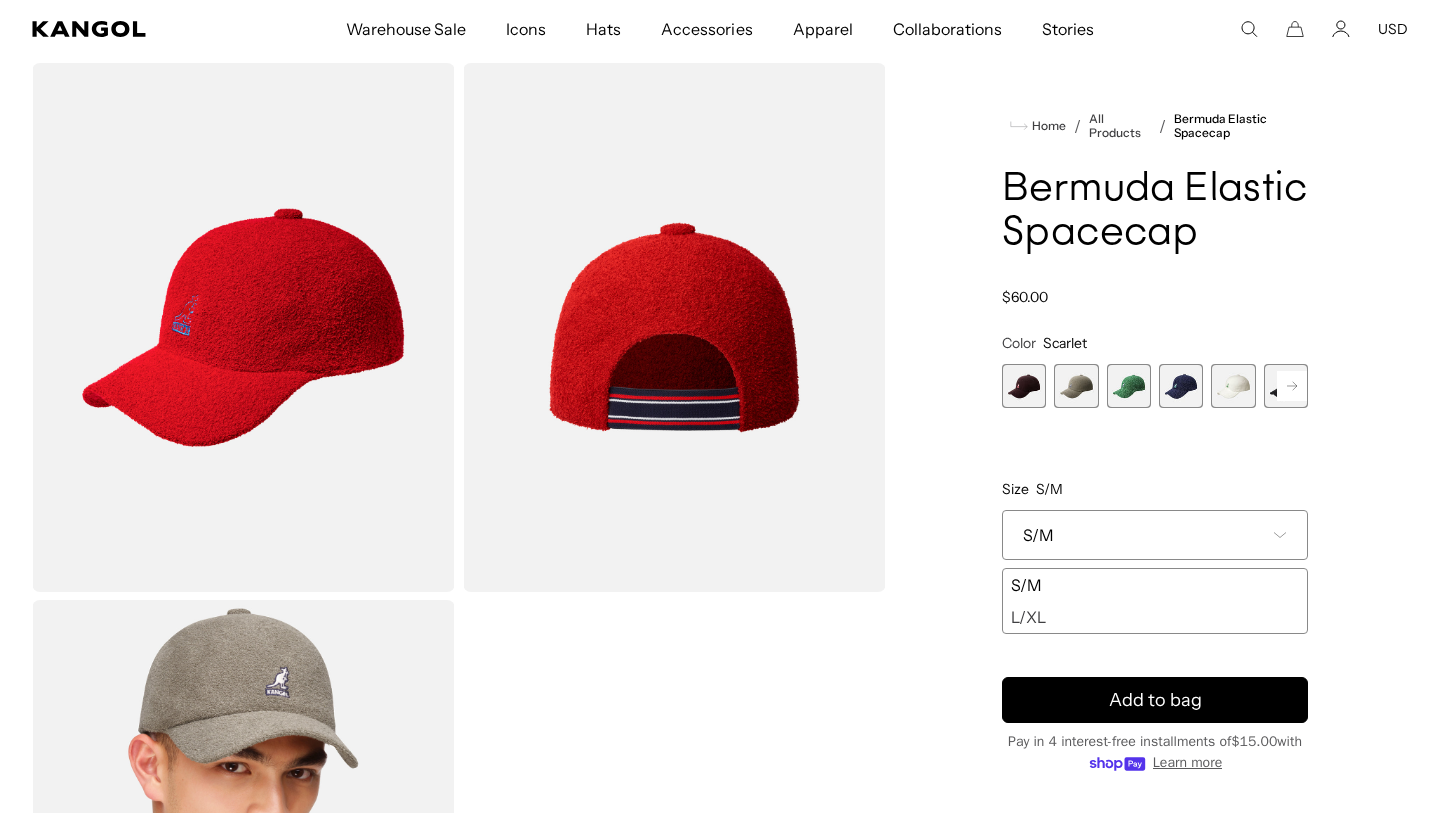 scroll, scrollTop: 0, scrollLeft: 412, axis: horizontal 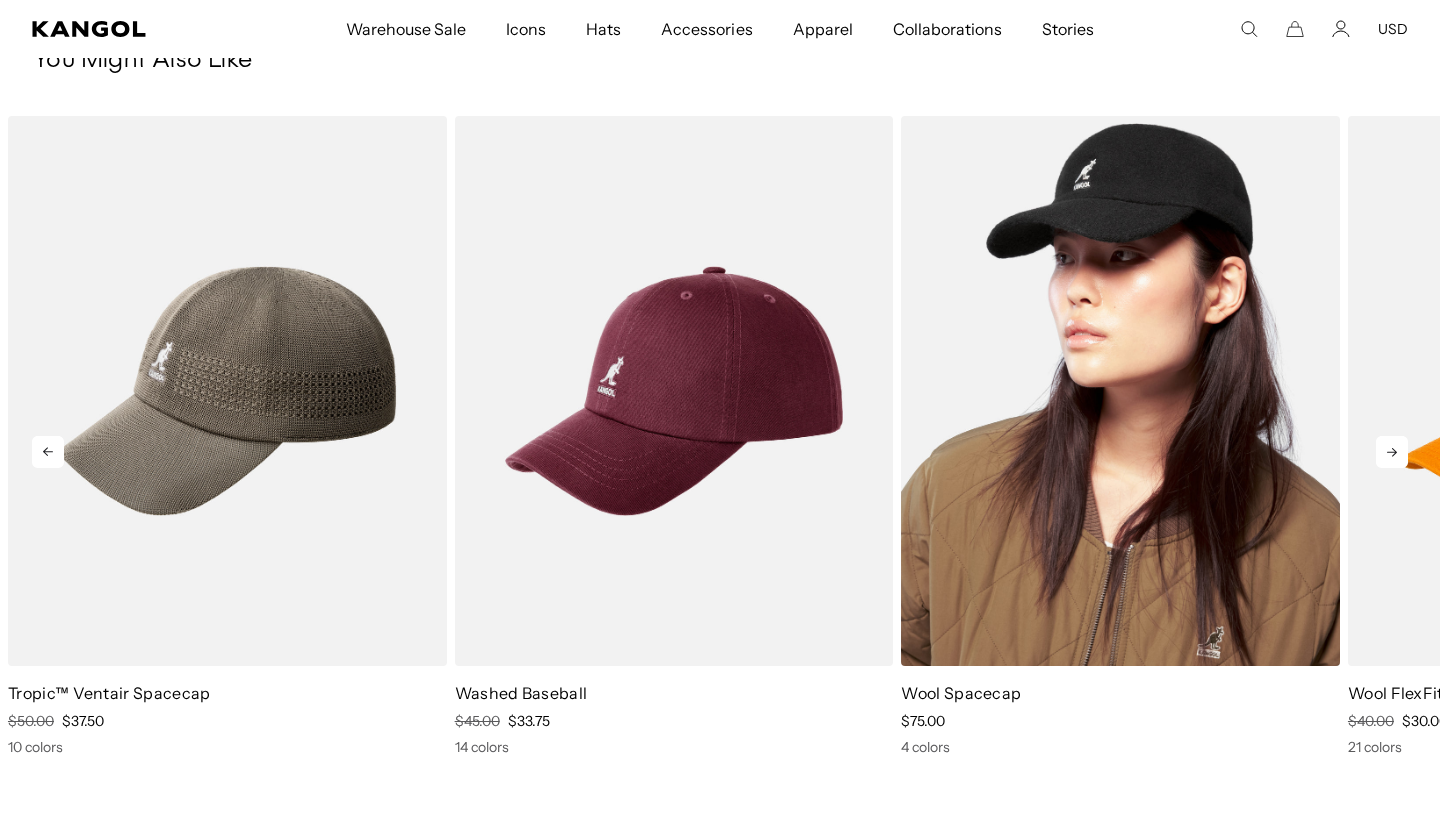 click at bounding box center (1120, 391) 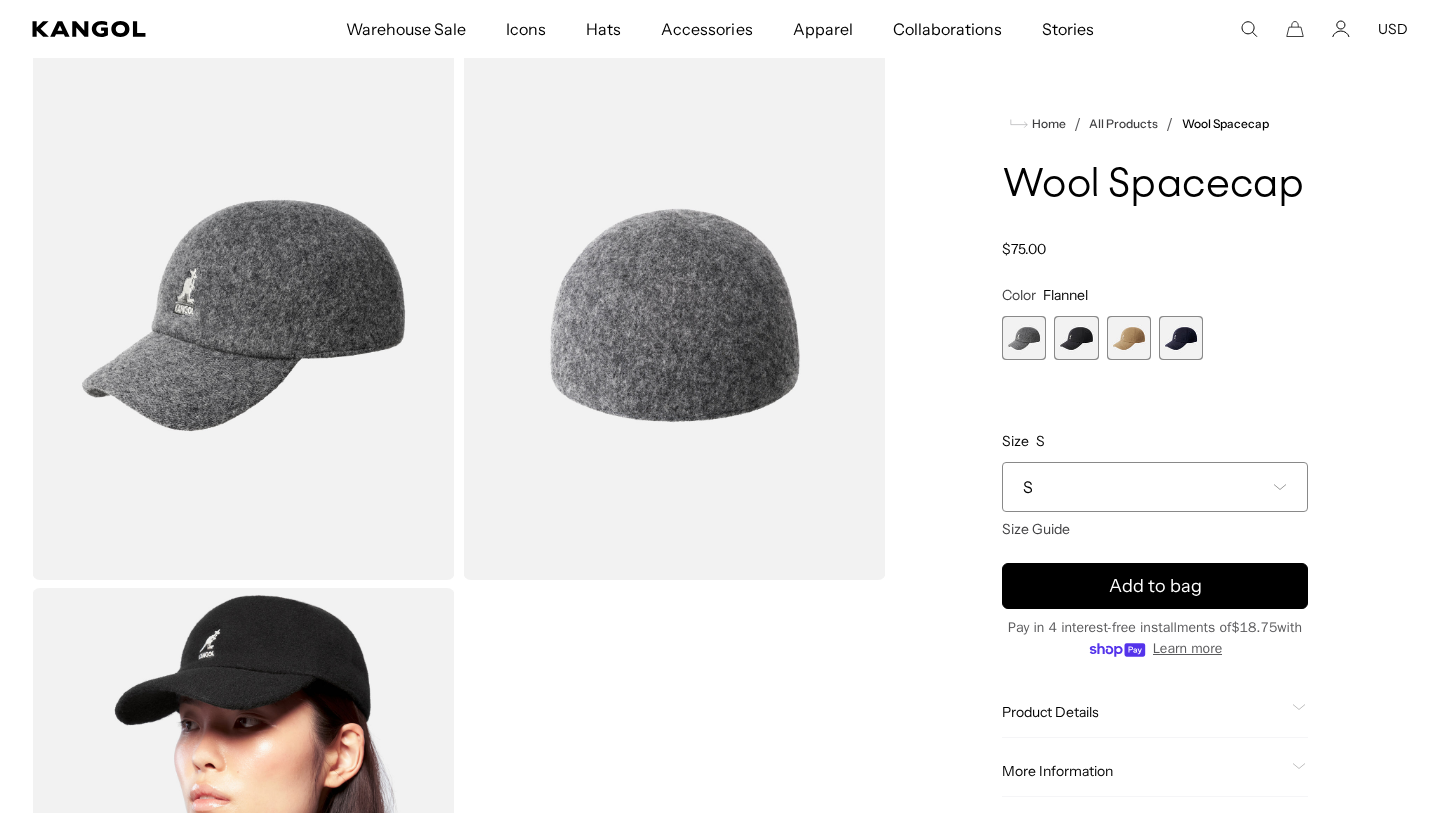 scroll, scrollTop: 95, scrollLeft: 0, axis: vertical 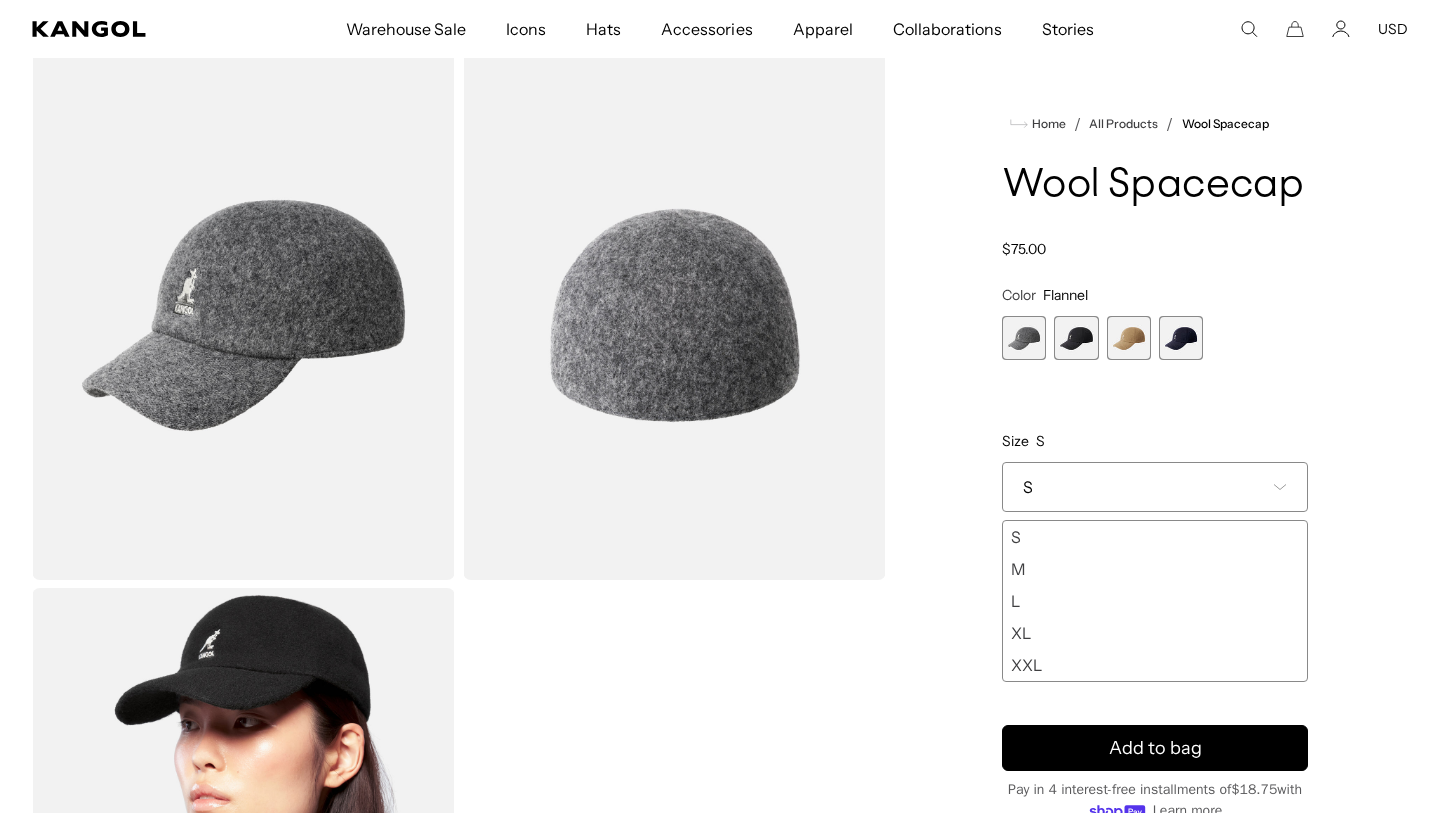 click on "XXL" at bounding box center [1155, 665] 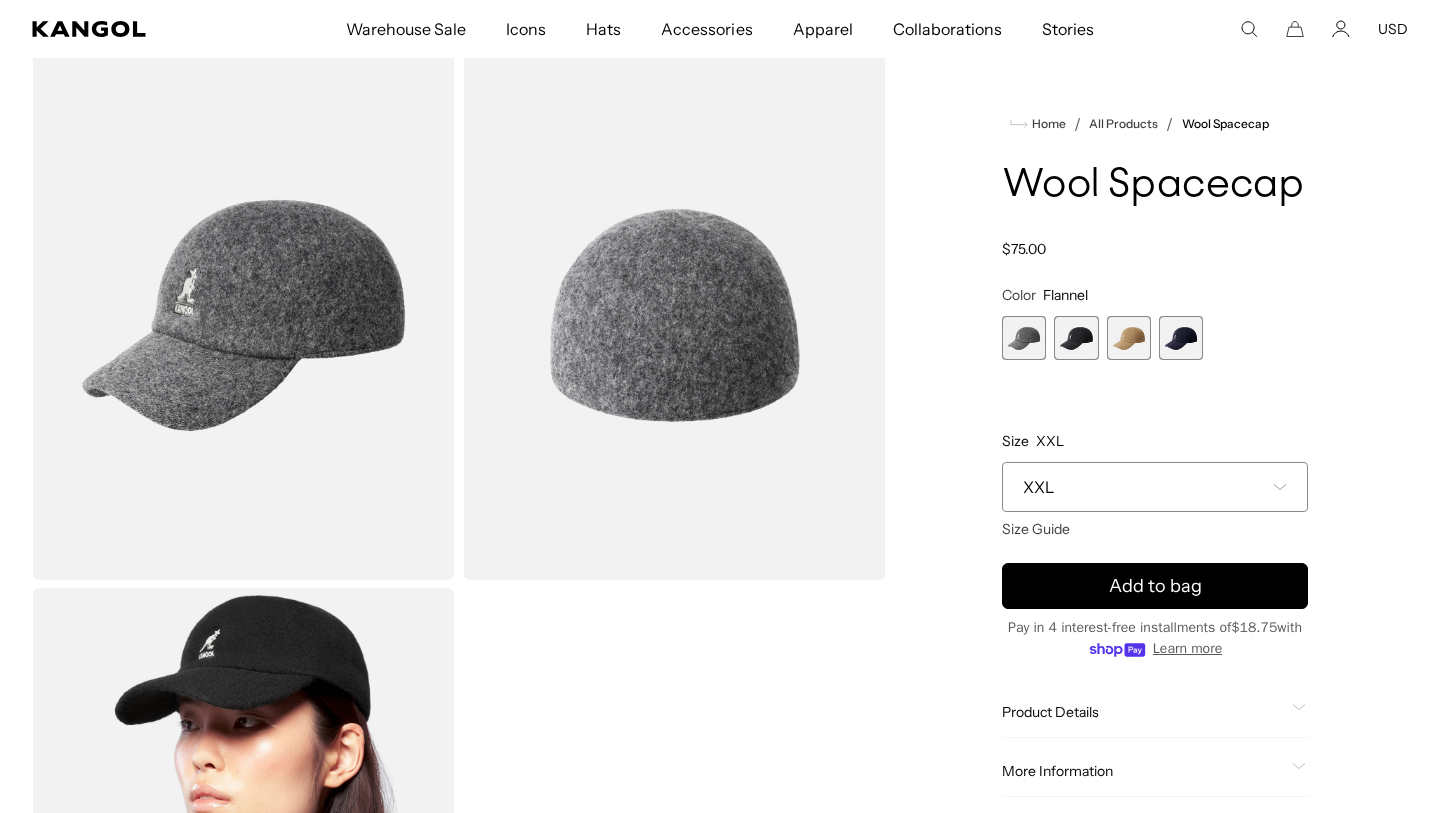 scroll, scrollTop: 0, scrollLeft: 0, axis: both 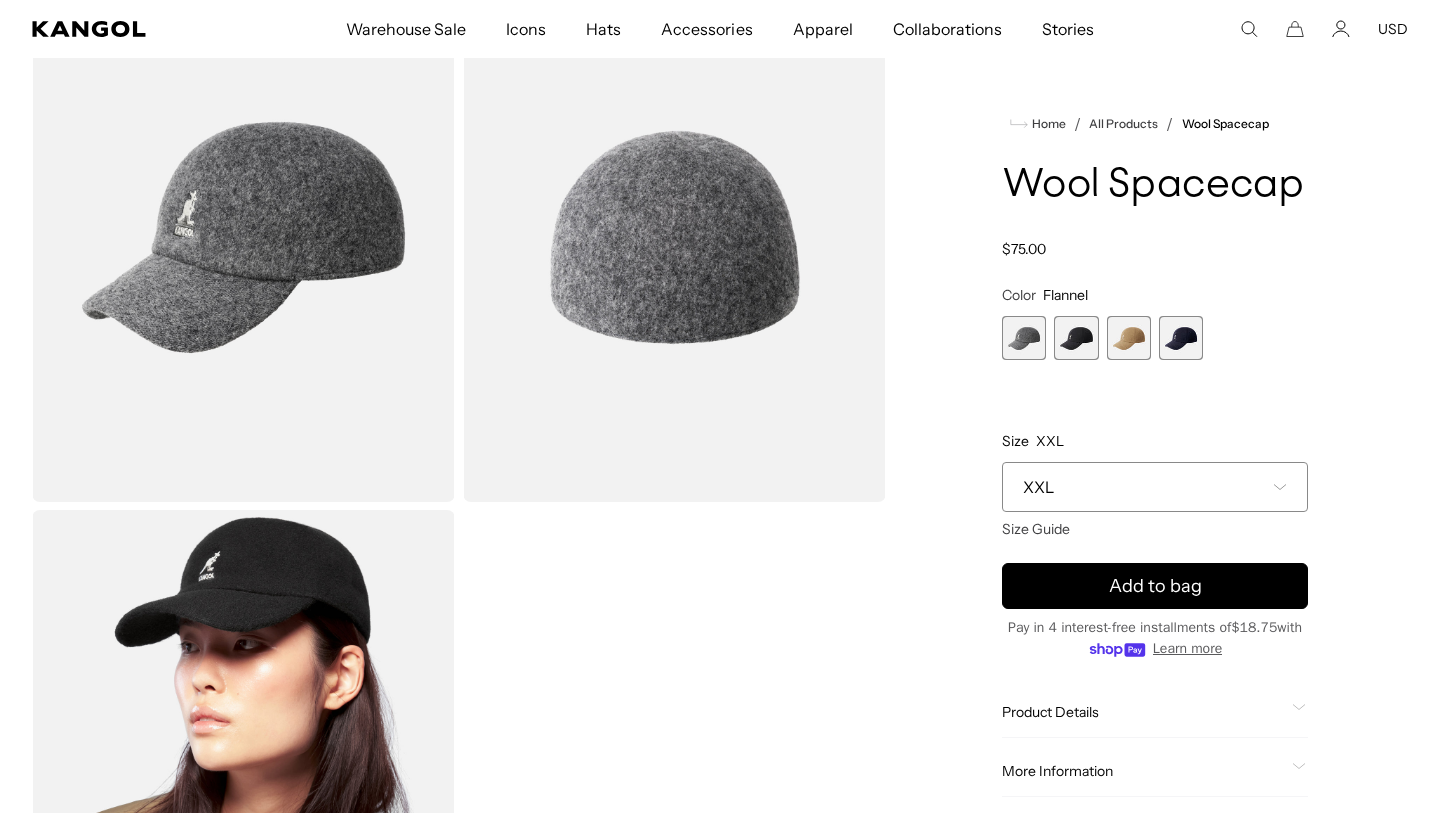 click at bounding box center (1076, 338) 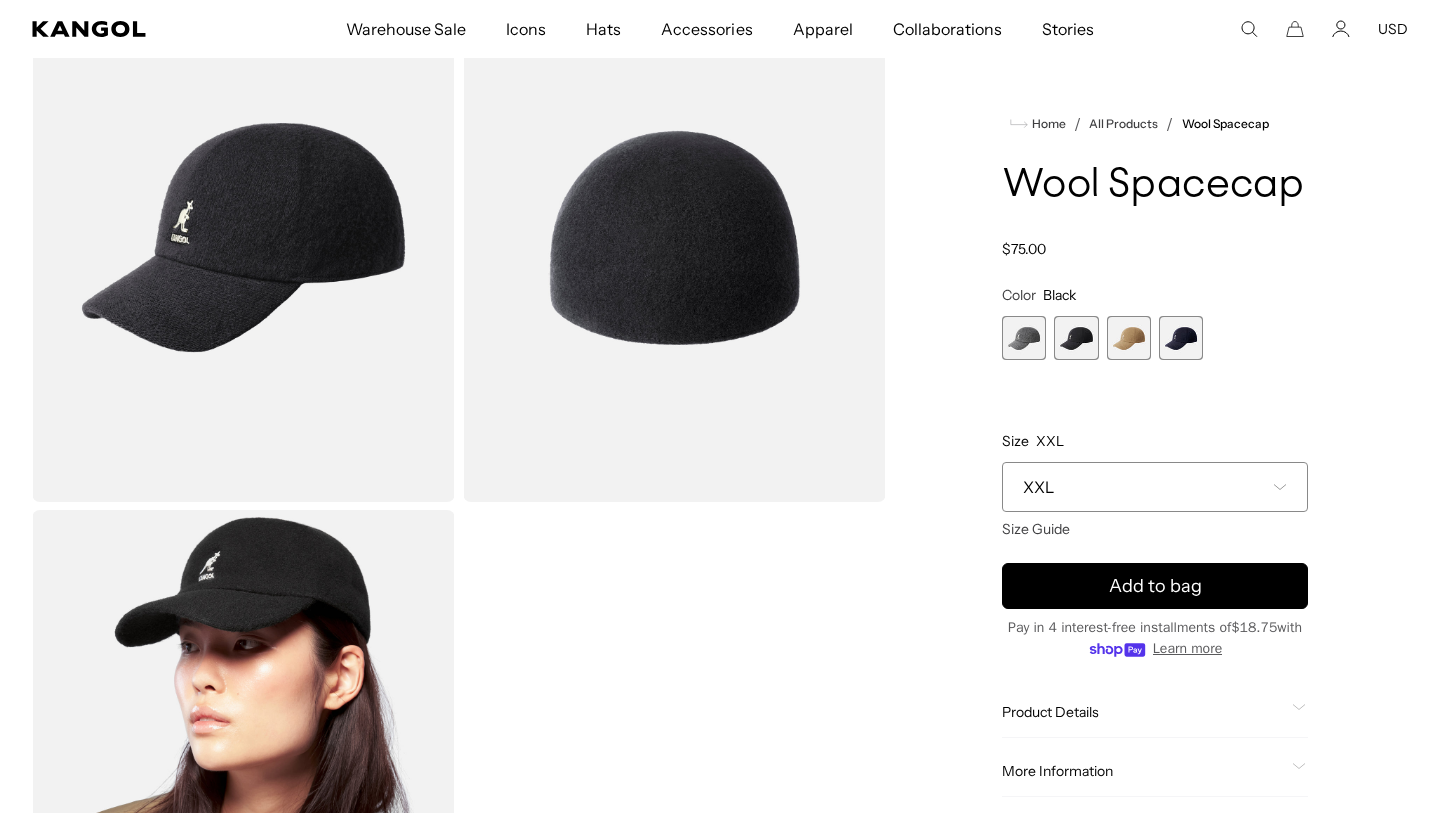 scroll, scrollTop: 0, scrollLeft: 412, axis: horizontal 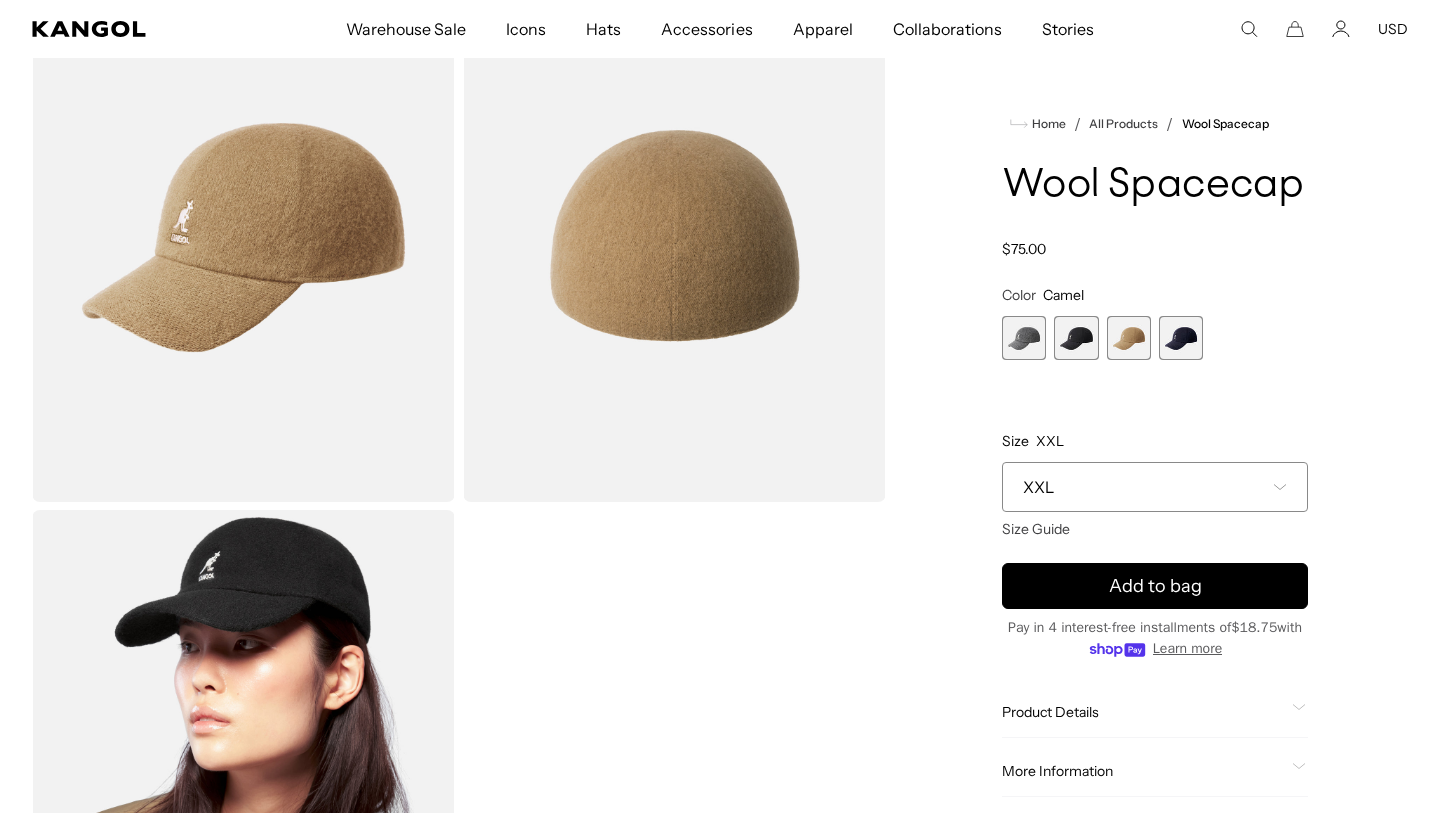 click at bounding box center (1181, 338) 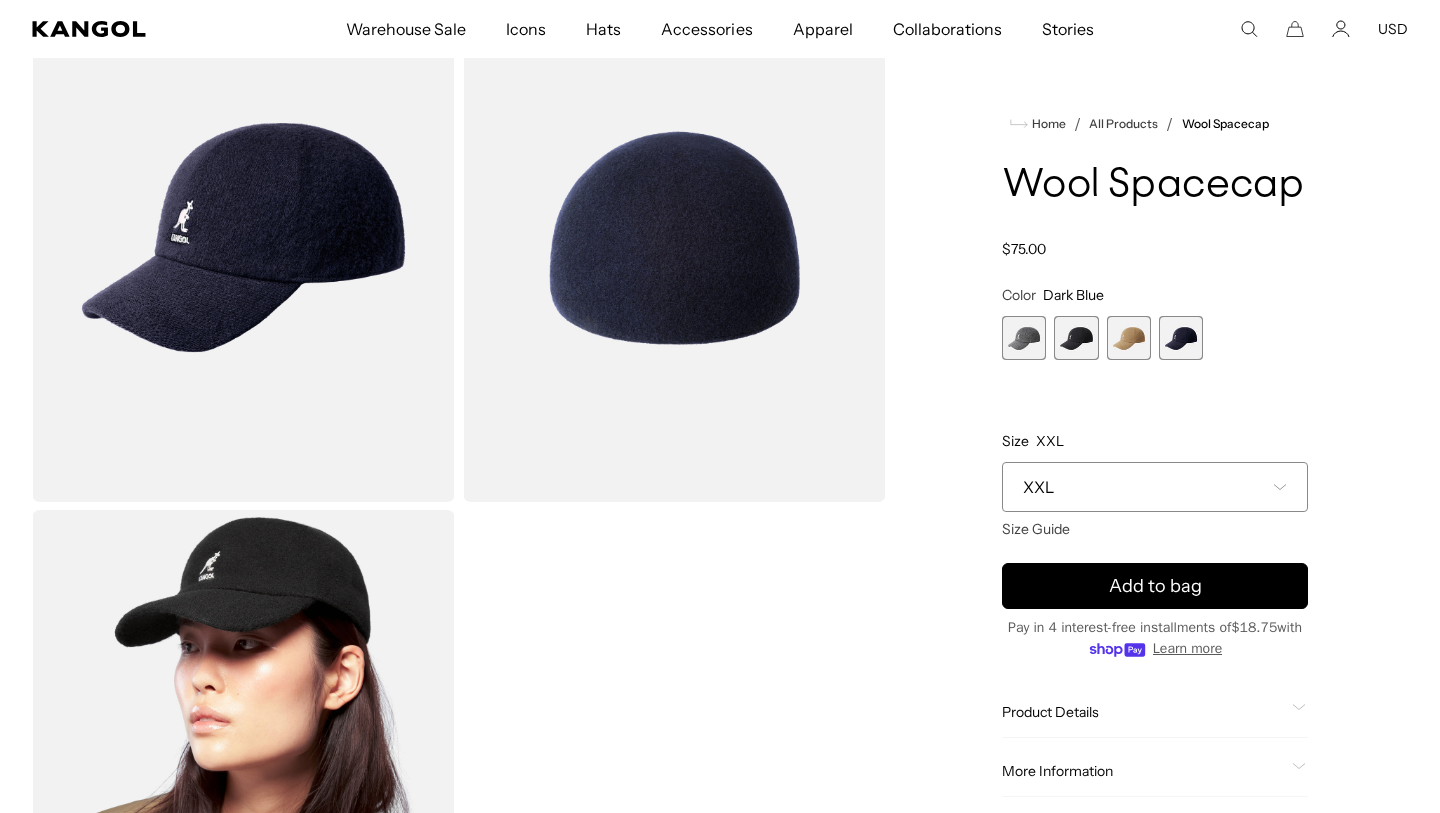 scroll, scrollTop: 0, scrollLeft: 0, axis: both 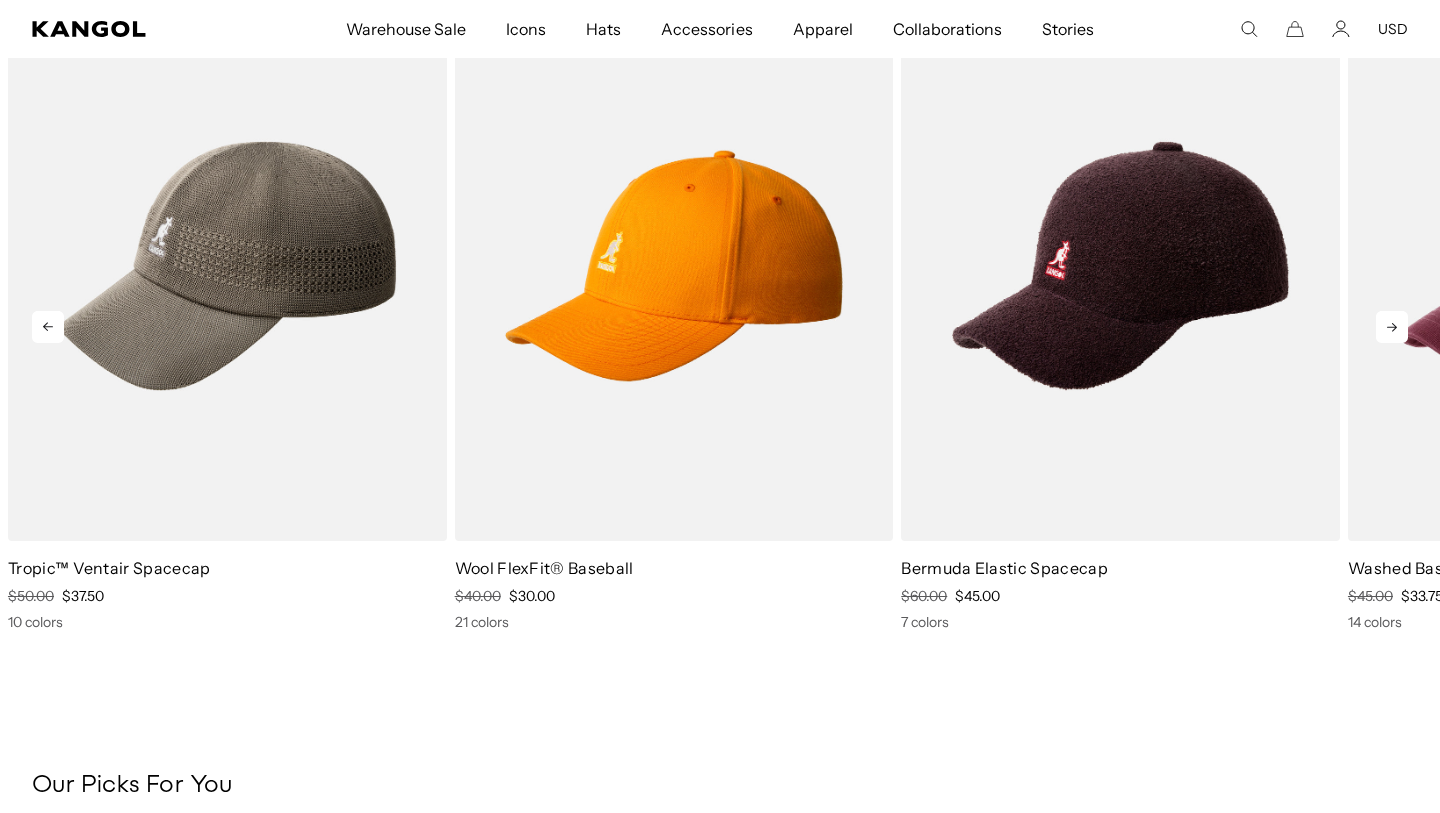 click 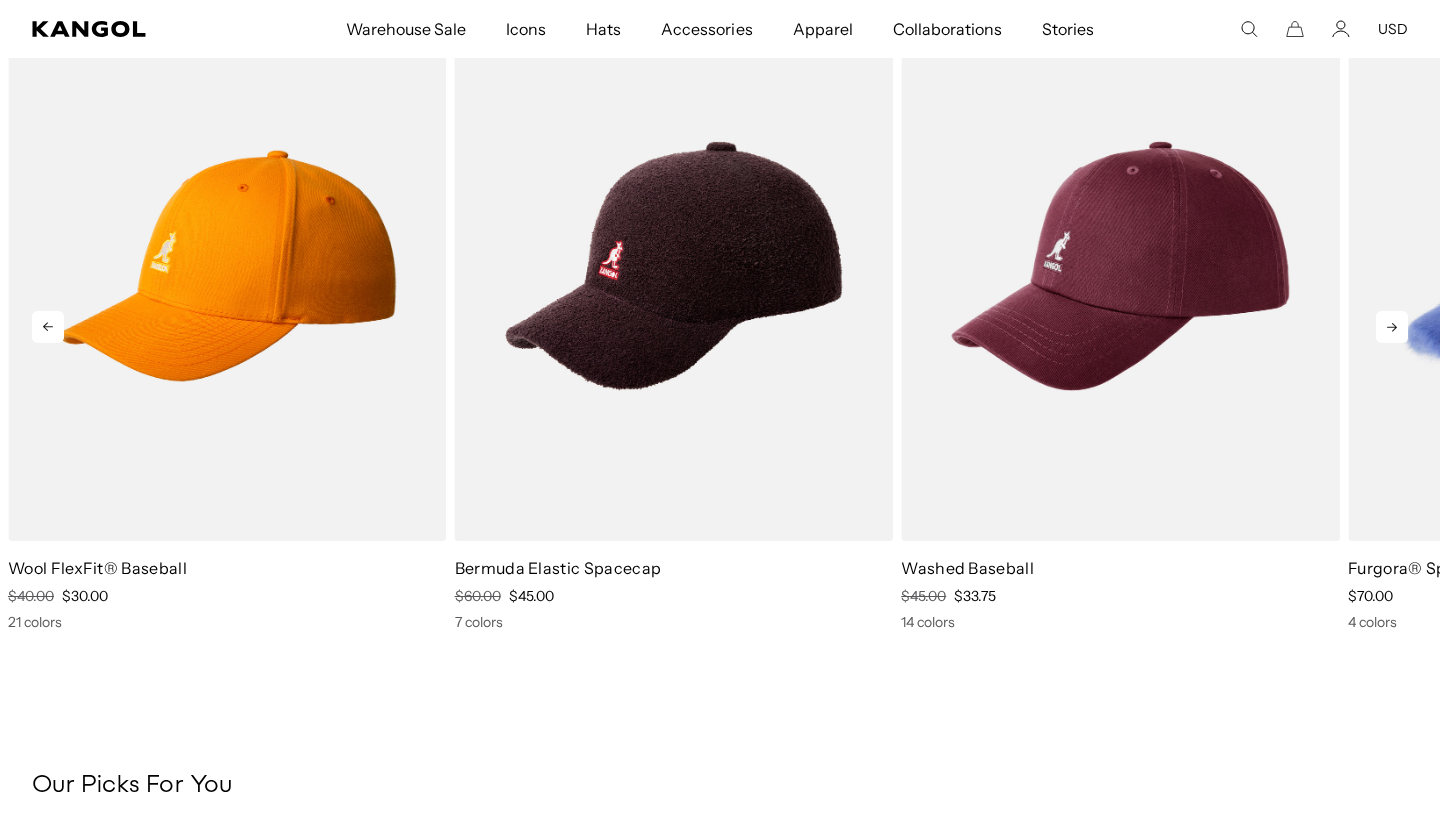 click 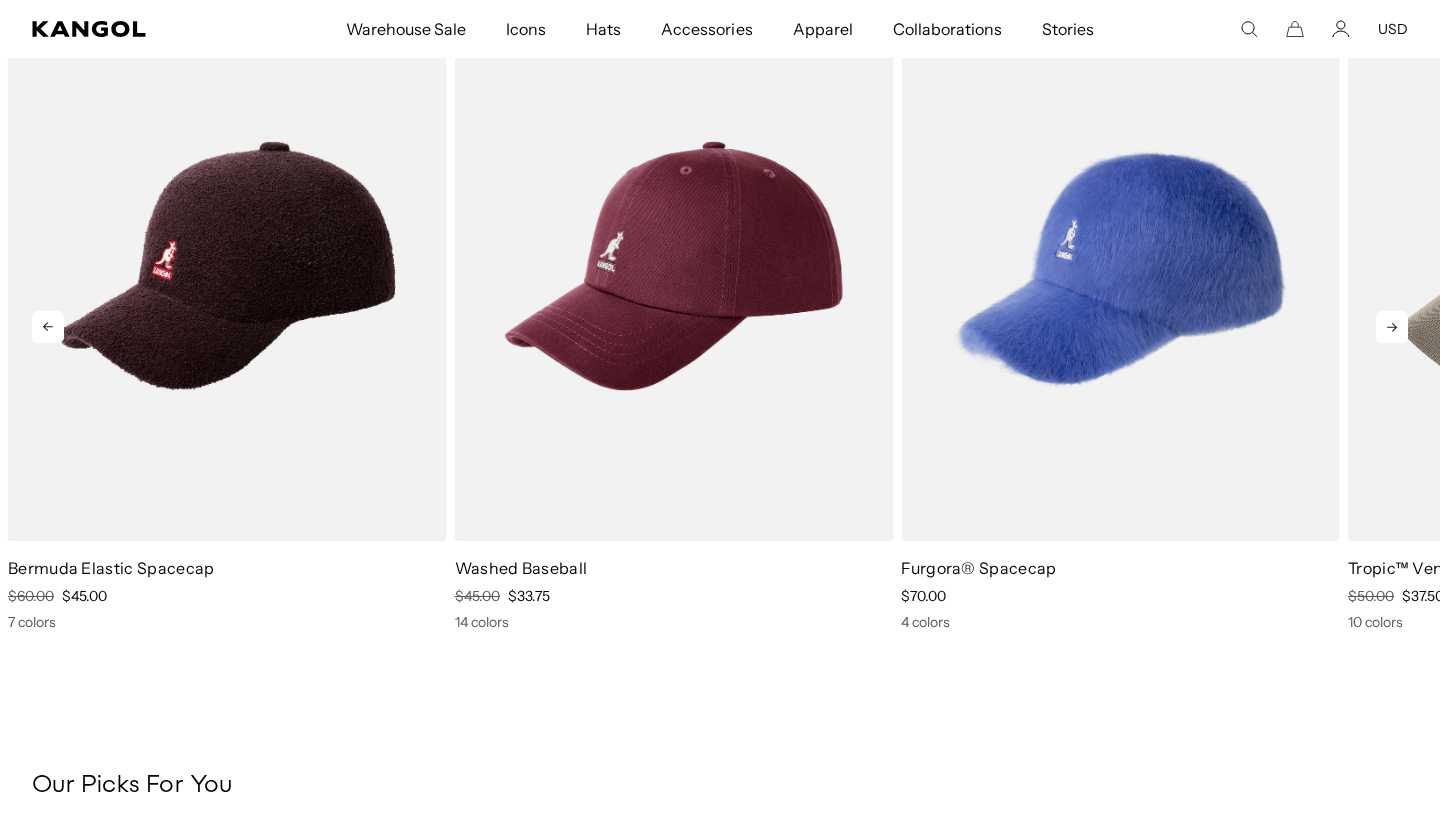 click 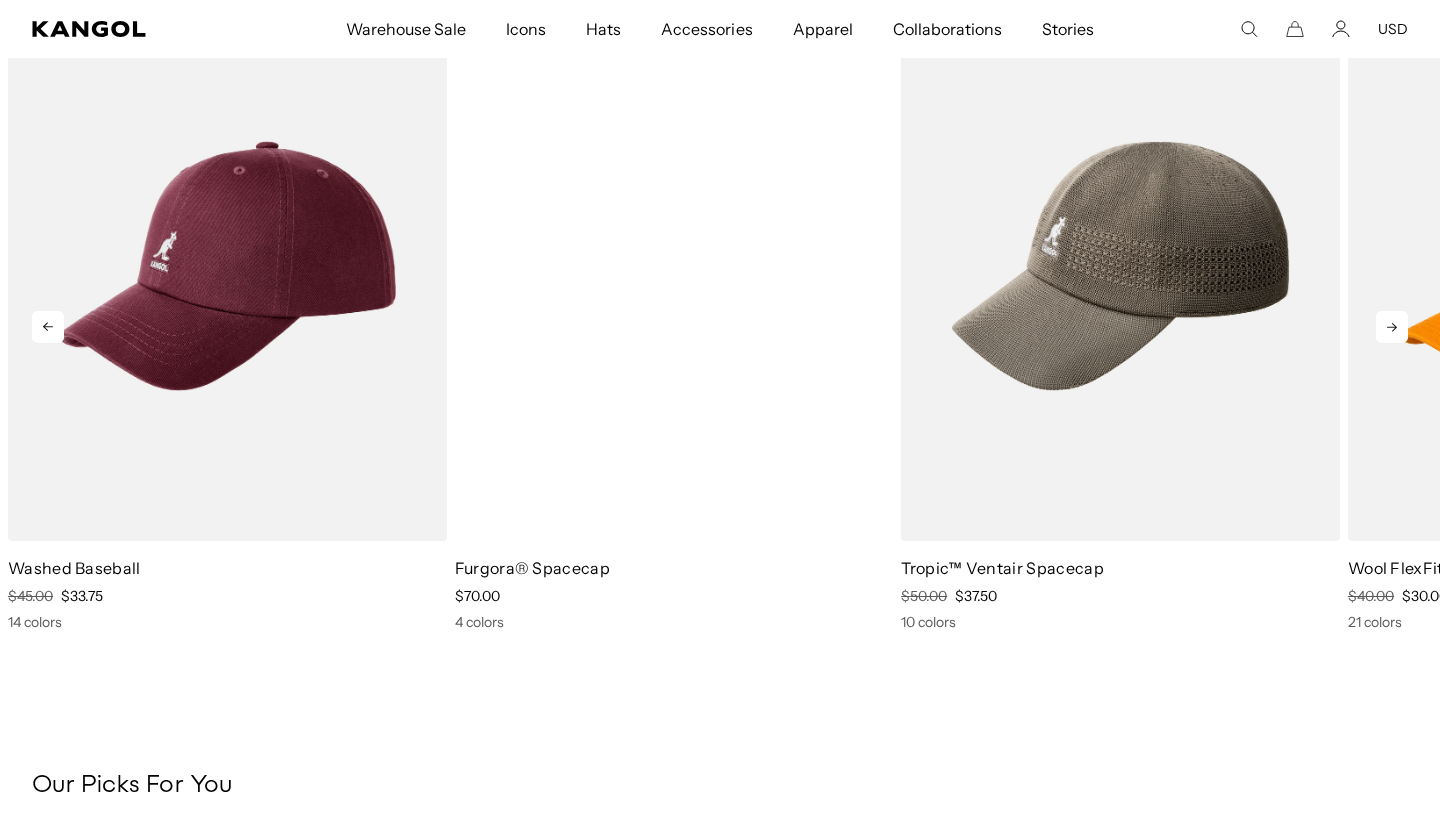 scroll, scrollTop: 0, scrollLeft: 0, axis: both 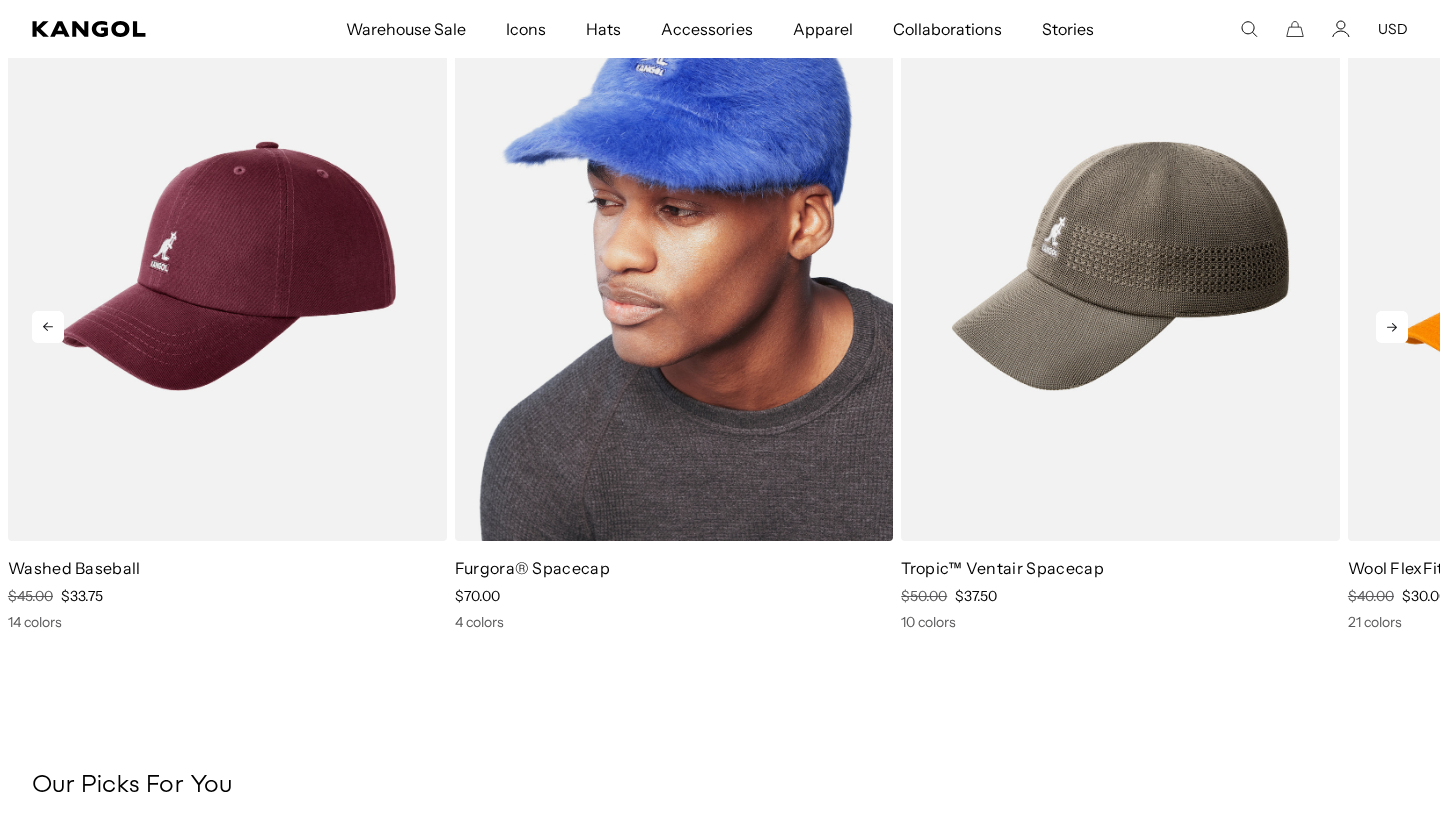 click at bounding box center (674, 266) 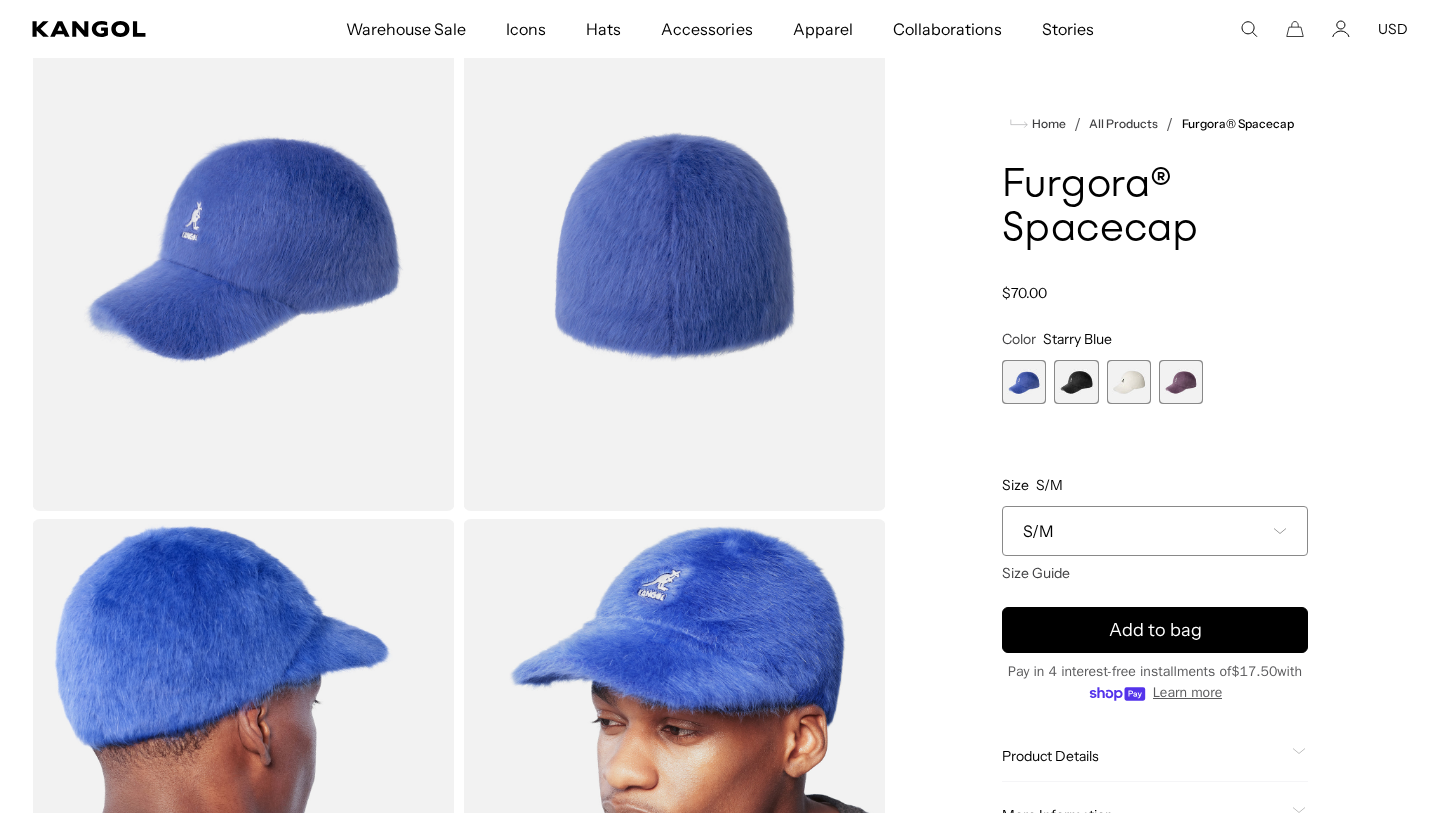 scroll, scrollTop: 199, scrollLeft: 0, axis: vertical 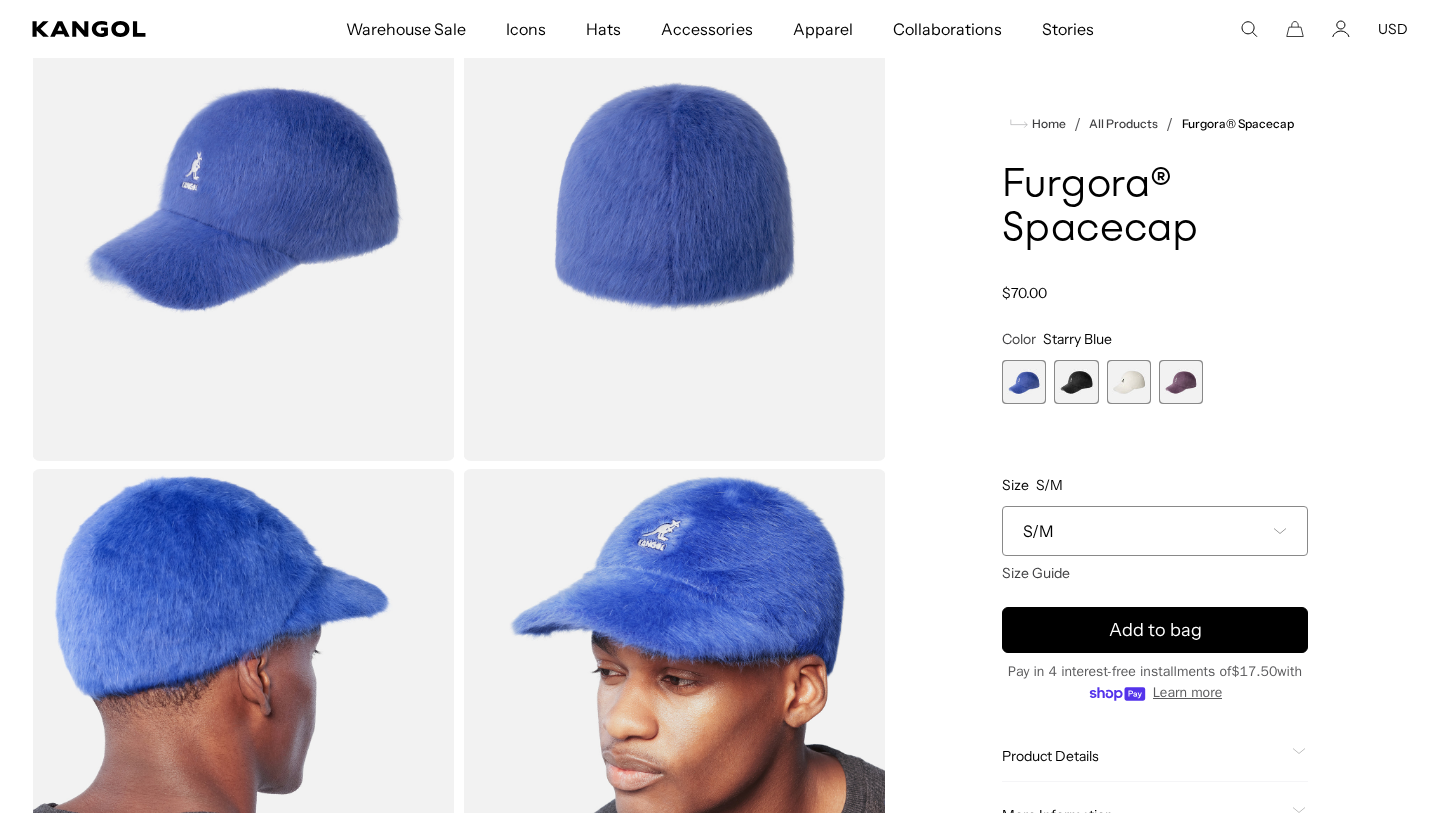 click on "S/M" at bounding box center (1155, 531) 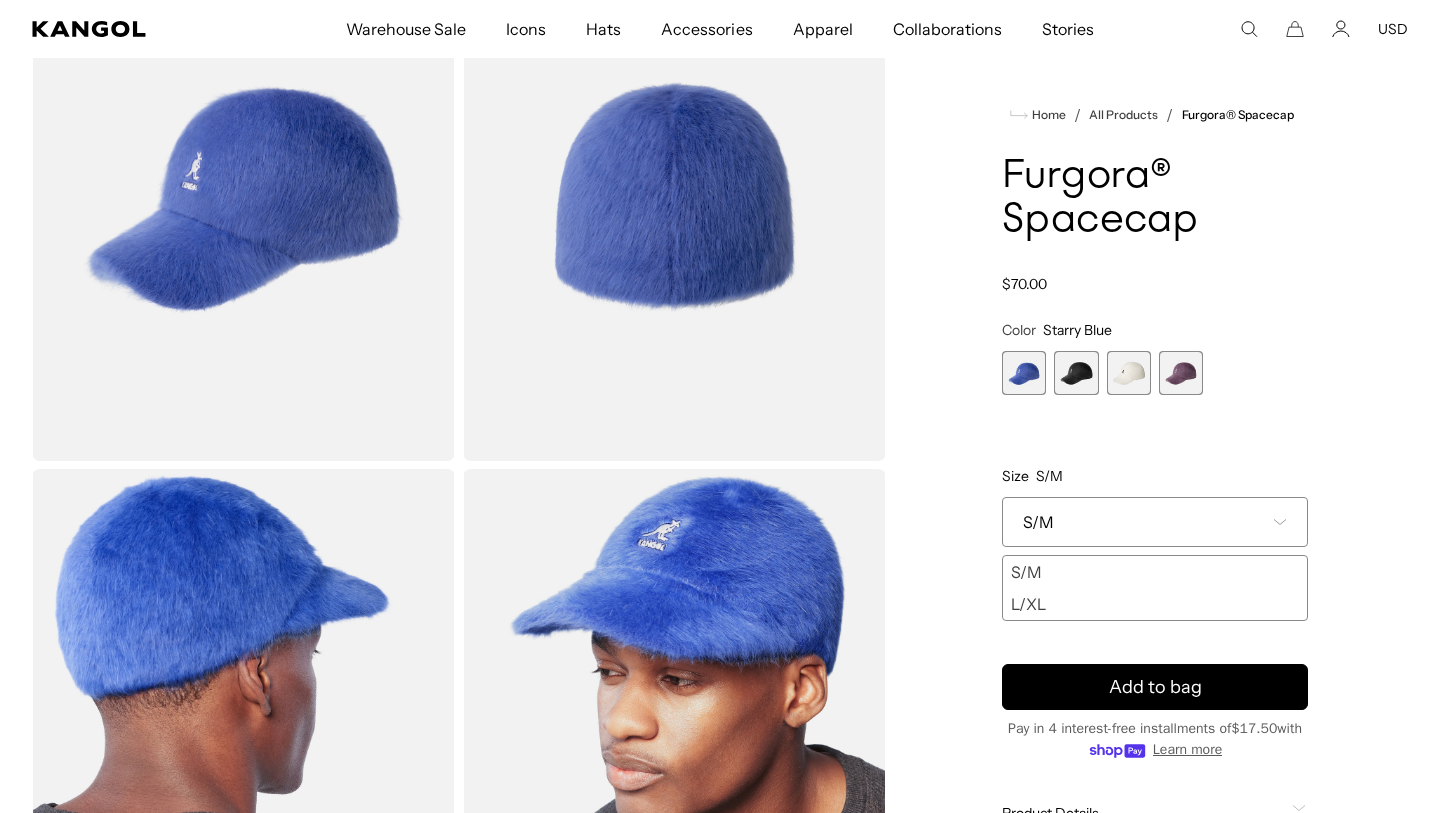 click at bounding box center (1076, 373) 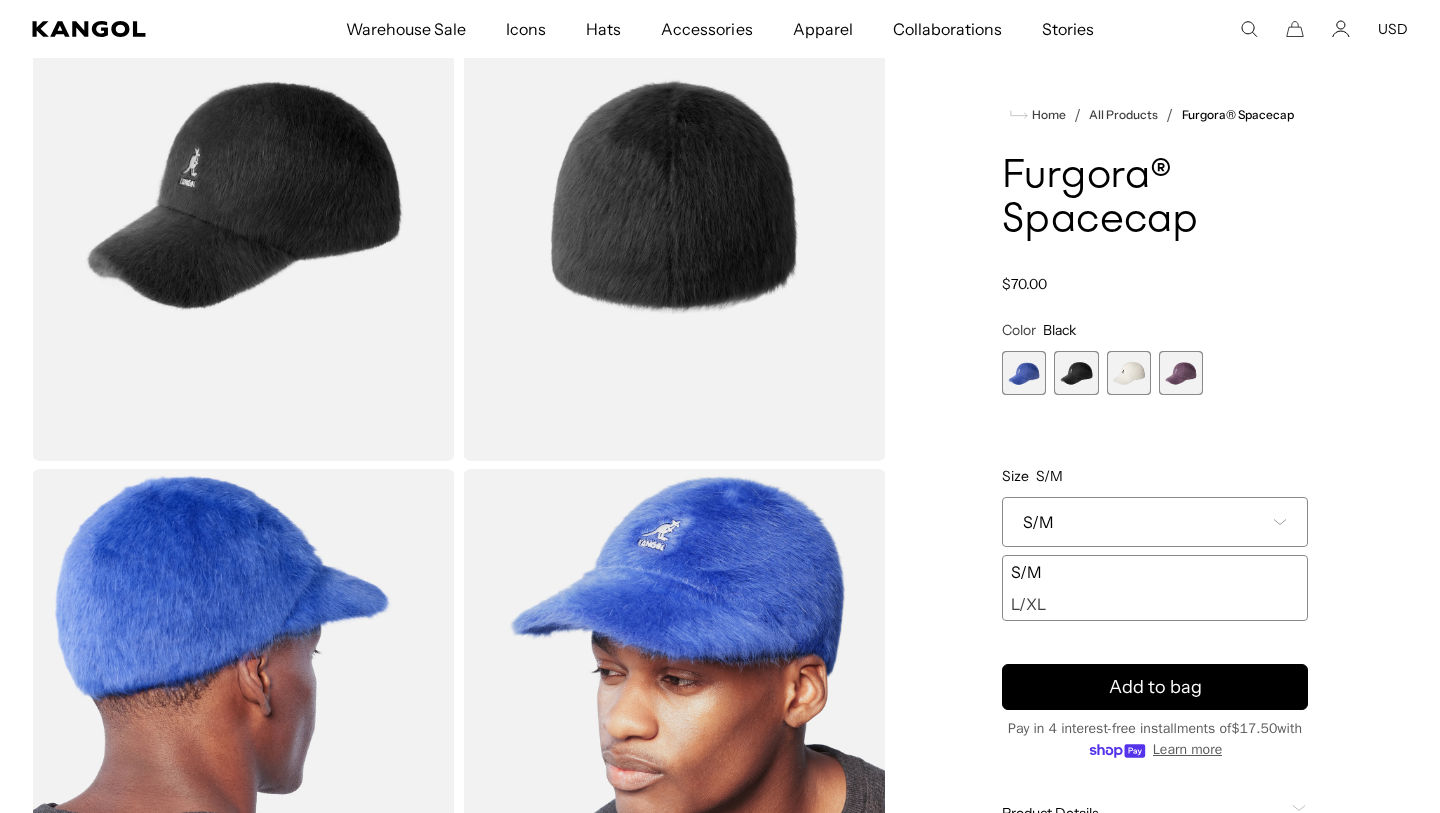 scroll, scrollTop: 0, scrollLeft: 412, axis: horizontal 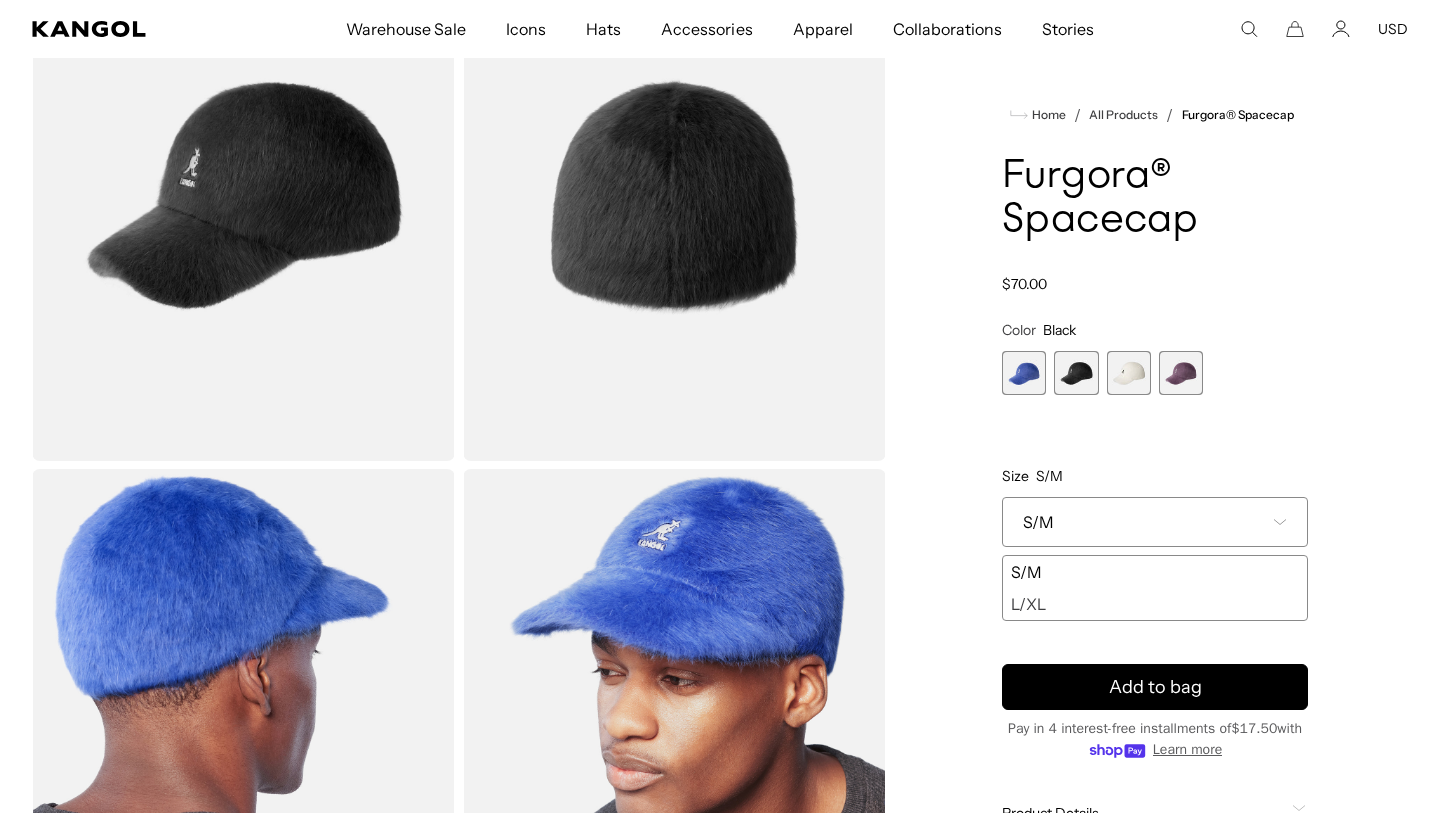 click at bounding box center [1129, 373] 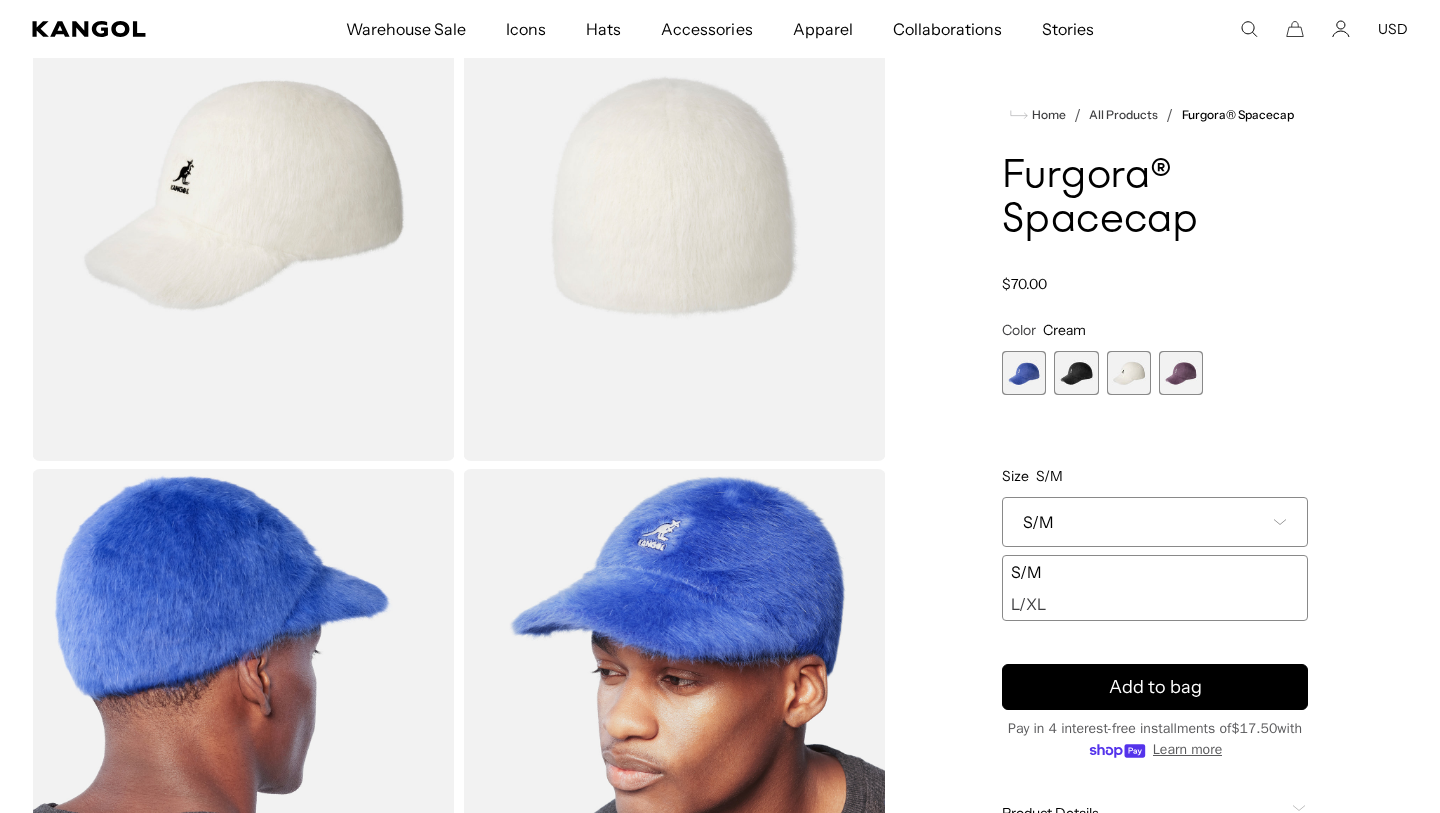 click at bounding box center (1181, 373) 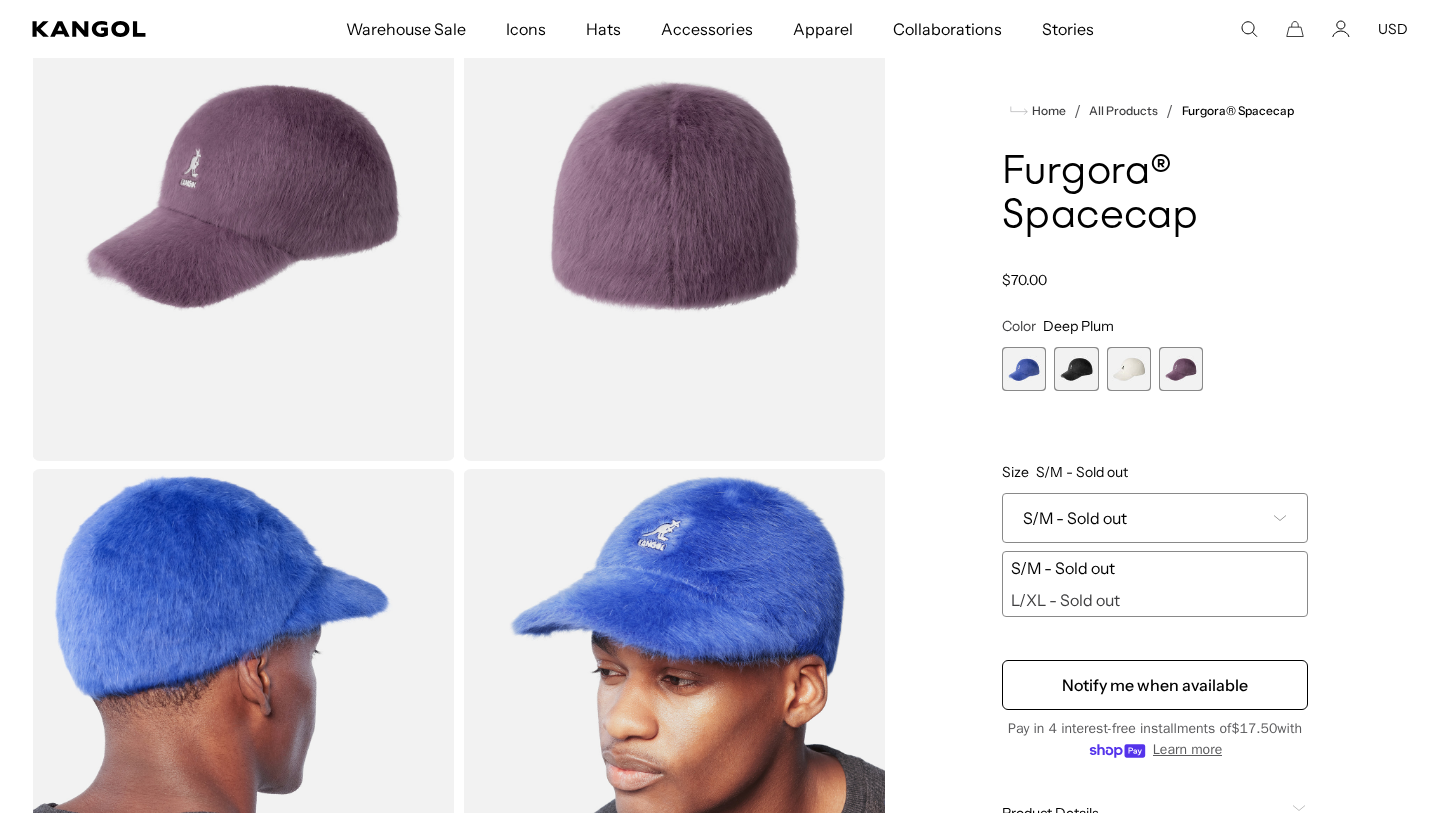 scroll, scrollTop: 0, scrollLeft: 0, axis: both 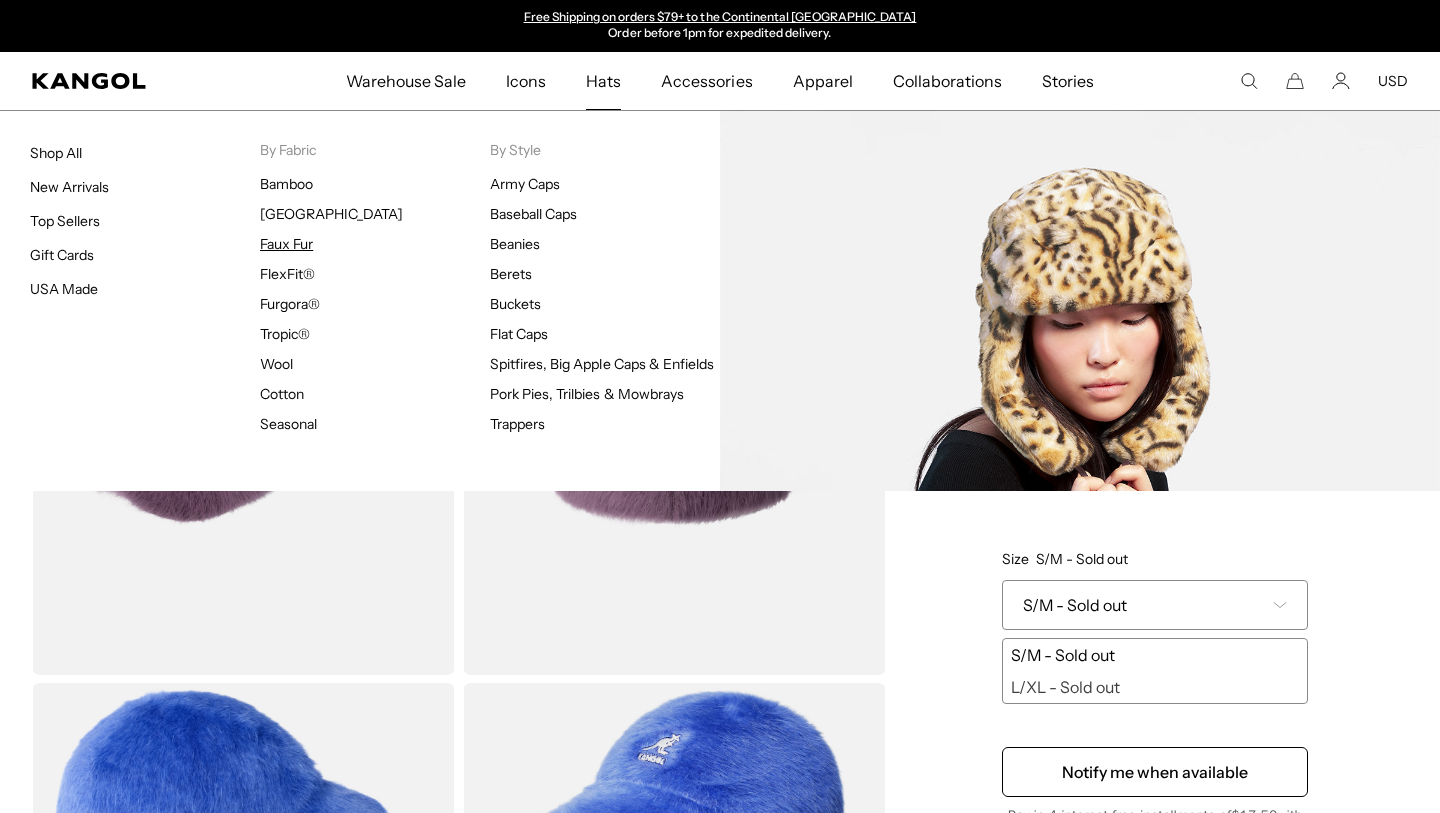 click on "Faux Fur" at bounding box center (286, 244) 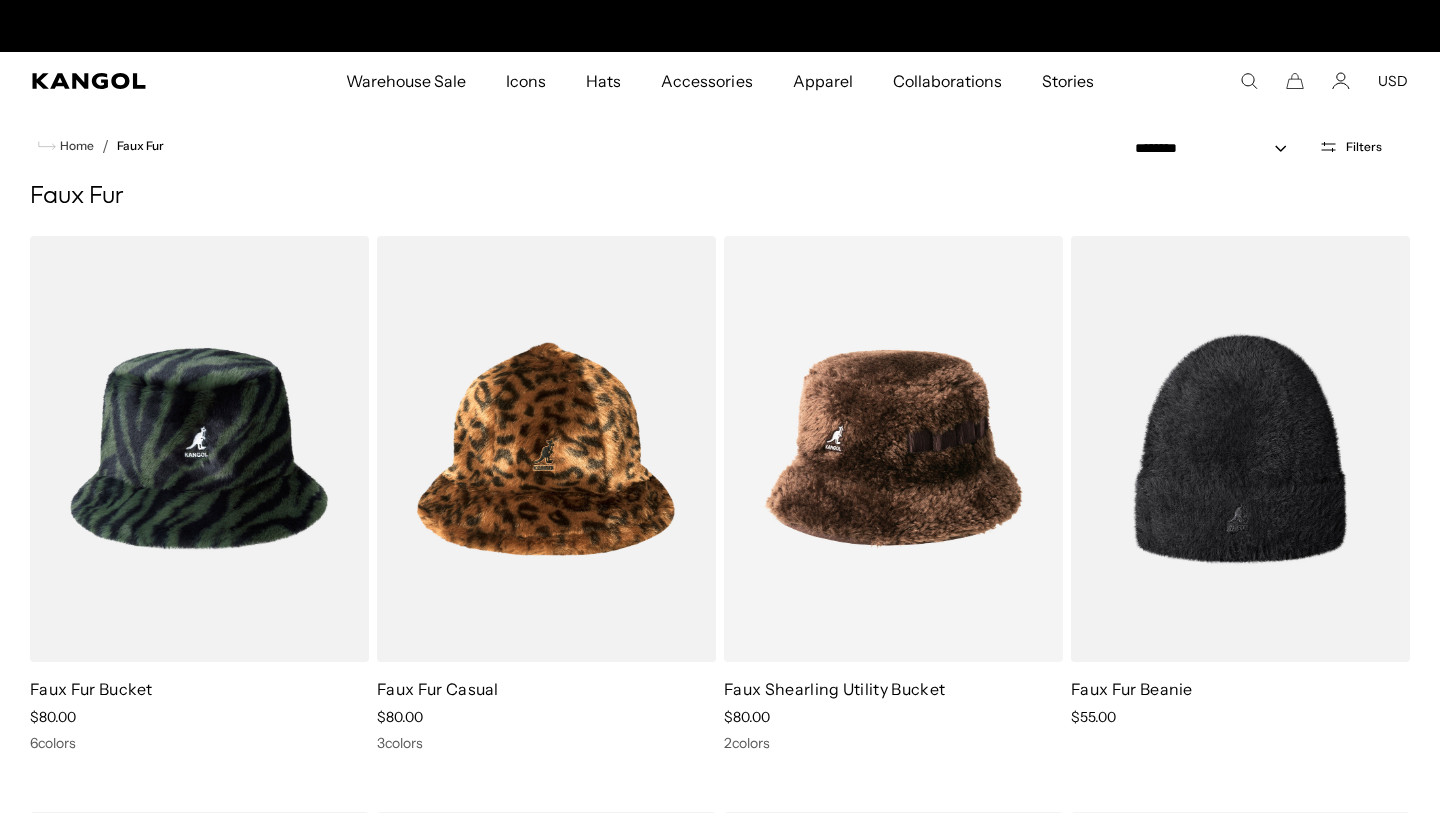 scroll, scrollTop: 18, scrollLeft: 0, axis: vertical 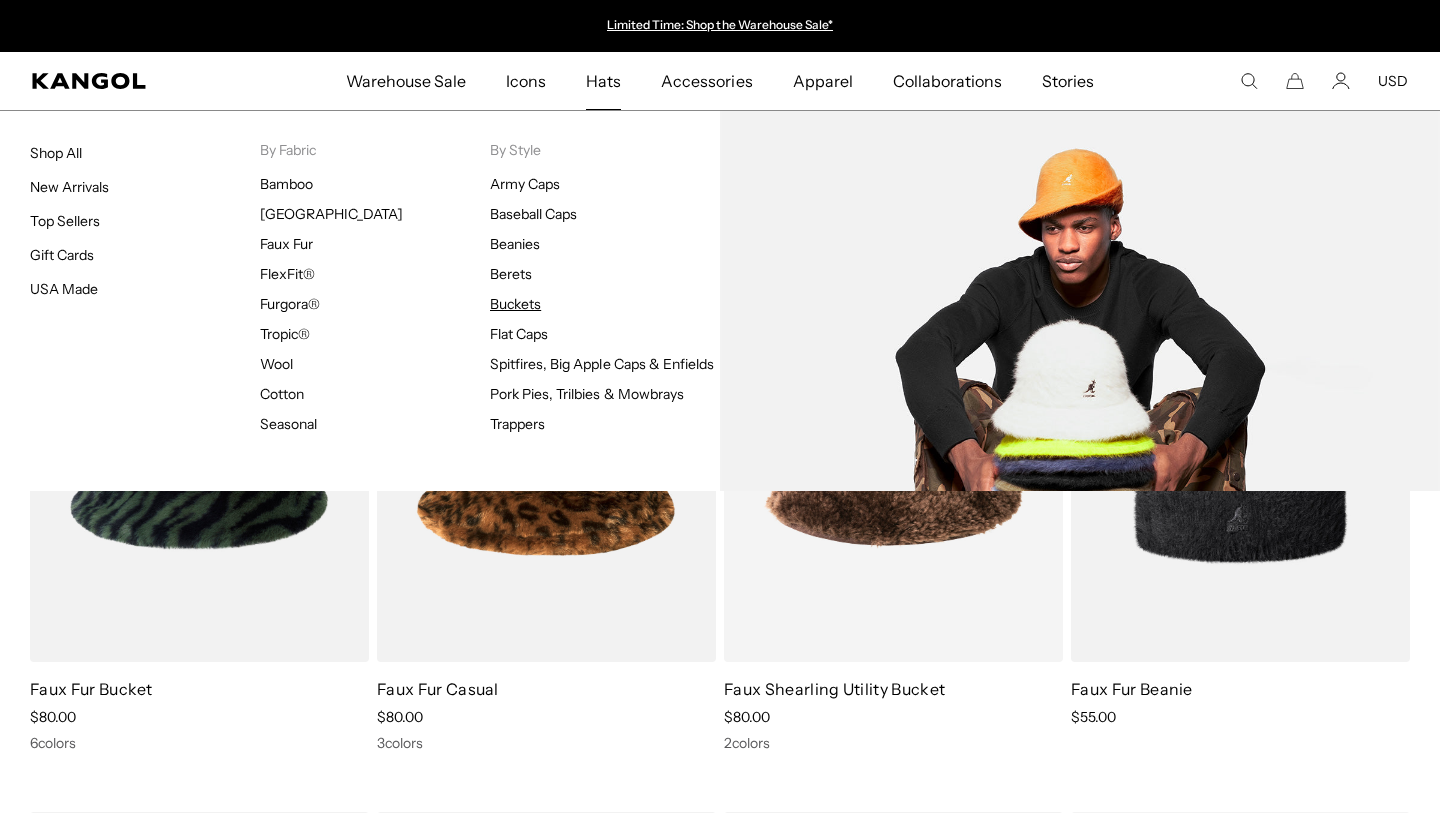 click on "Buckets" at bounding box center (515, 304) 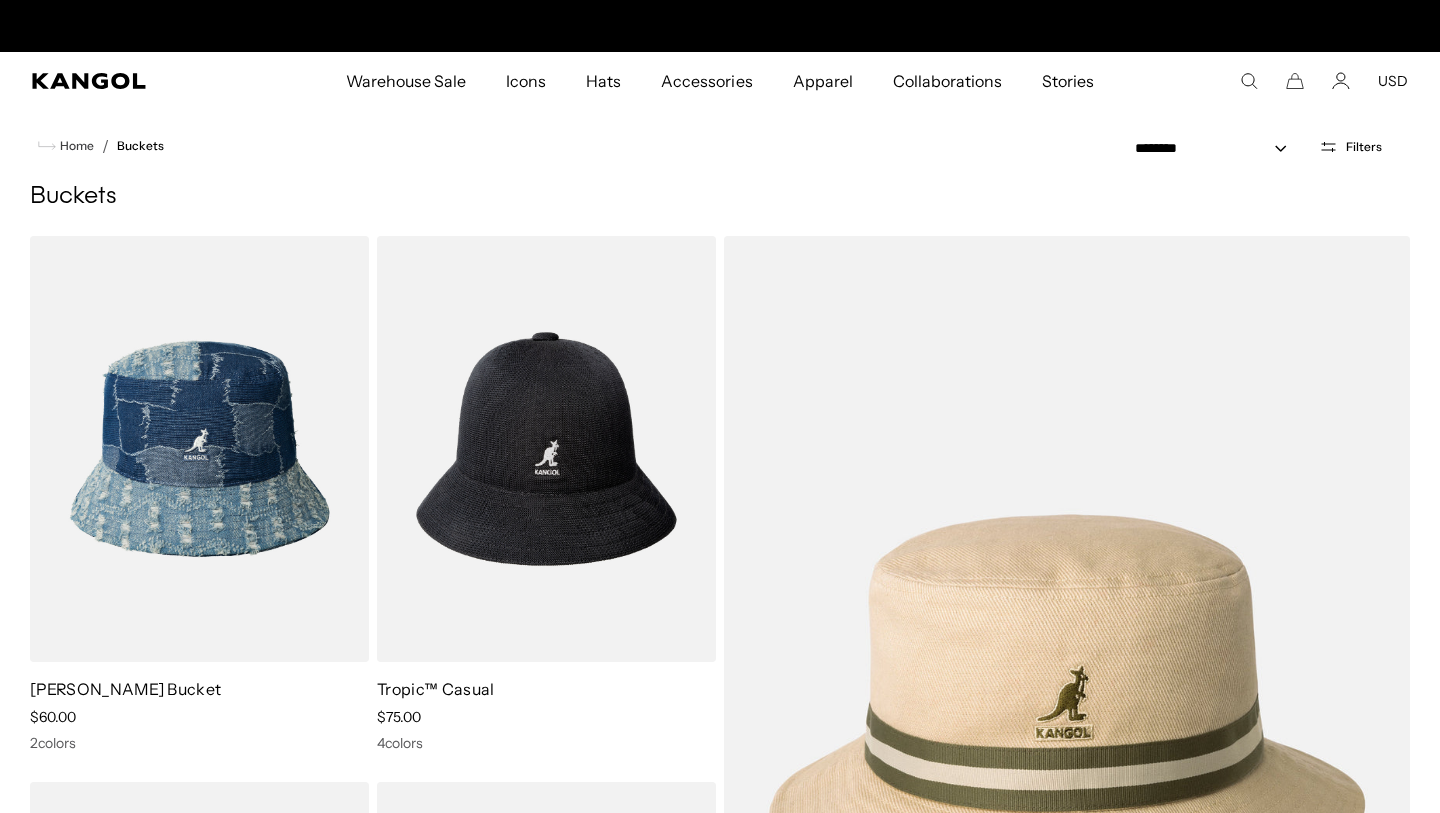 scroll, scrollTop: 0, scrollLeft: 0, axis: both 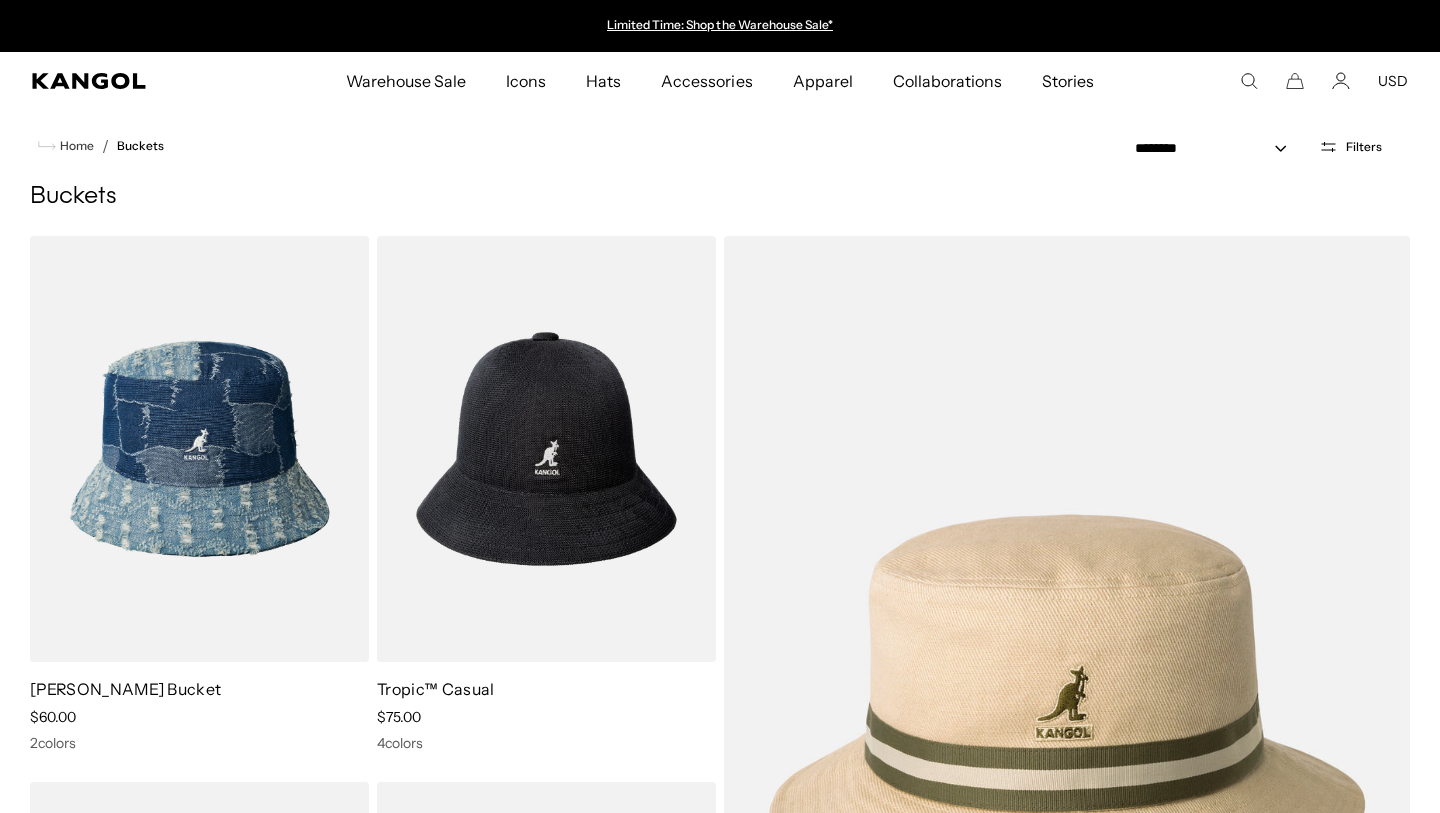 click on "Filters" at bounding box center (1364, 147) 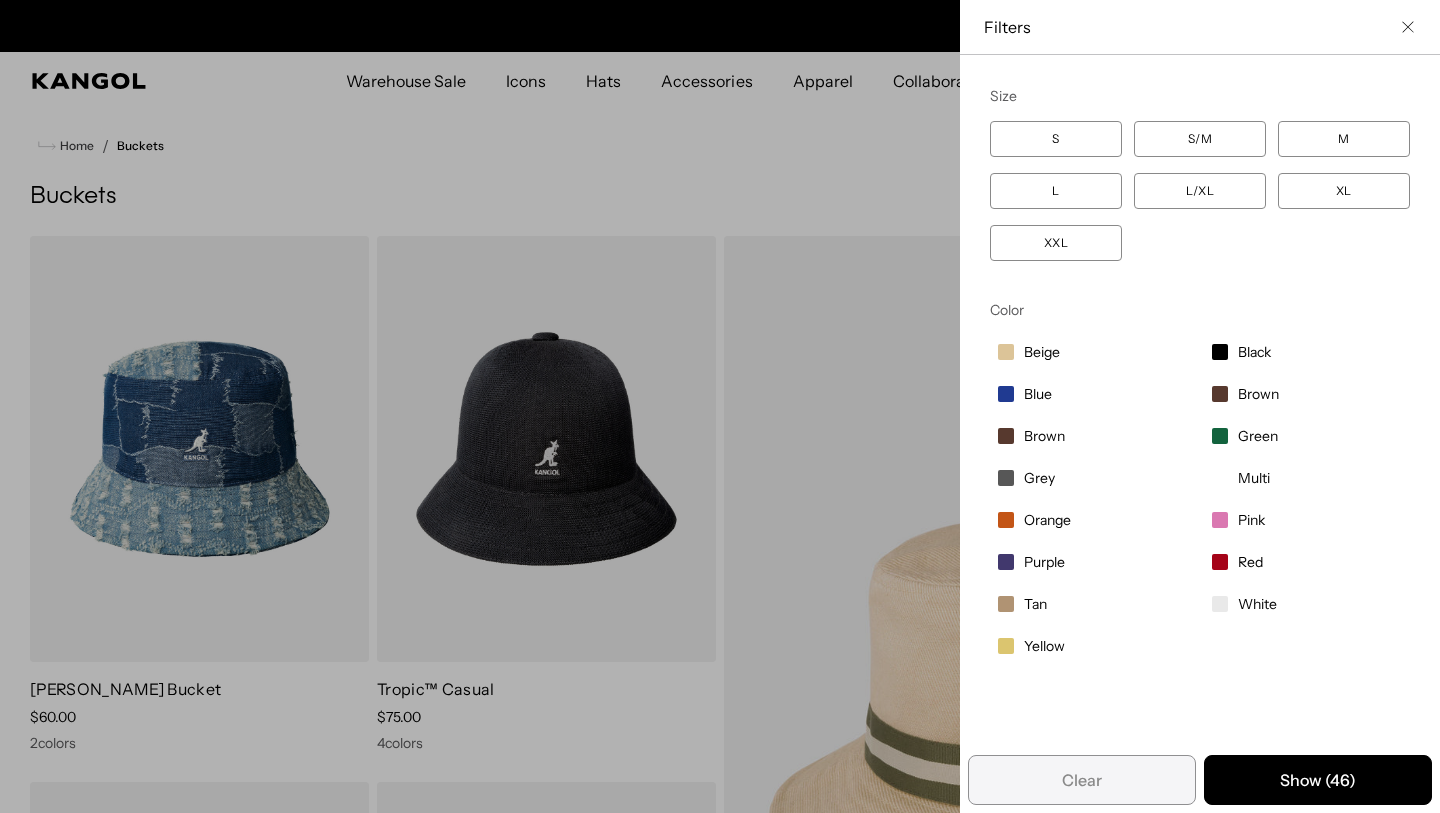 scroll, scrollTop: 0, scrollLeft: 412, axis: horizontal 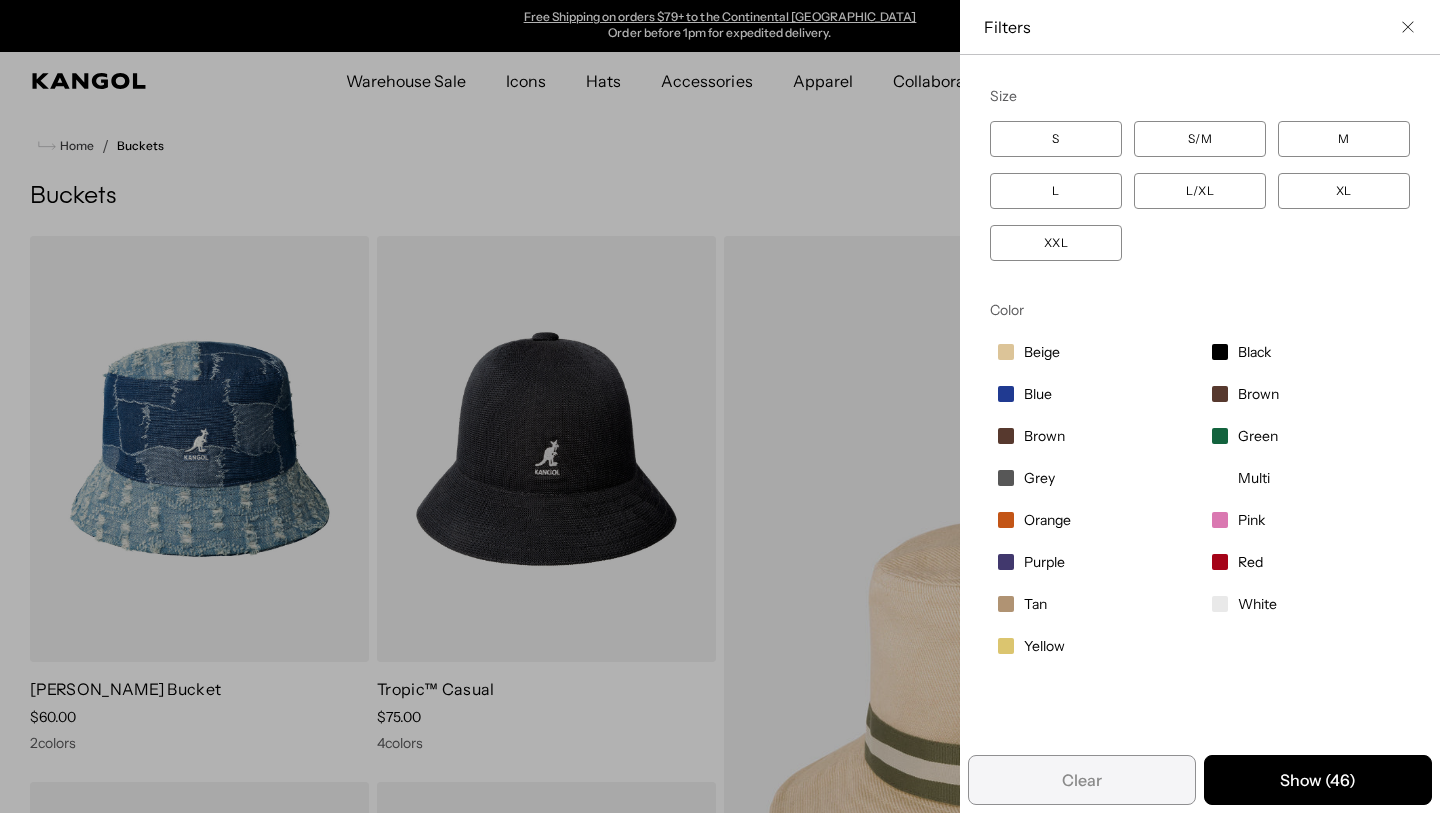 click on "XXL" at bounding box center (1056, 243) 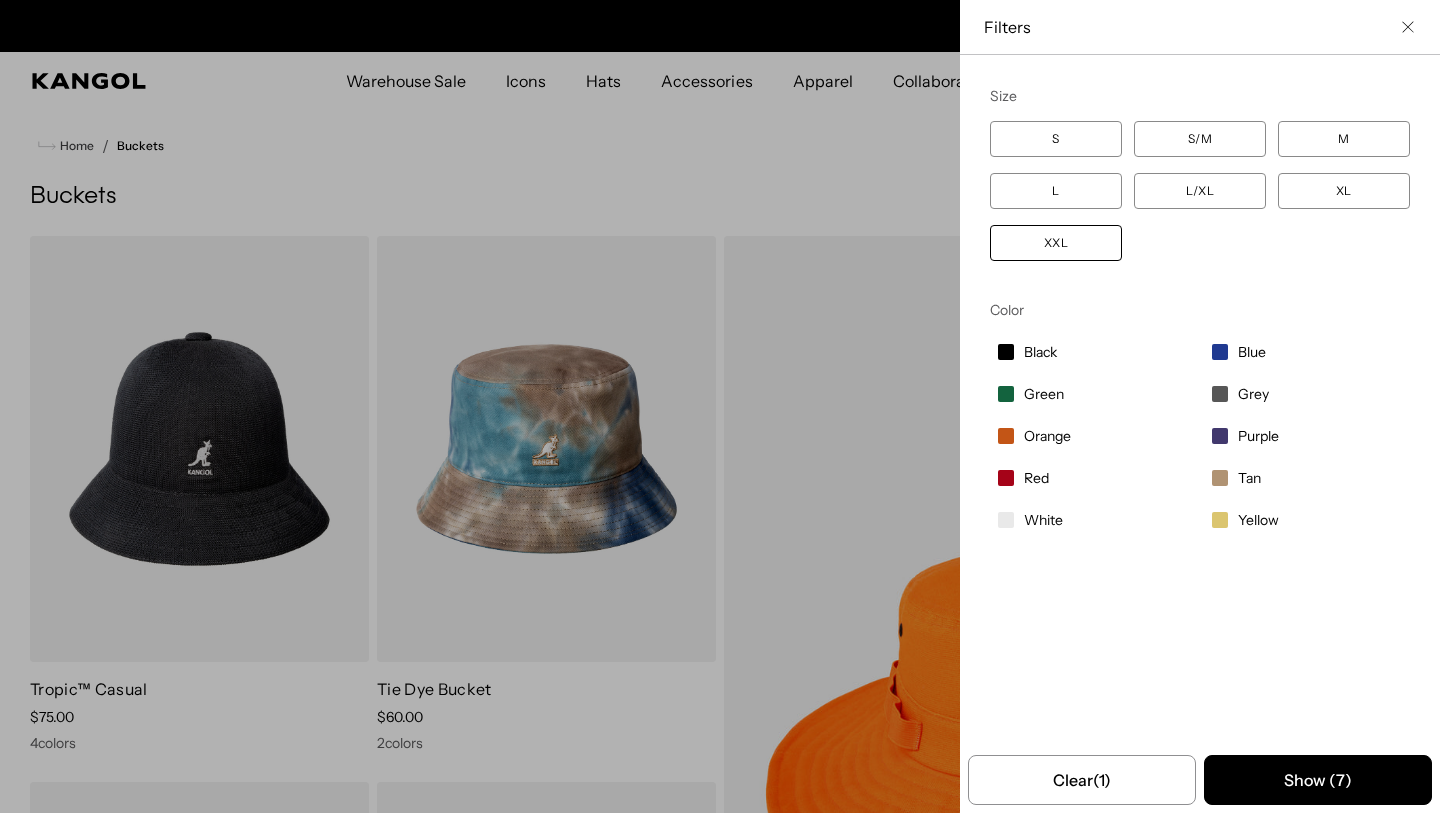 scroll, scrollTop: 0, scrollLeft: 0, axis: both 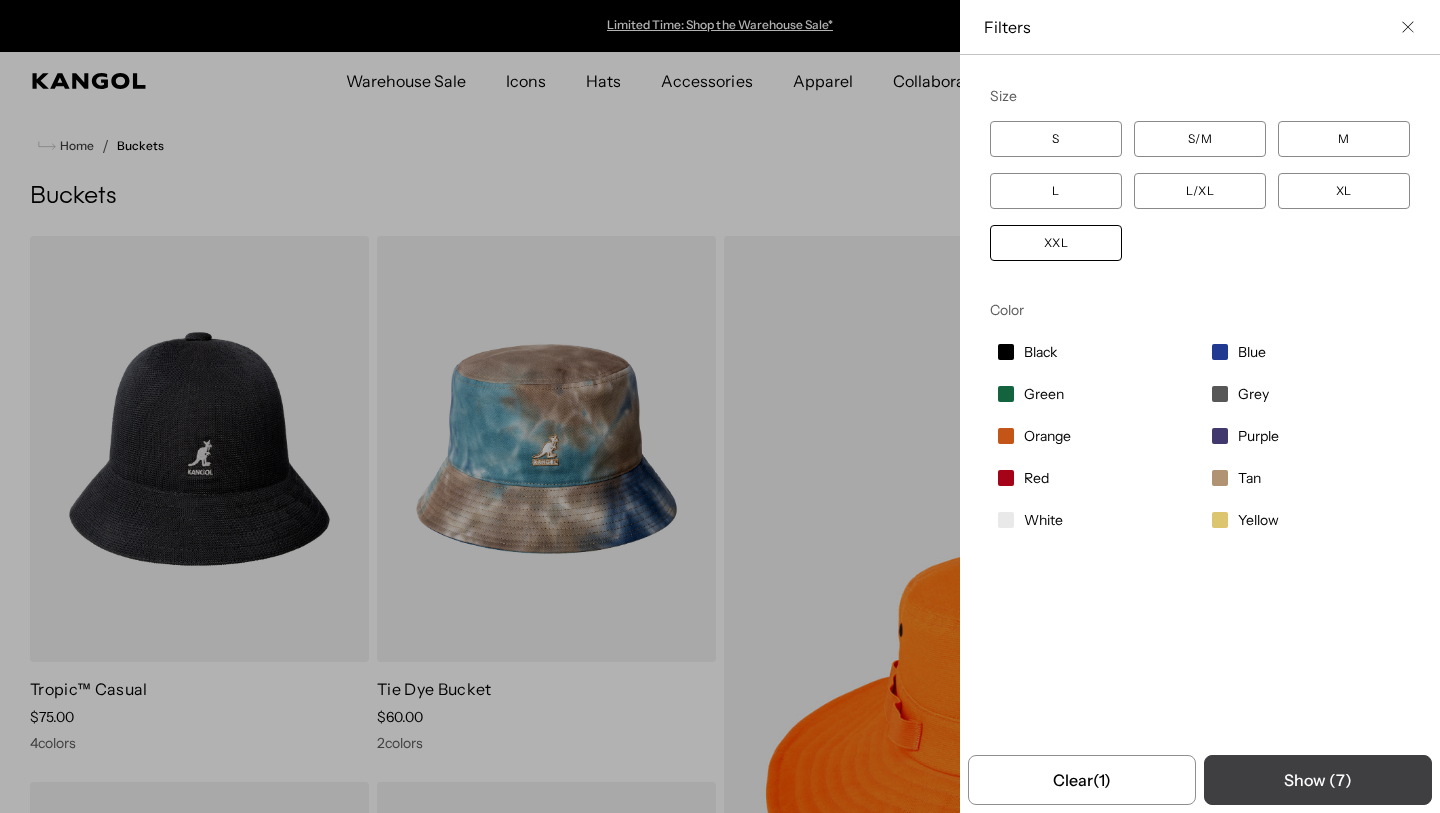click on "Show ( 7 )" at bounding box center (1318, 780) 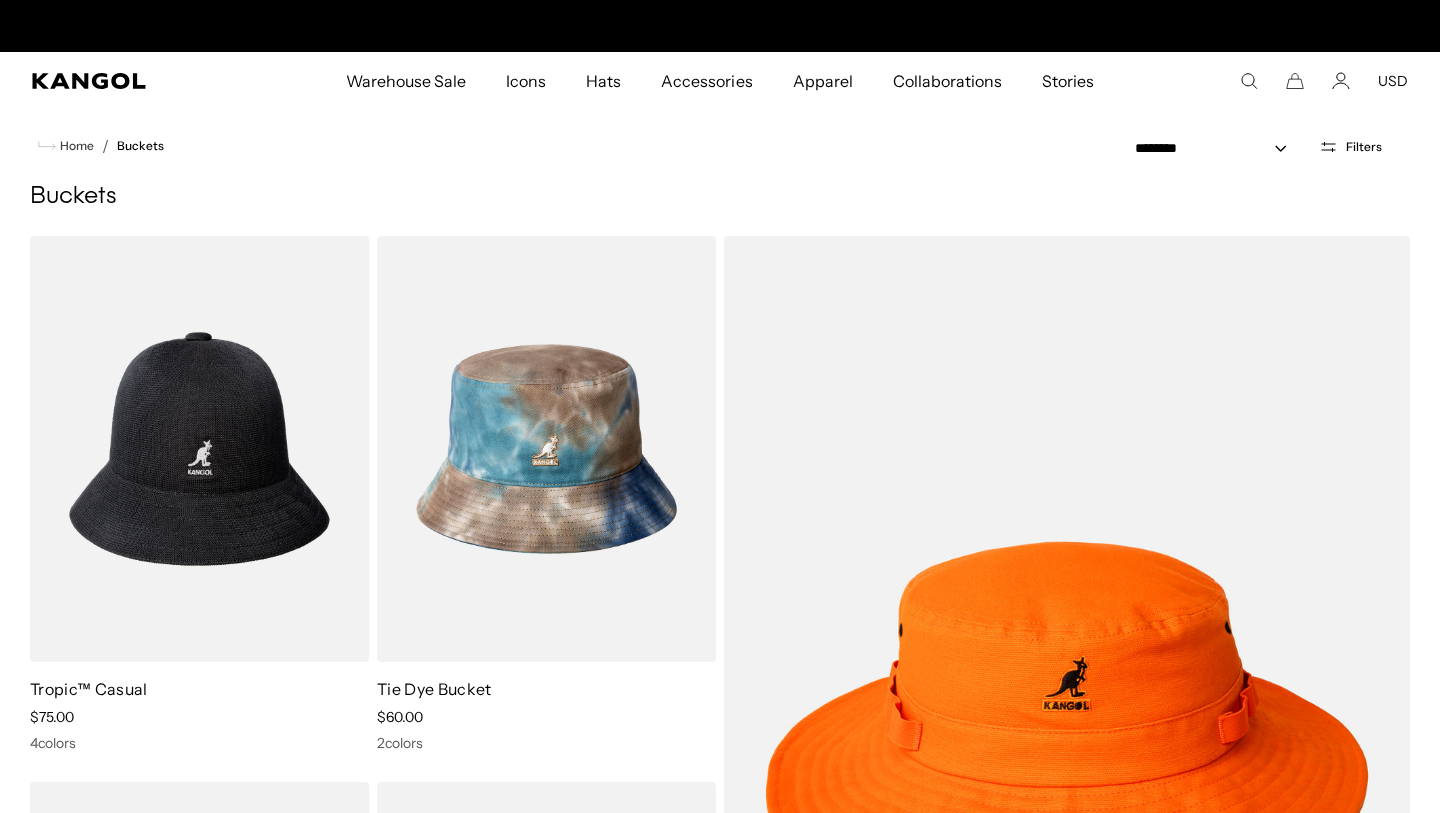 scroll, scrollTop: 153, scrollLeft: 0, axis: vertical 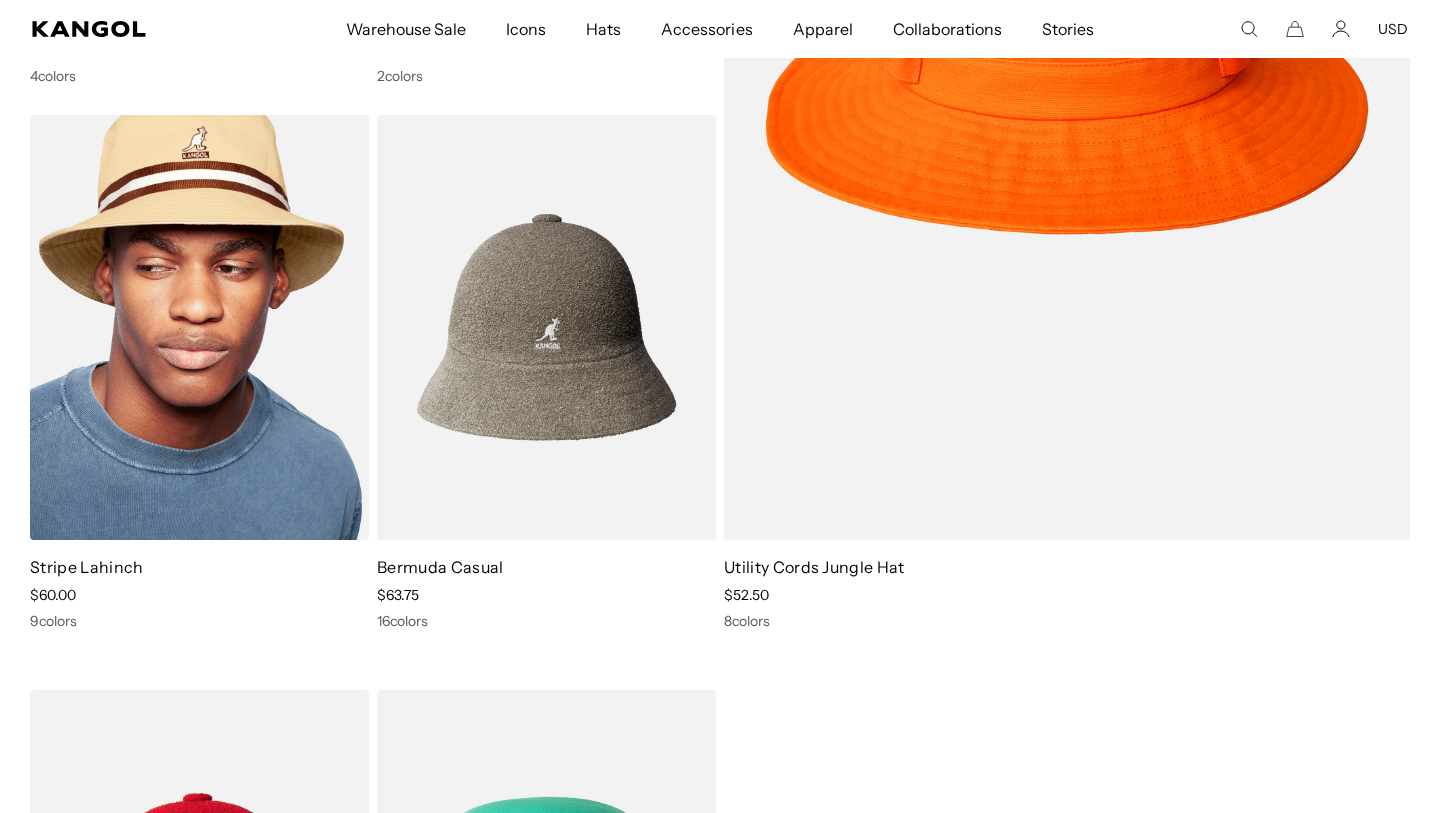 click at bounding box center (199, 328) 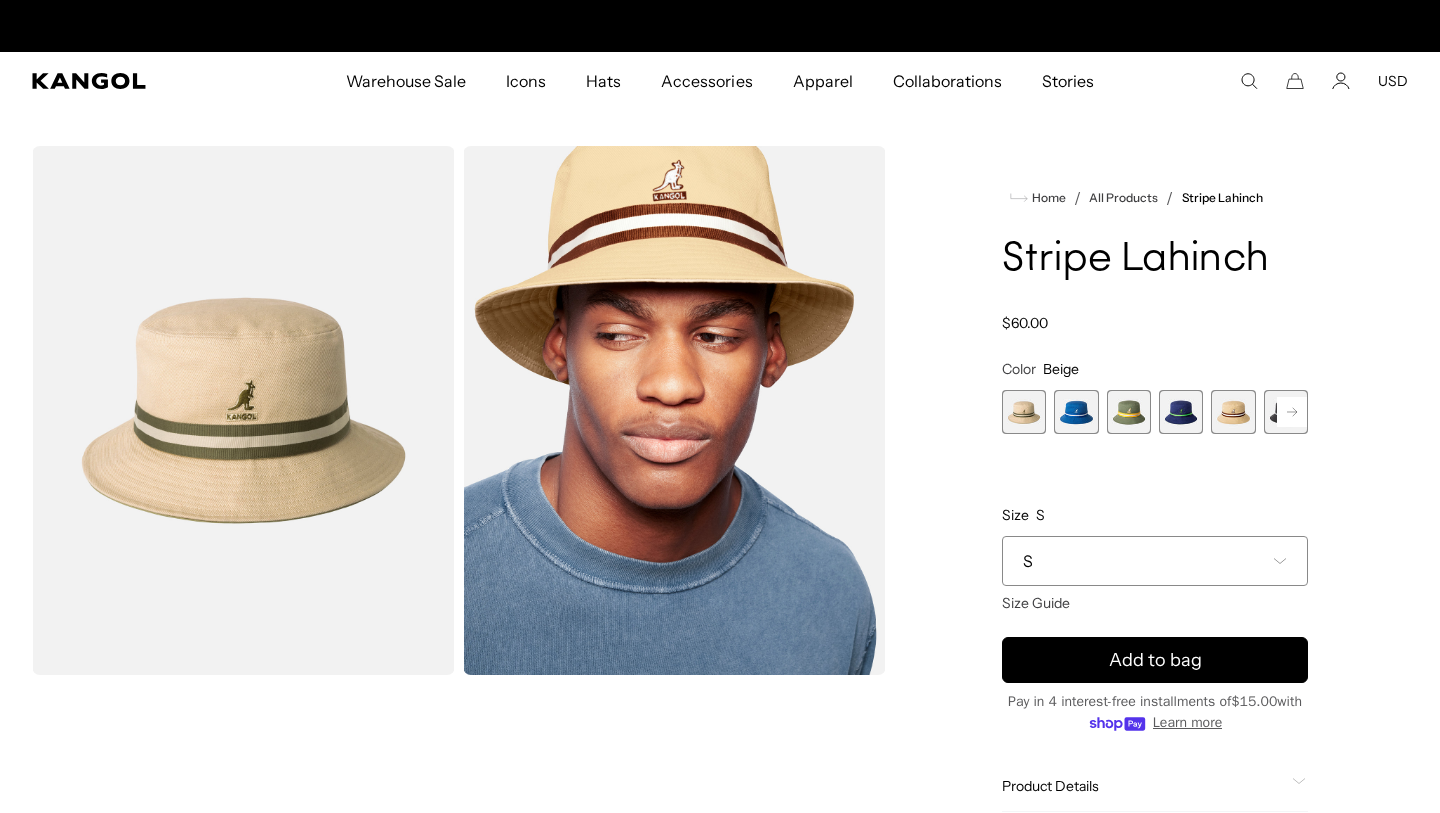 scroll, scrollTop: 0, scrollLeft: 0, axis: both 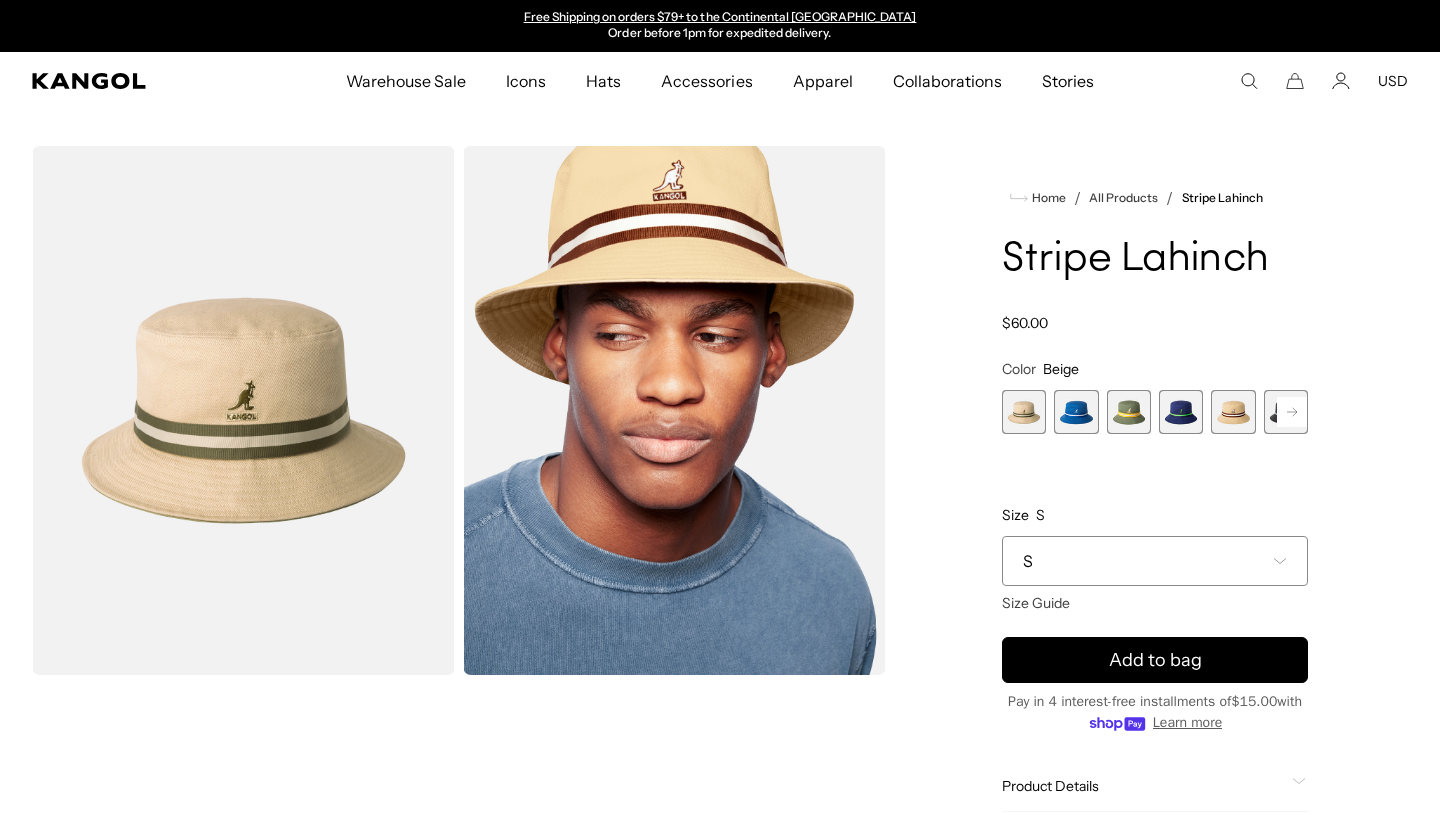 click on "S" at bounding box center [1155, 561] 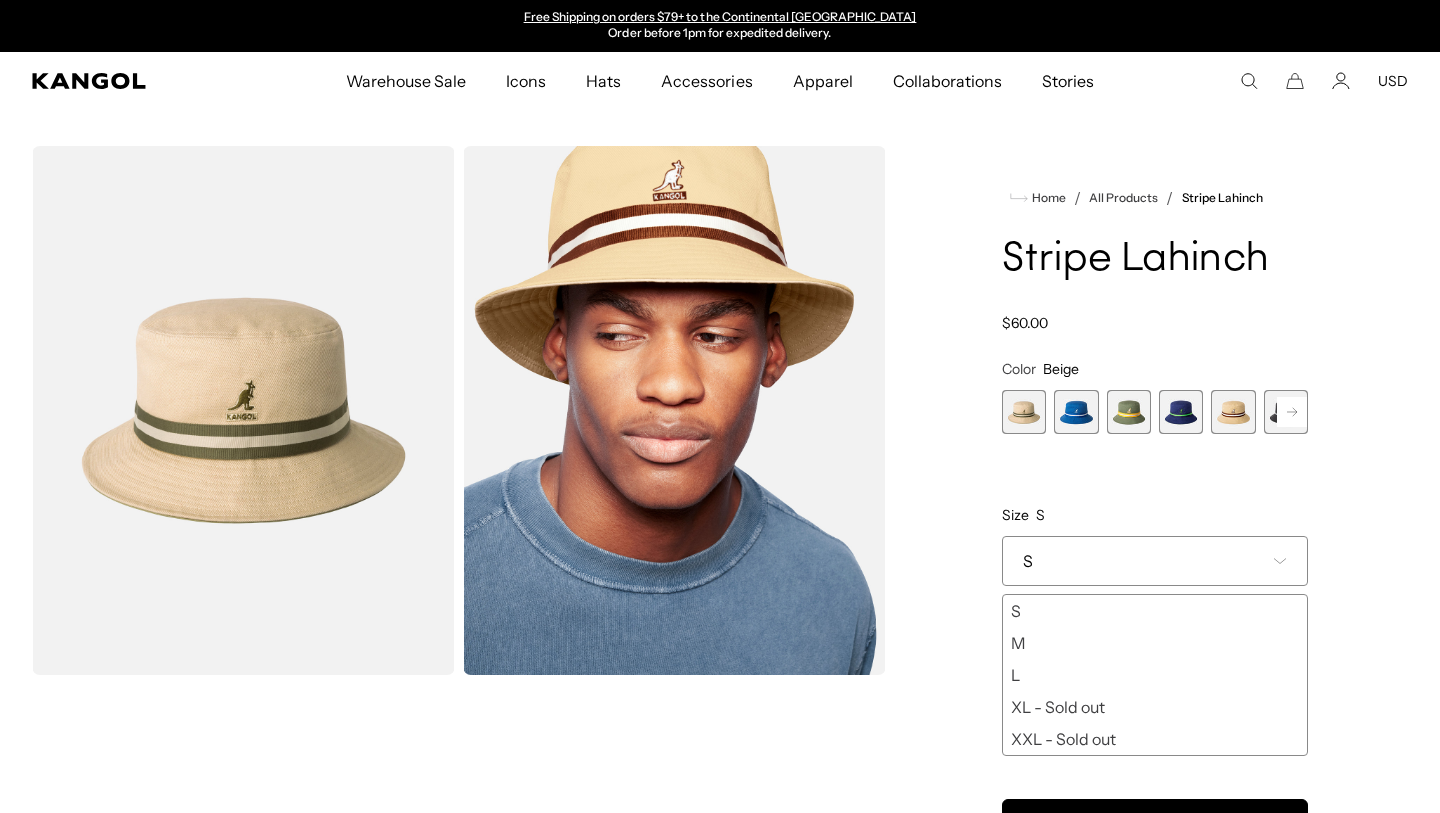 click at bounding box center (1076, 412) 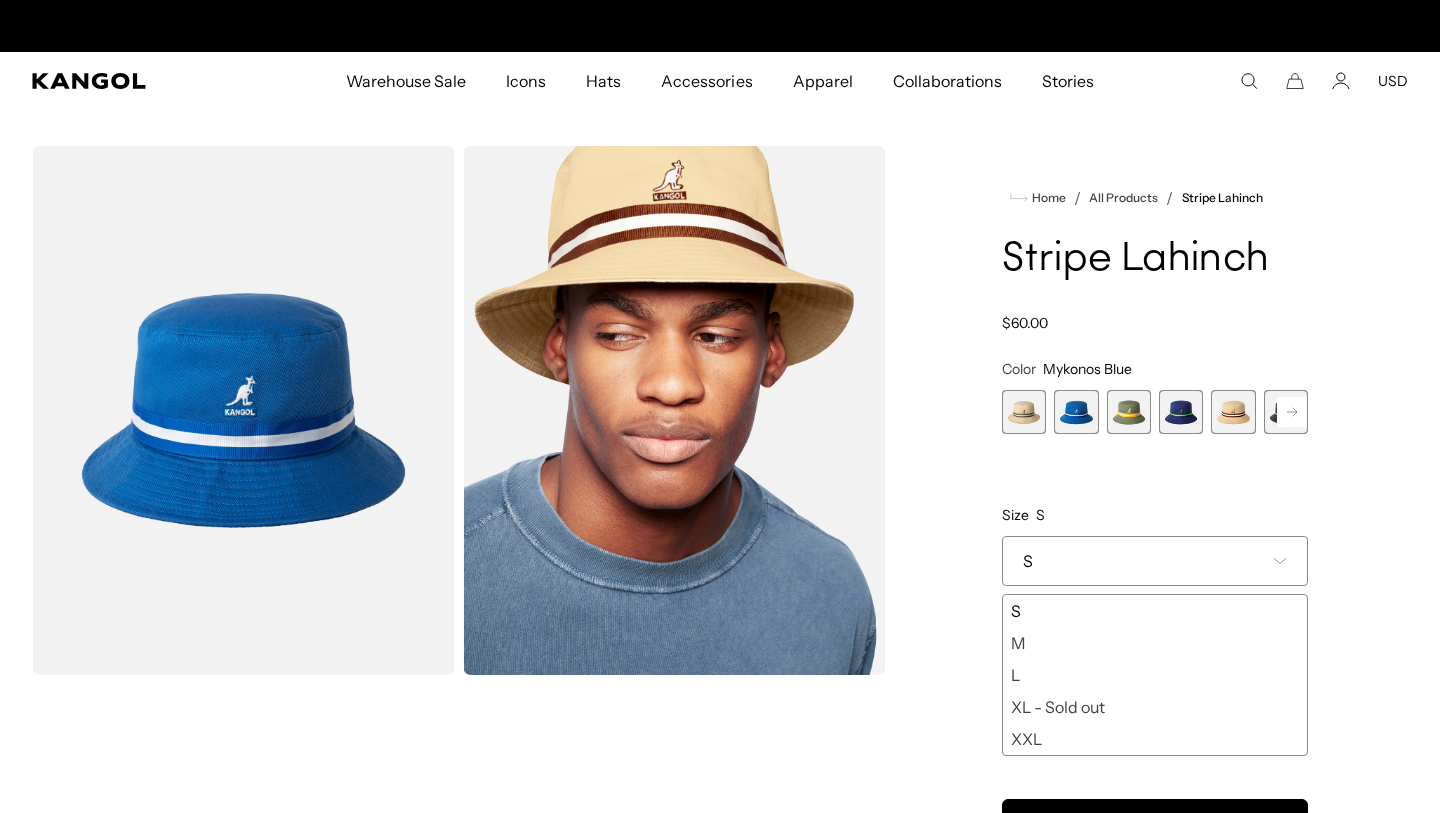 scroll, scrollTop: 0, scrollLeft: 0, axis: both 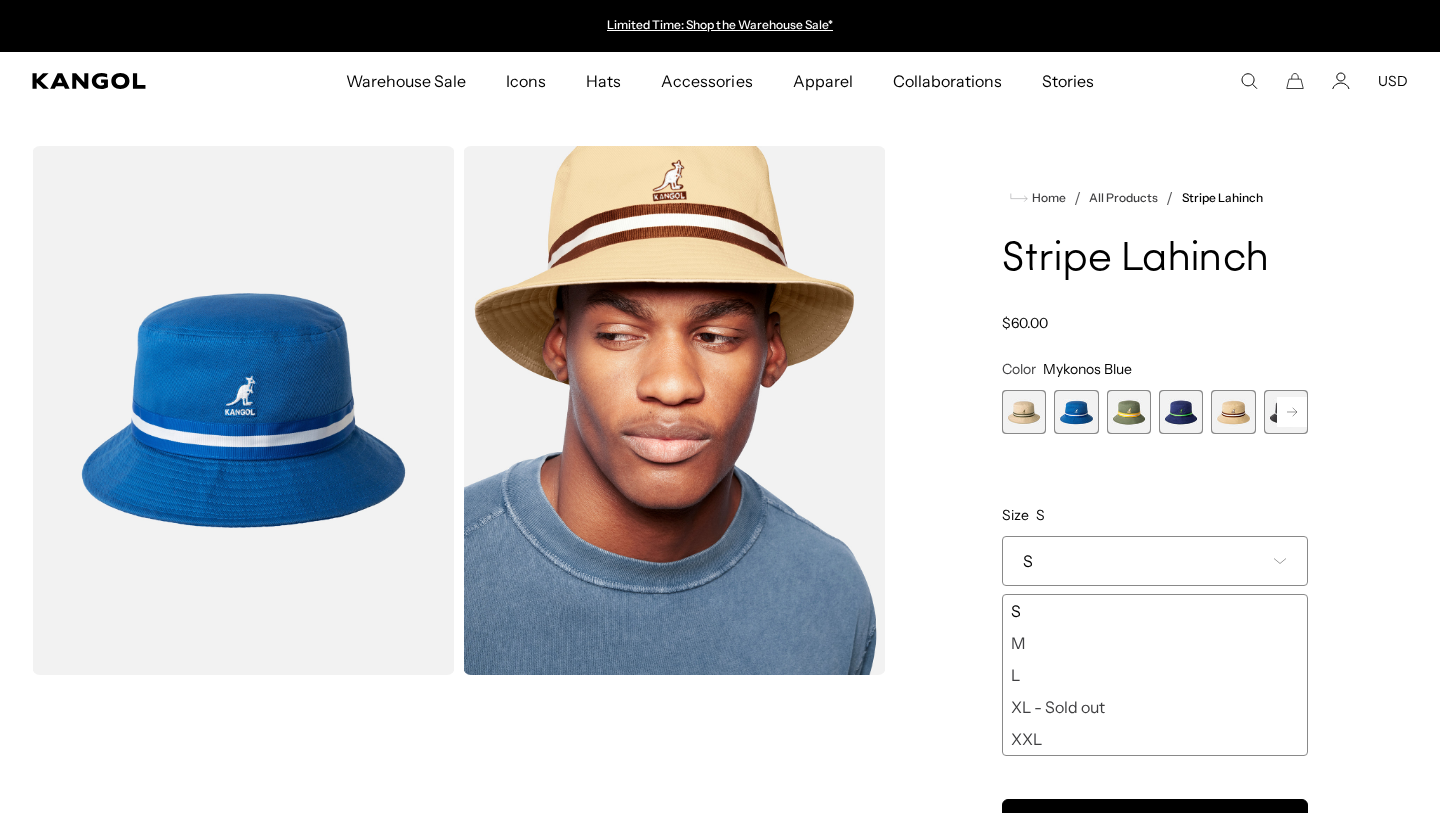 click at bounding box center (1024, 412) 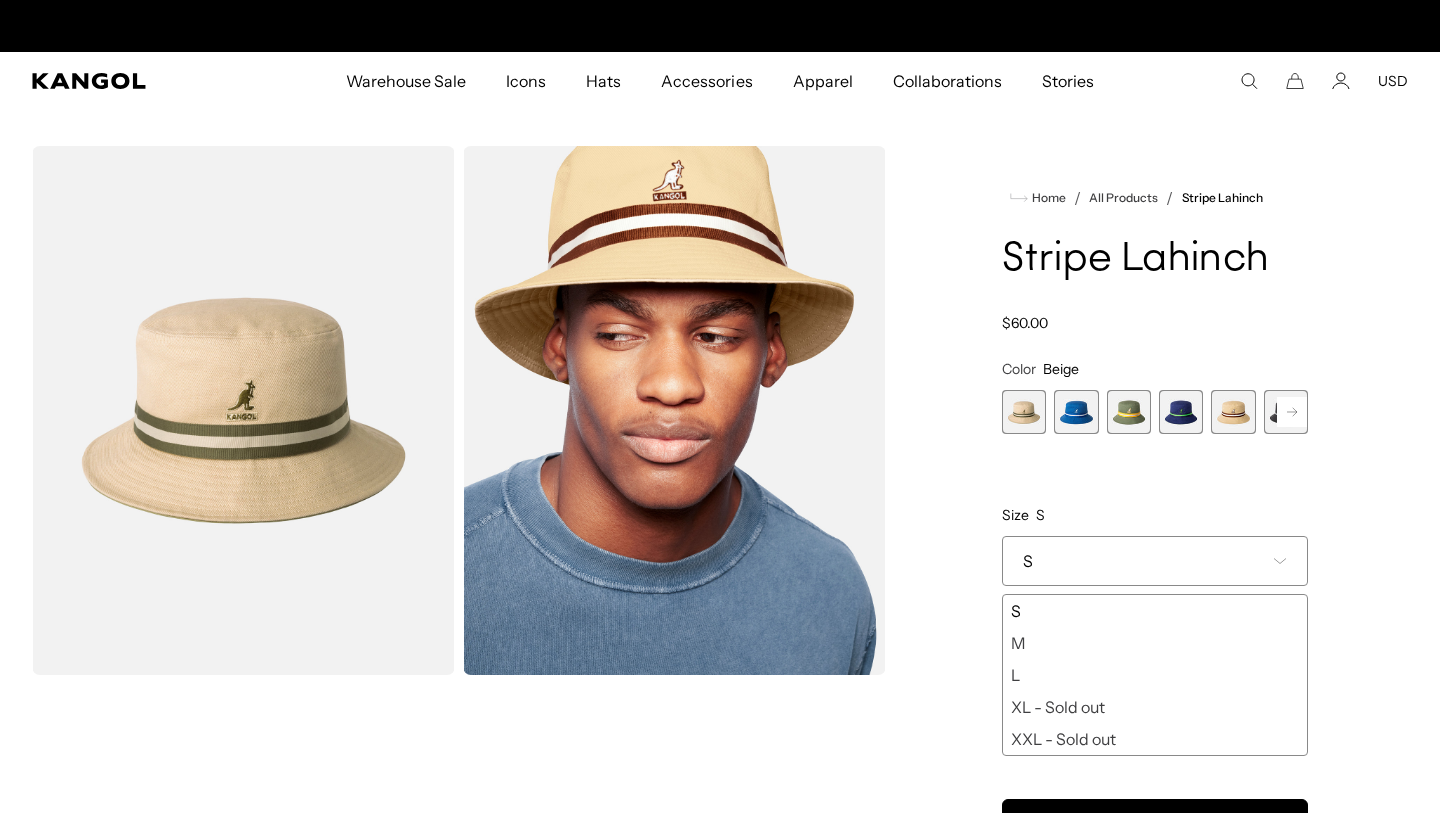 click at bounding box center (1129, 412) 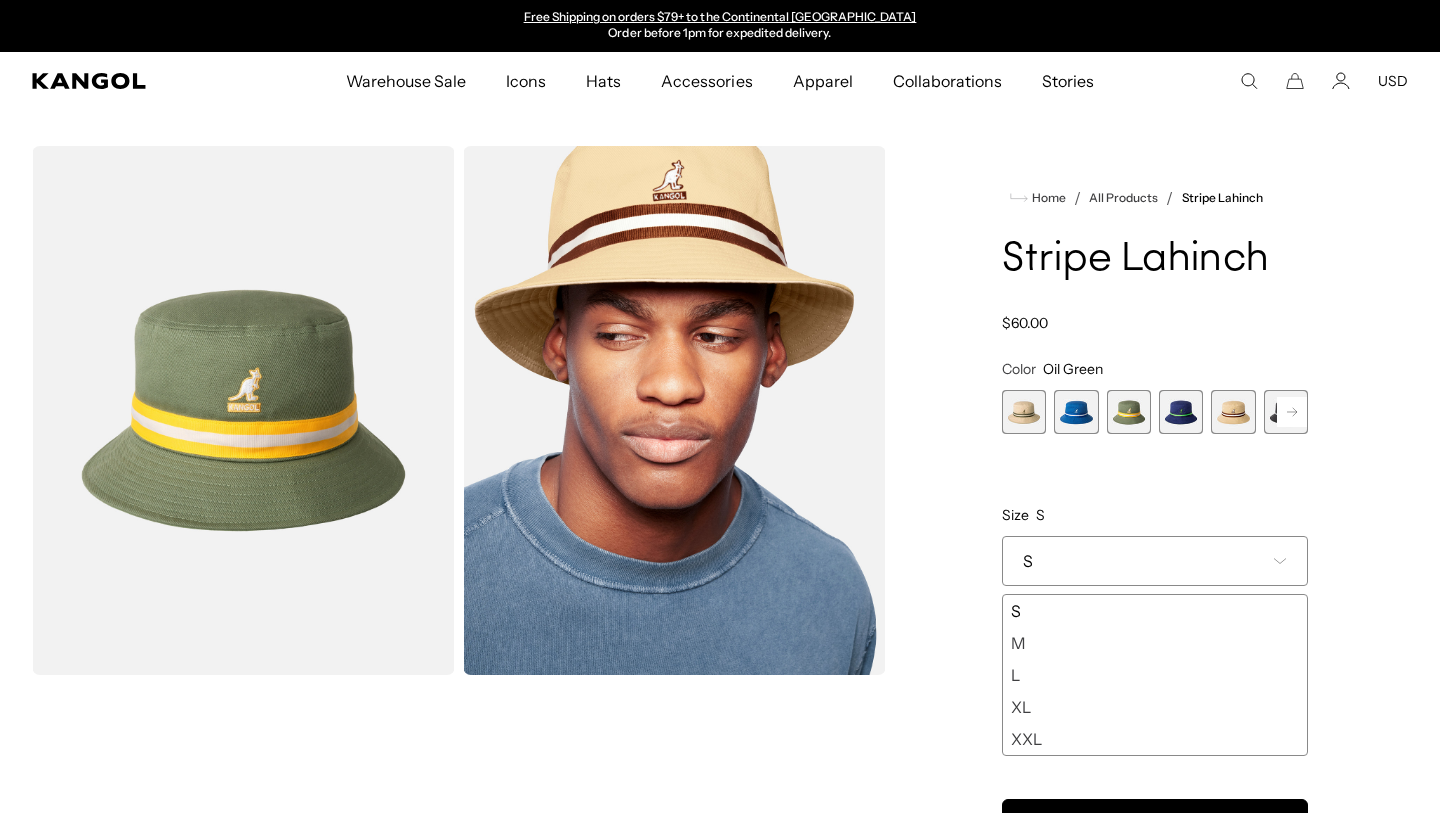 click at bounding box center [1233, 412] 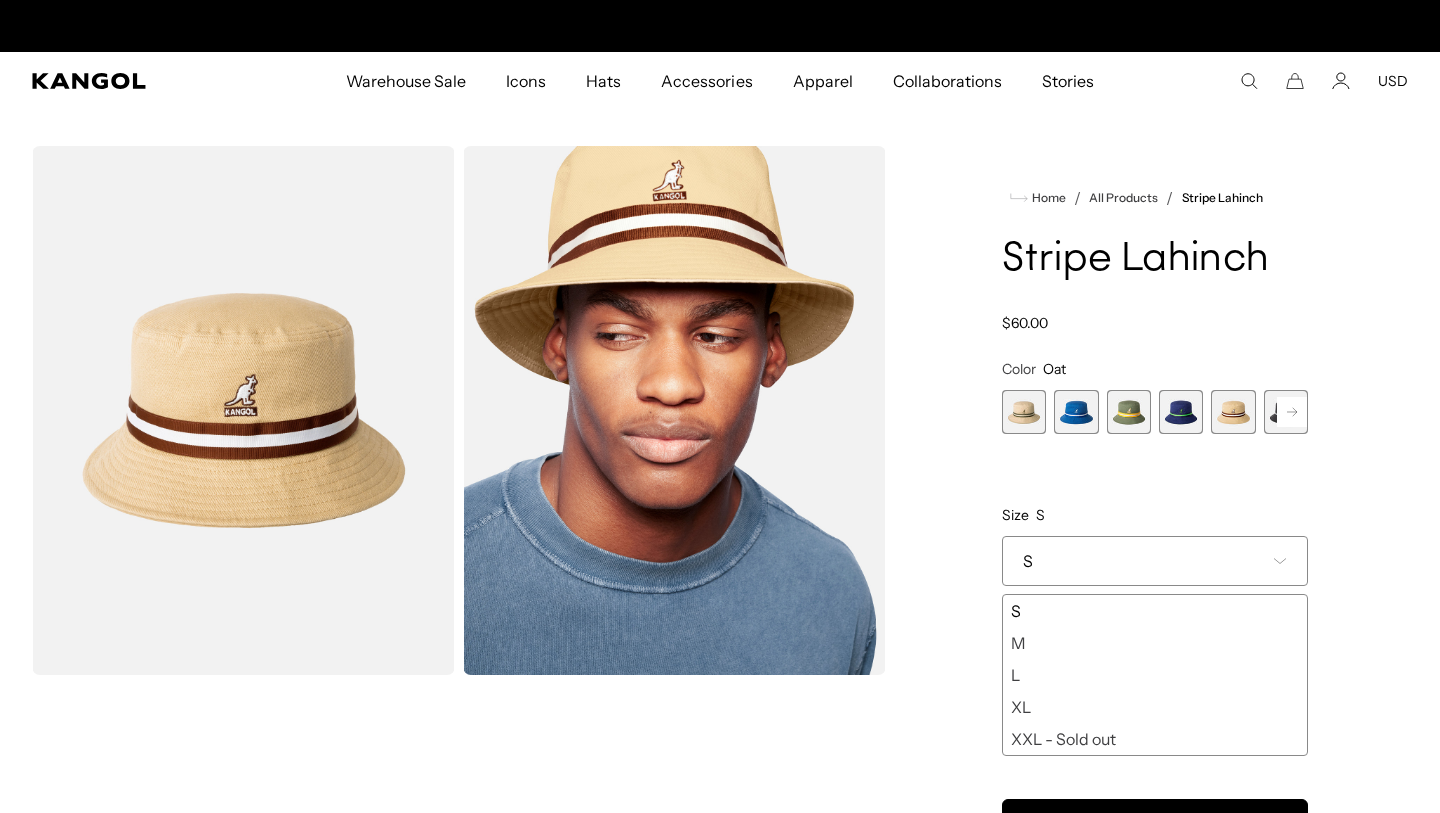 scroll, scrollTop: 0, scrollLeft: 0, axis: both 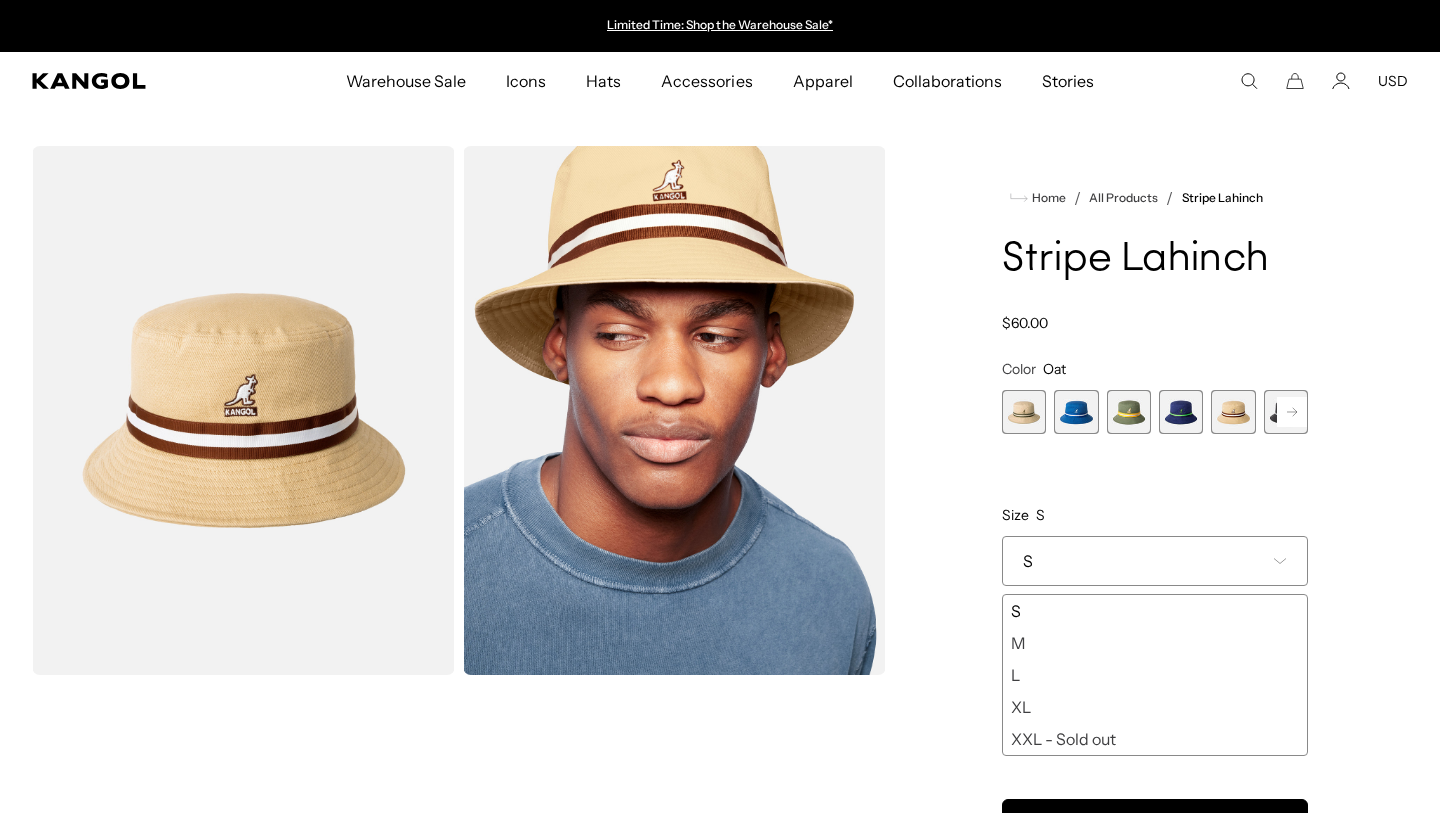 click at bounding box center (1181, 412) 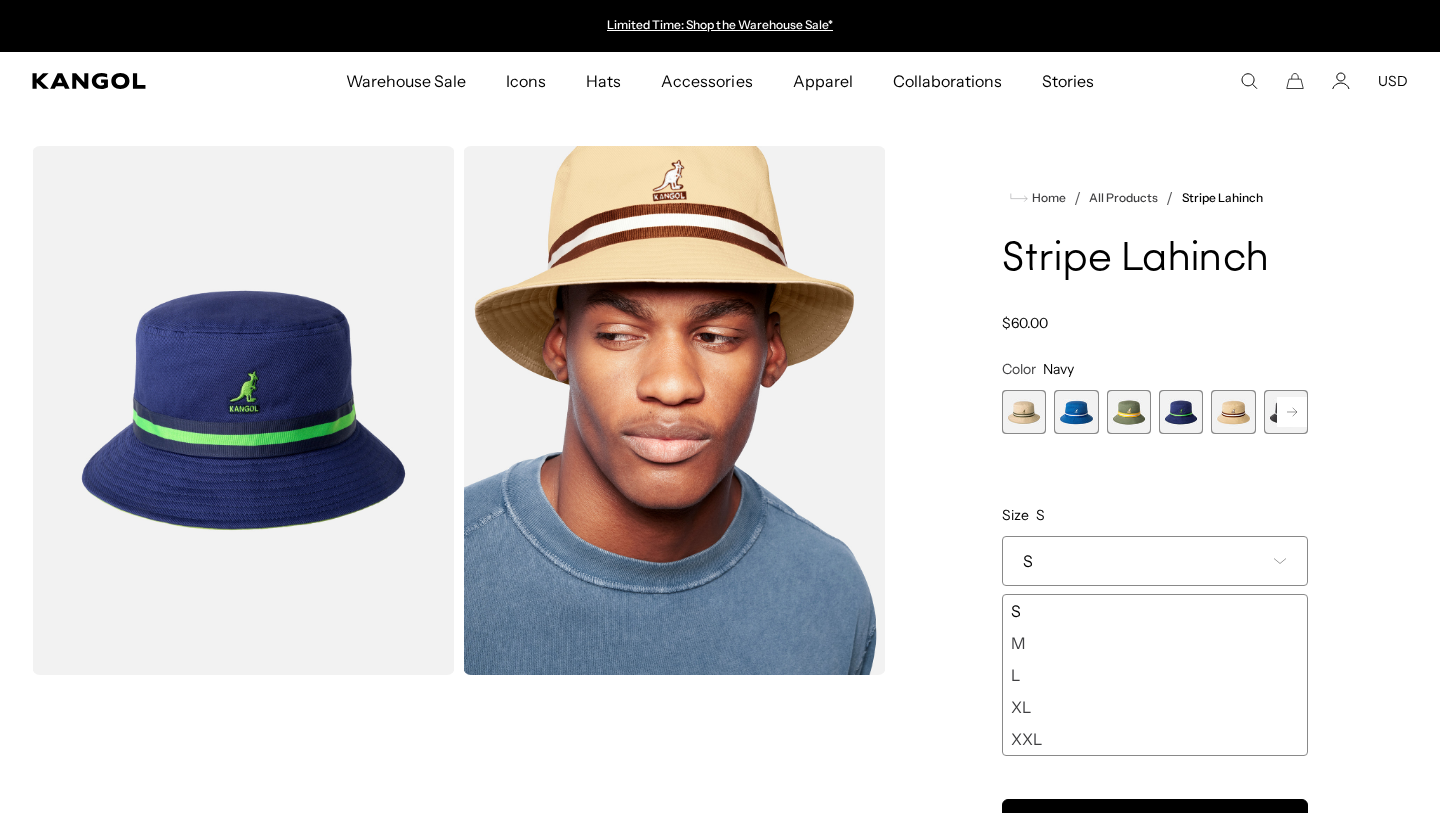 click 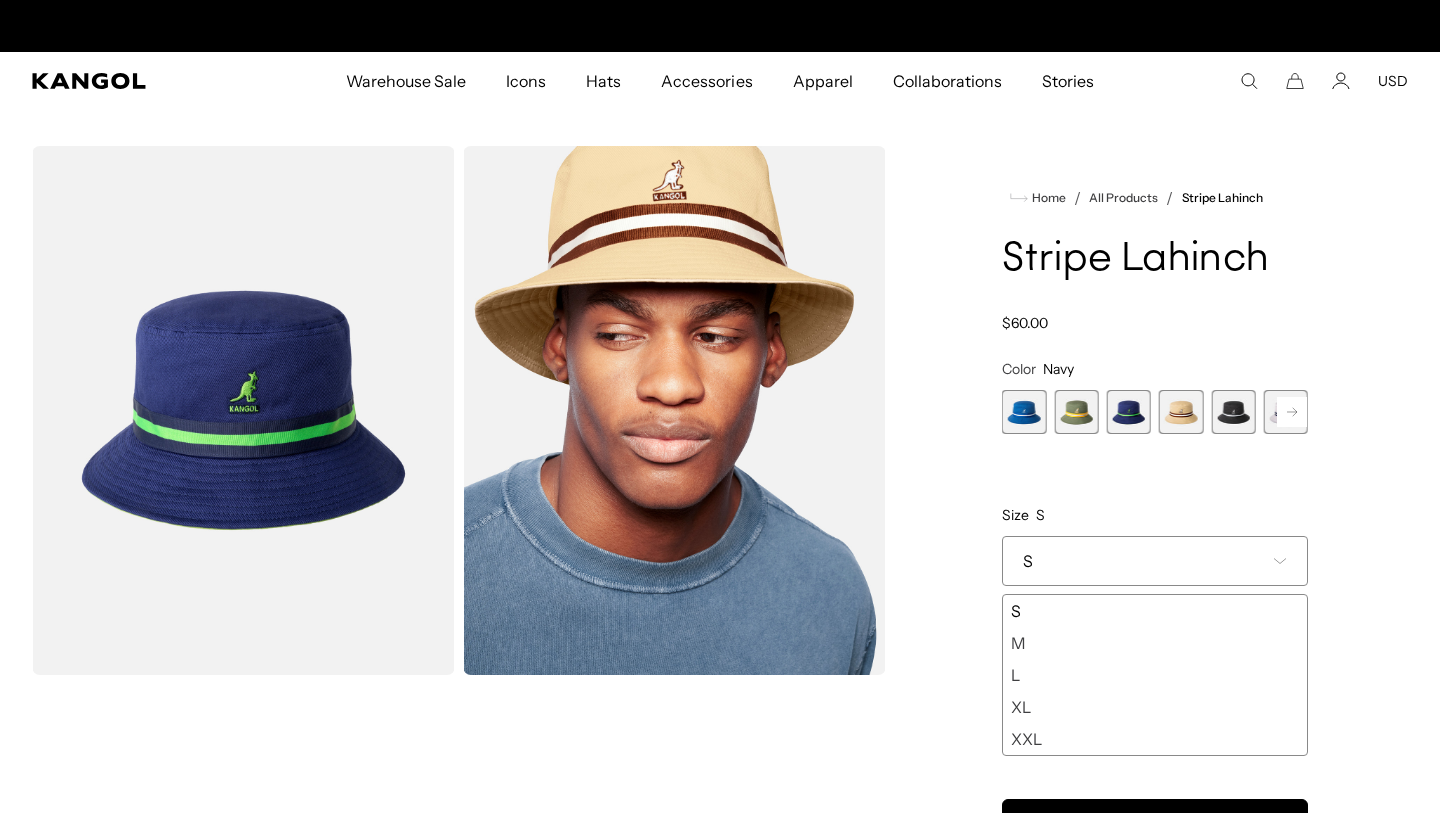 scroll, scrollTop: 0, scrollLeft: 412, axis: horizontal 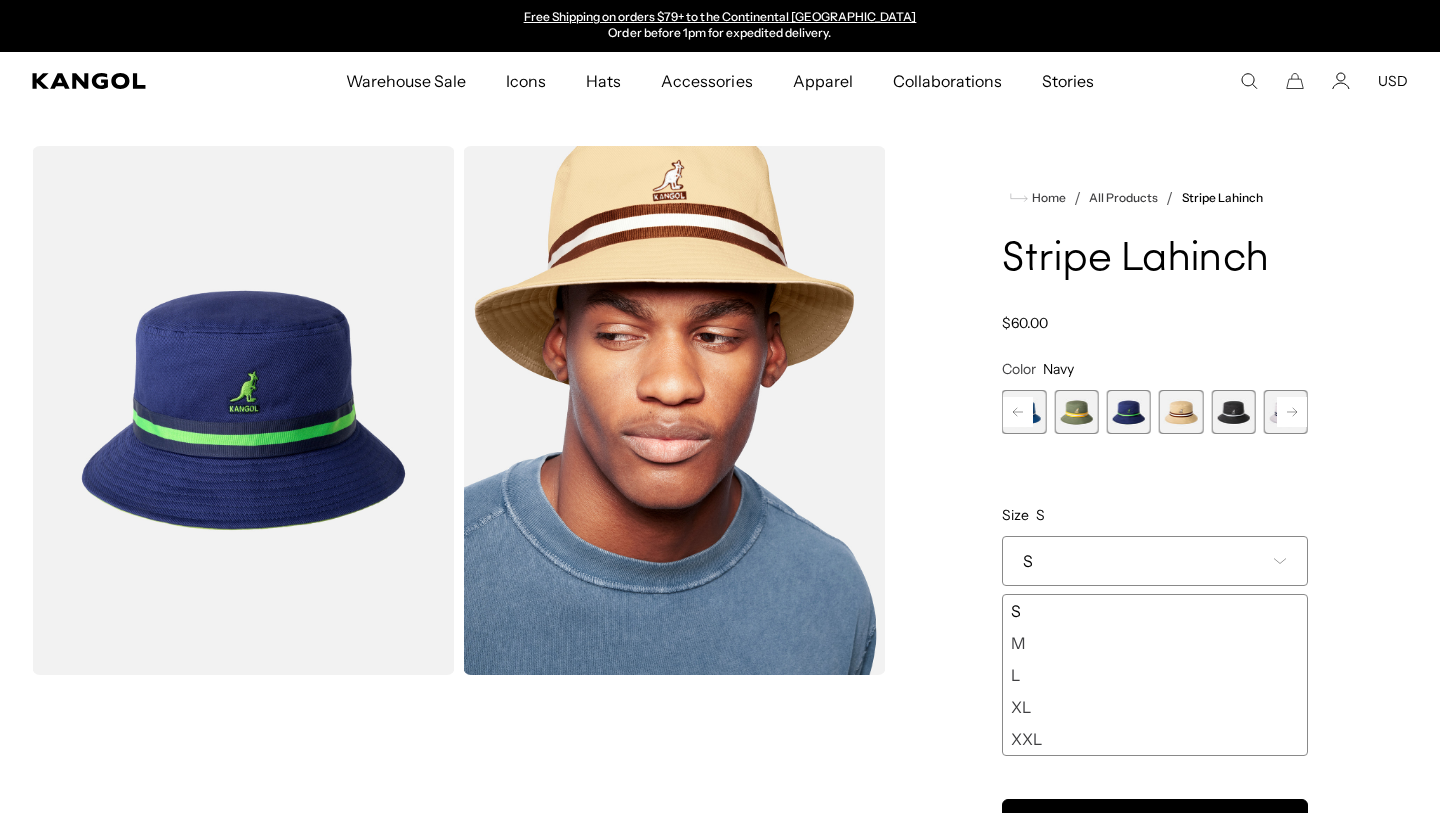 click 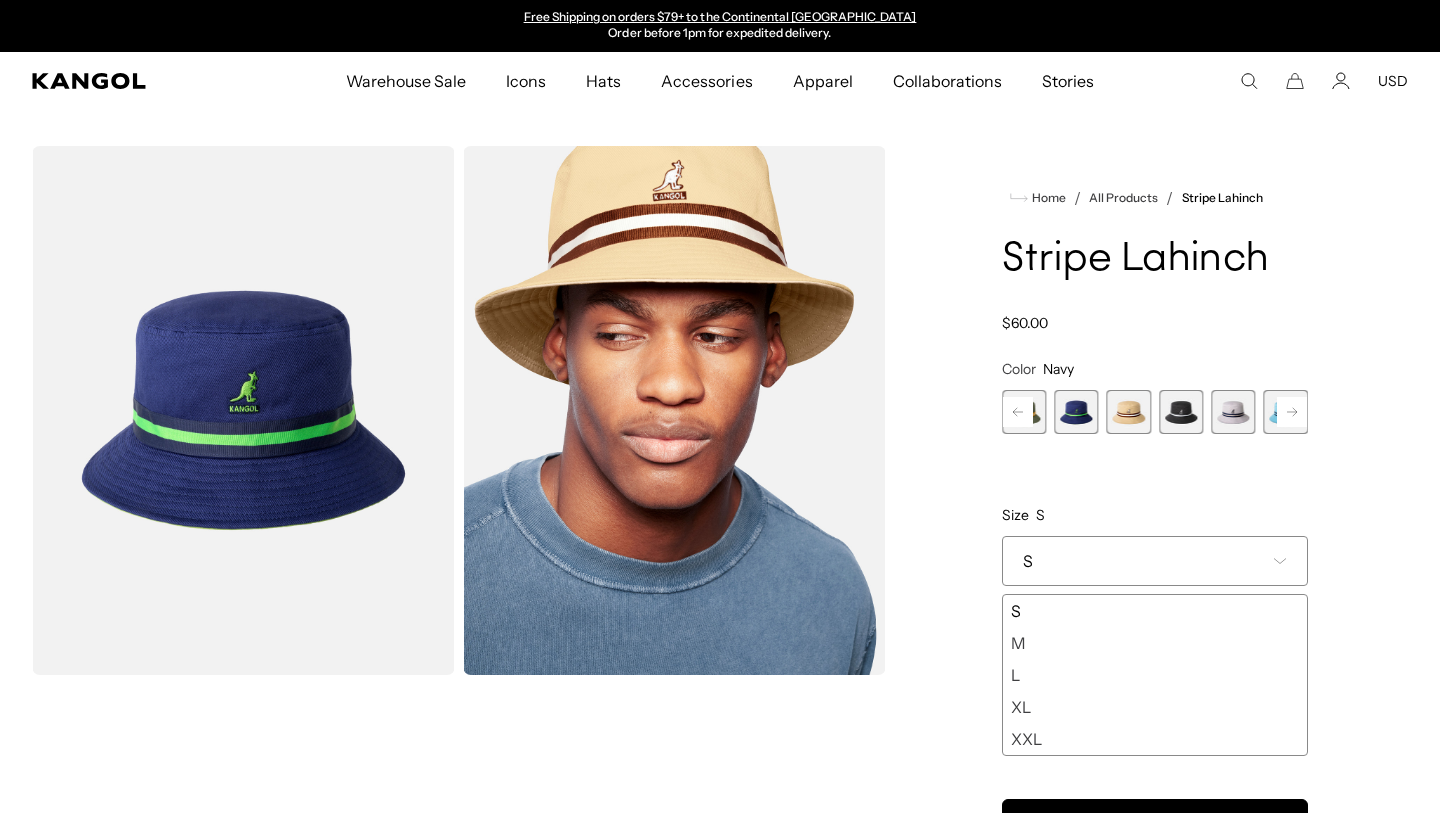 click 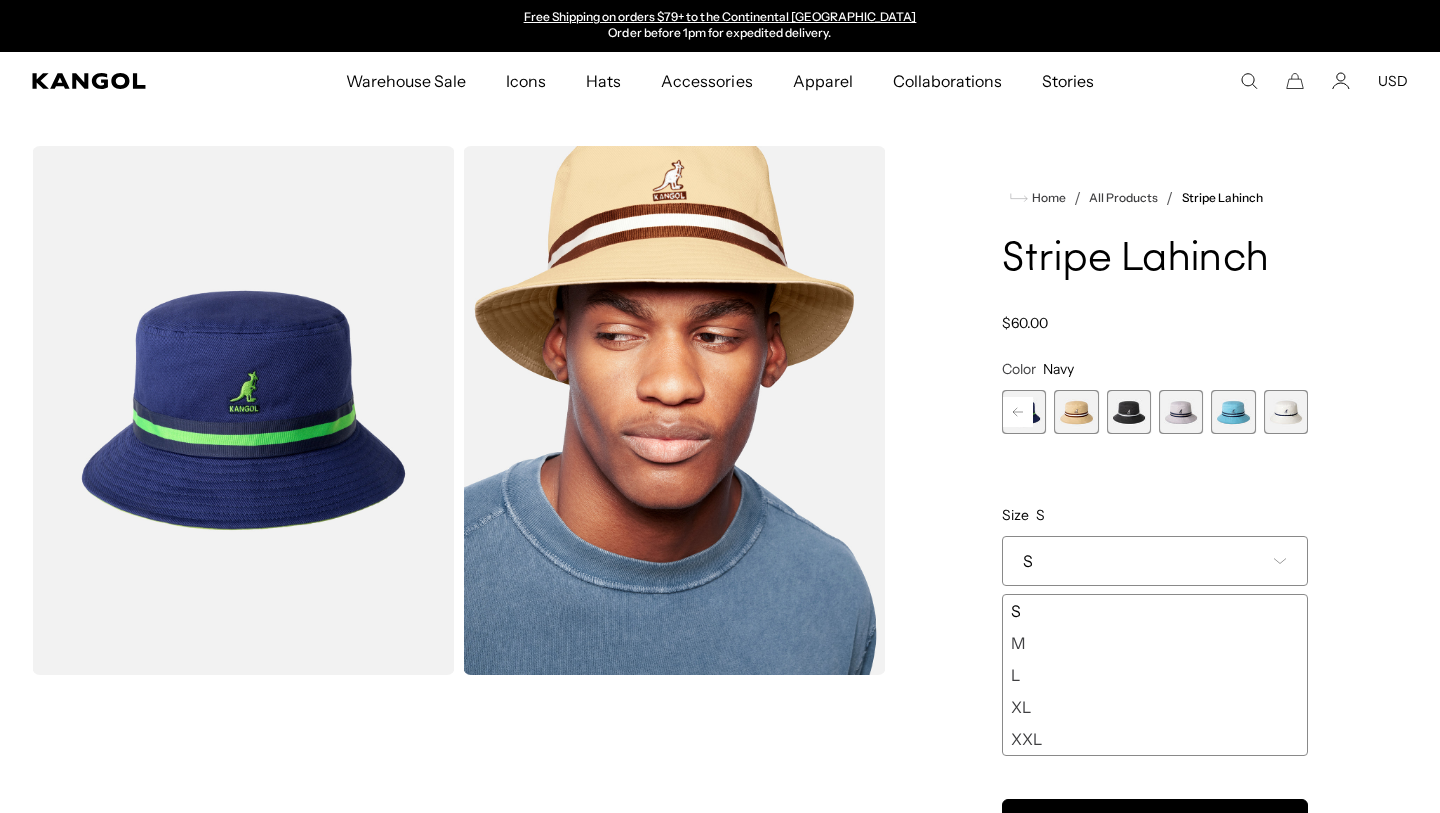 click on "Previous
Next
Beige
Variant sold out or unavailable
Mykonos Blue
Variant sold out or unavailable
Oil Green
Variant sold out or unavailable
Navy
Variant sold out or unavailable
Oat
Variant sold out or unavailable
Black
Variant sold out or unavailable
Grey" at bounding box center (1155, 412) 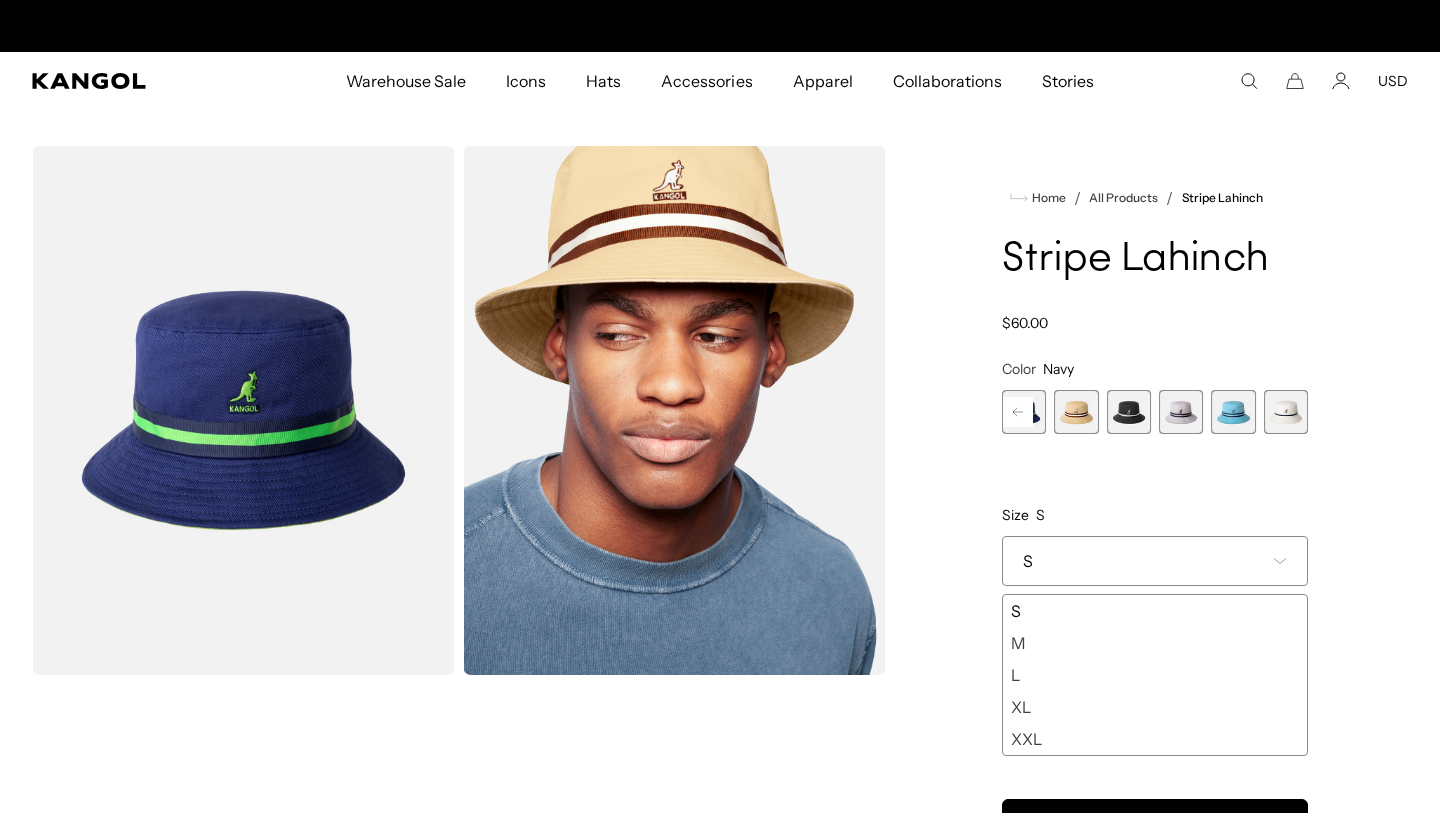 scroll, scrollTop: 0, scrollLeft: 0, axis: both 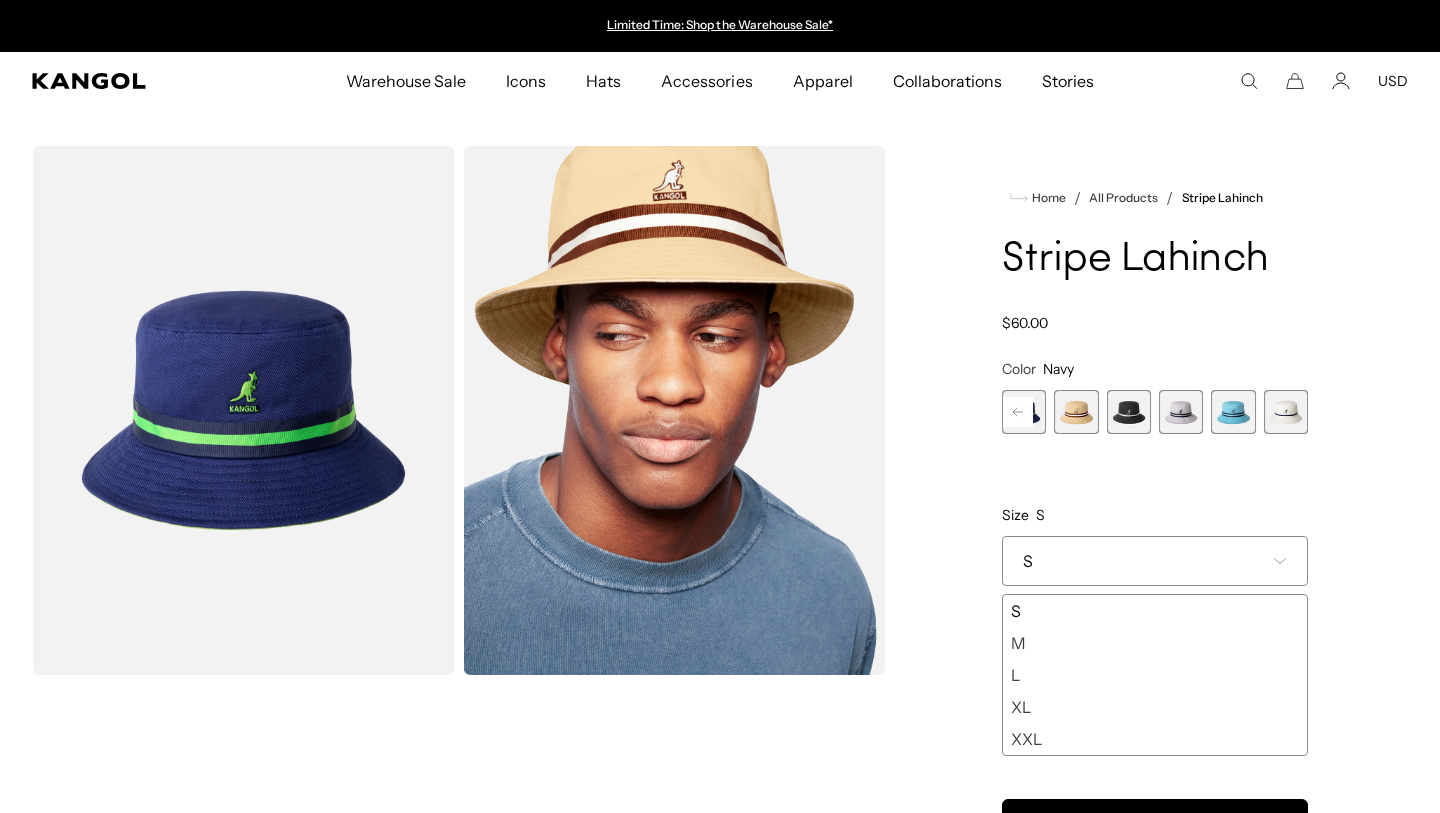 click at bounding box center [1286, 412] 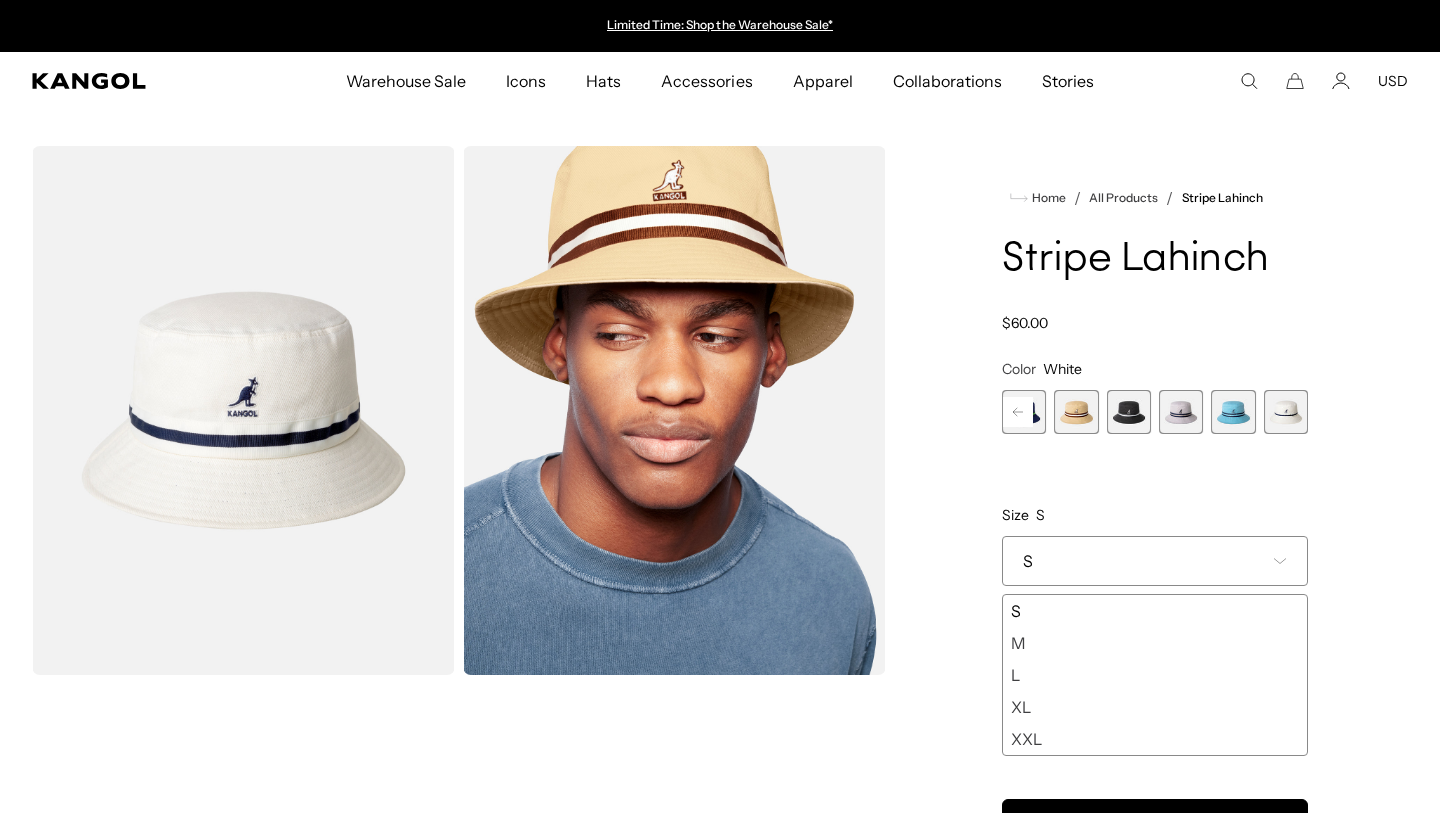 click at bounding box center [1181, 412] 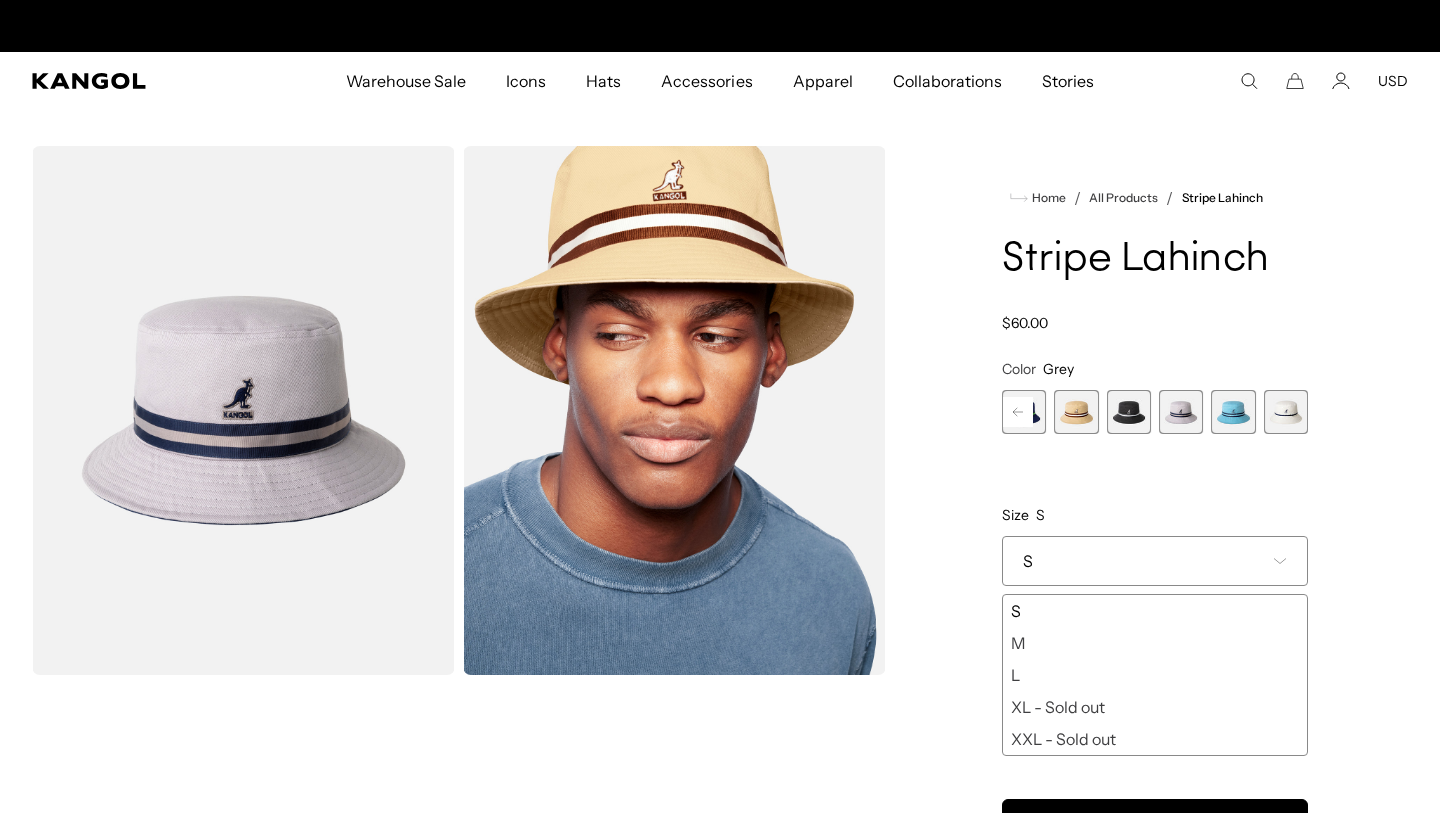 scroll, scrollTop: 0, scrollLeft: 412, axis: horizontal 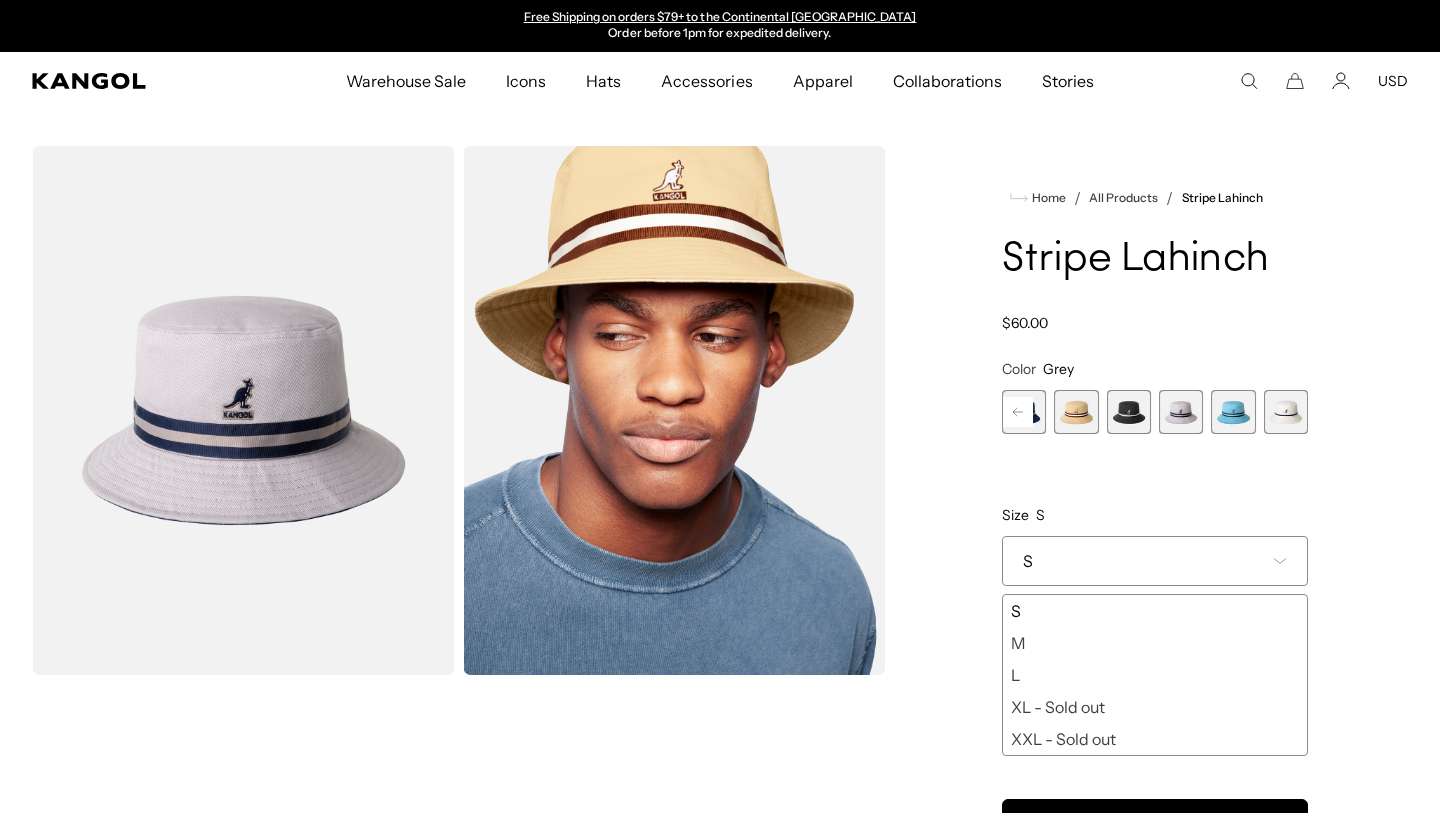 click at bounding box center [1233, 412] 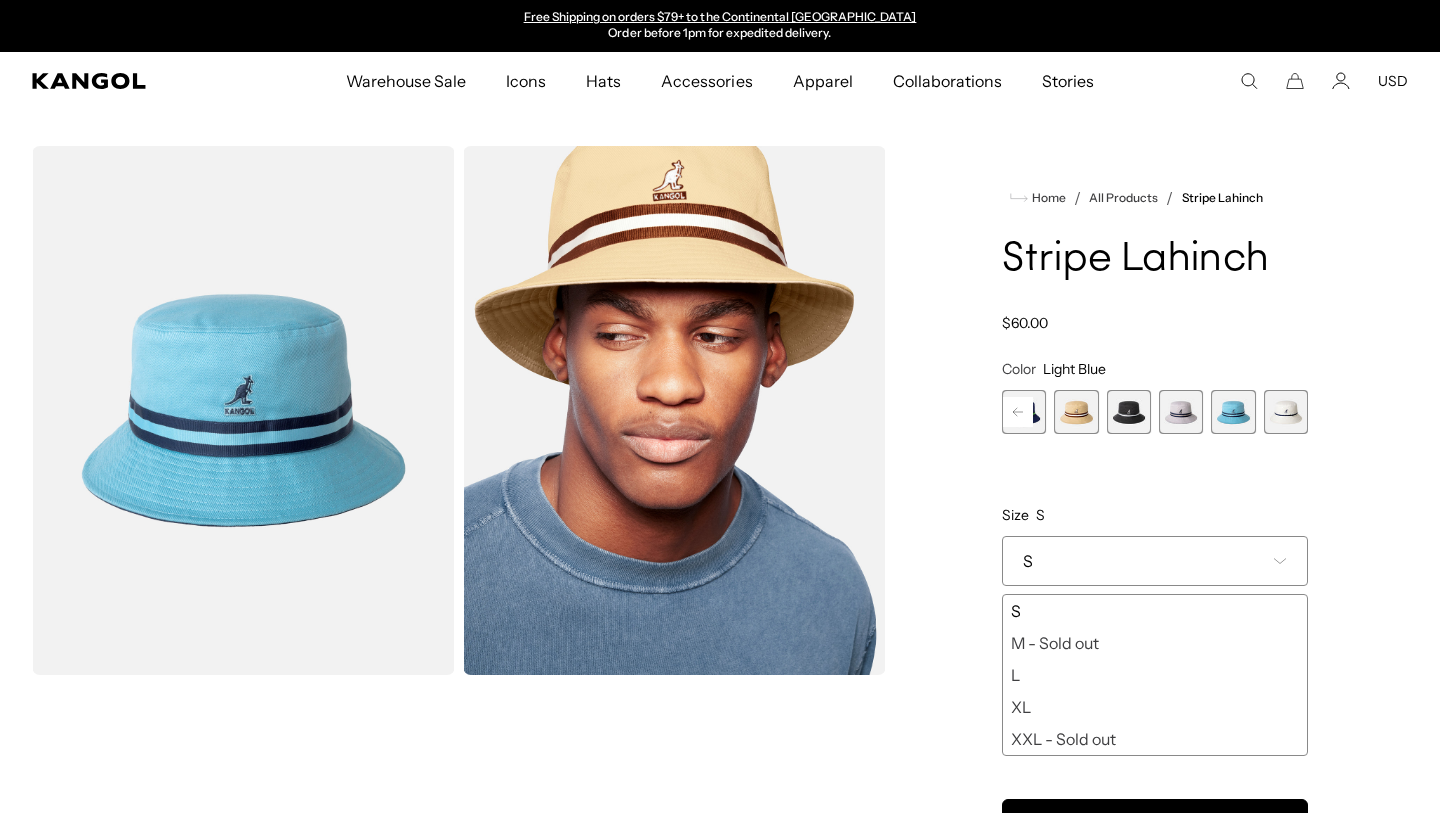 click at bounding box center [1129, 412] 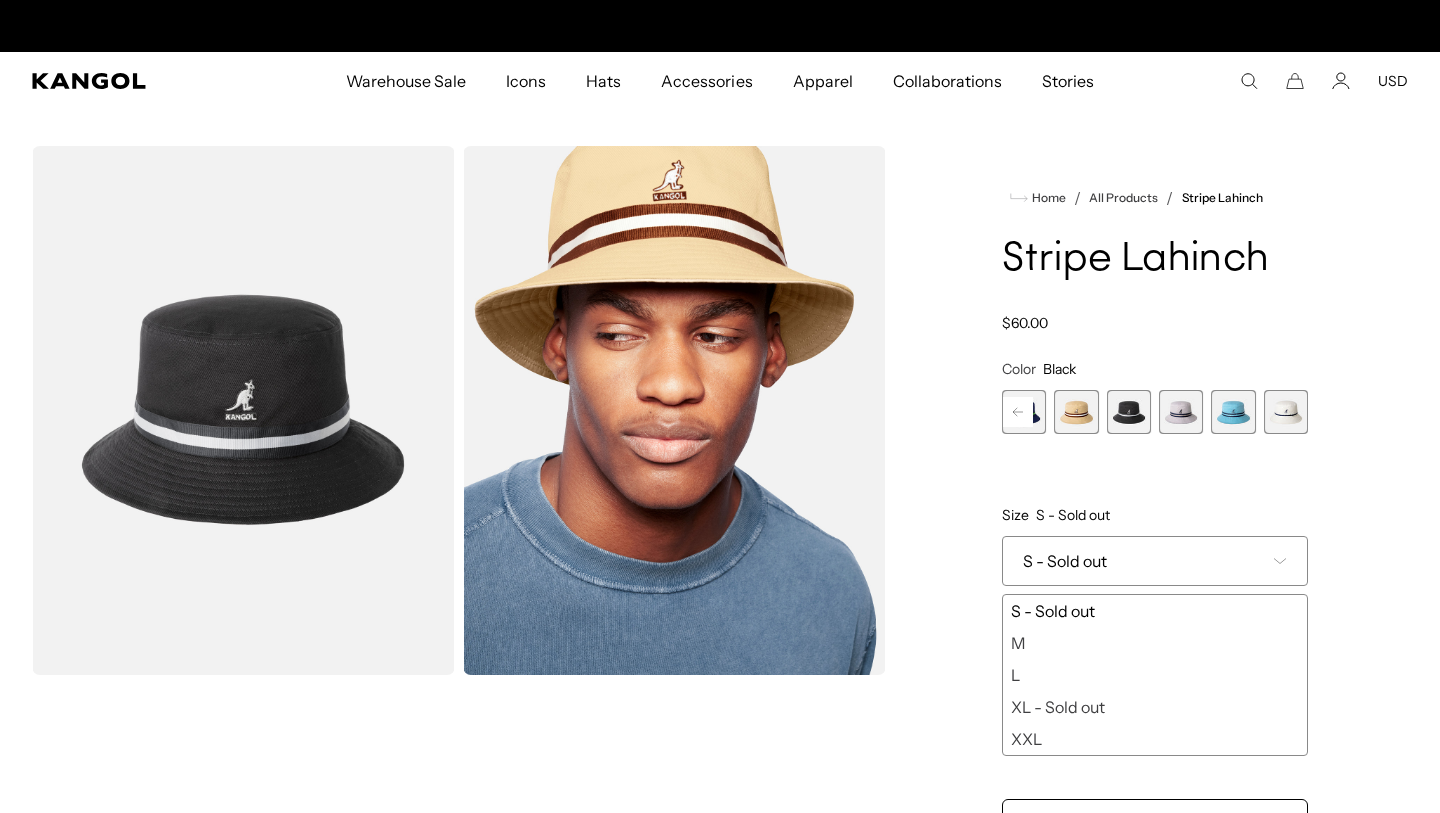 scroll, scrollTop: 0, scrollLeft: 0, axis: both 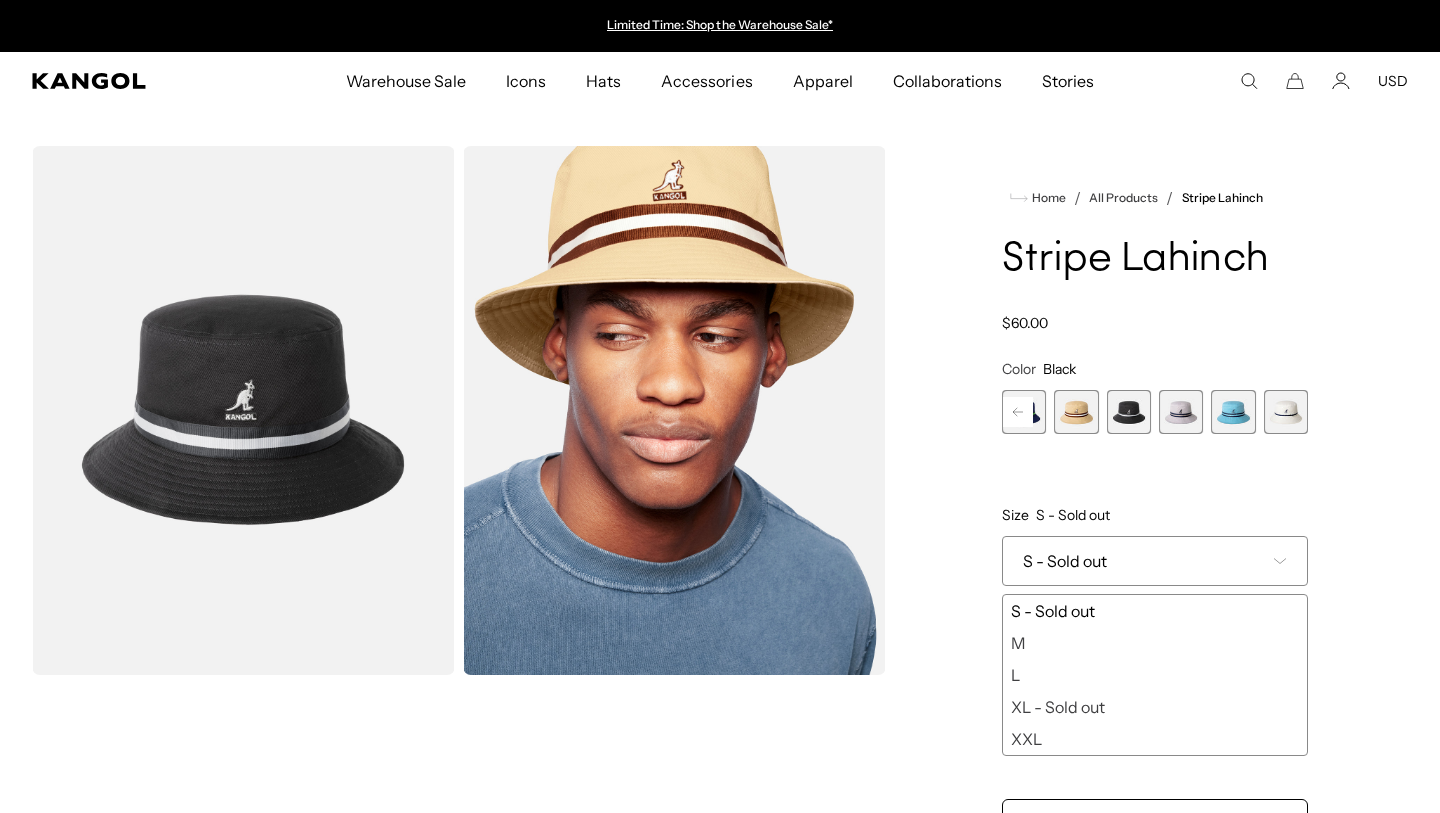 click at bounding box center [1076, 412] 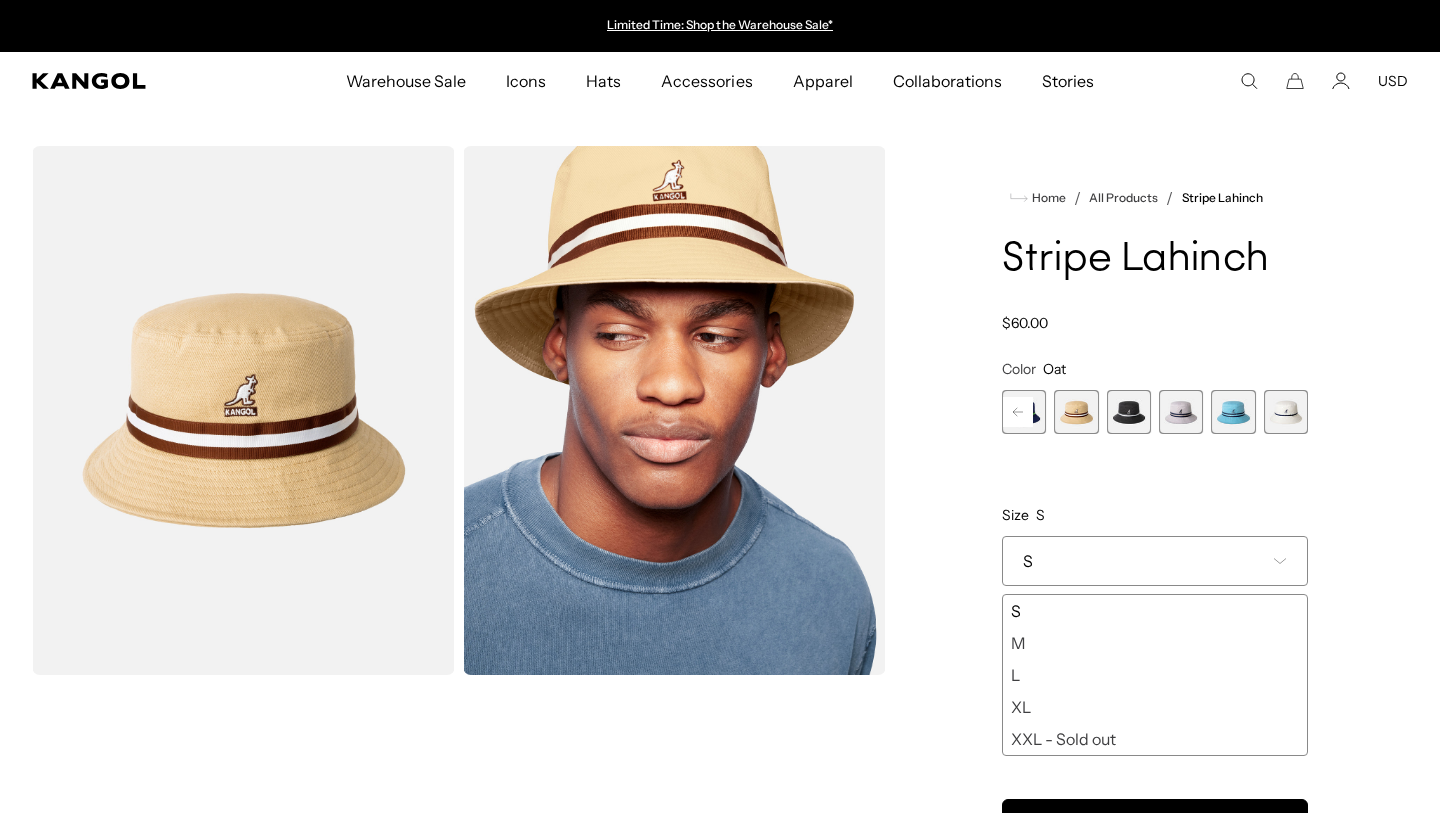click 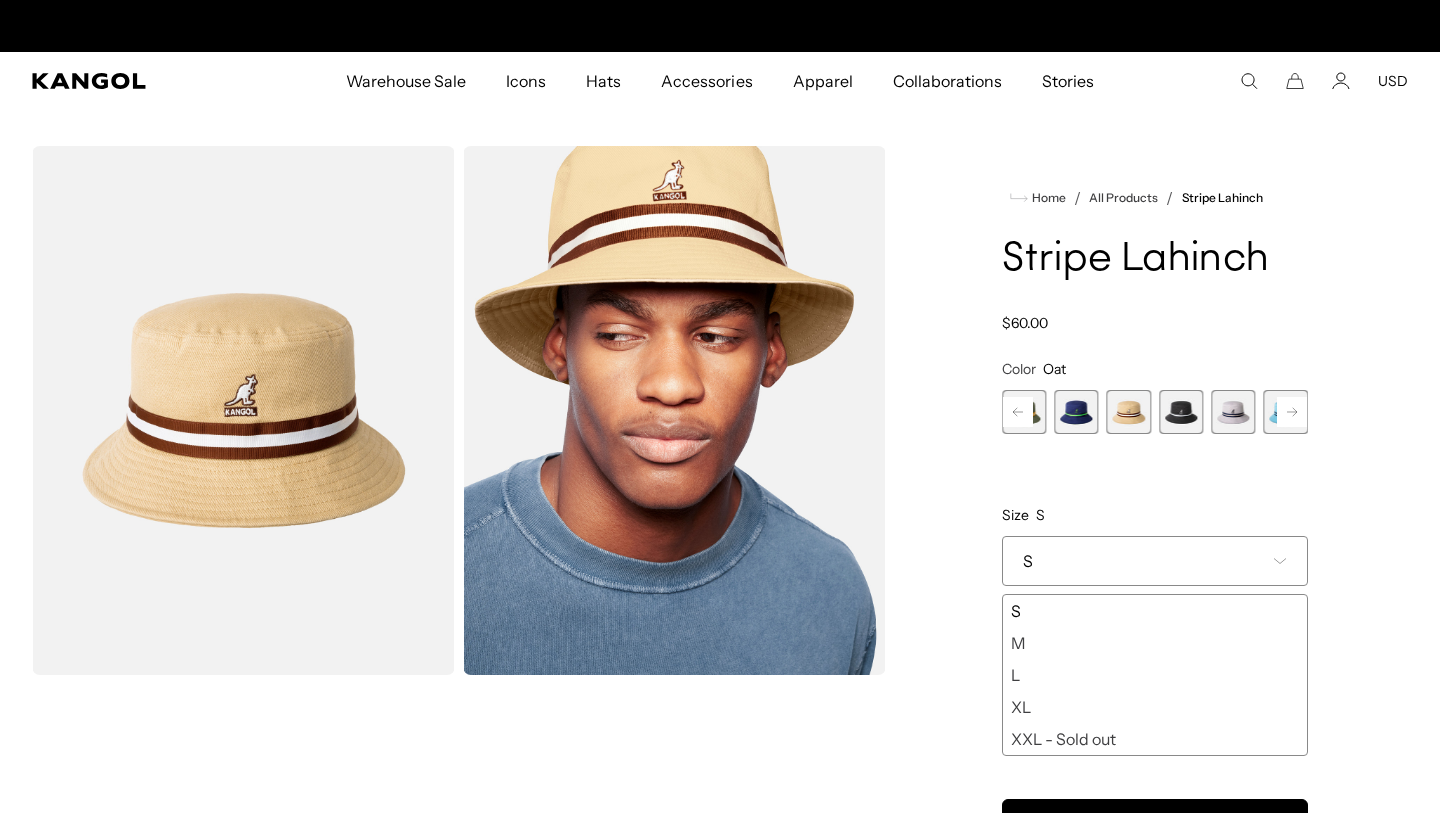 click 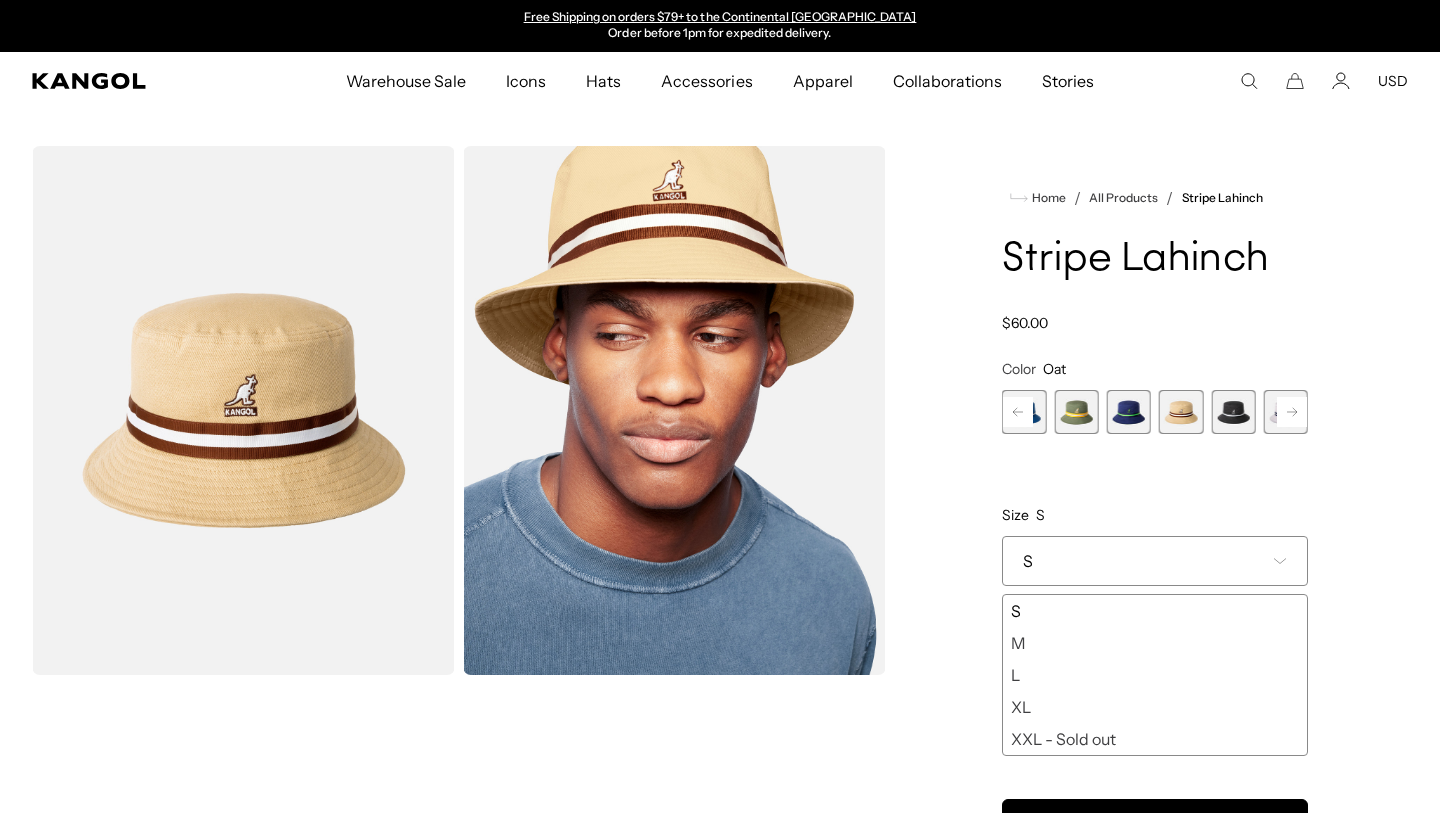 click 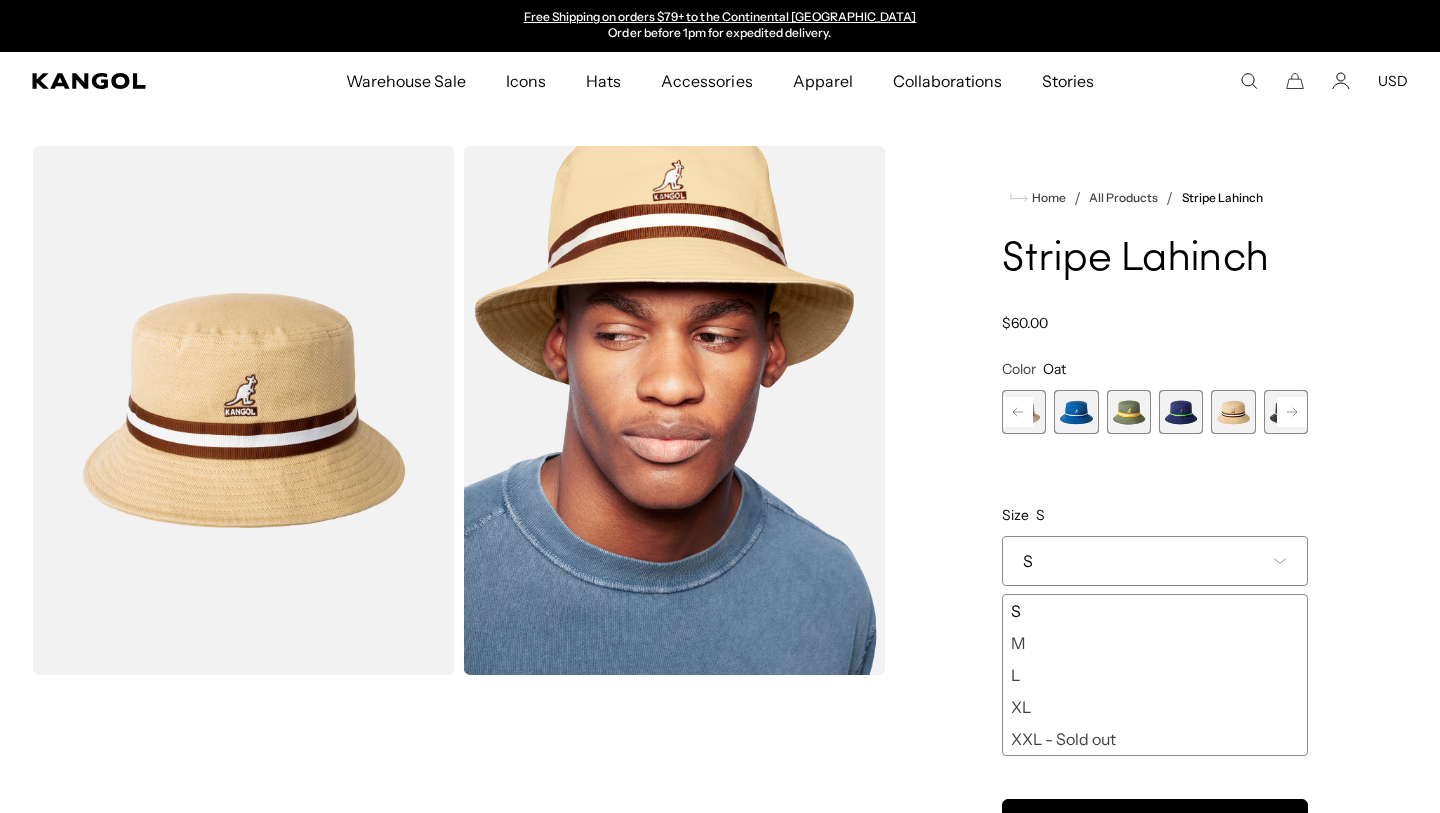 click on "Previous
Next
Beige
Variant sold out or unavailable
Mykonos Blue
Variant sold out or unavailable
Oil Green
Variant sold out or unavailable
Navy
Variant sold out or unavailable
Oat
Variant sold out or unavailable
Black
Variant sold out or unavailable
Grey" at bounding box center (1155, 412) 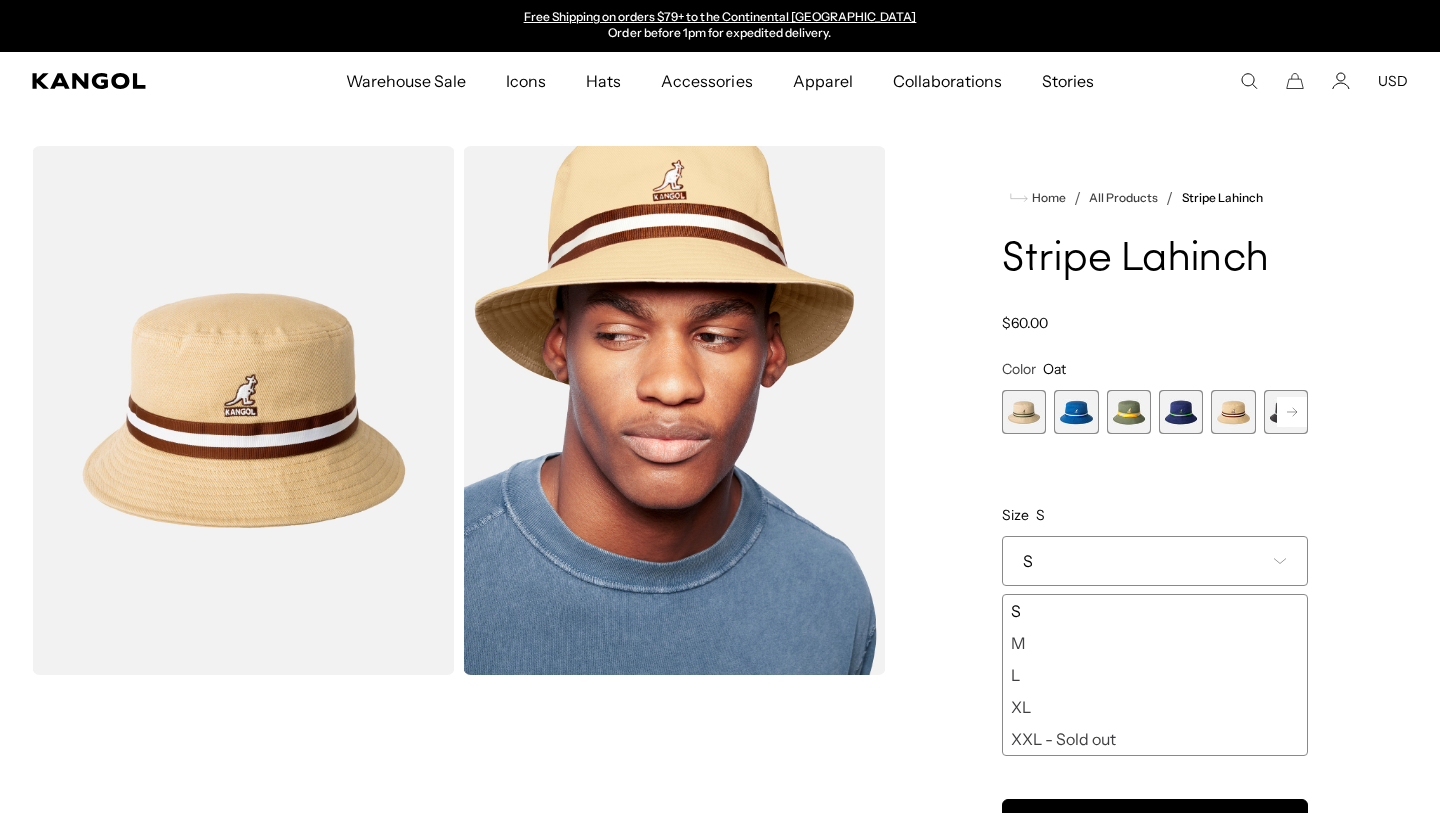 click at bounding box center (1024, 412) 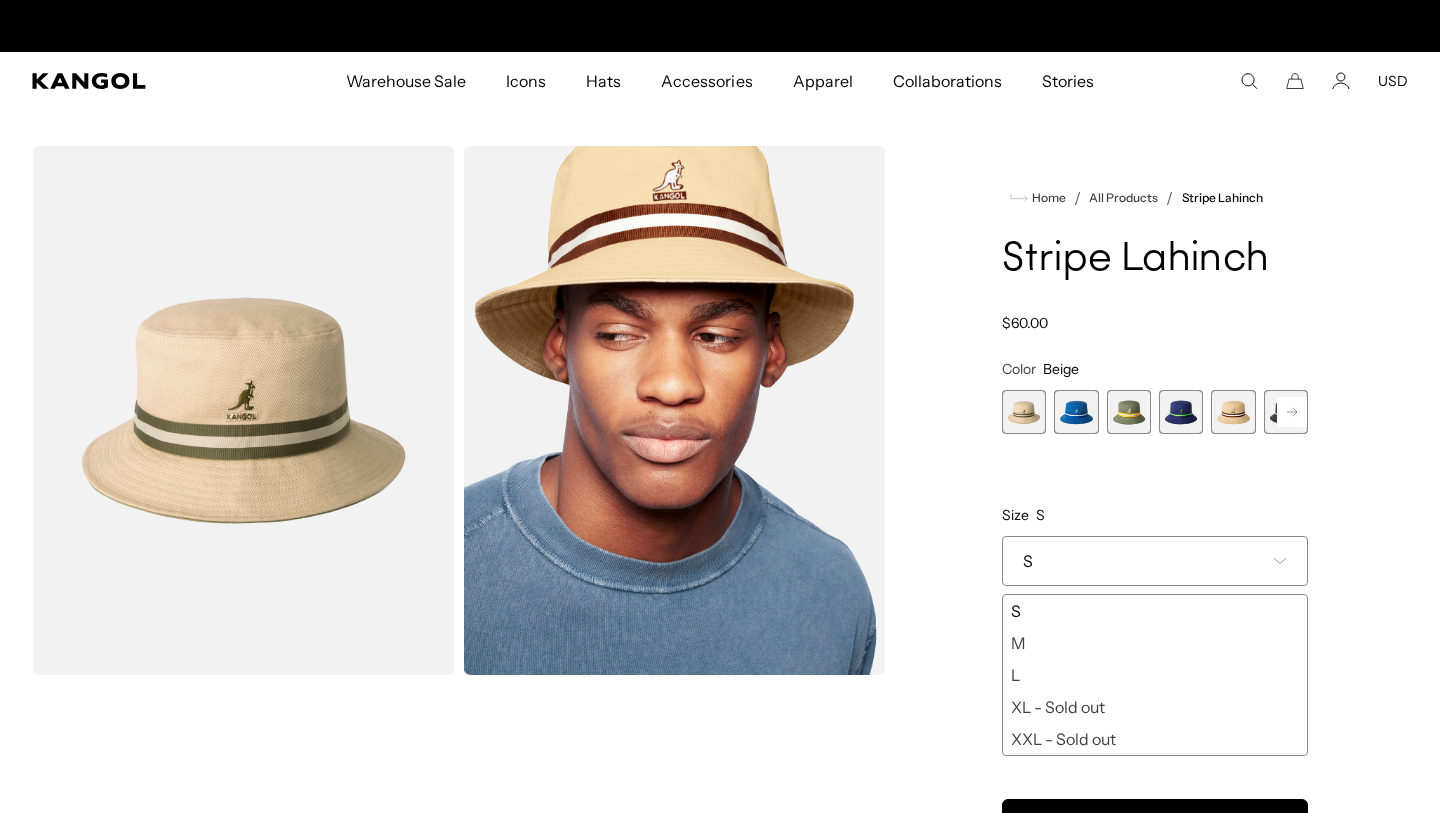 scroll, scrollTop: 0, scrollLeft: 0, axis: both 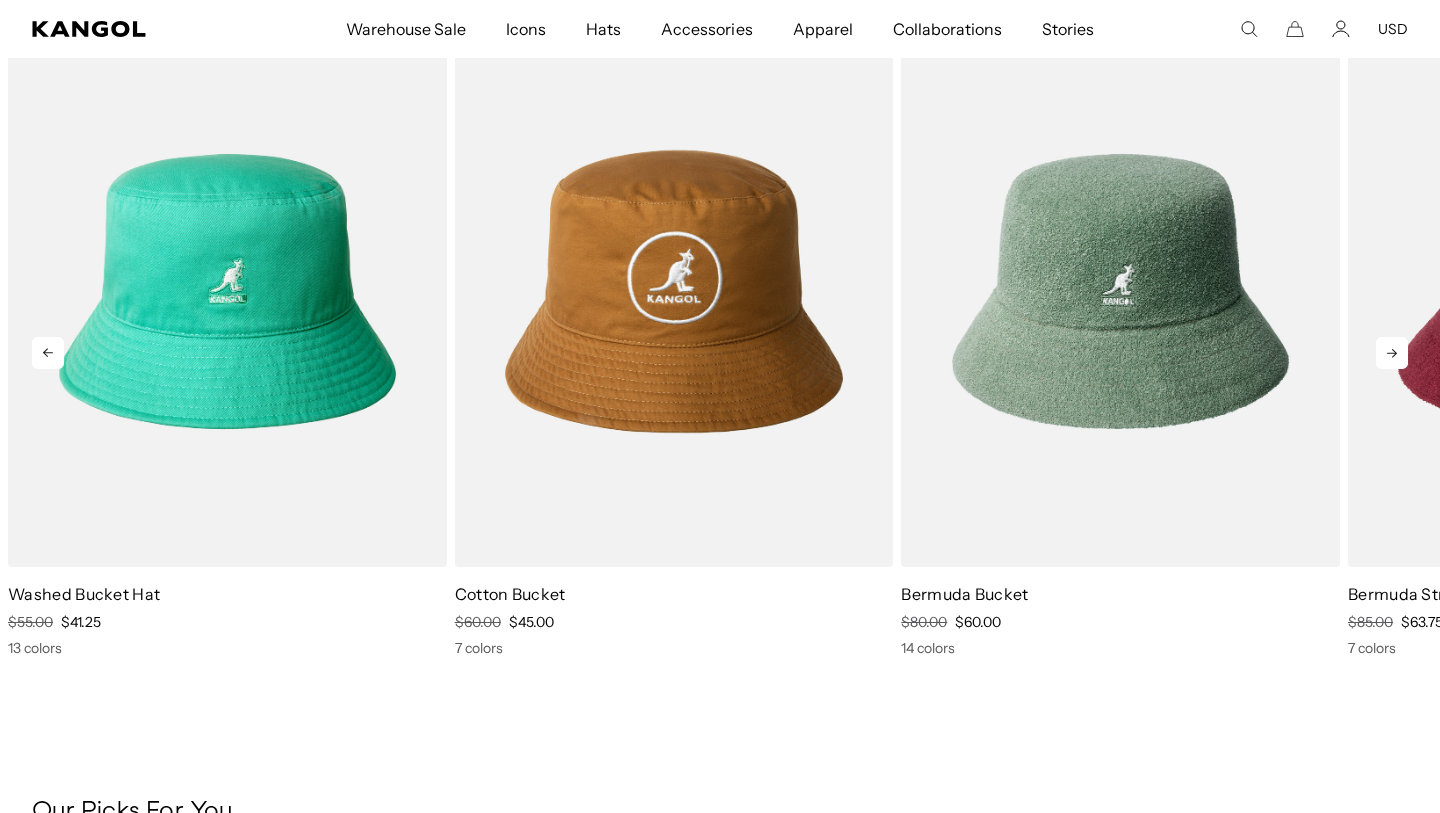 click 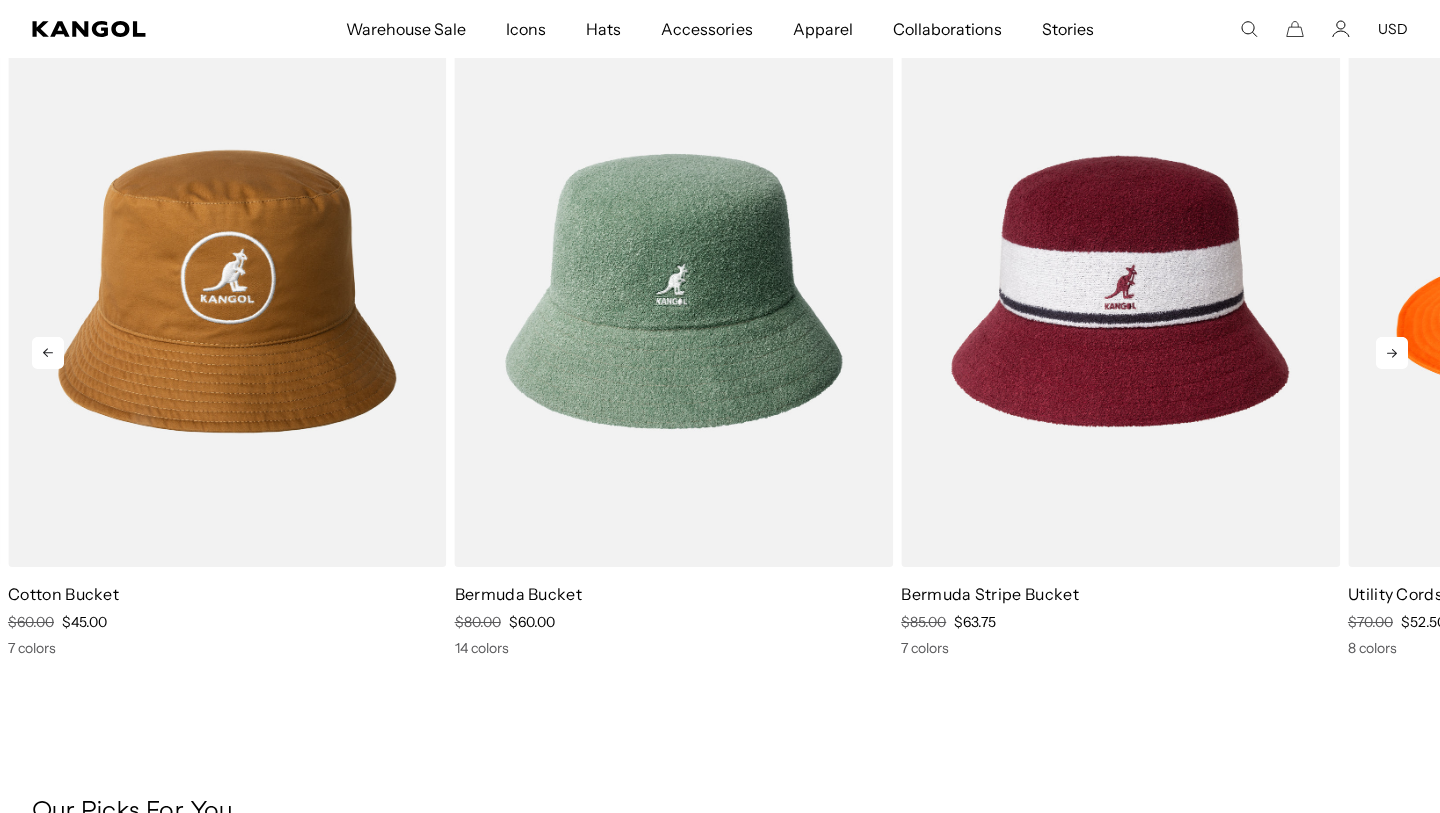 scroll, scrollTop: 0, scrollLeft: 0, axis: both 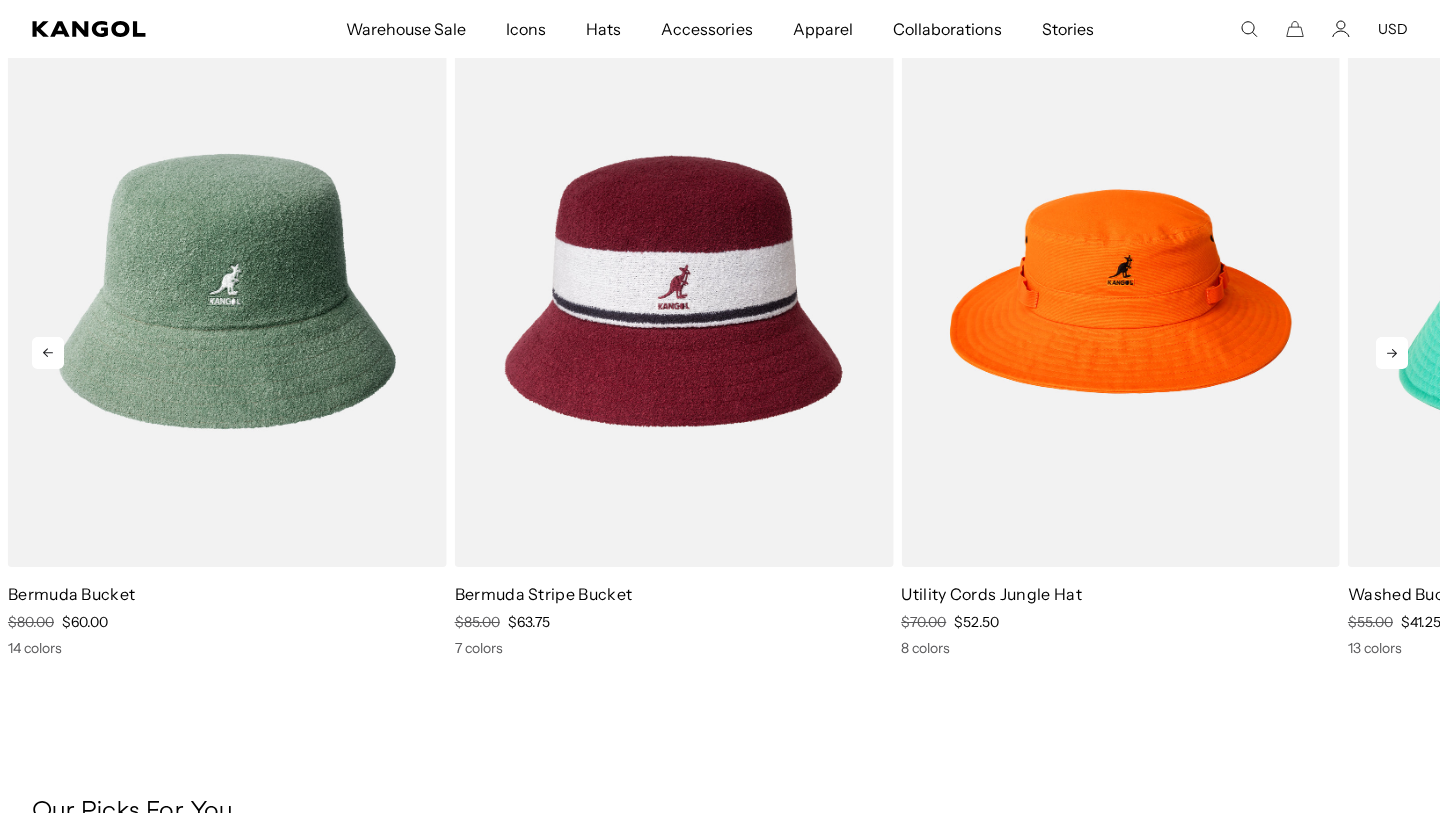 click 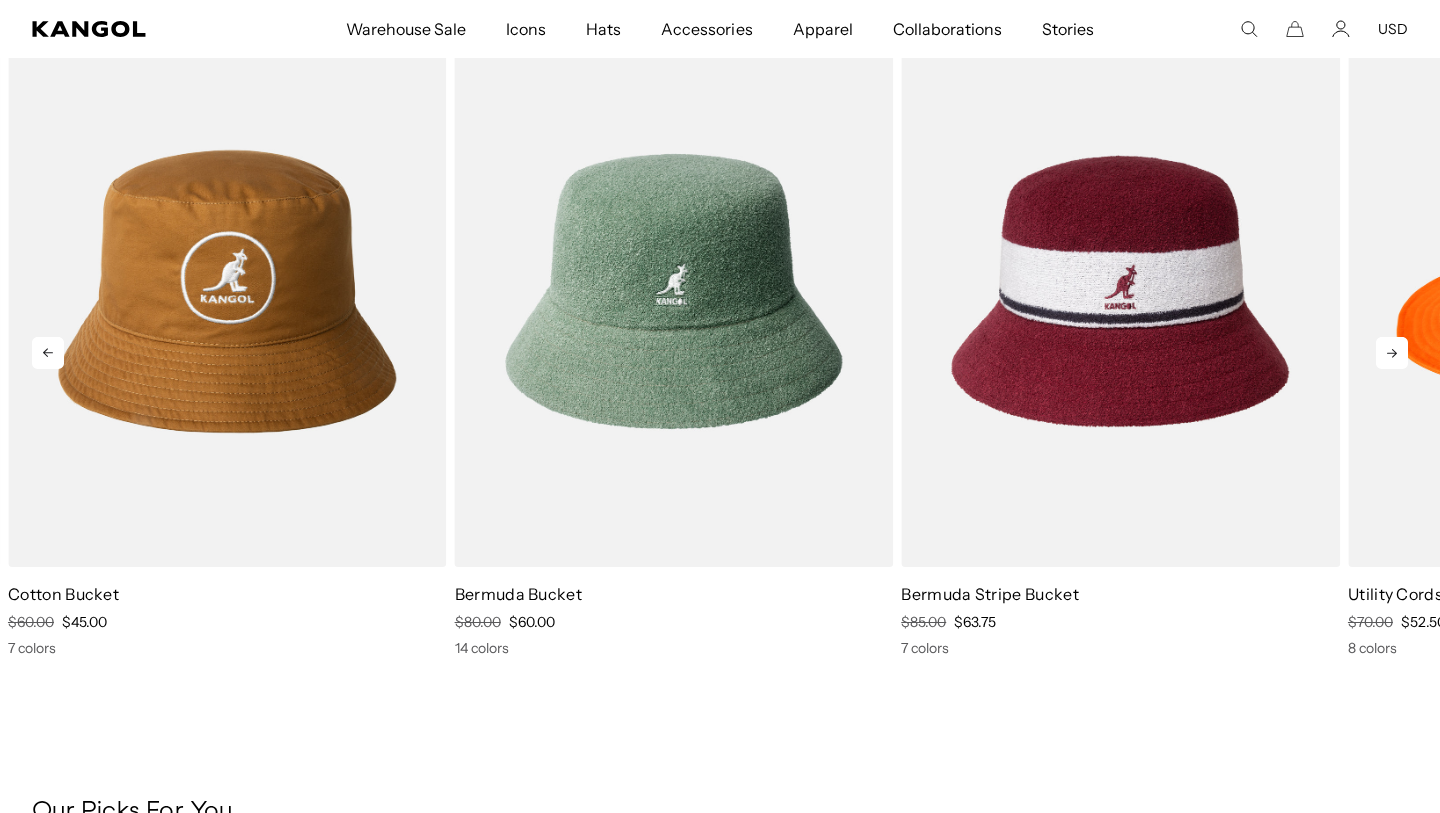 click 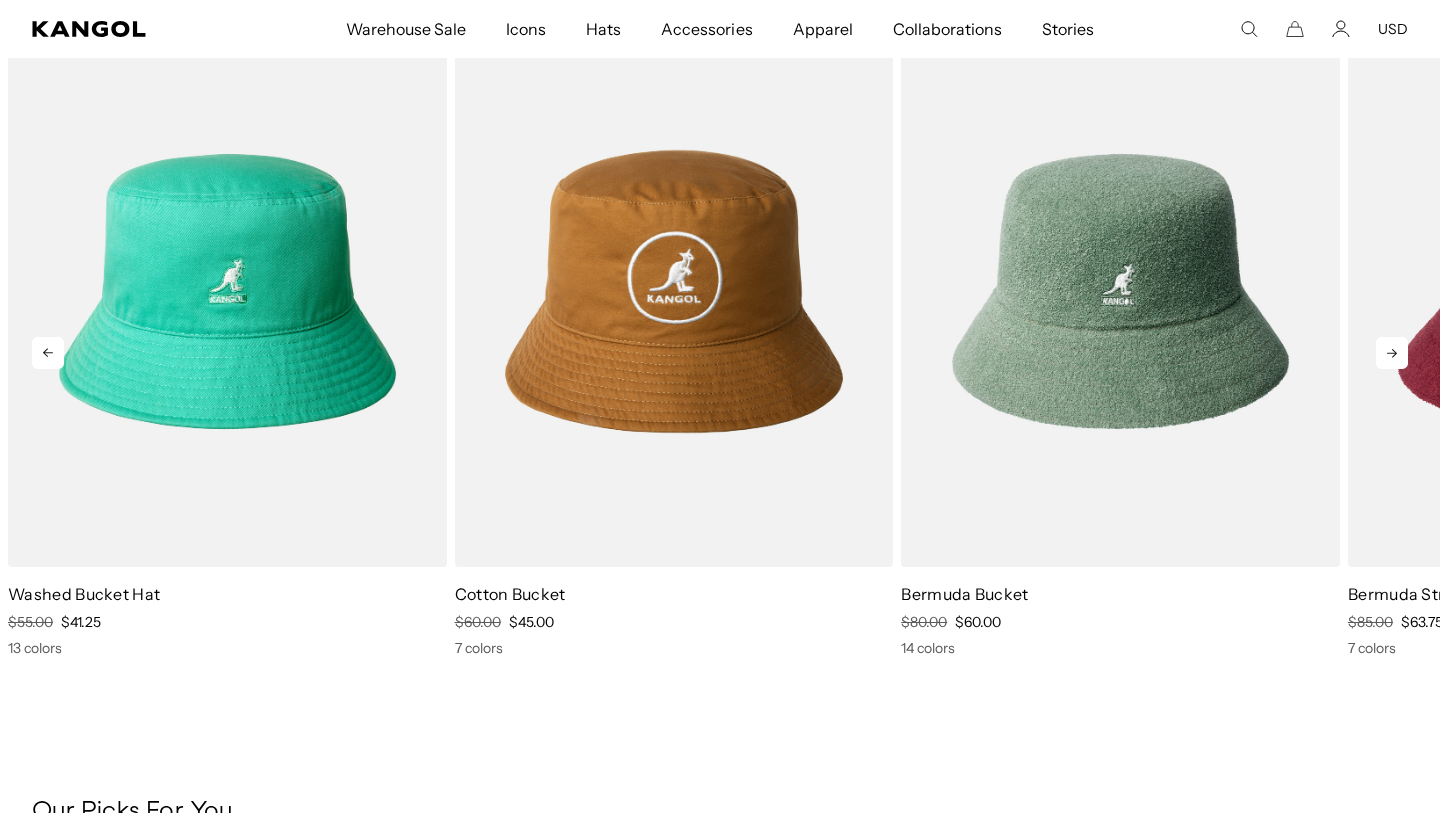 click 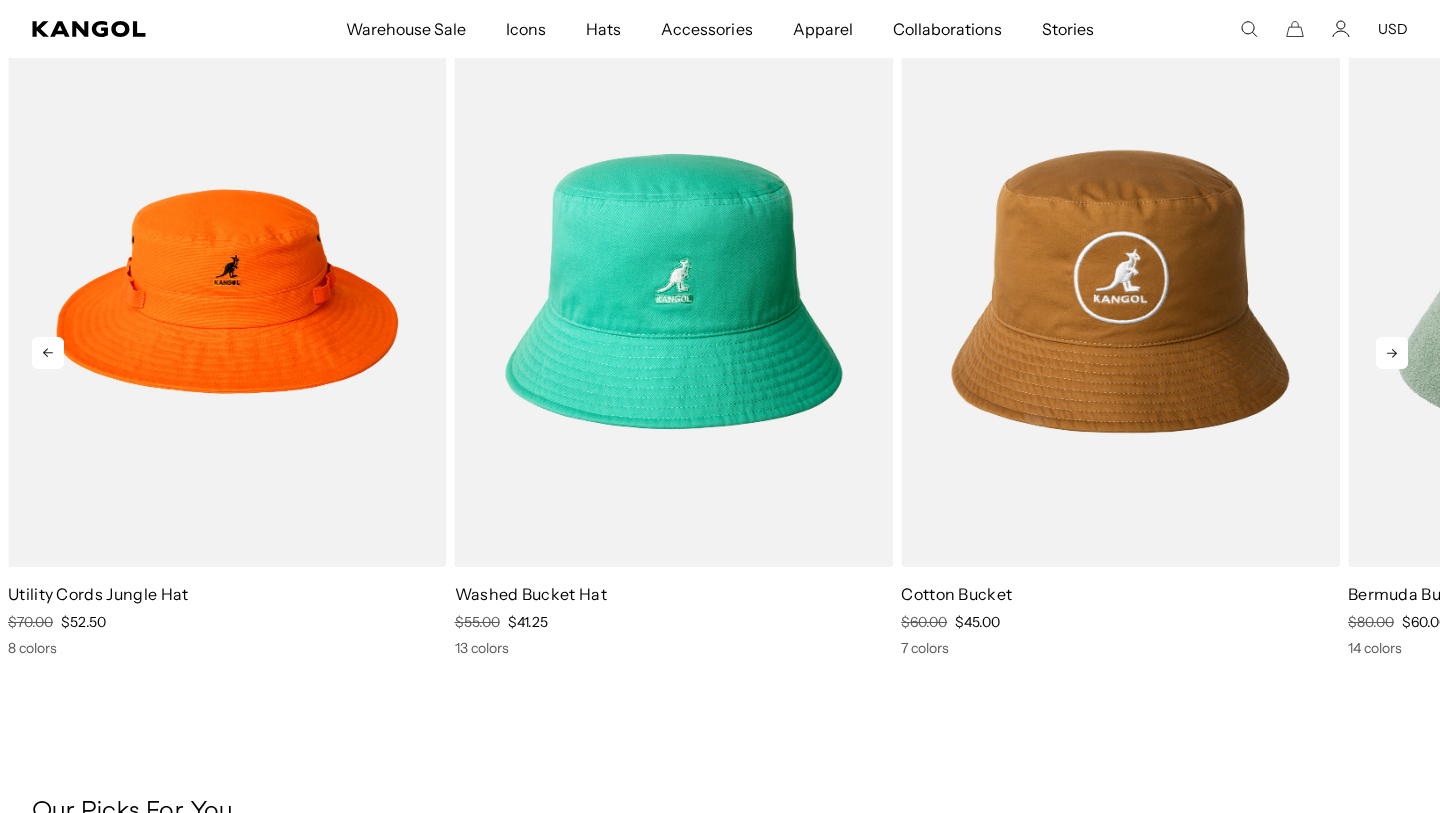 scroll, scrollTop: 0, scrollLeft: 0, axis: both 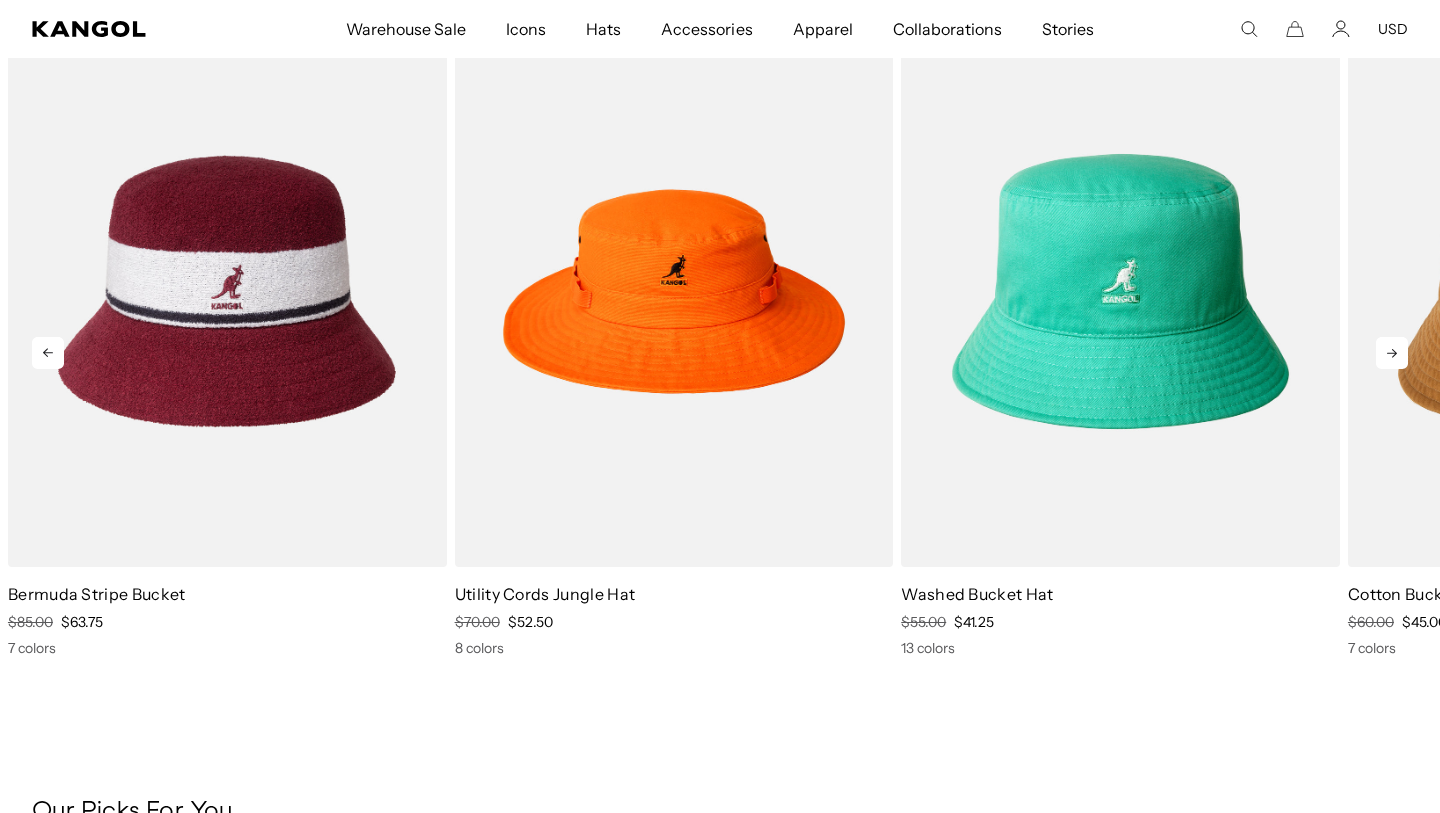 click 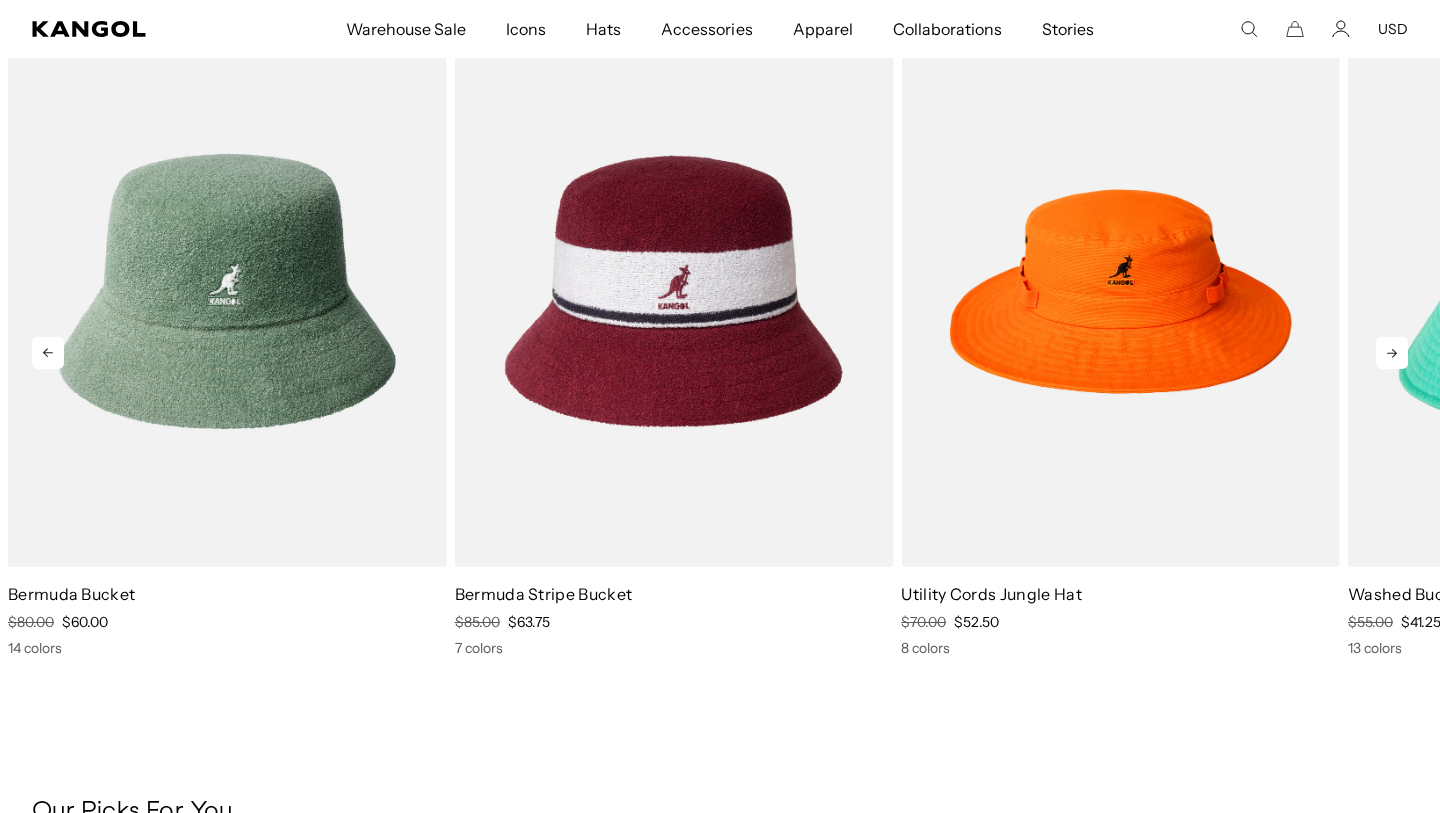 click 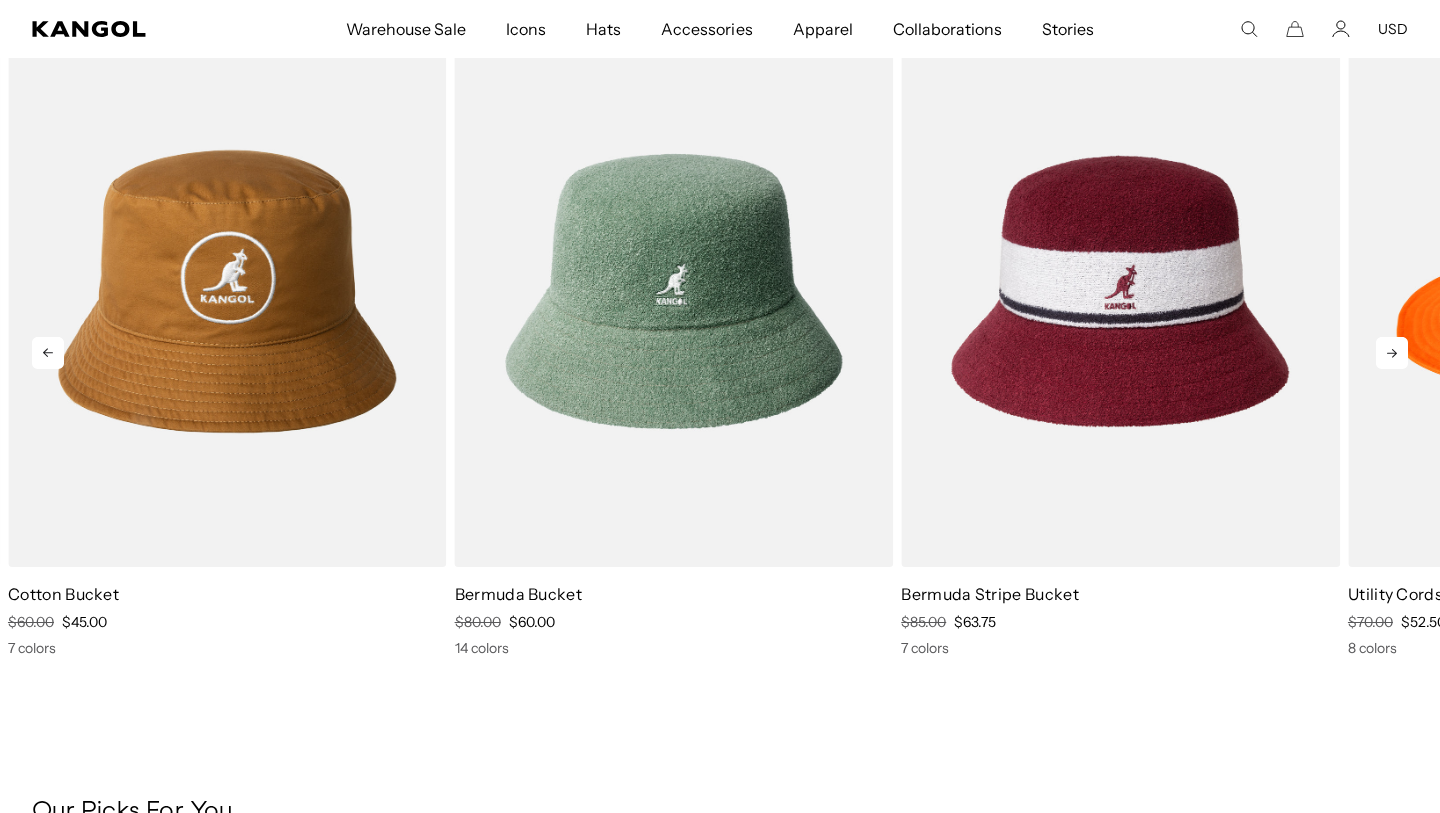 click 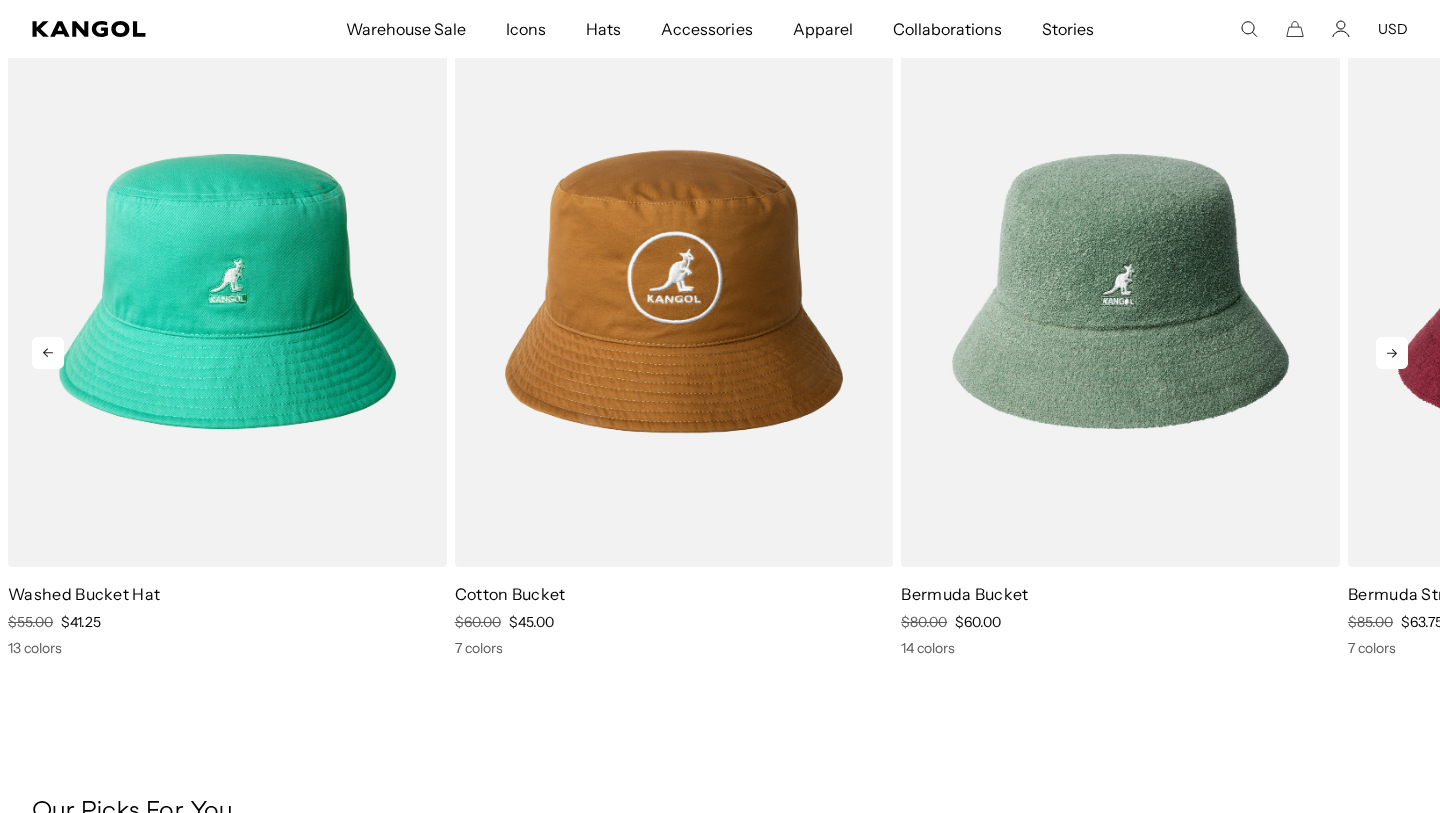 scroll, scrollTop: 0, scrollLeft: 412, axis: horizontal 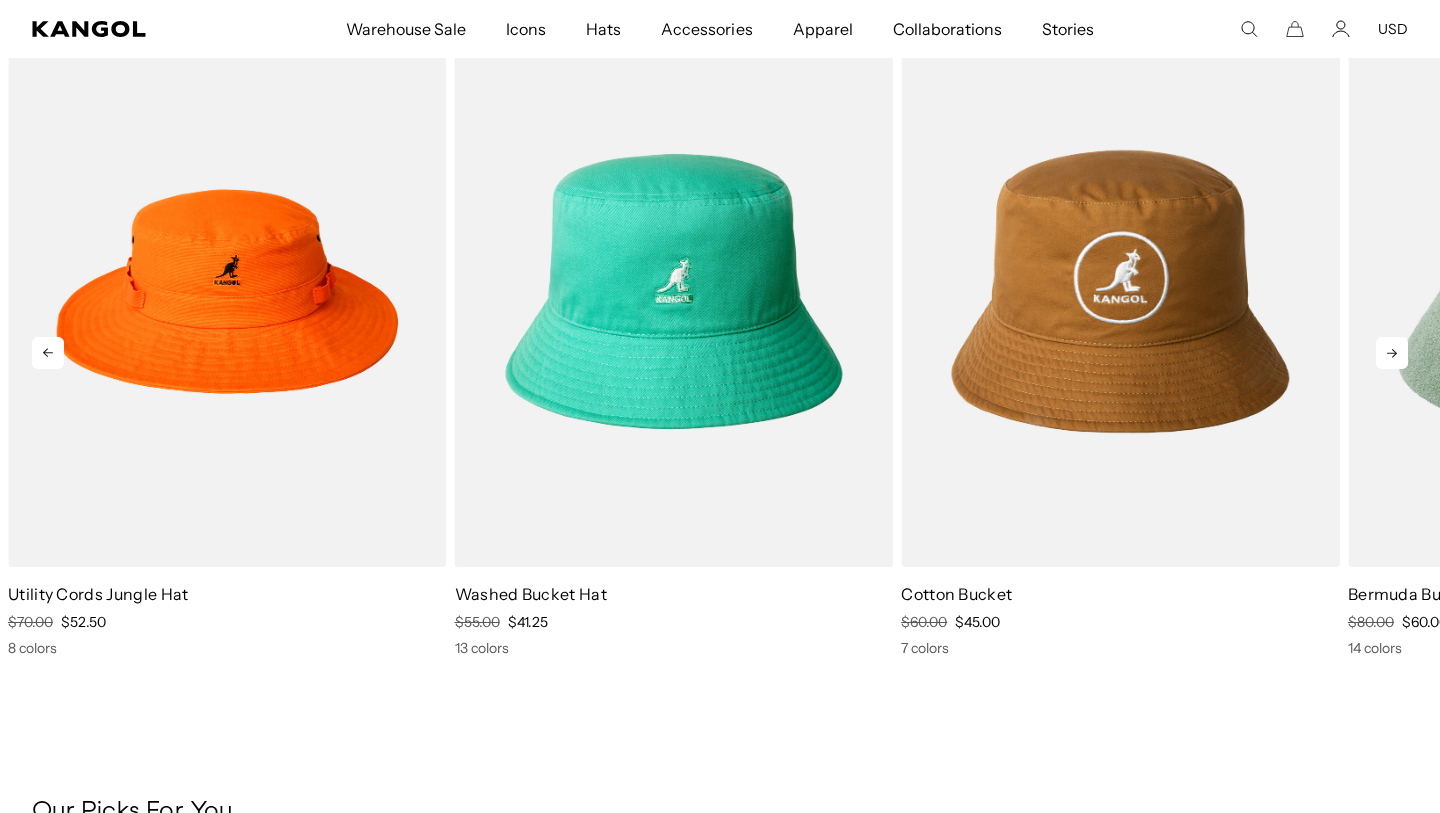click 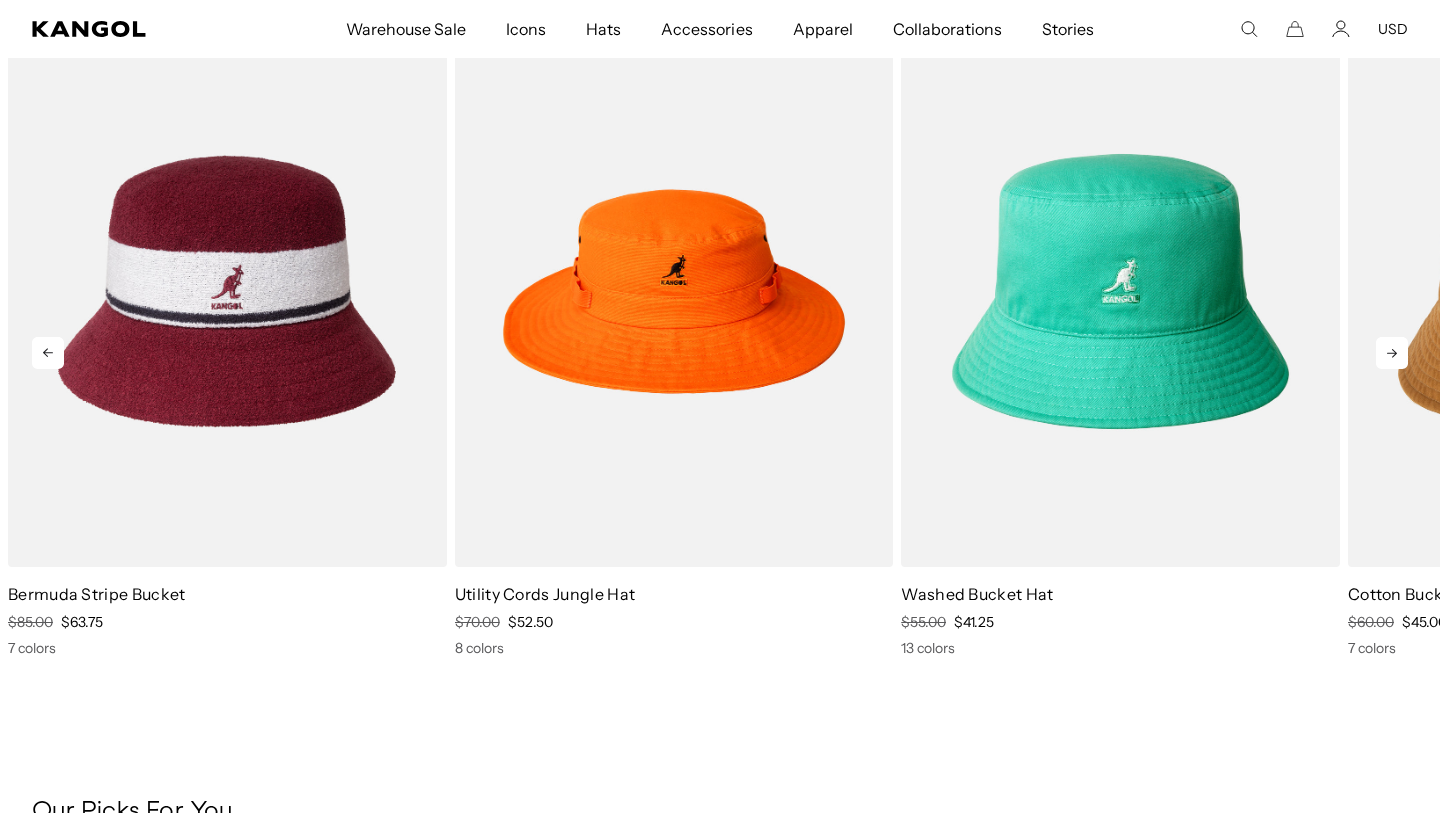click 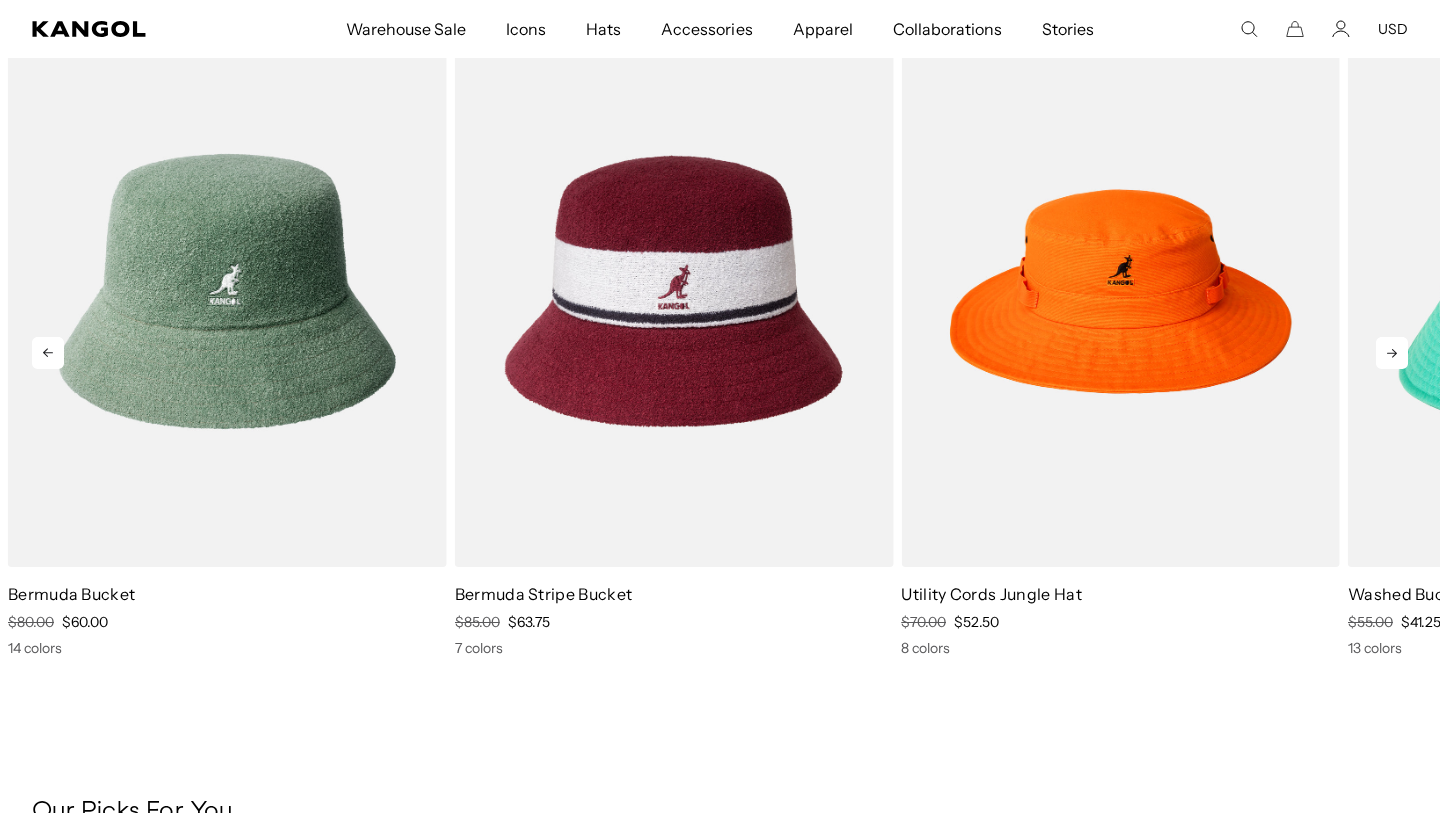 click 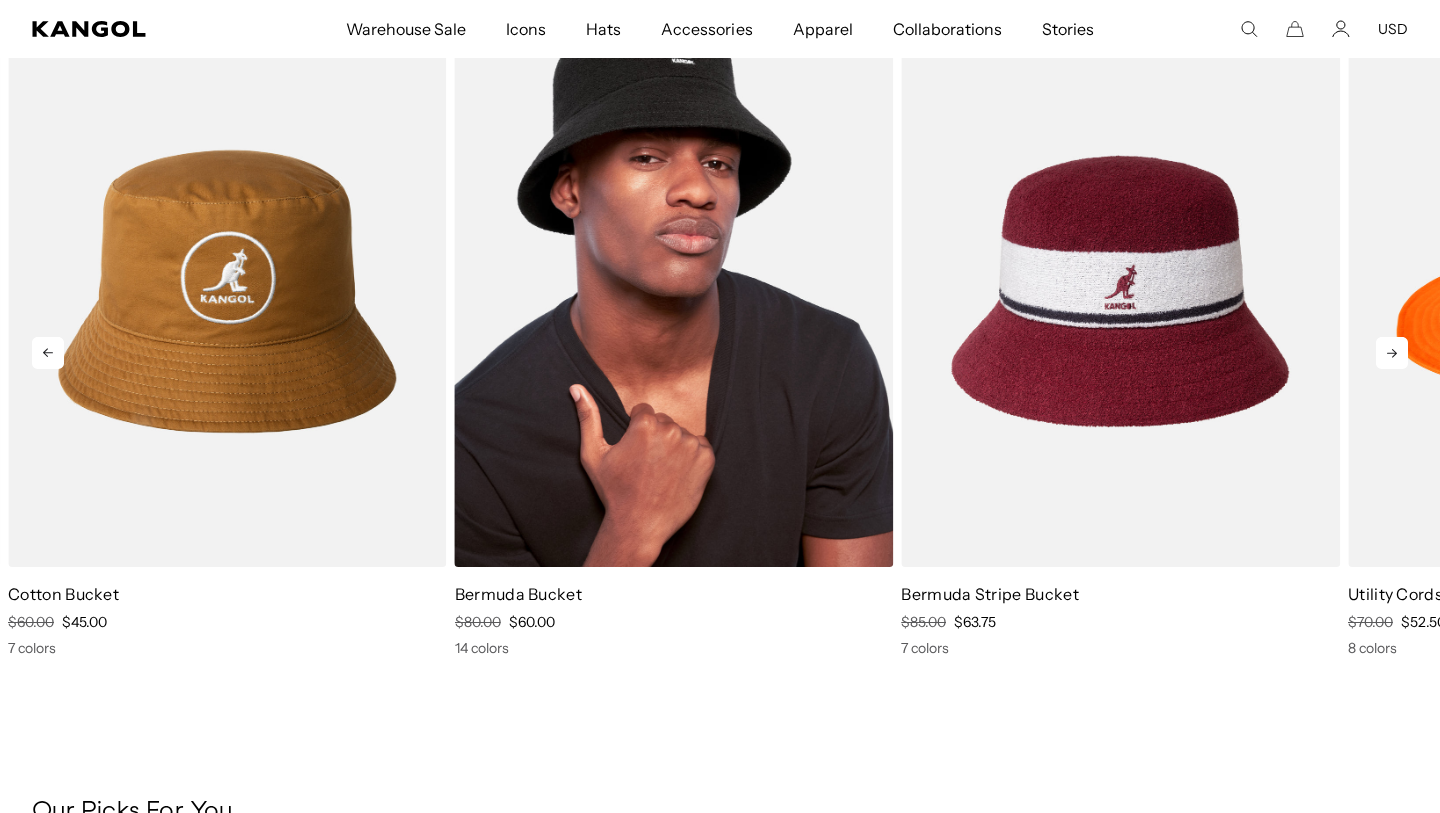 click at bounding box center (674, 291) 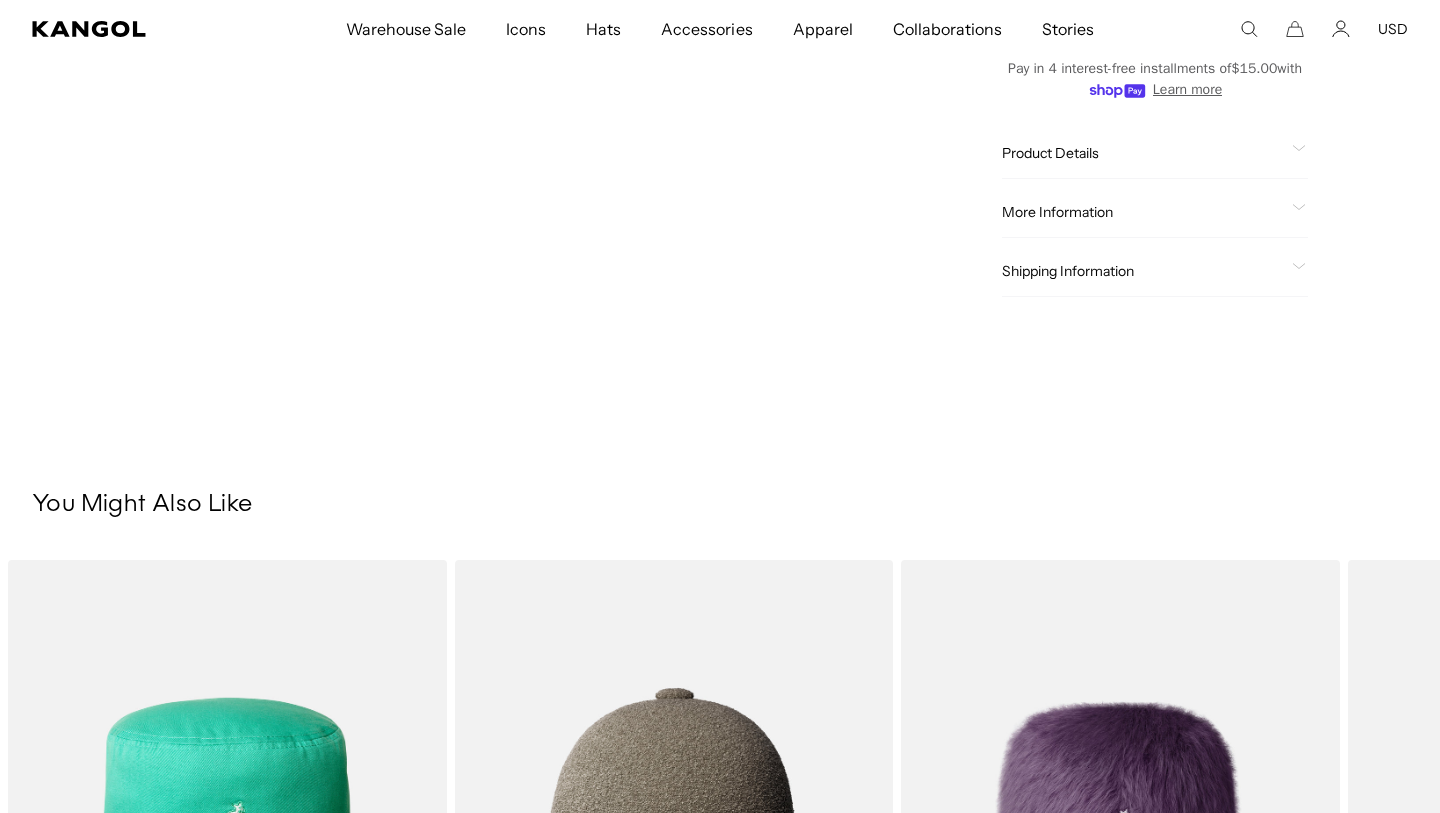 scroll, scrollTop: 1007, scrollLeft: 0, axis: vertical 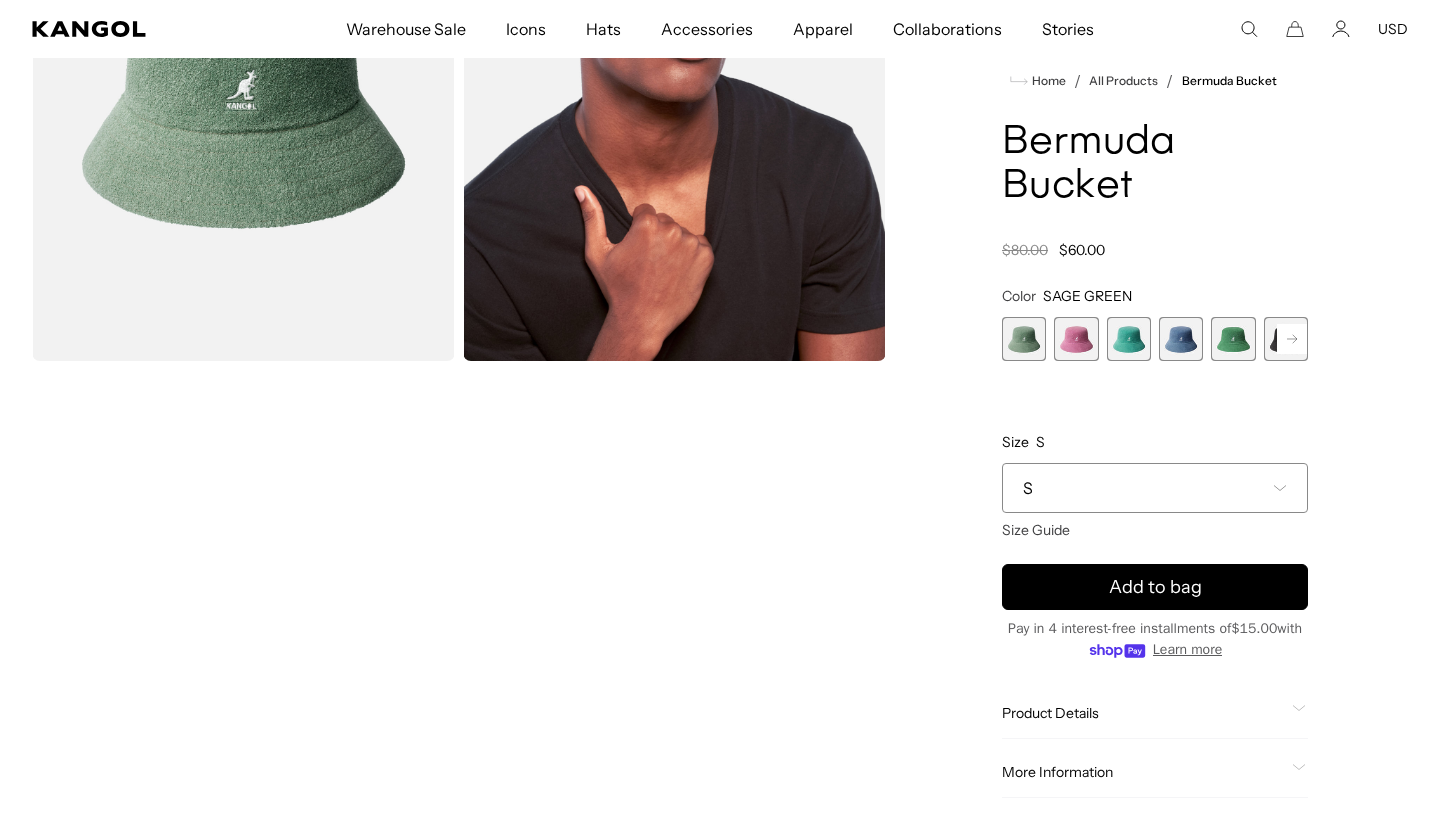 click on "S" at bounding box center (1155, 489) 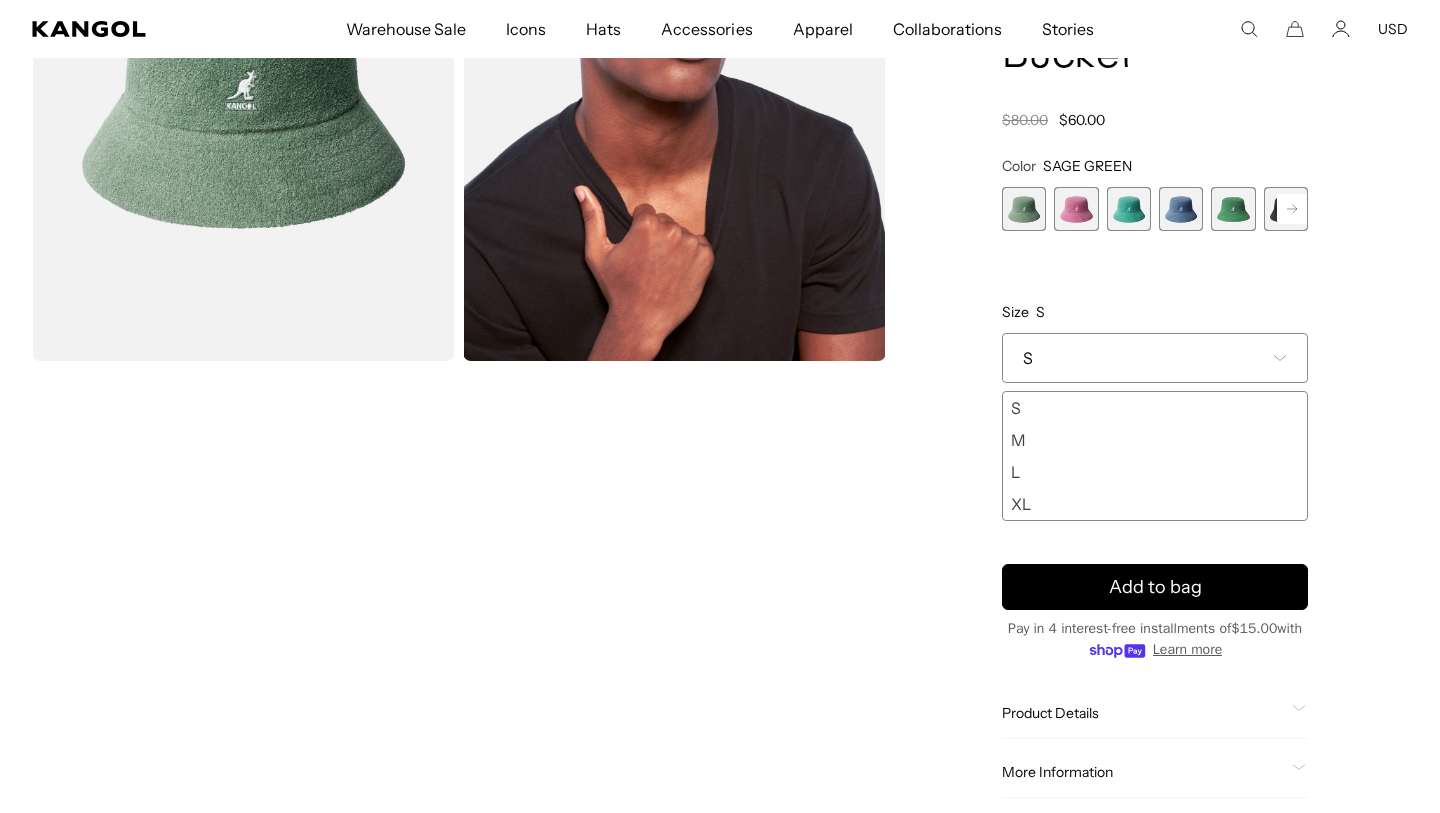 click on "Home
/
All Products
/
Bermuda Bucket
Bermuda Bucket
Regular price
$60.00
Regular price
$80.00
Sale price
$60.00
Color
SAGE GREEN
Previous
Next
SAGE GREEN
Variant sold out or unavailable
PEONY PINK
Variant sold out or unavailable" at bounding box center (1155, 365) 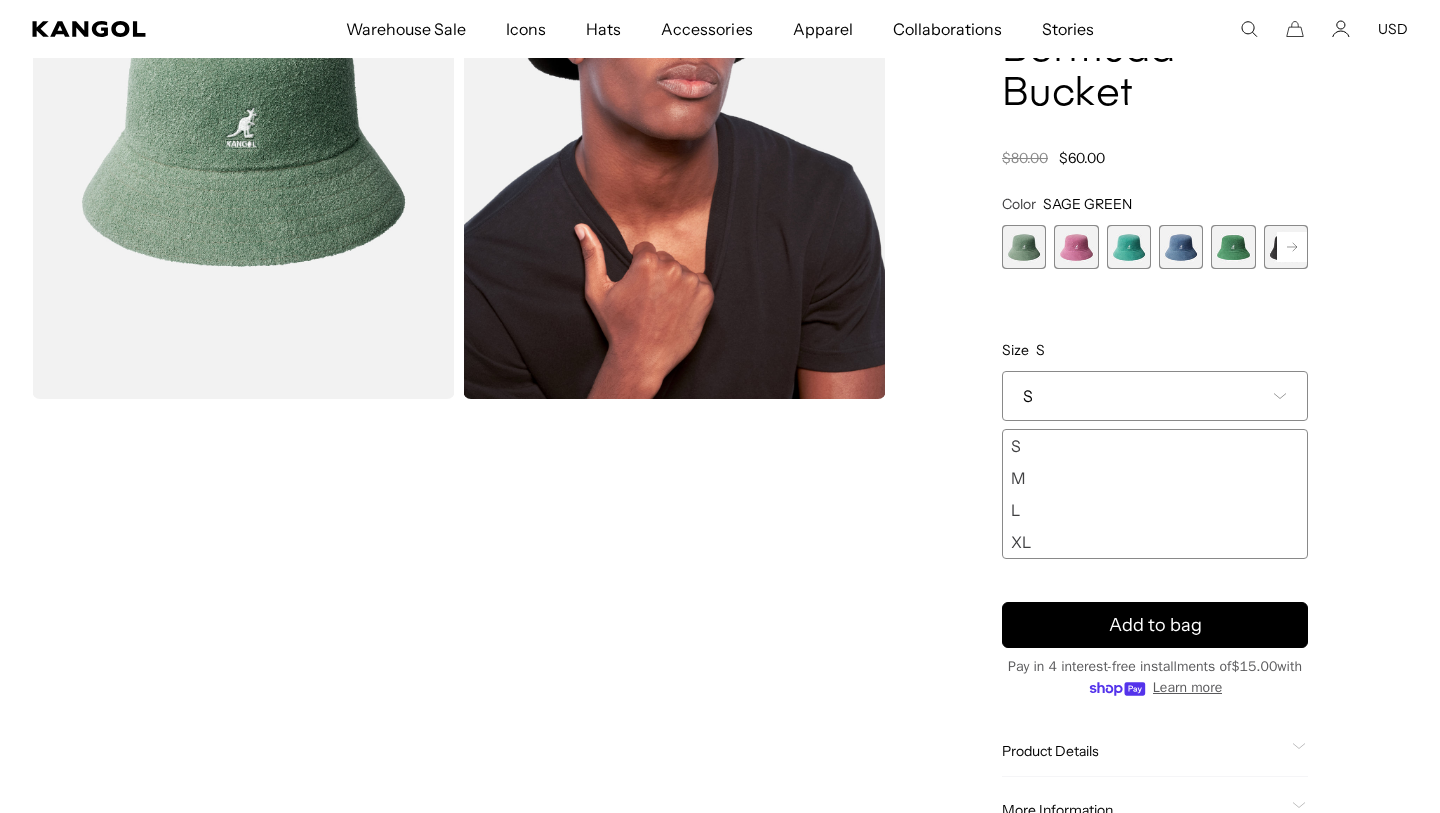 scroll, scrollTop: 249, scrollLeft: 0, axis: vertical 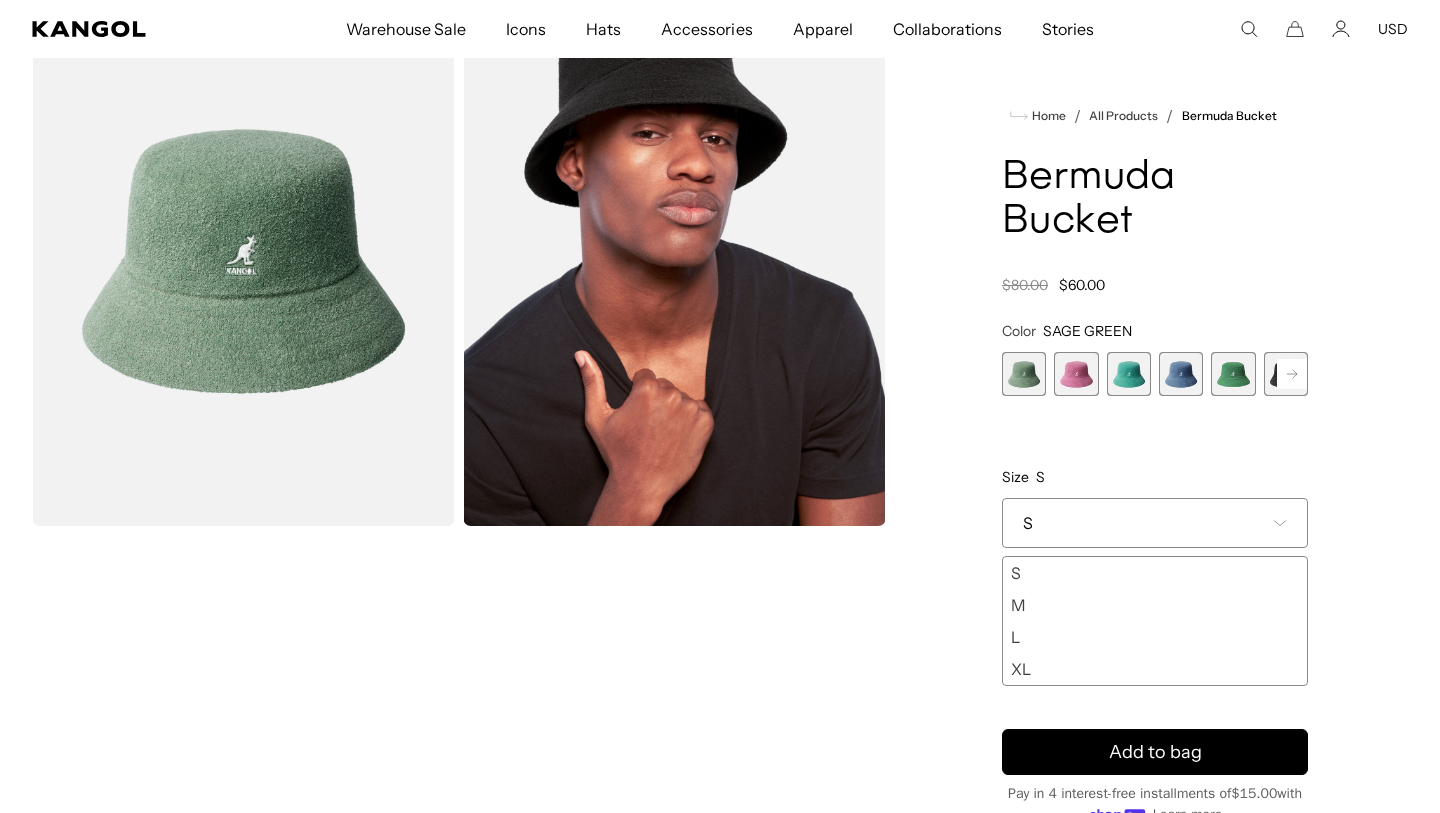 click at bounding box center (1076, 374) 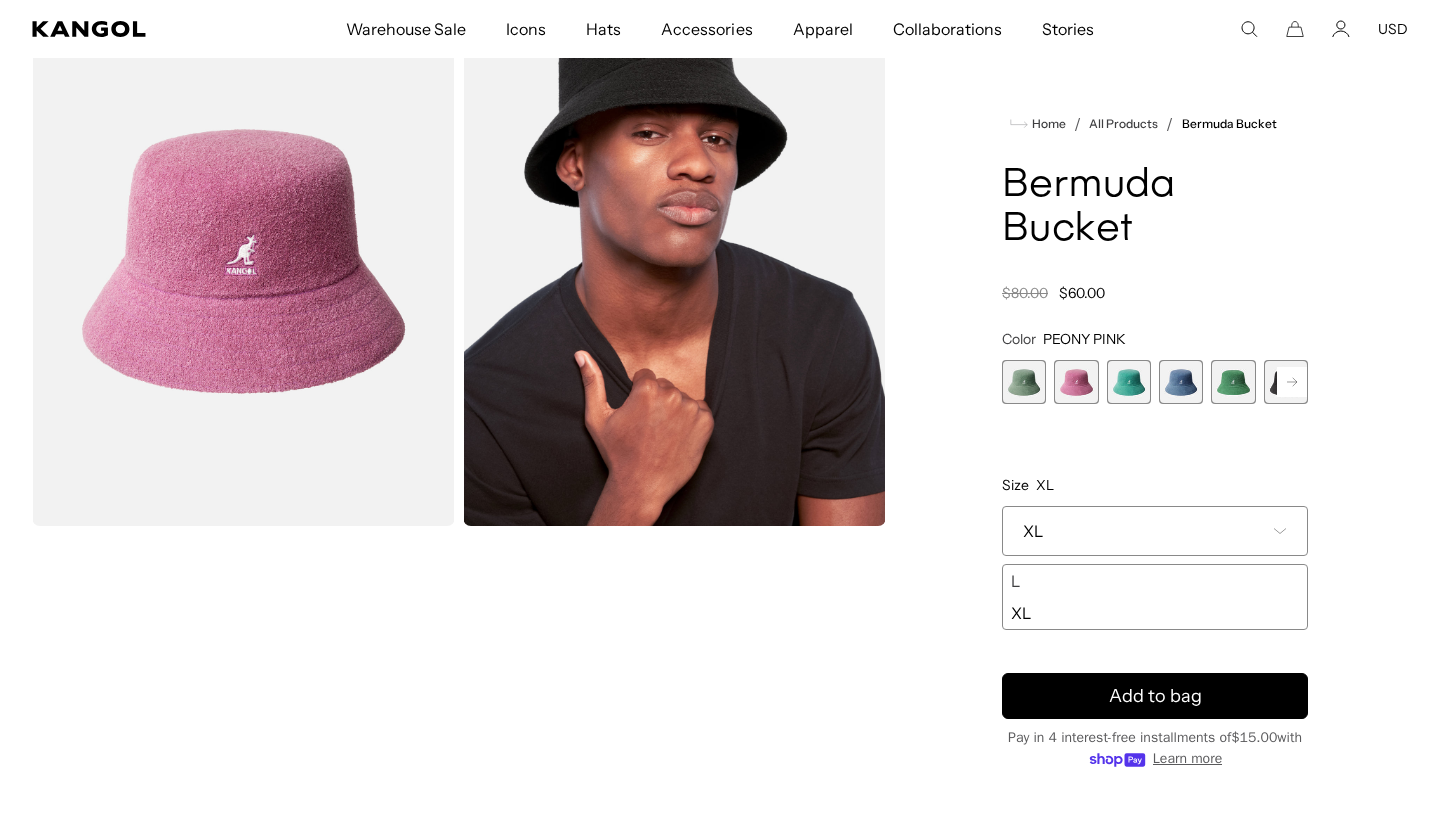 click at bounding box center [1129, 382] 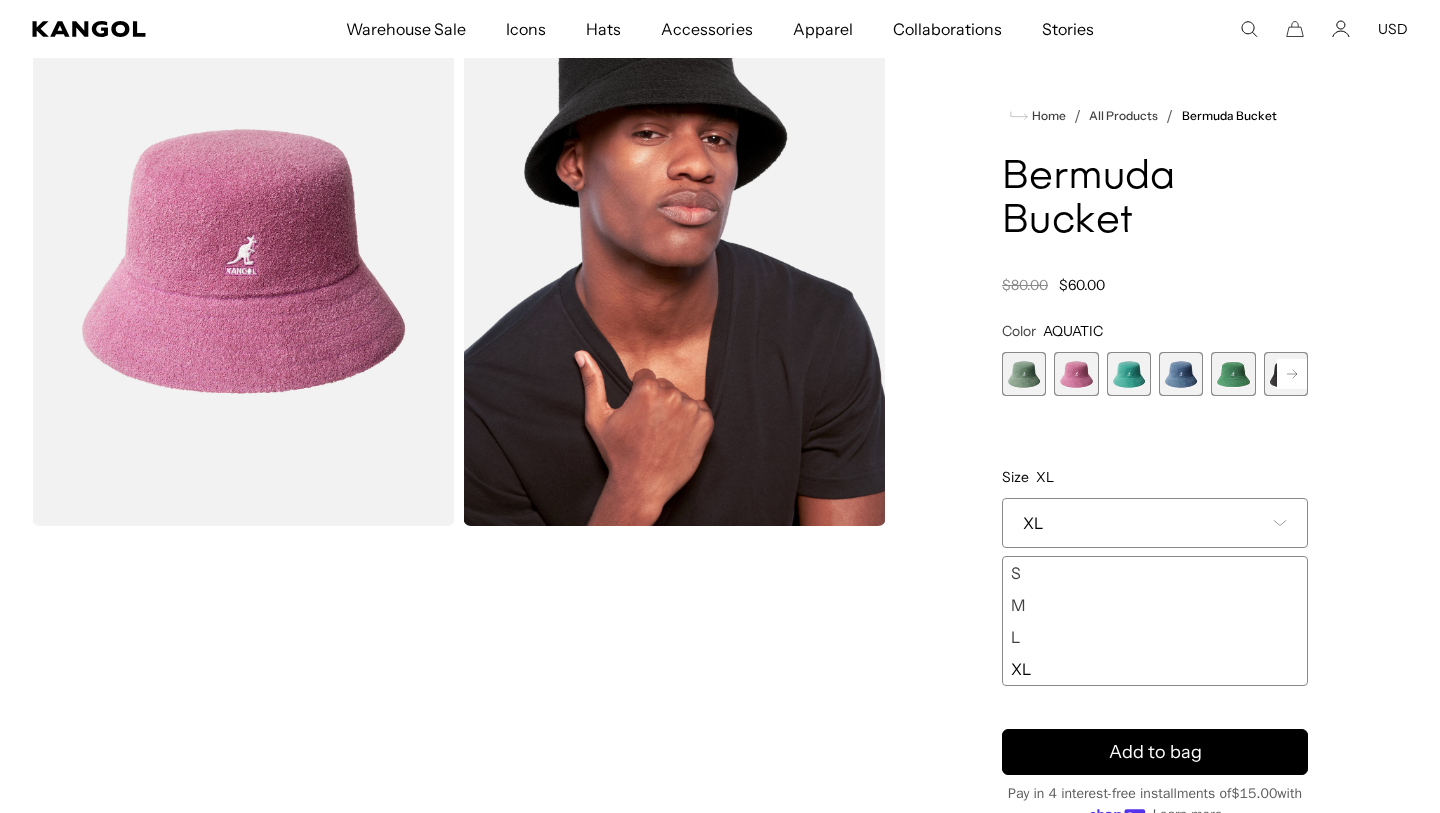 scroll, scrollTop: 0, scrollLeft: 412, axis: horizontal 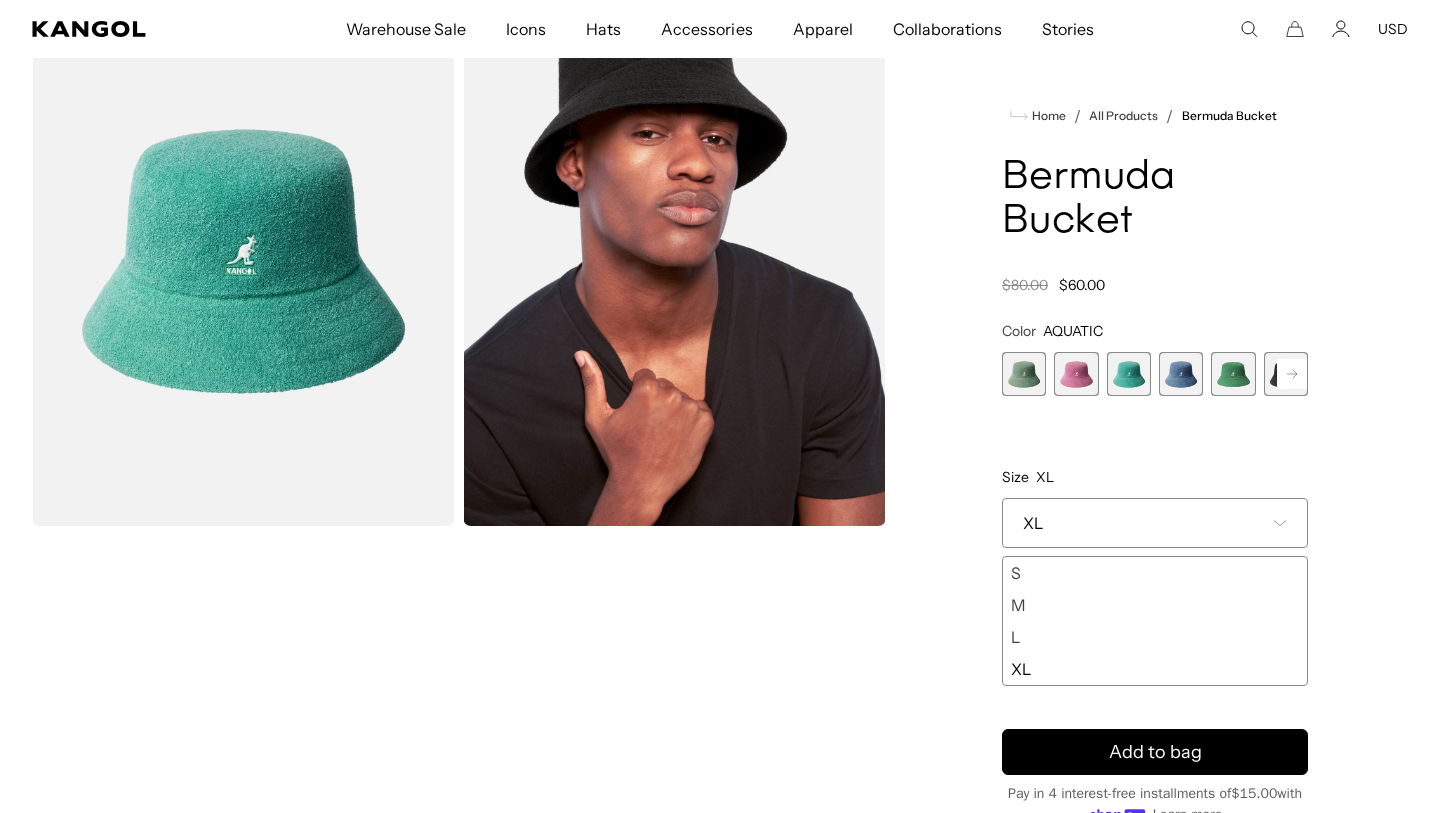 click at bounding box center (1181, 374) 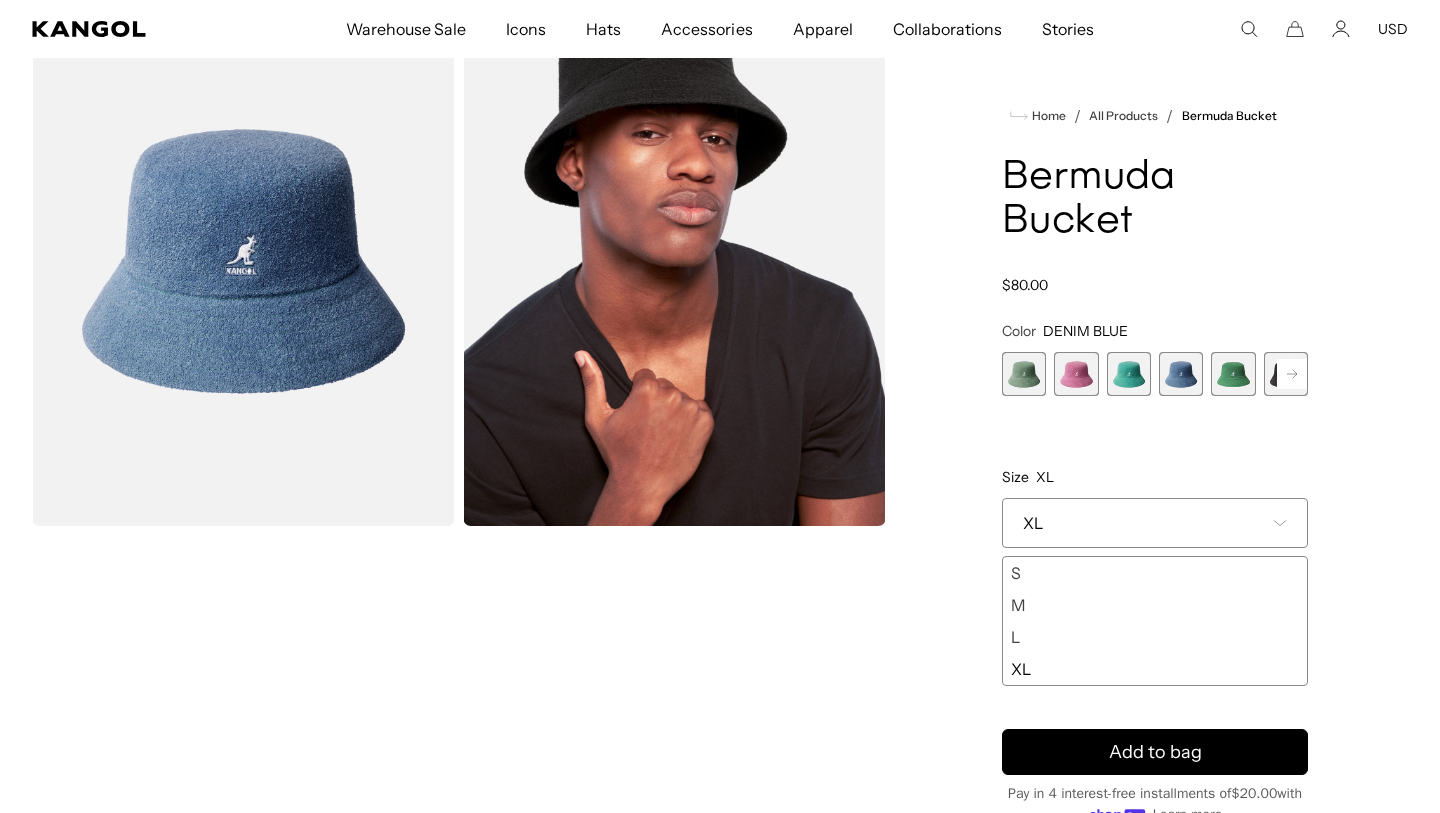 click at bounding box center (1233, 374) 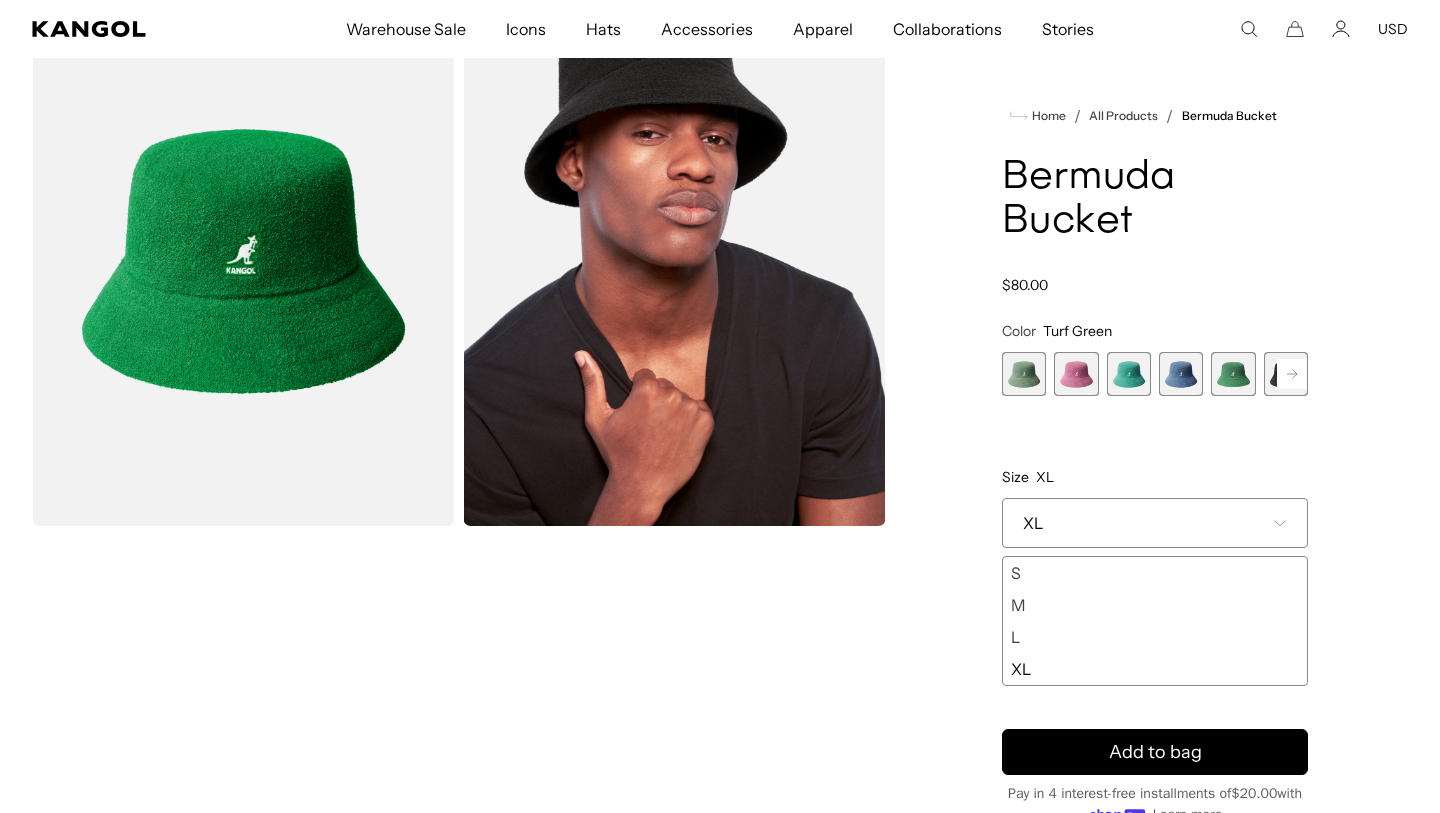 scroll, scrollTop: 0, scrollLeft: 0, axis: both 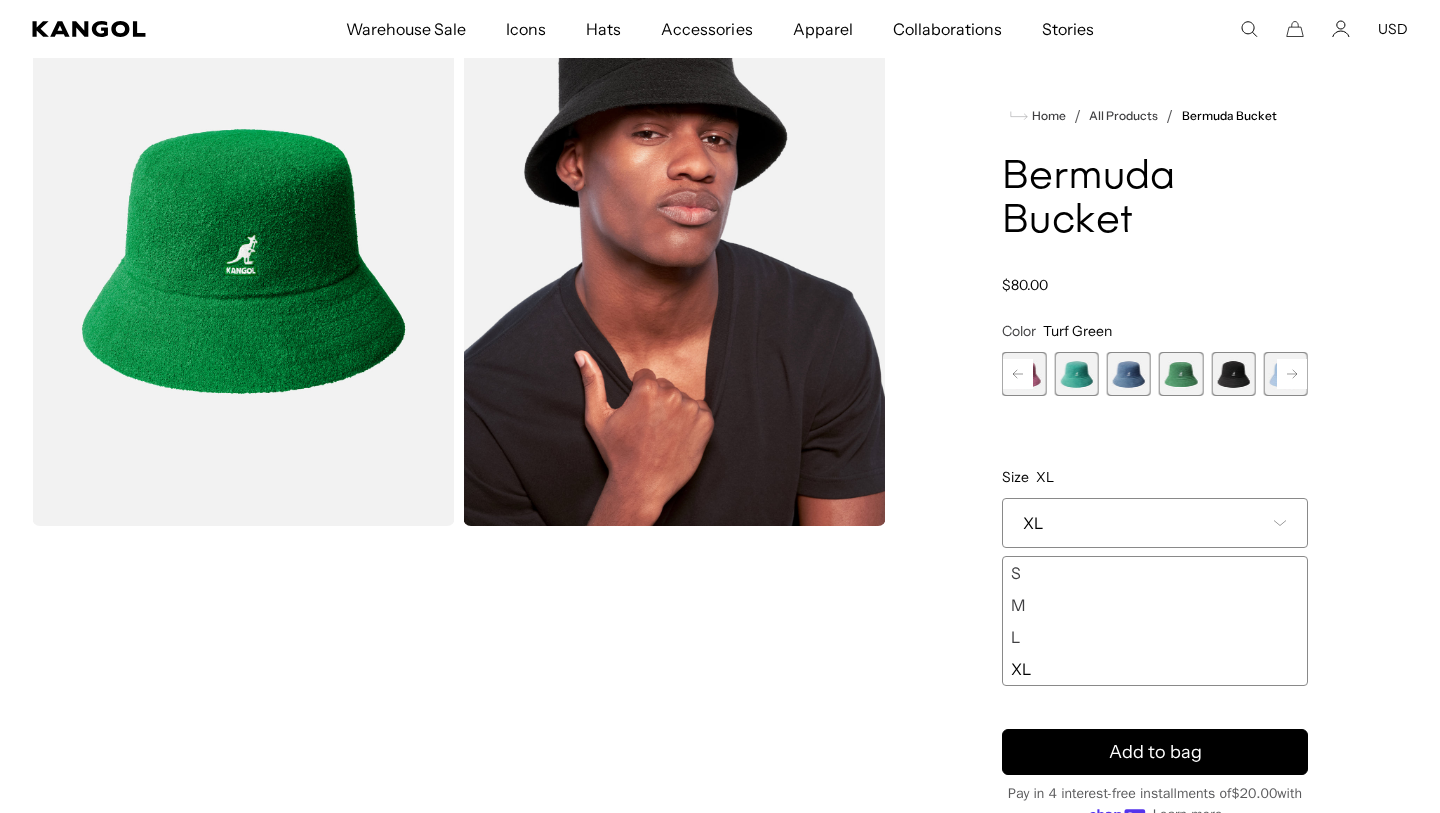 click 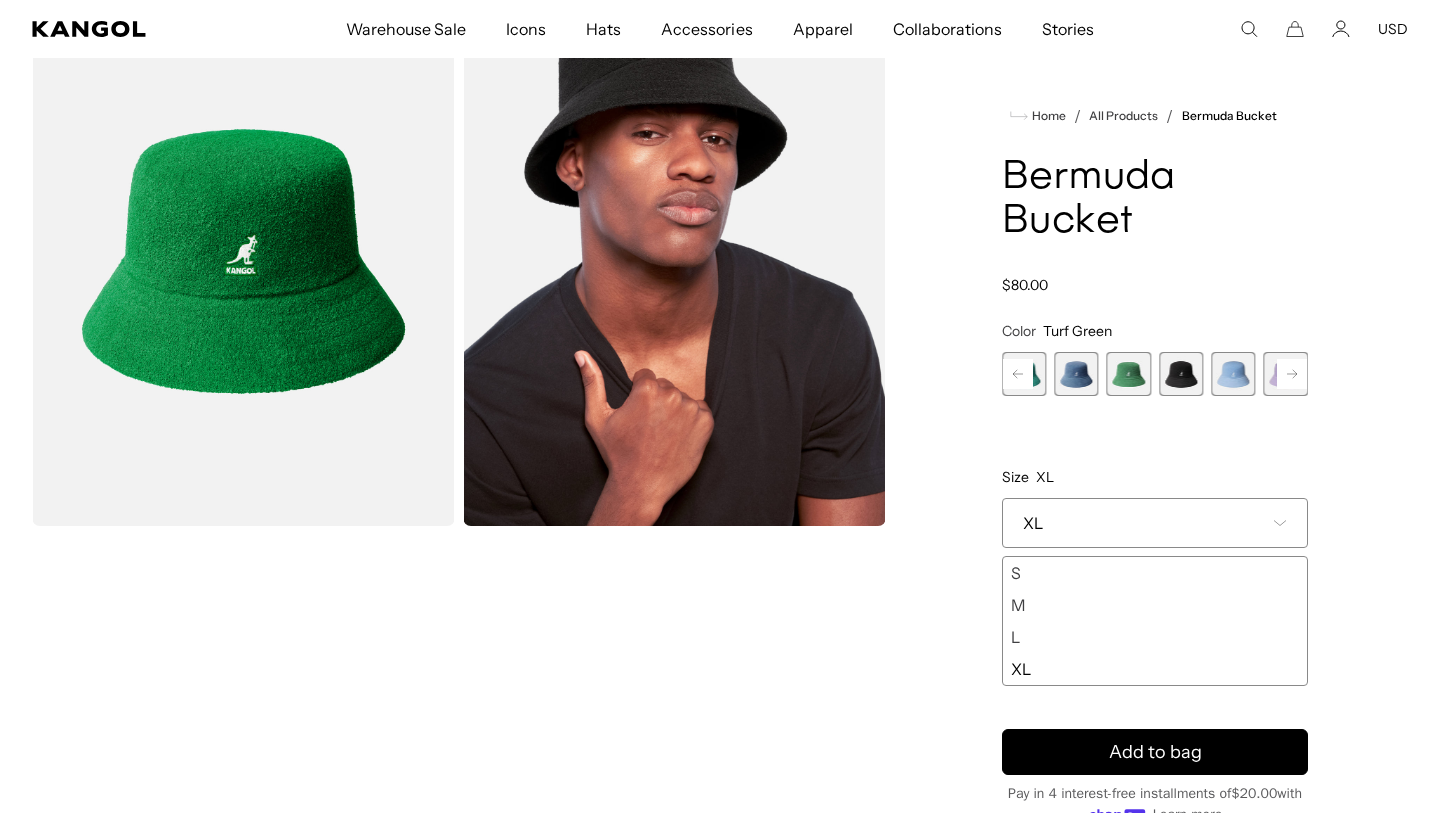 click 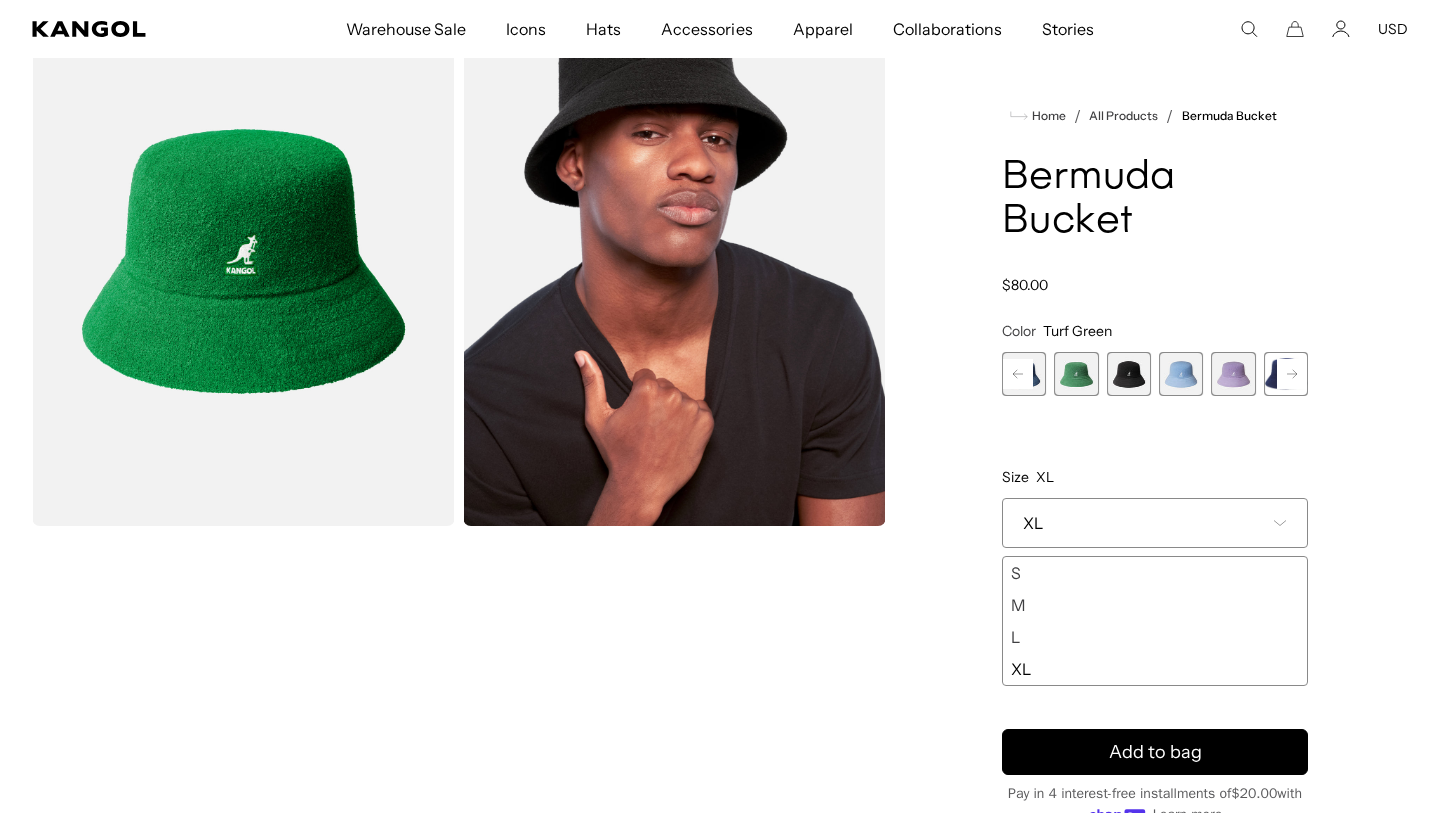 click at bounding box center (1181, 374) 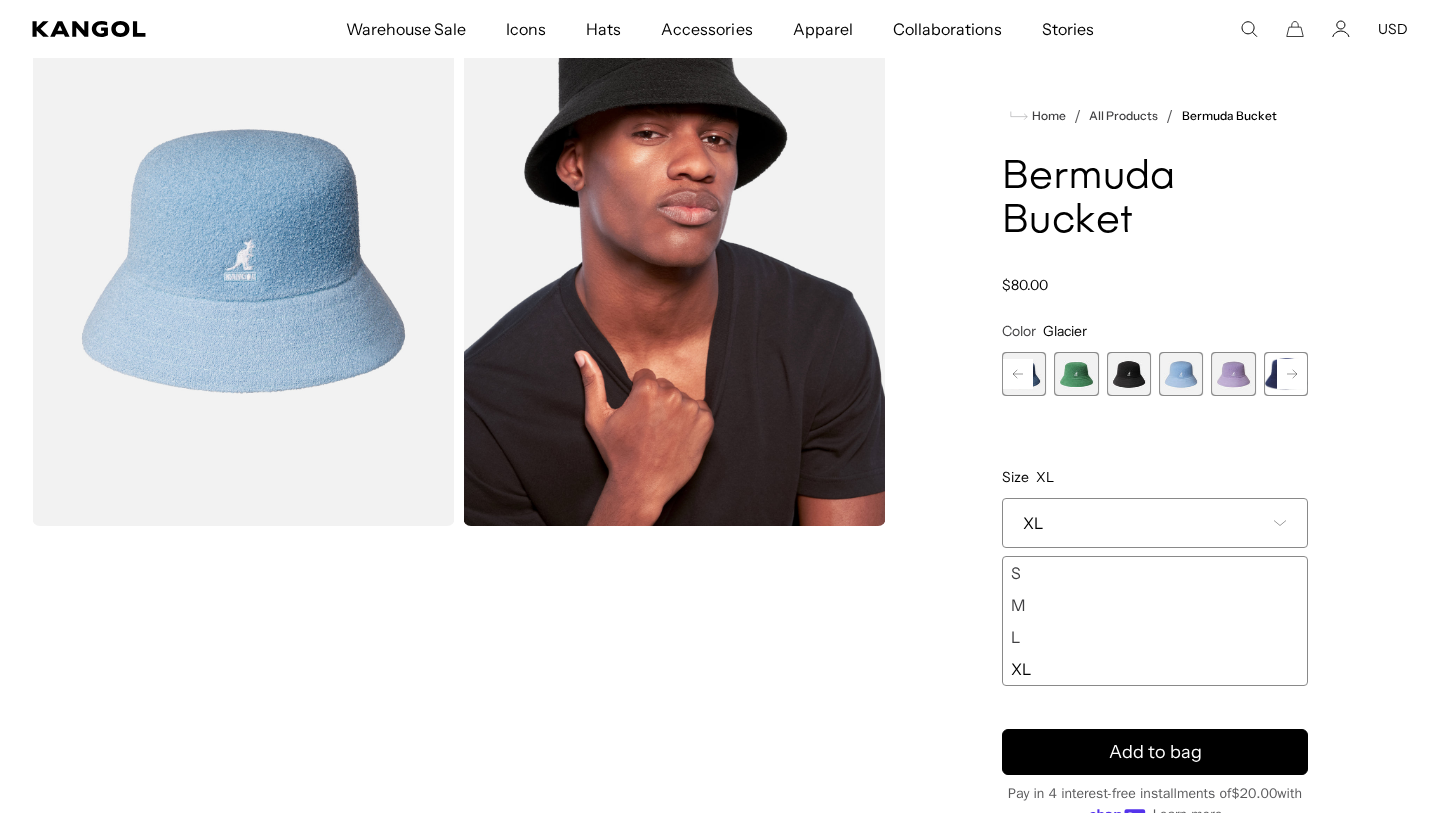 scroll, scrollTop: 0, scrollLeft: 412, axis: horizontal 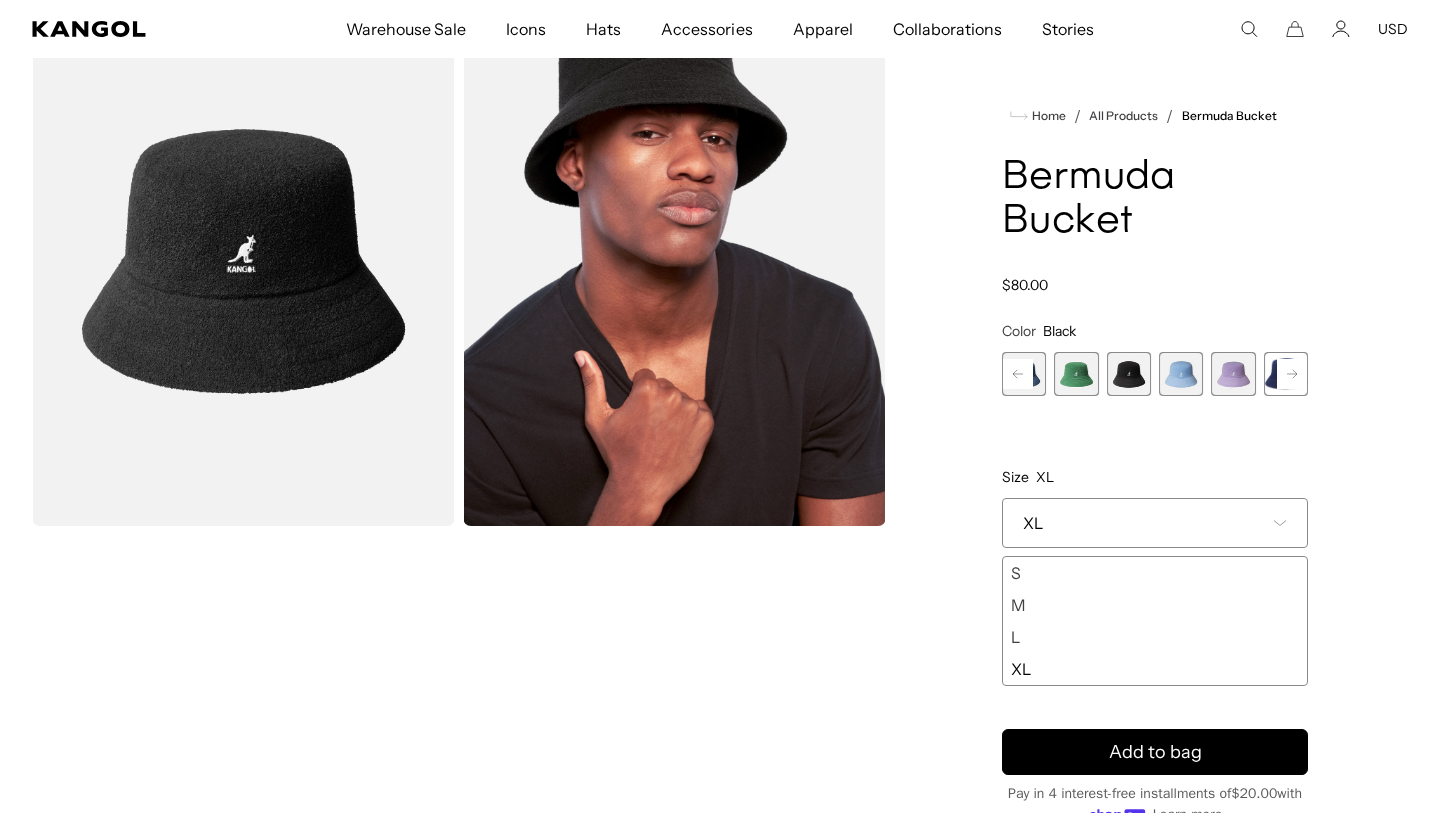 click at bounding box center (1233, 374) 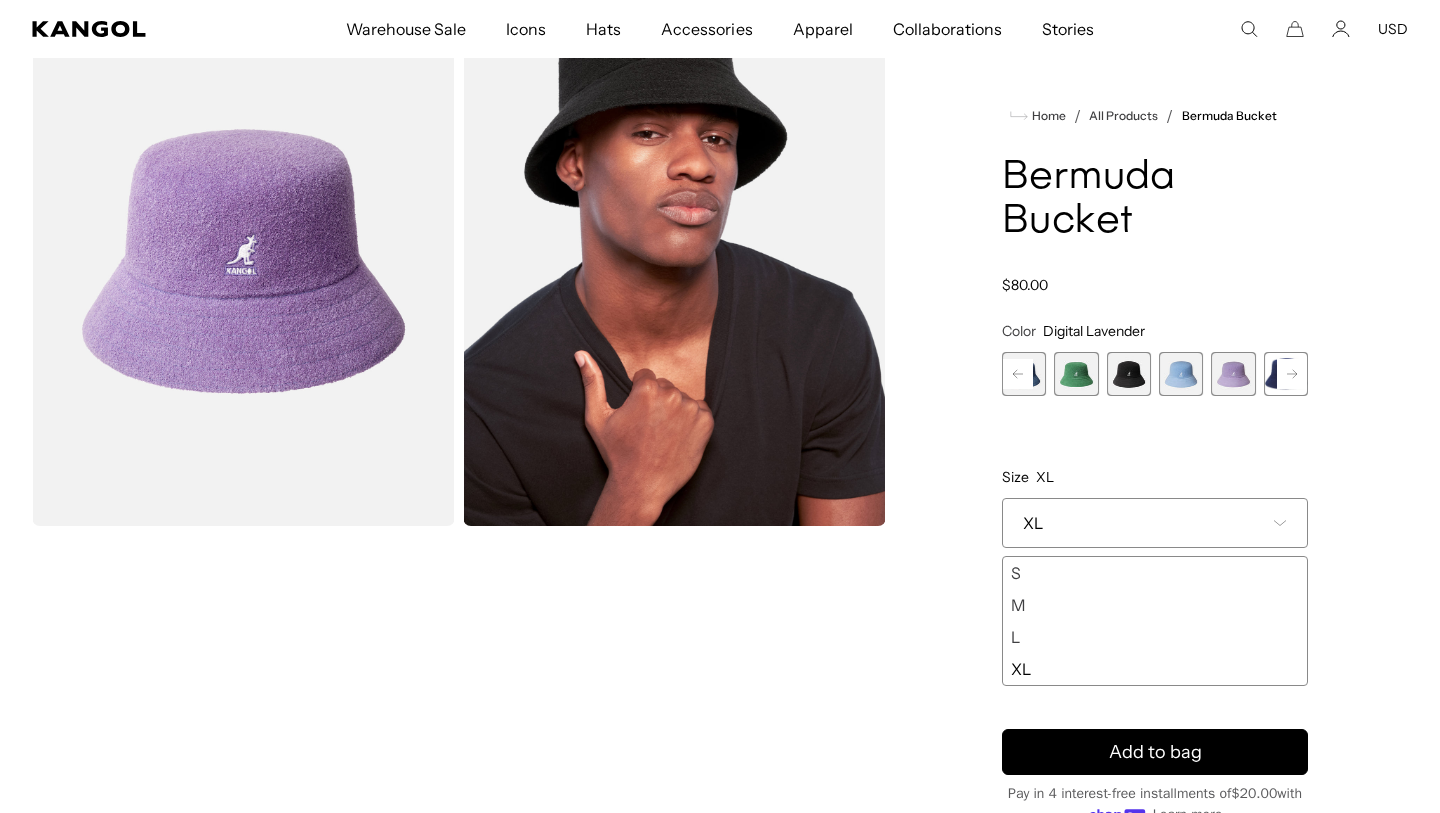 click 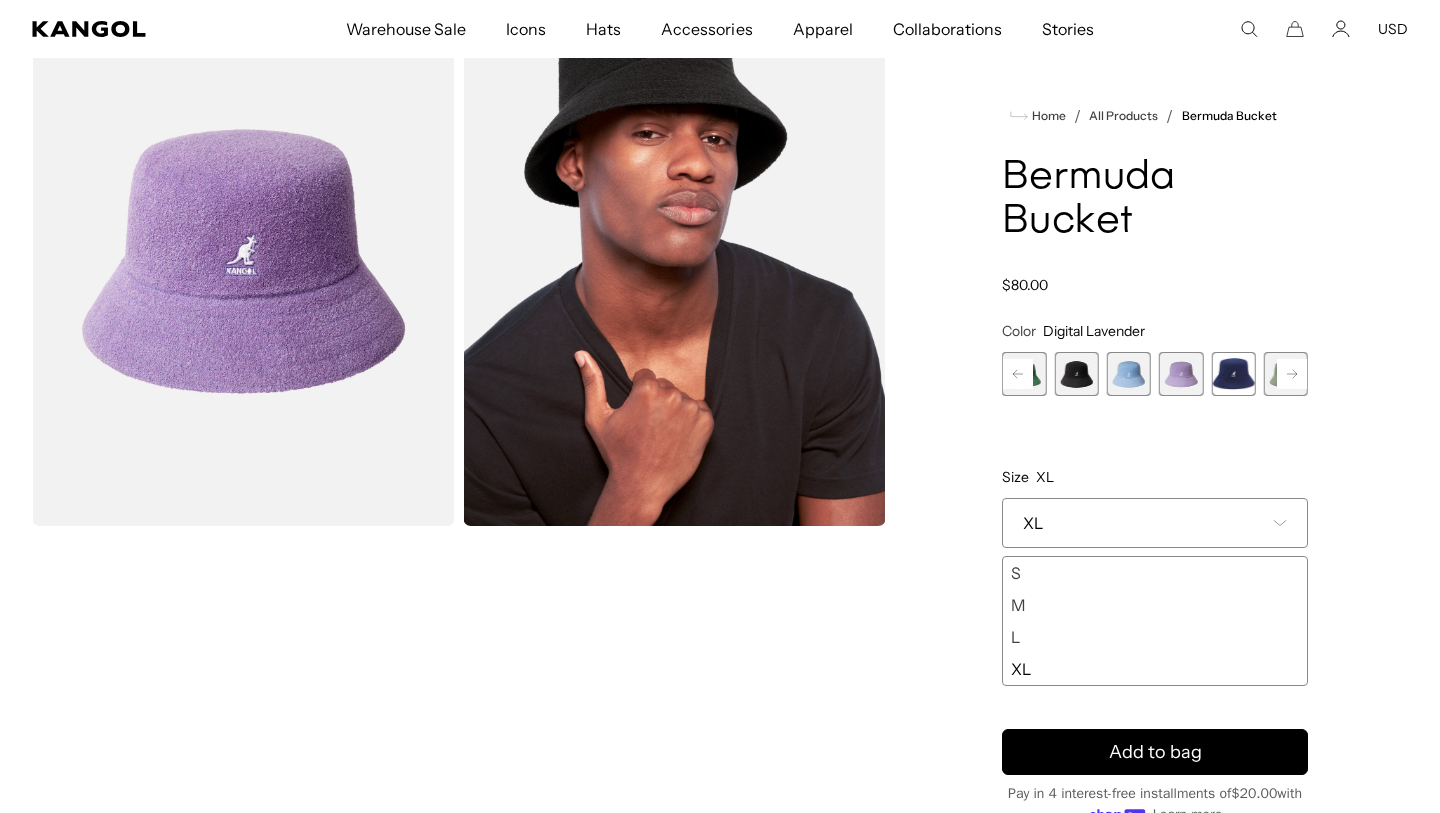 click 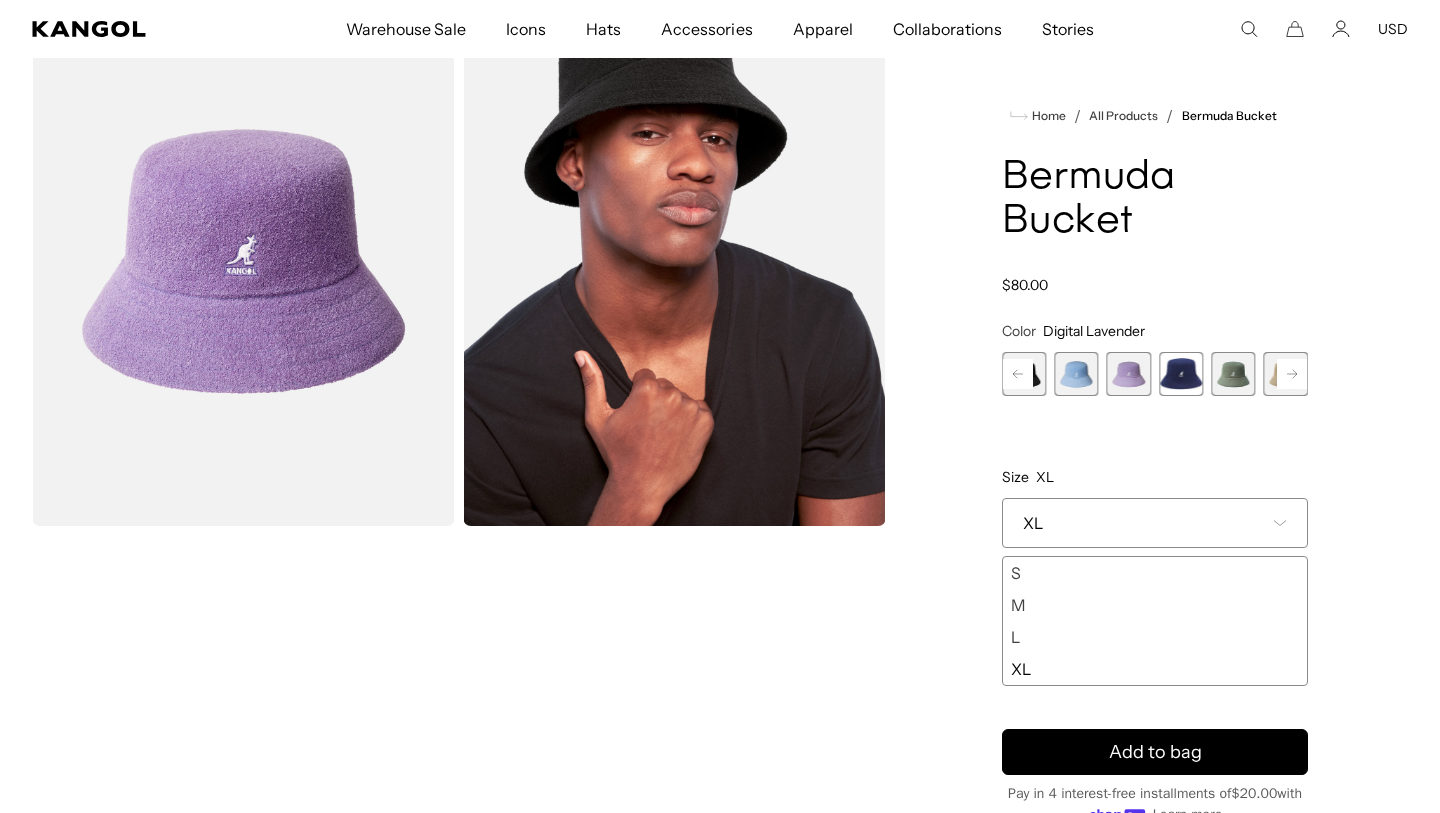 click at bounding box center [1181, 374] 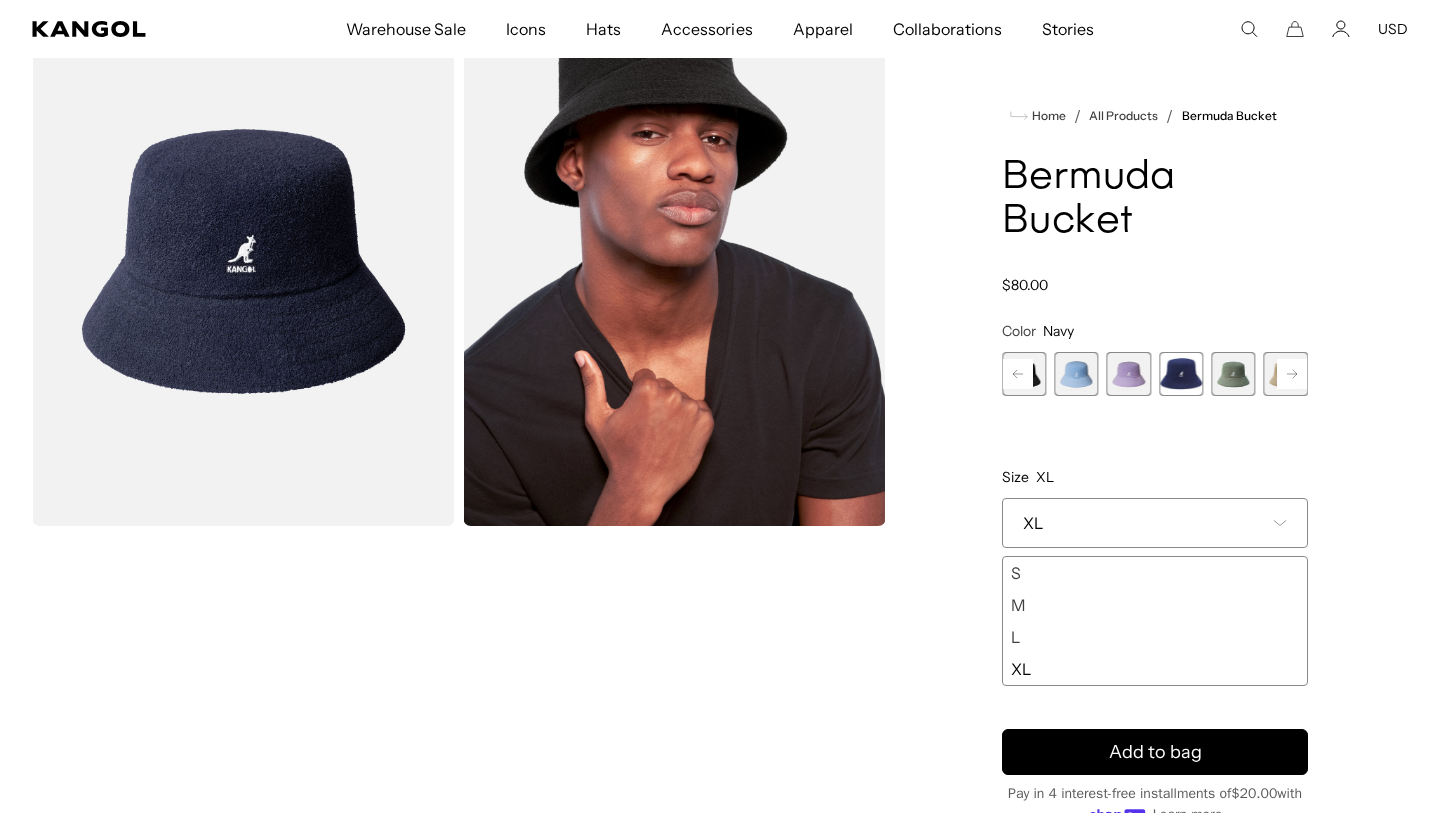 click at bounding box center (1233, 374) 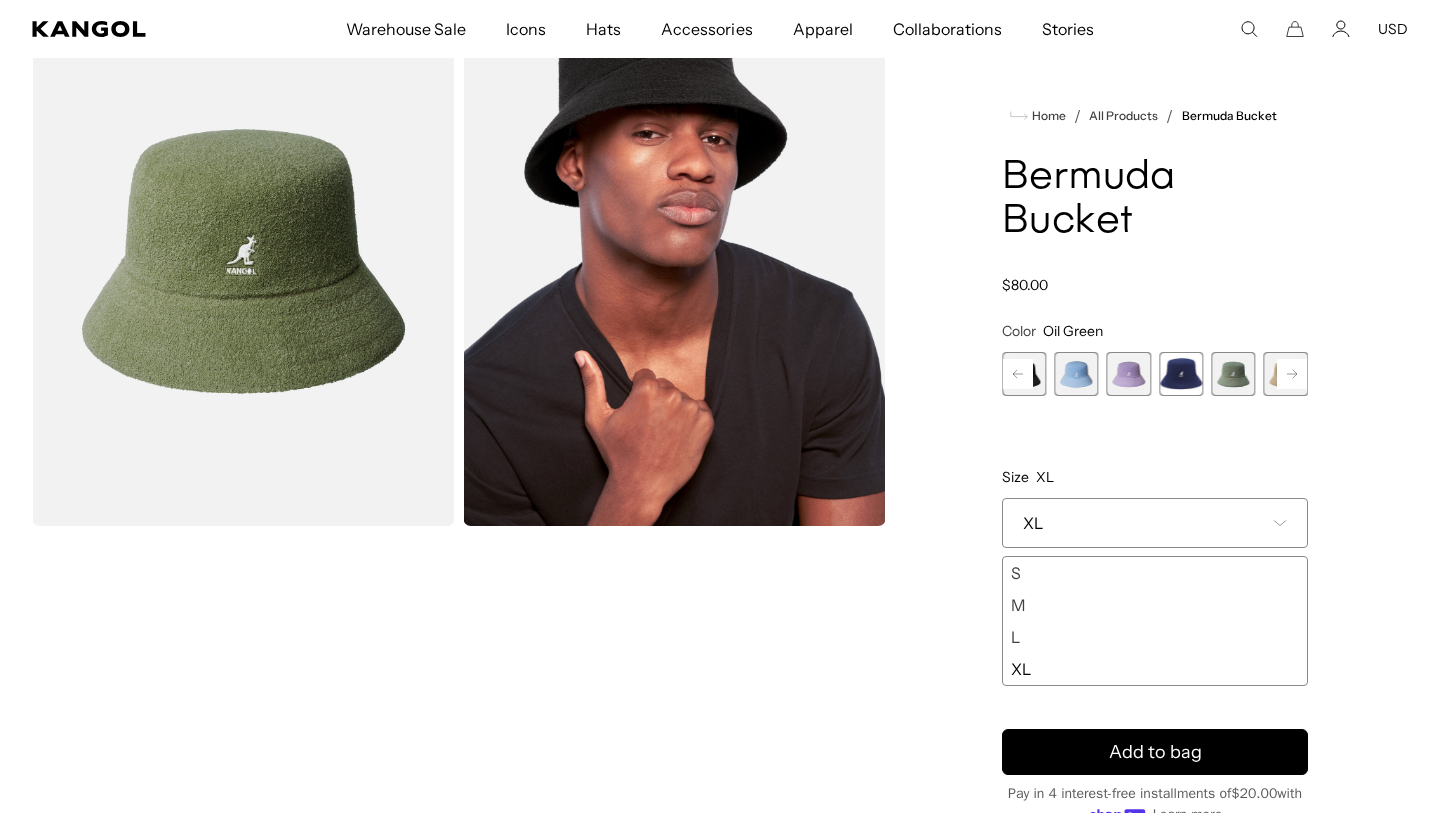 scroll, scrollTop: 0, scrollLeft: 412, axis: horizontal 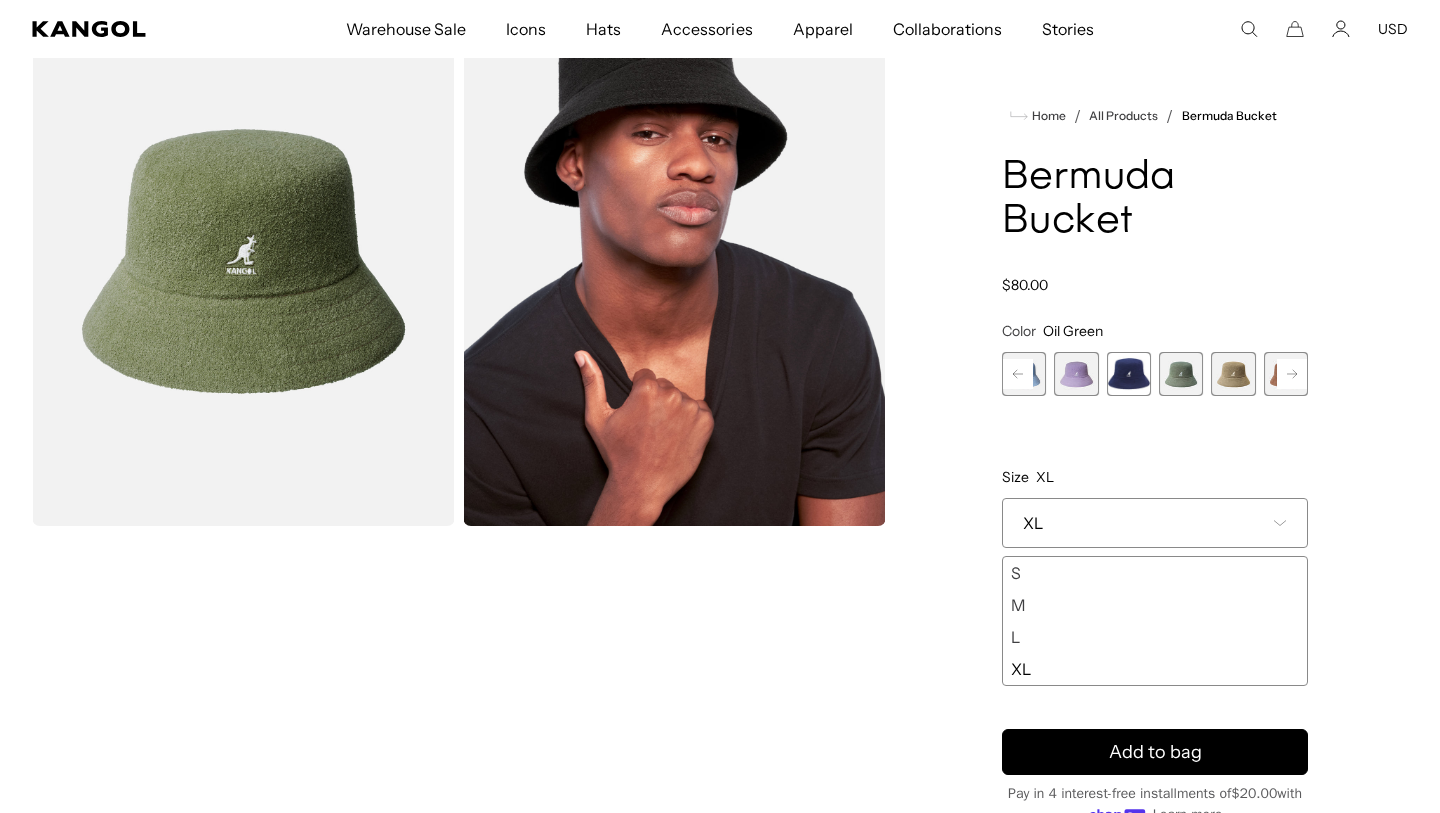 click 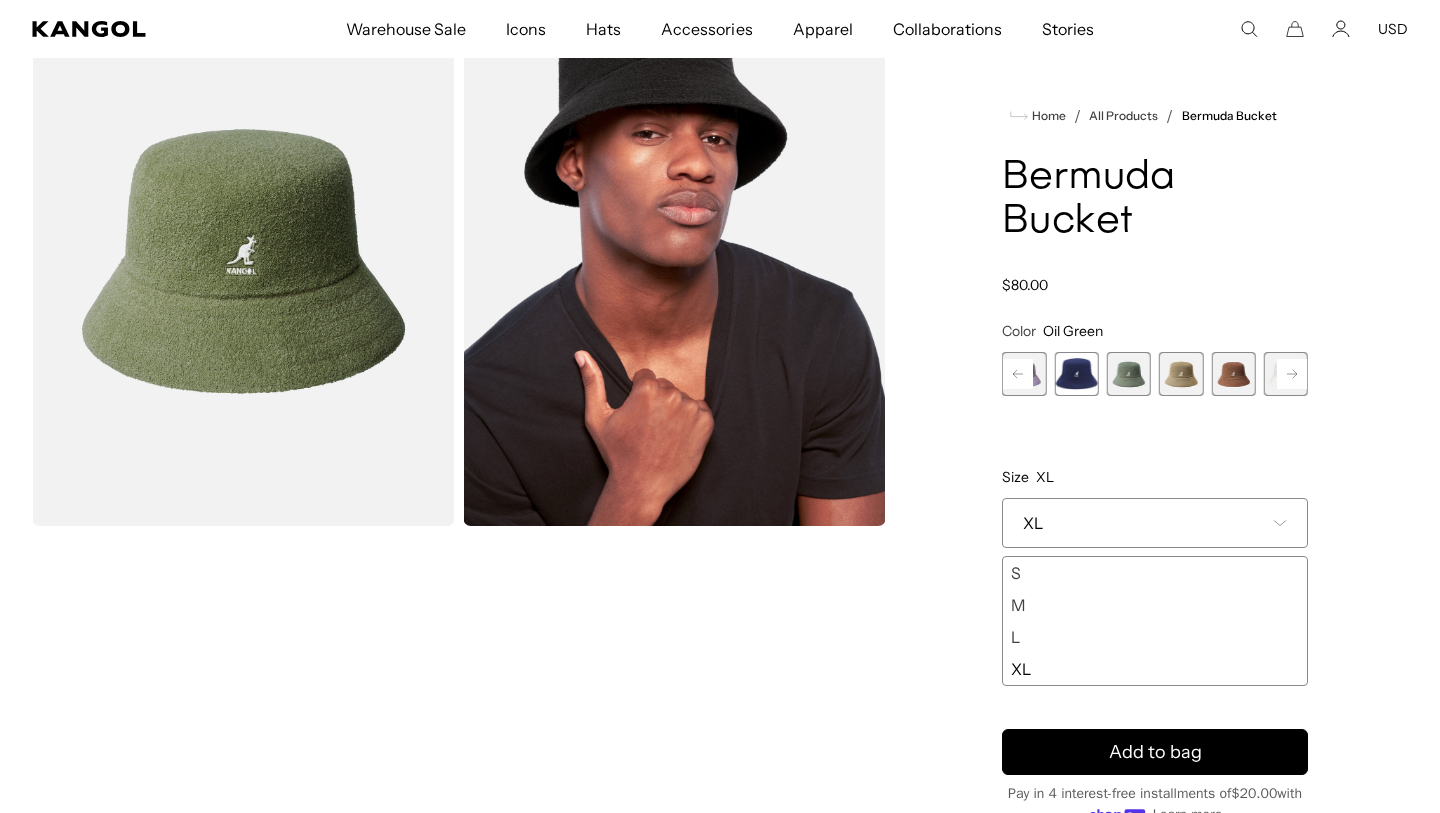 click 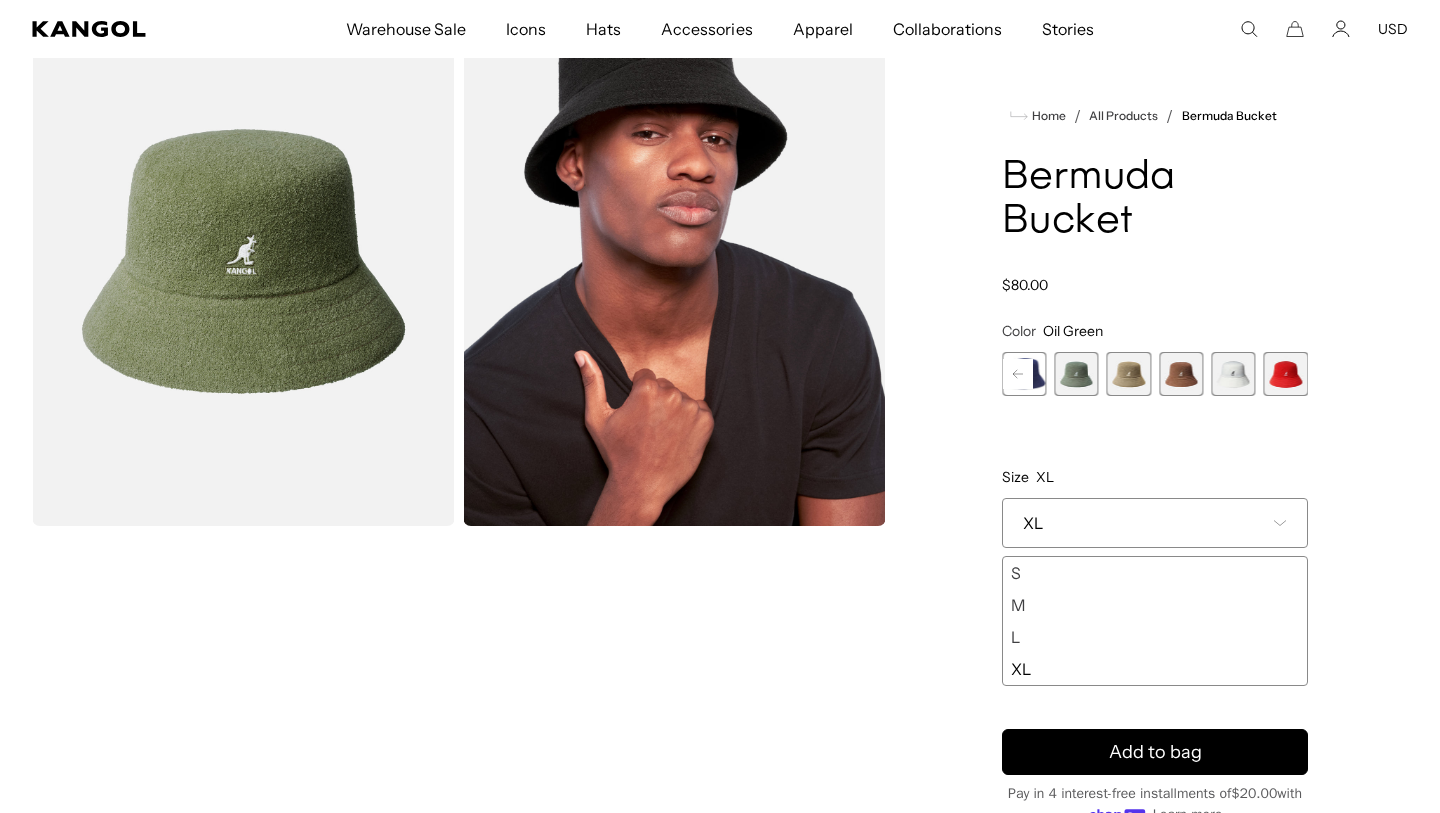 click at bounding box center (1129, 374) 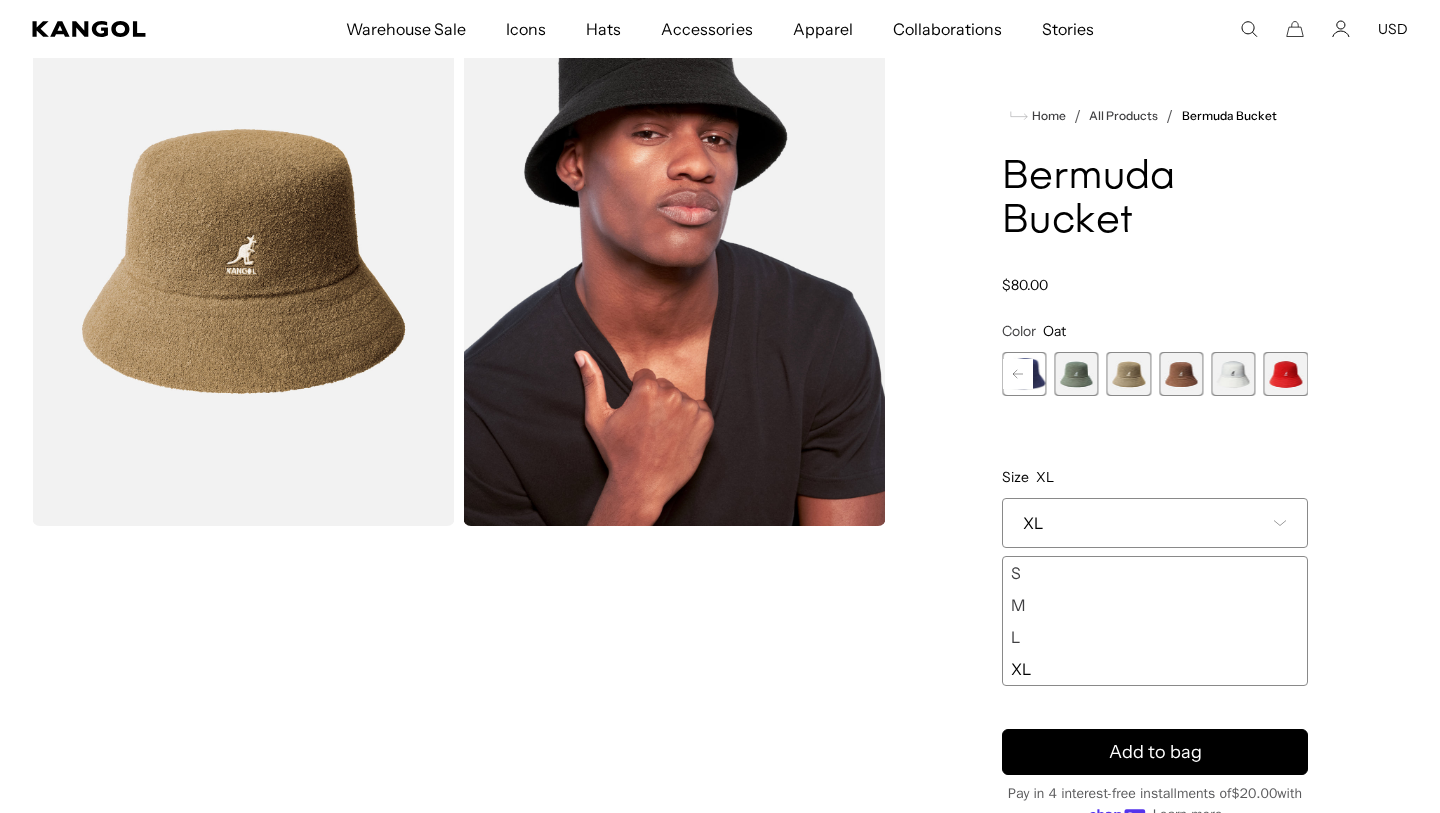 click at bounding box center (1181, 374) 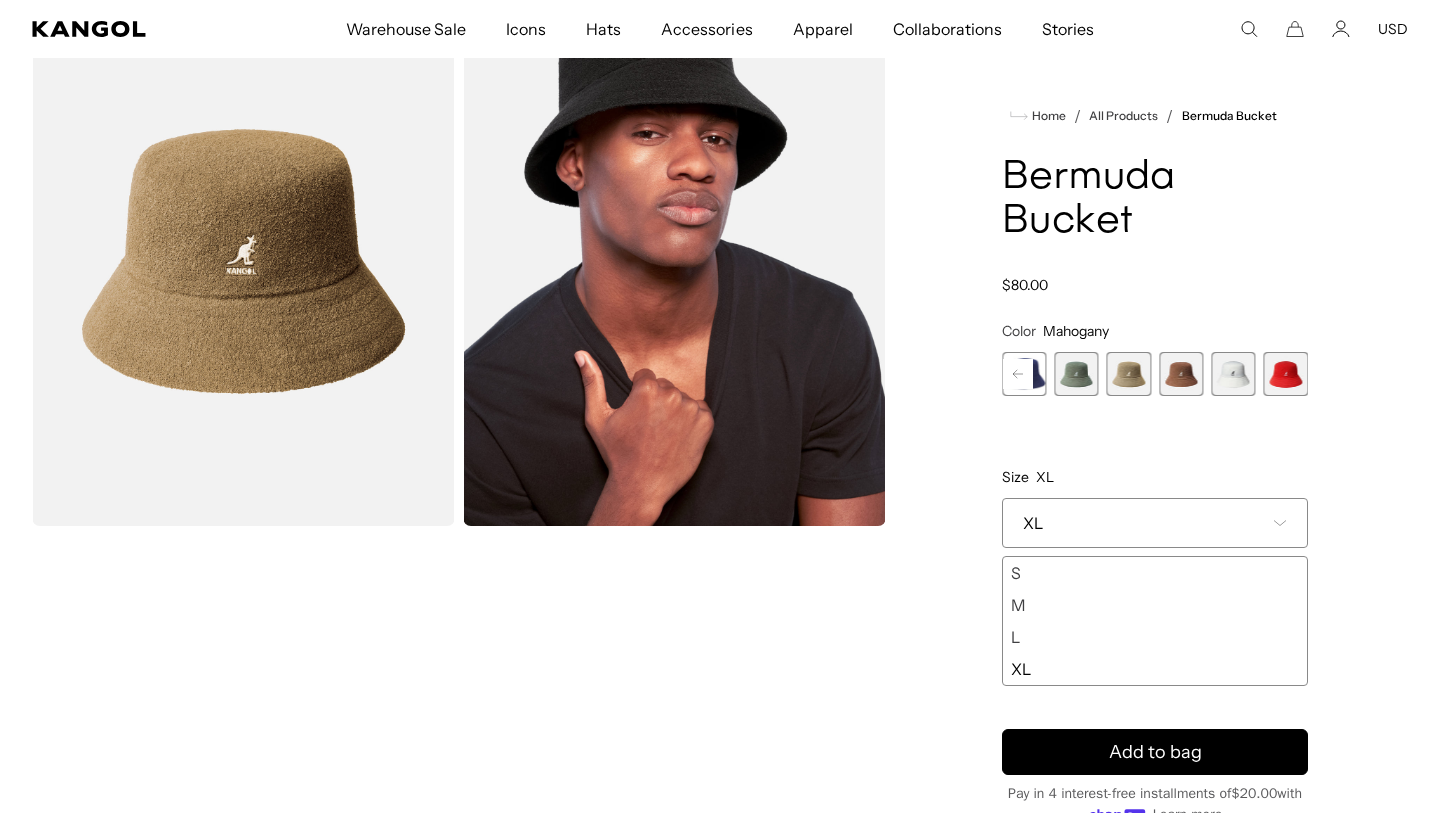 scroll, scrollTop: 0, scrollLeft: 0, axis: both 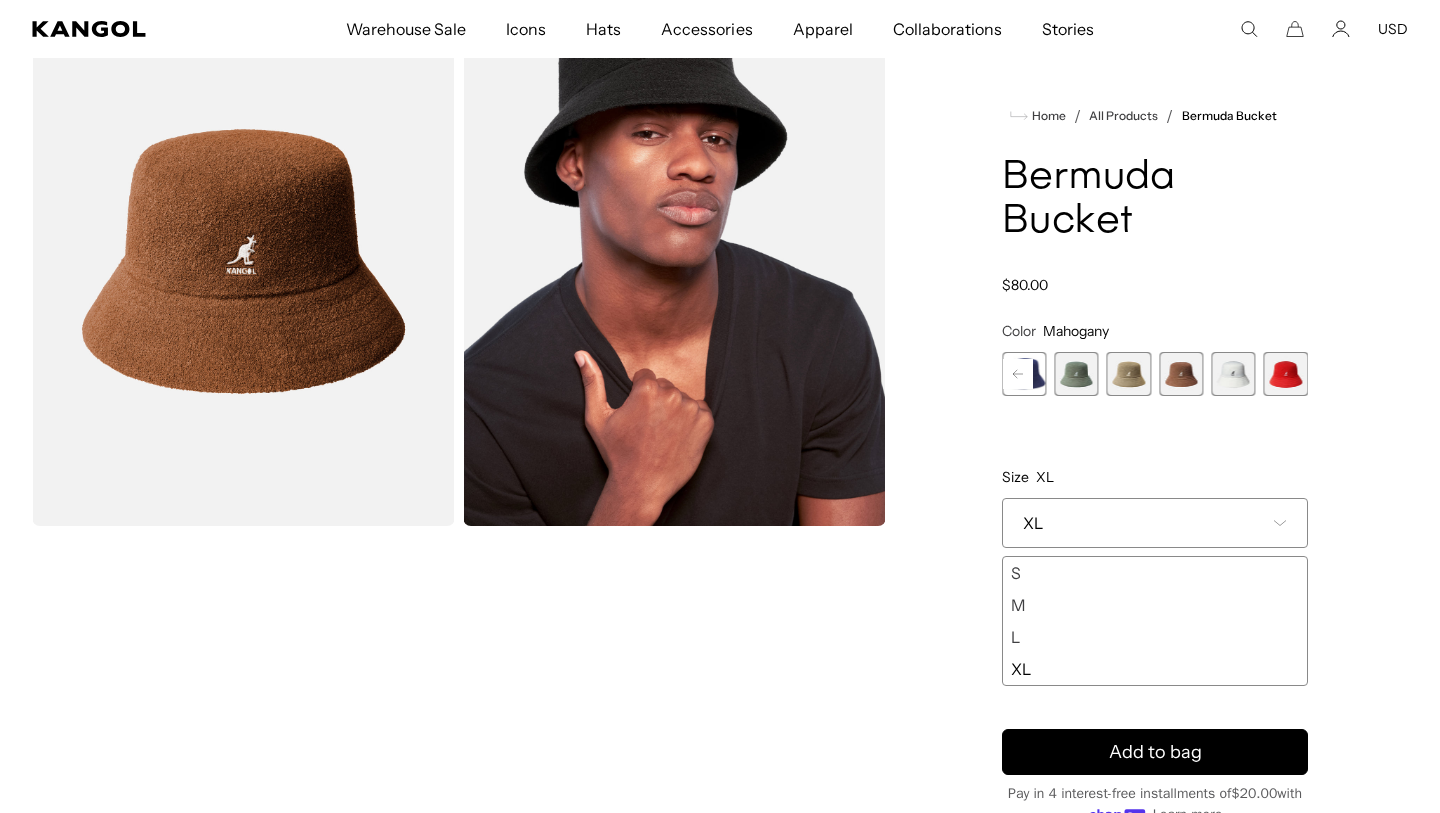 click at bounding box center [1233, 374] 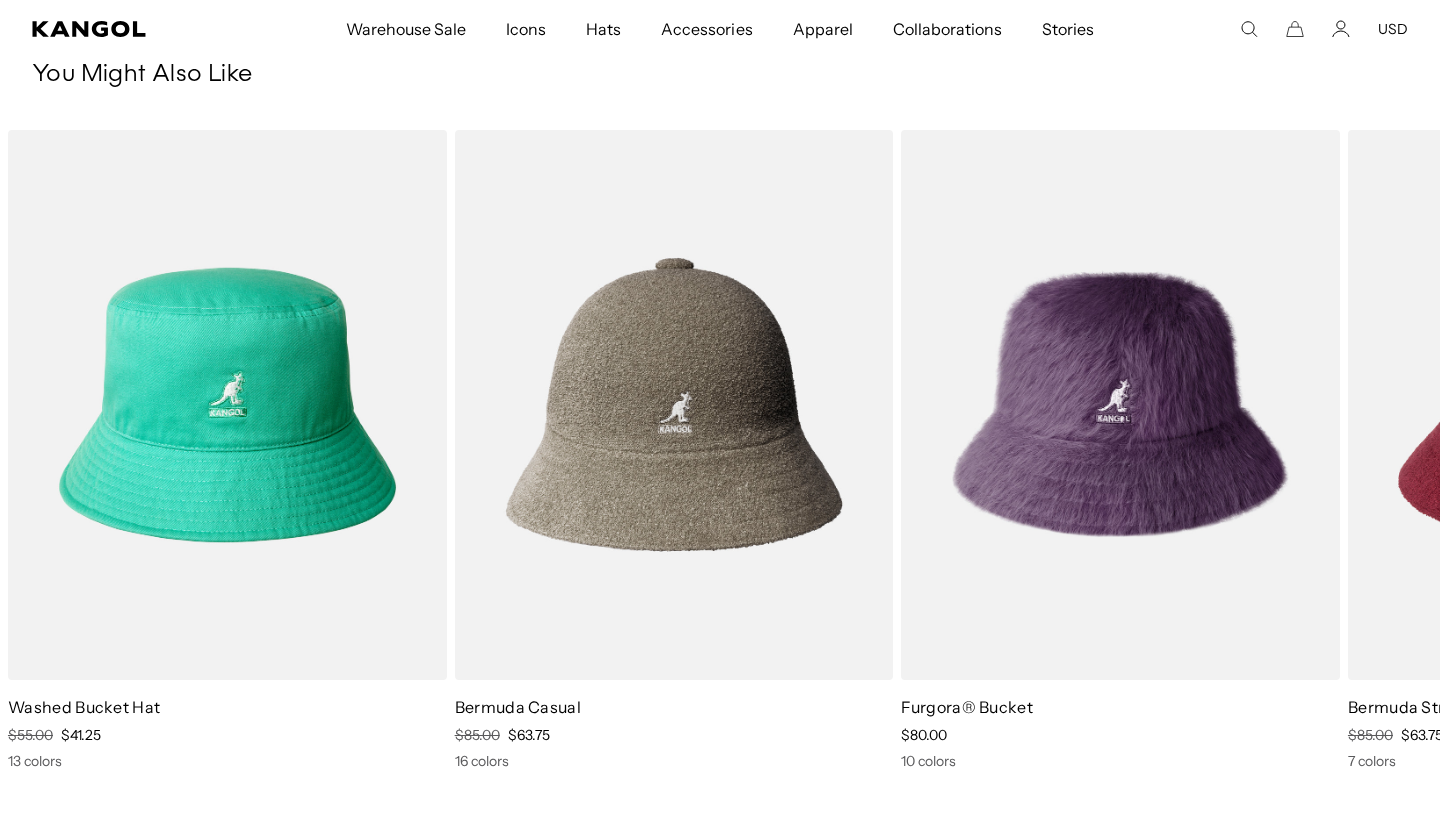 scroll, scrollTop: 1340, scrollLeft: 0, axis: vertical 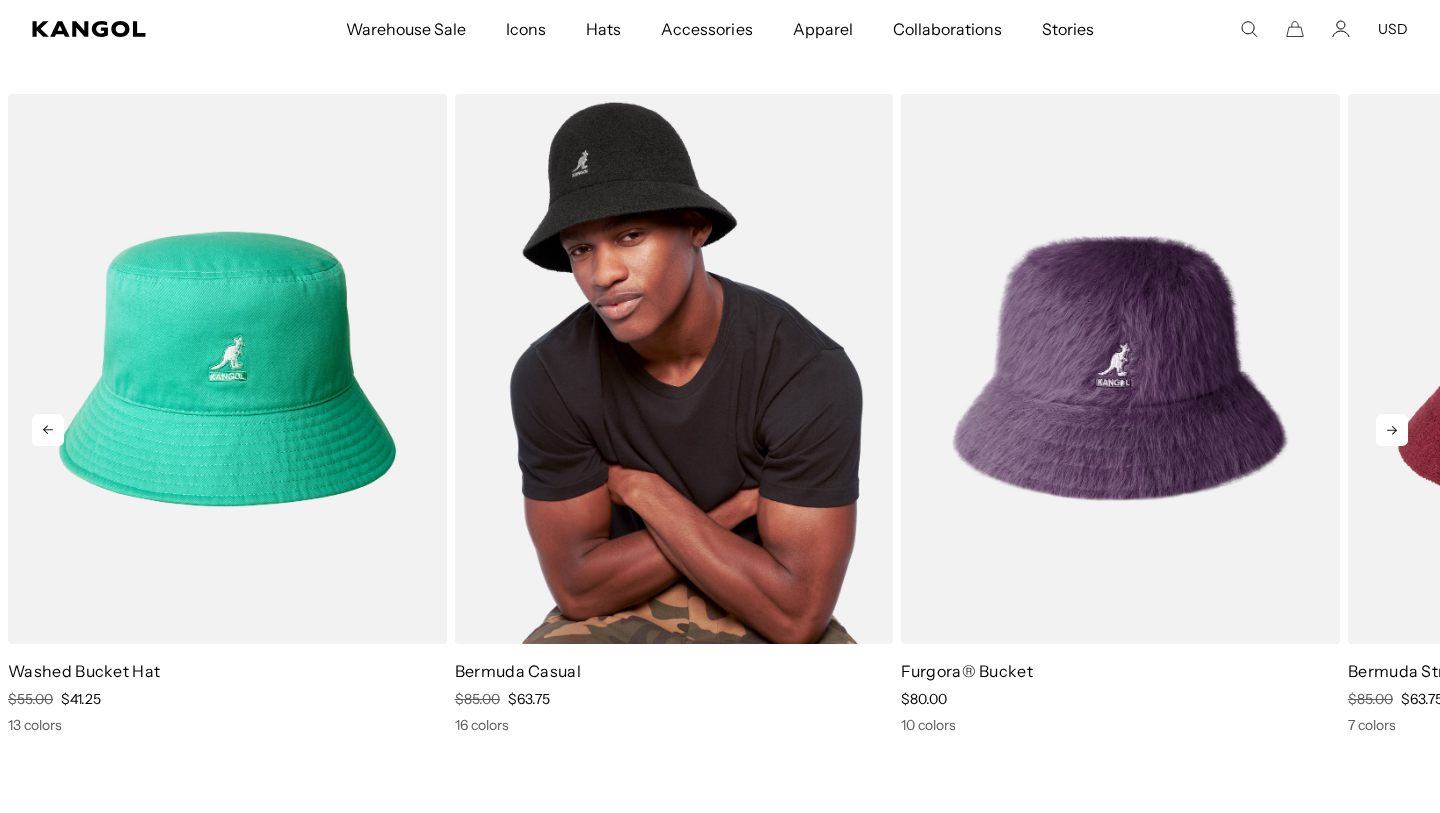 click at bounding box center (674, 369) 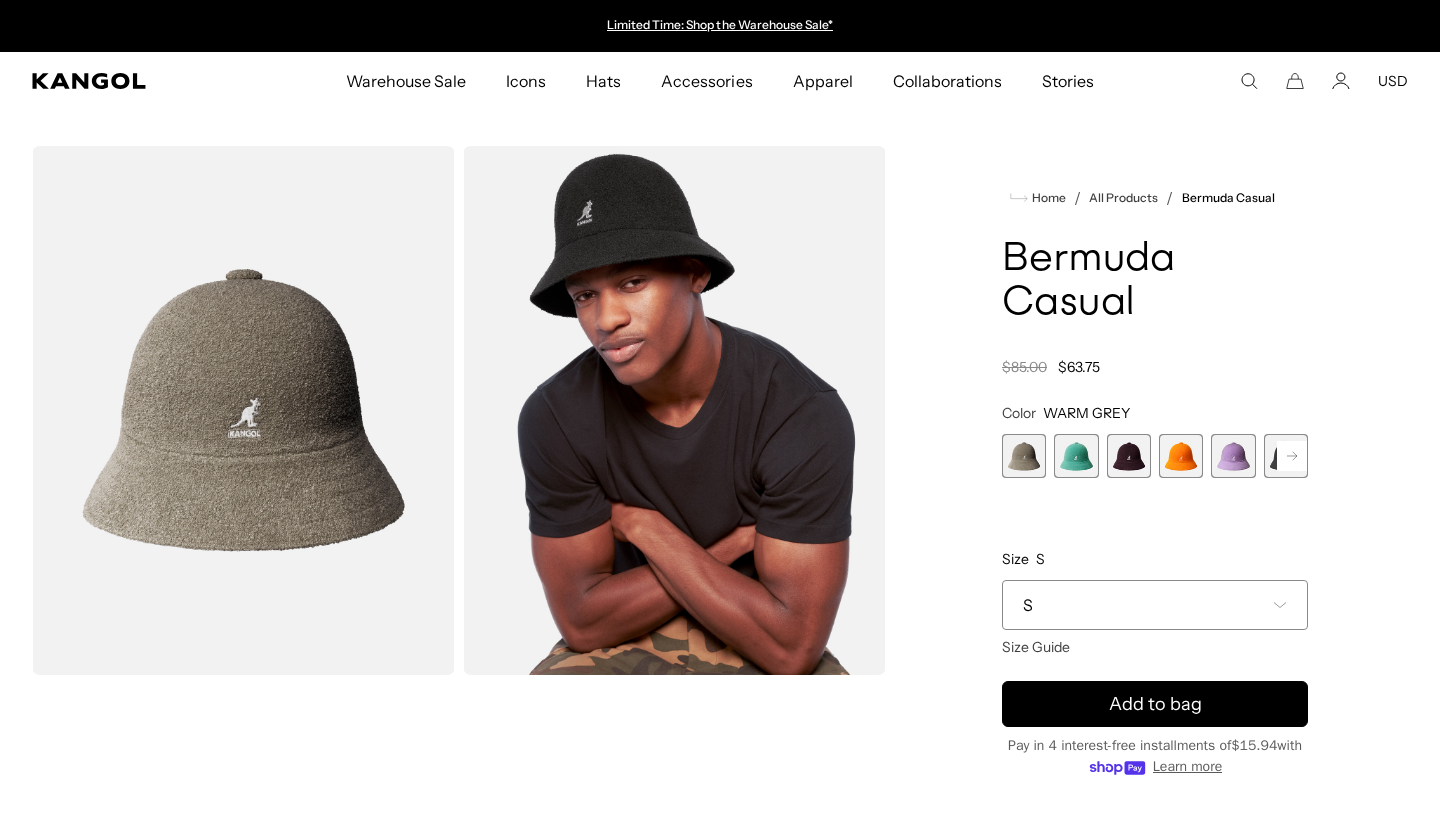 drag, startPoint x: 0, startPoint y: 0, endPoint x: 1129, endPoint y: 602, distance: 1279.4706 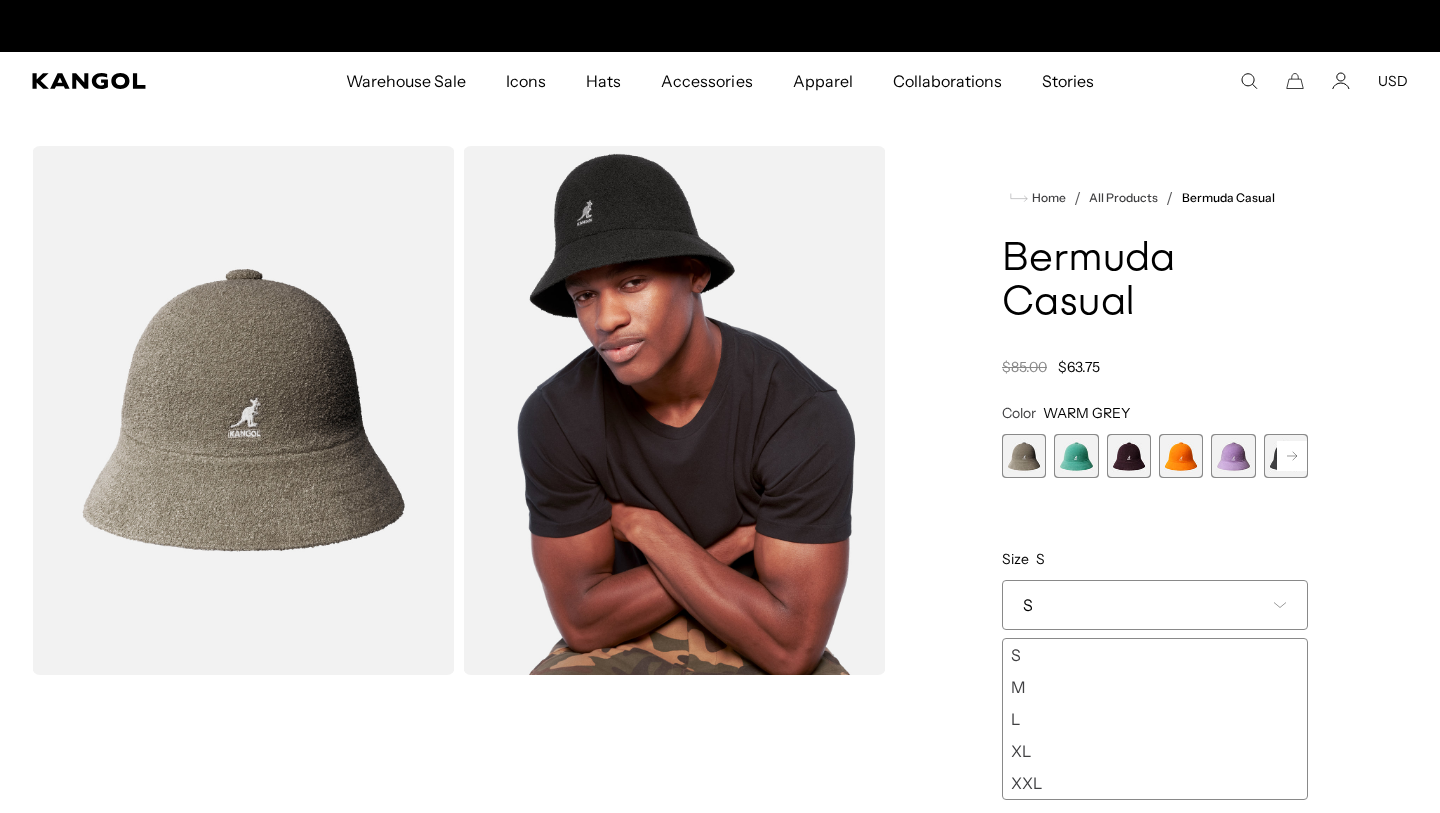 scroll, scrollTop: 0, scrollLeft: 412, axis: horizontal 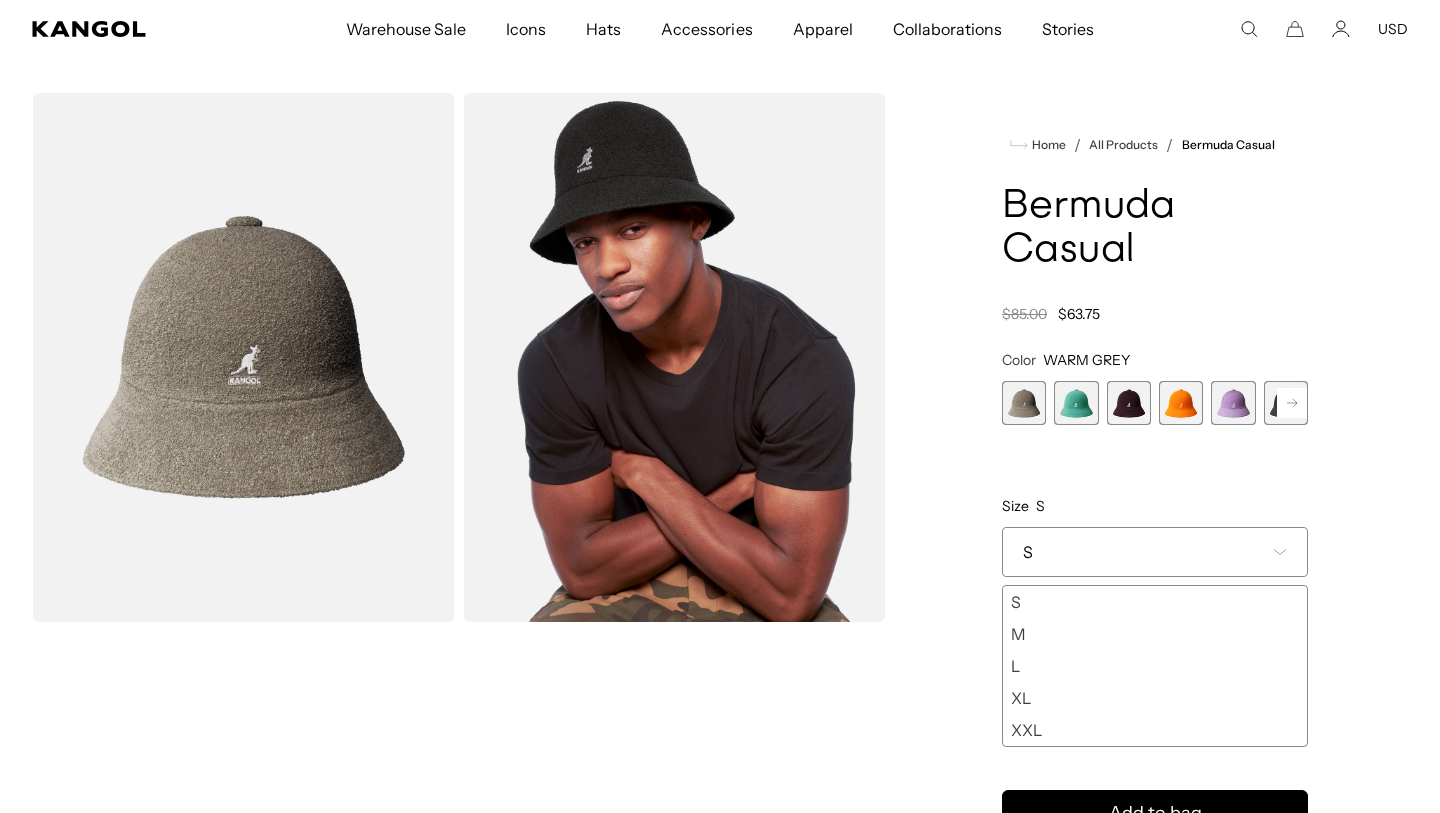 click on "XXL" at bounding box center [1155, 730] 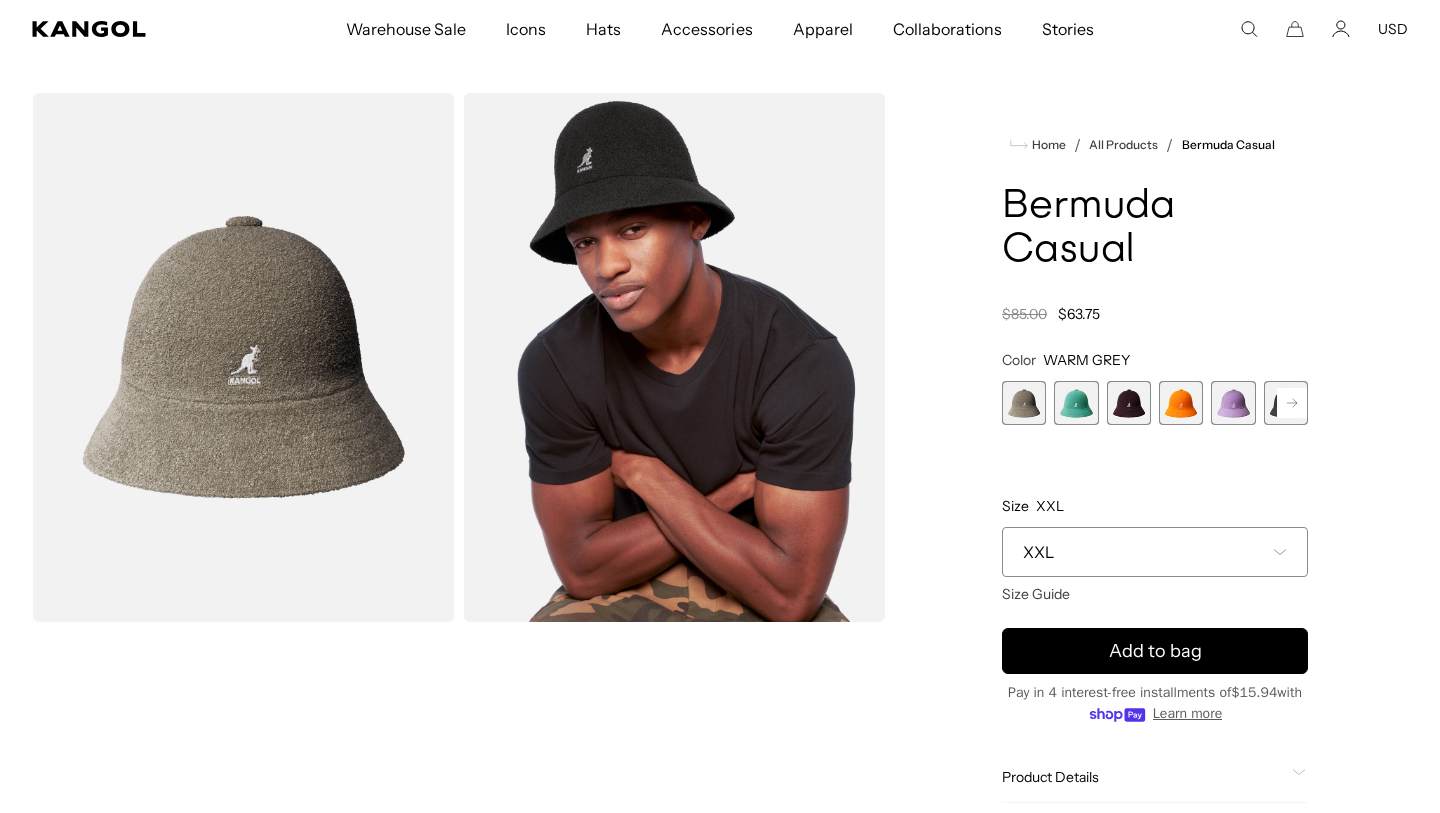 scroll, scrollTop: 0, scrollLeft: 0, axis: both 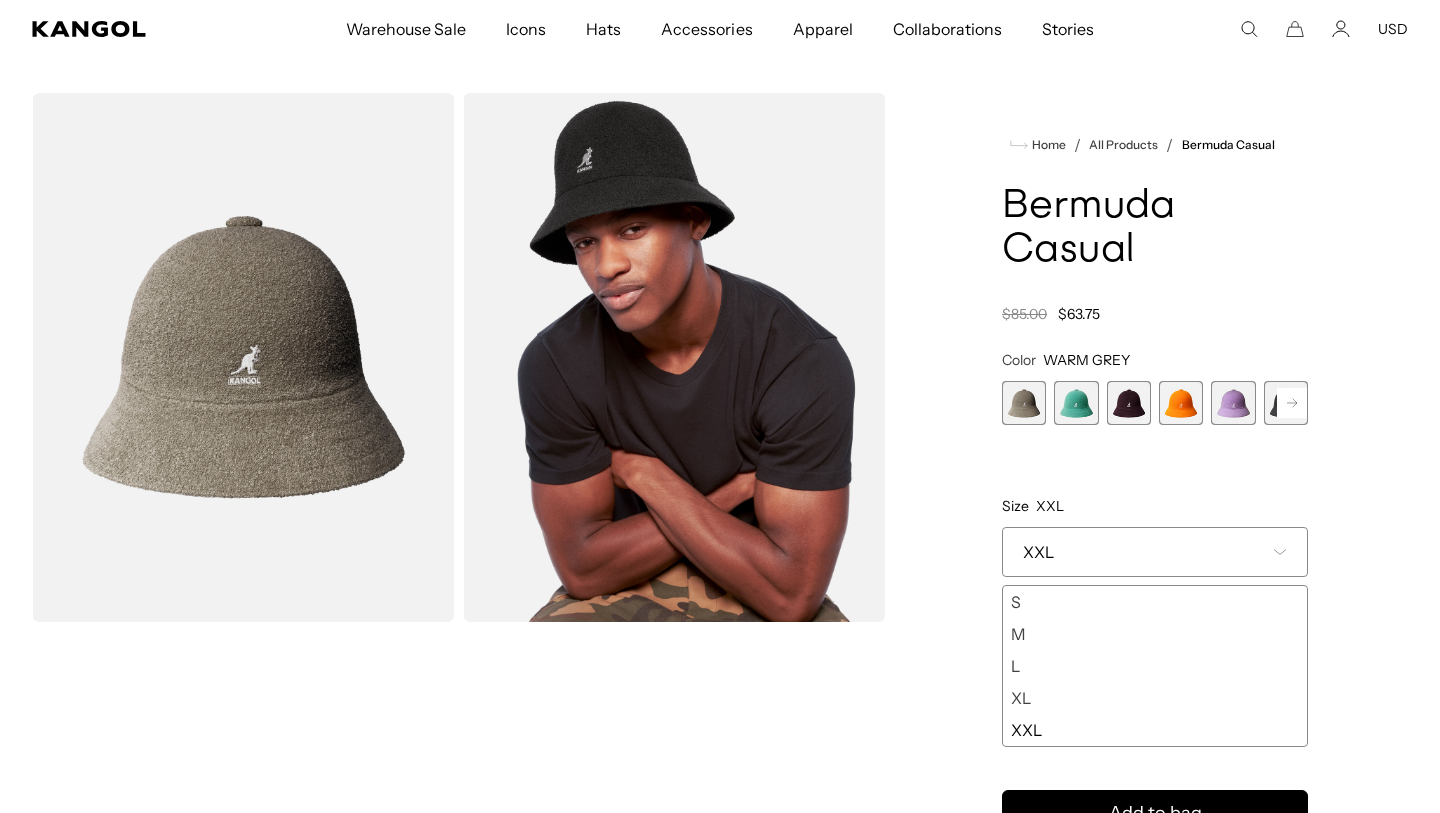 click at bounding box center (1076, 403) 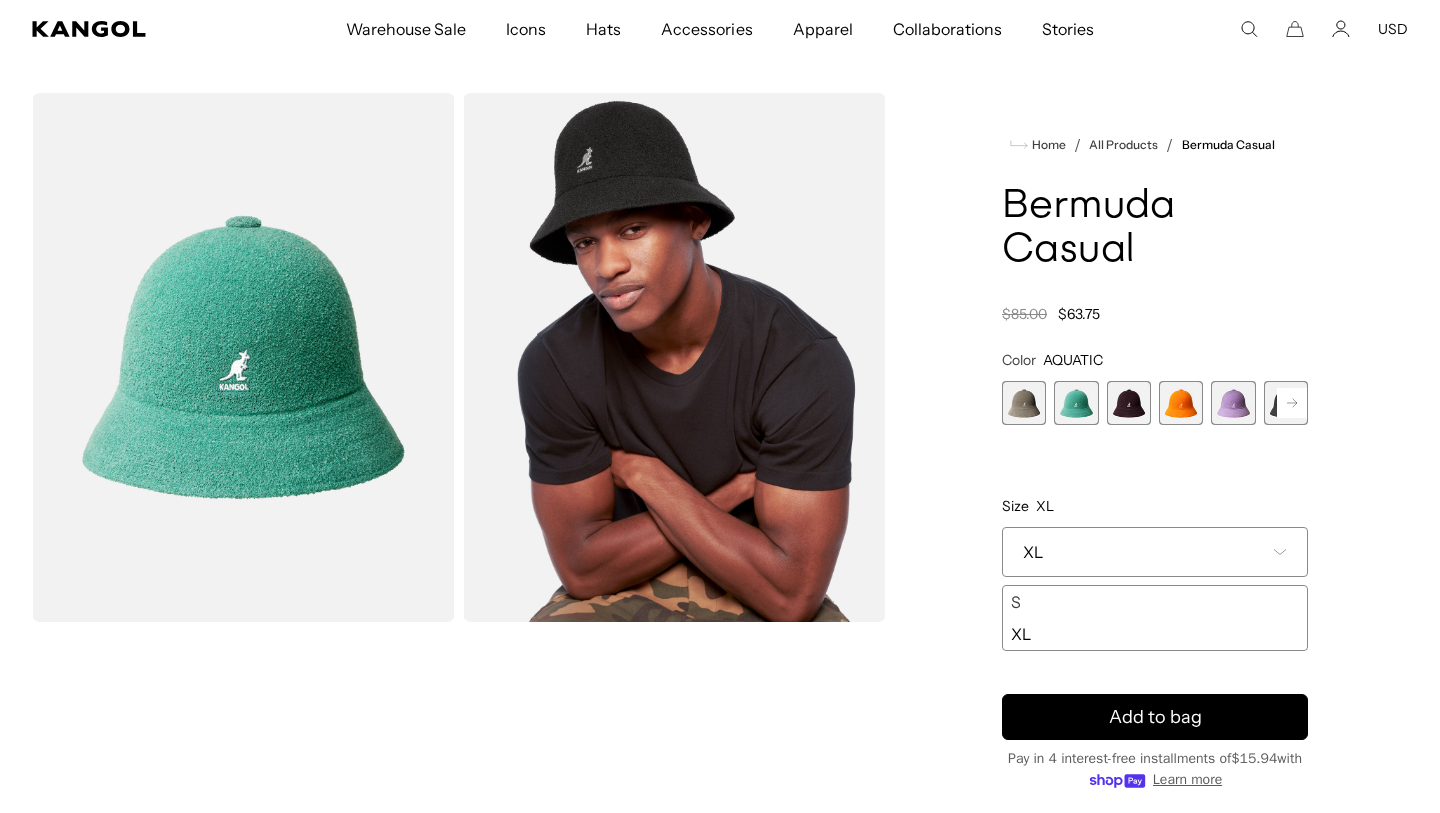 scroll, scrollTop: 0, scrollLeft: 412, axis: horizontal 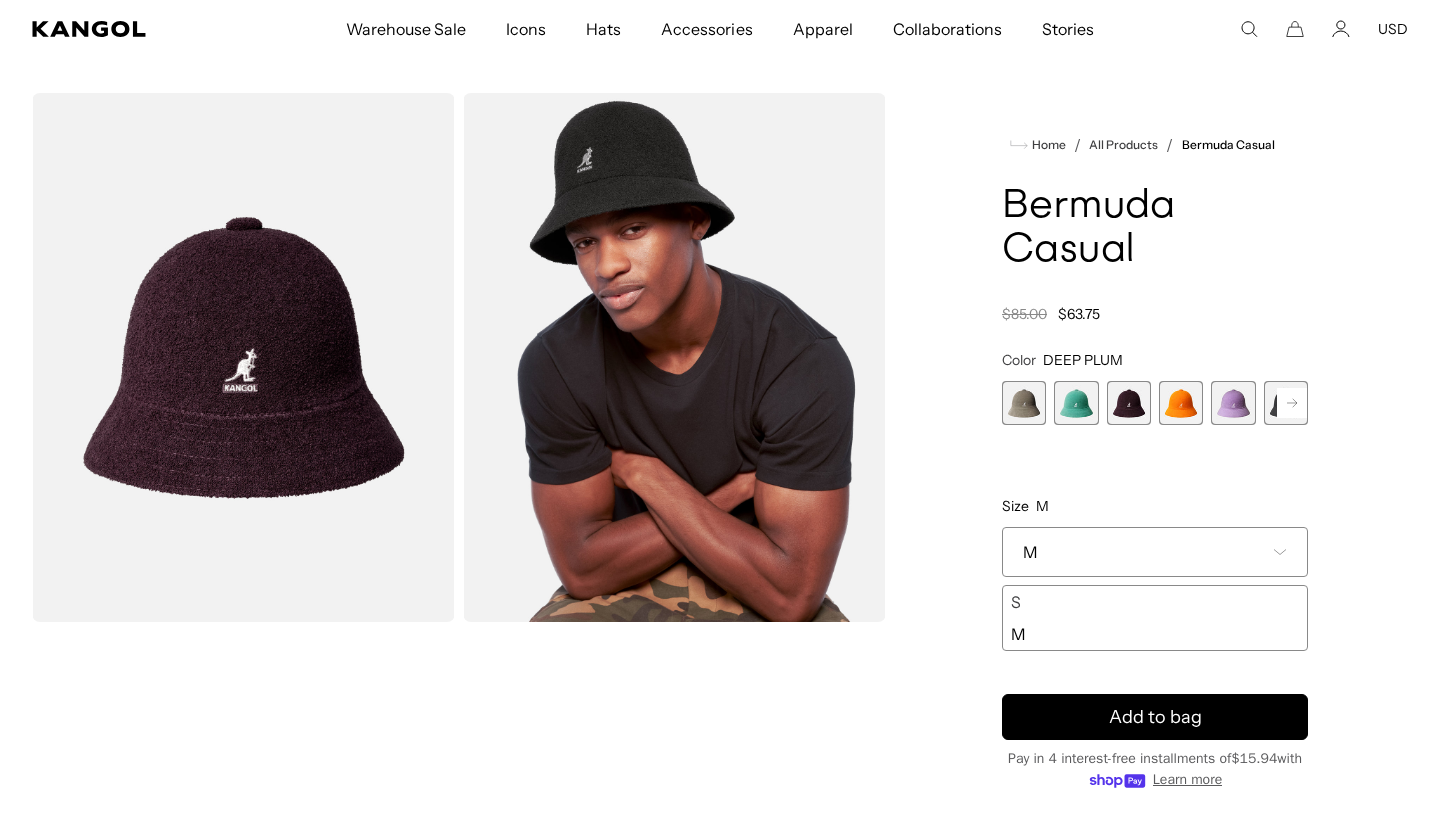 click at bounding box center [1181, 403] 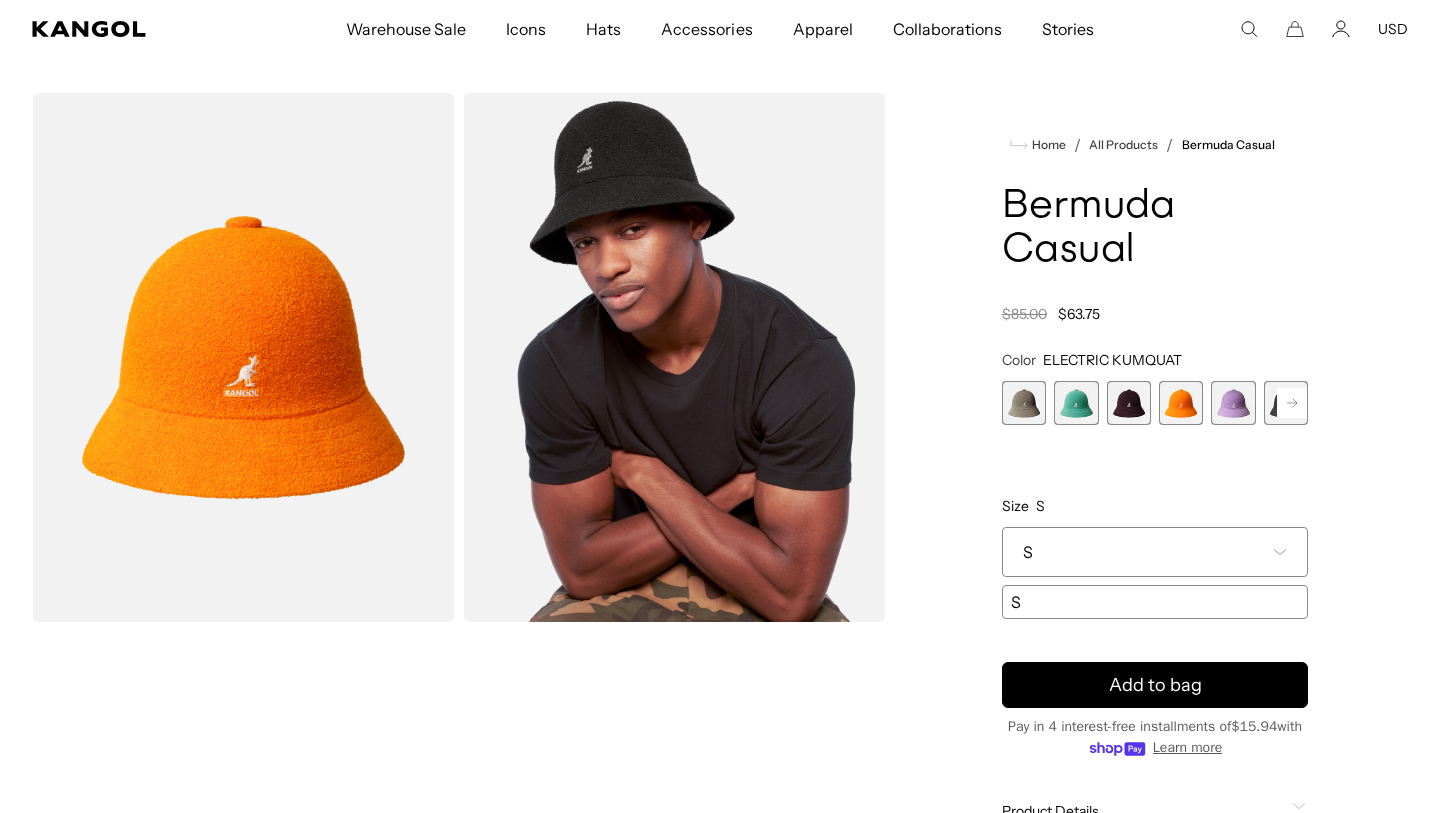 click at bounding box center (1233, 403) 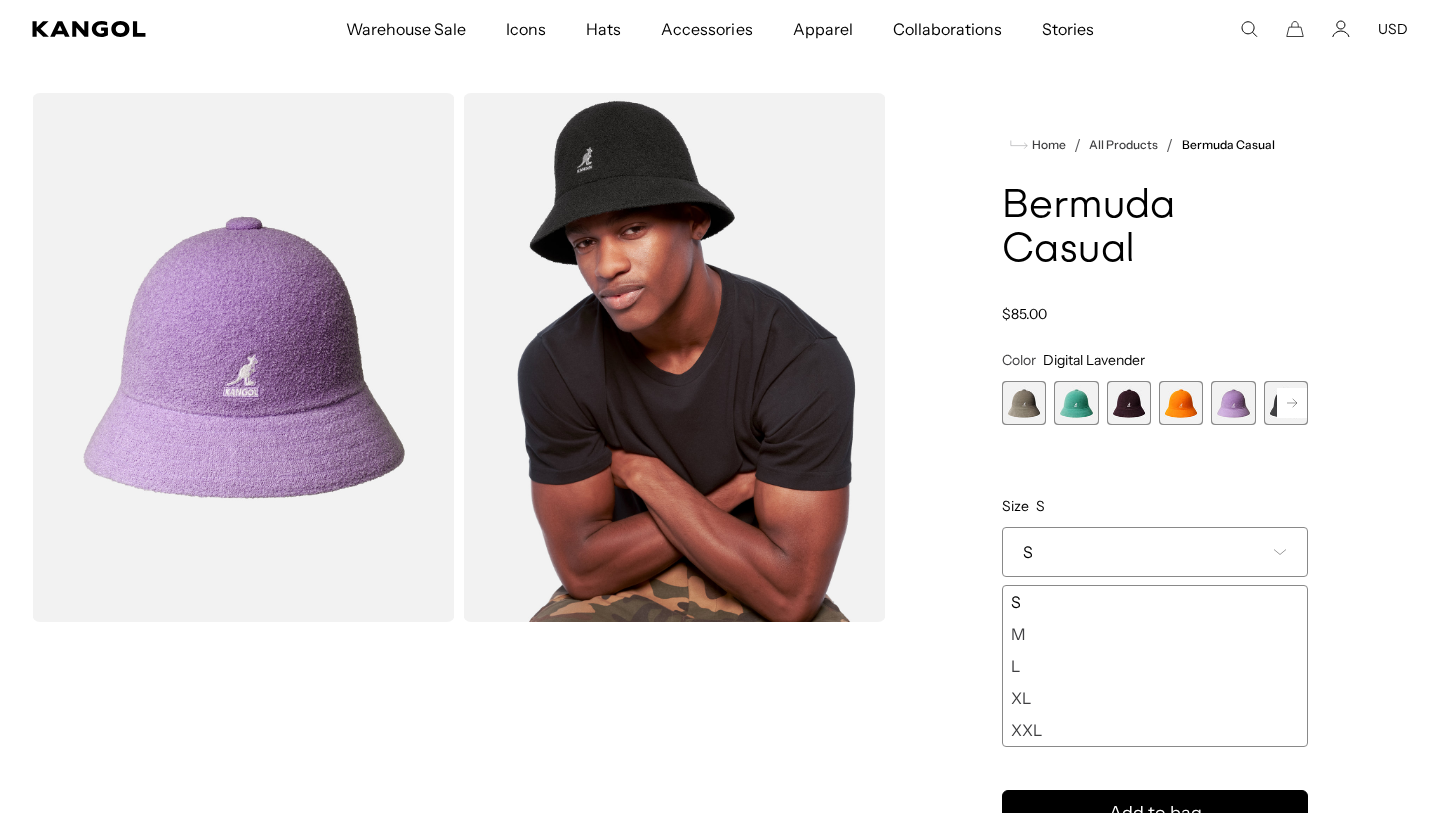 scroll, scrollTop: 0, scrollLeft: 0, axis: both 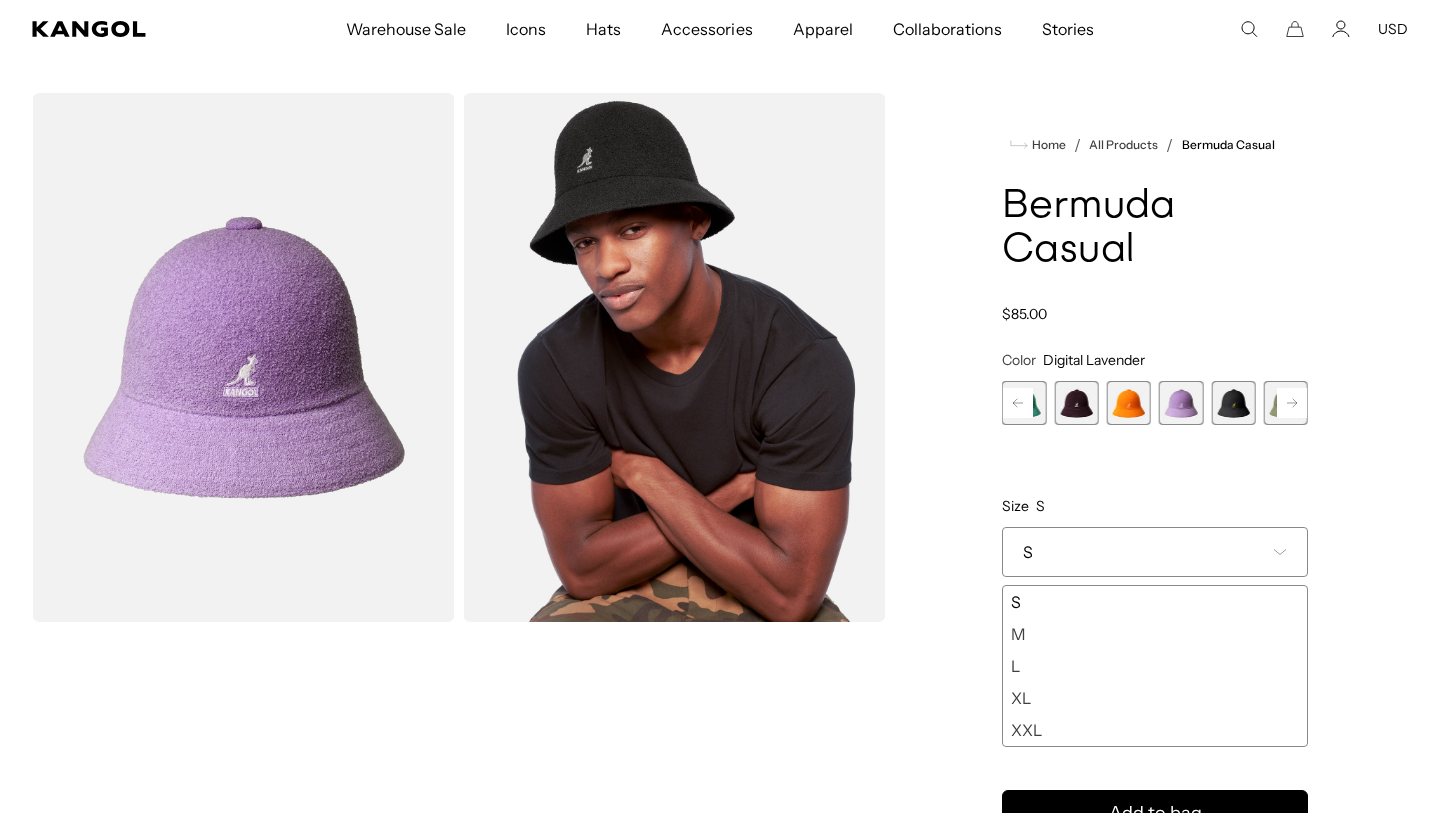 click 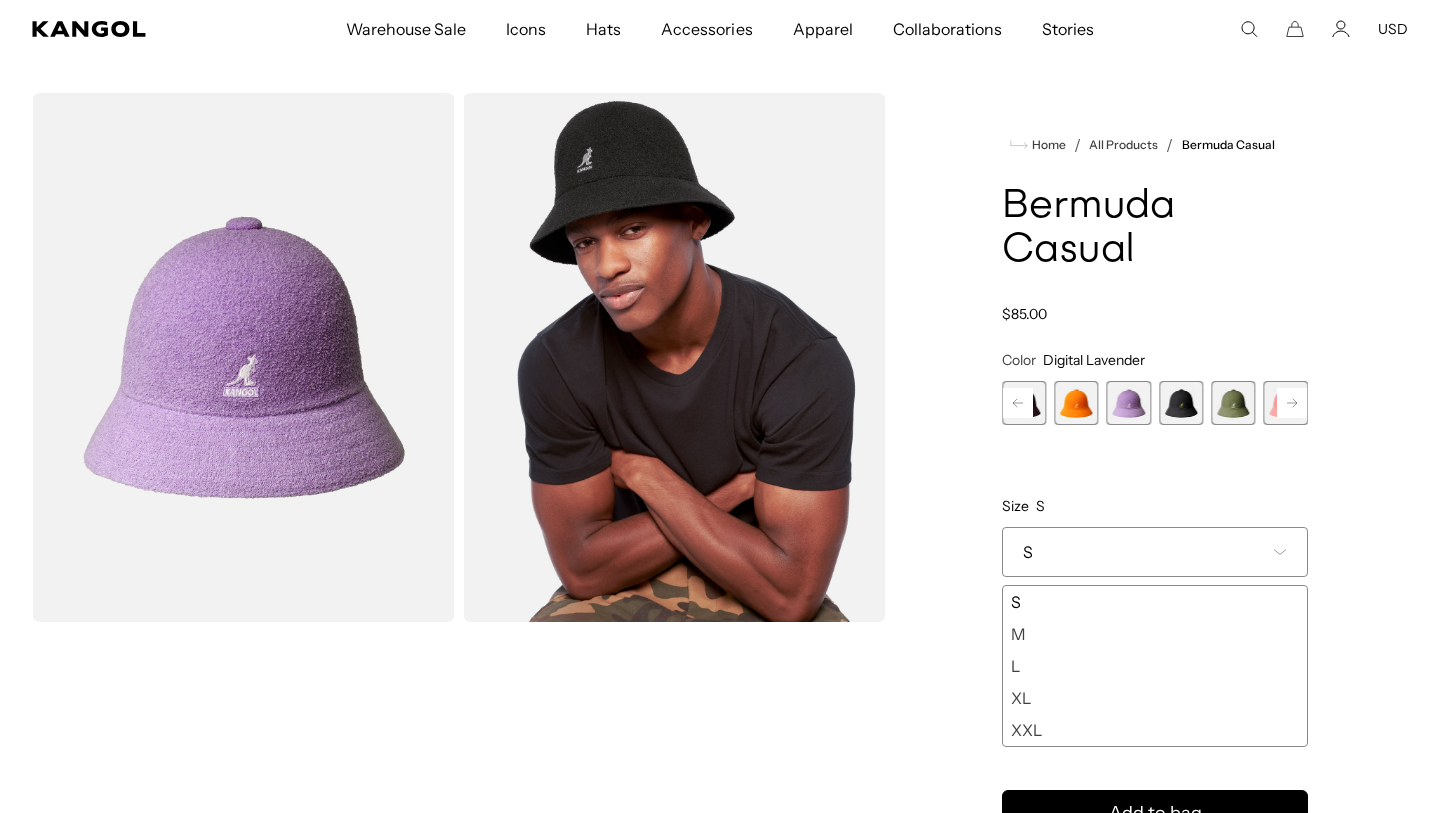 scroll, scrollTop: 0, scrollLeft: 412, axis: horizontal 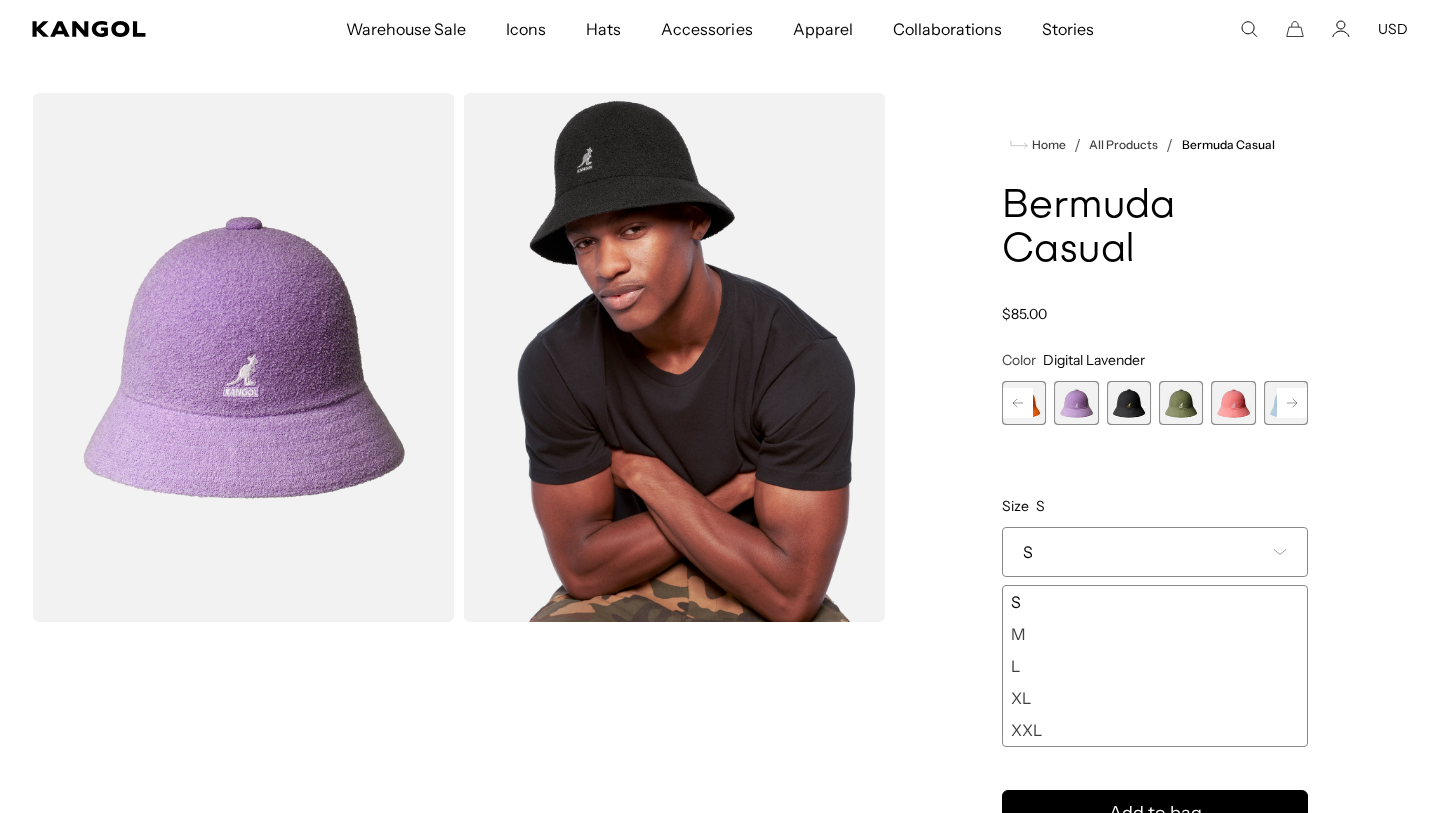 click 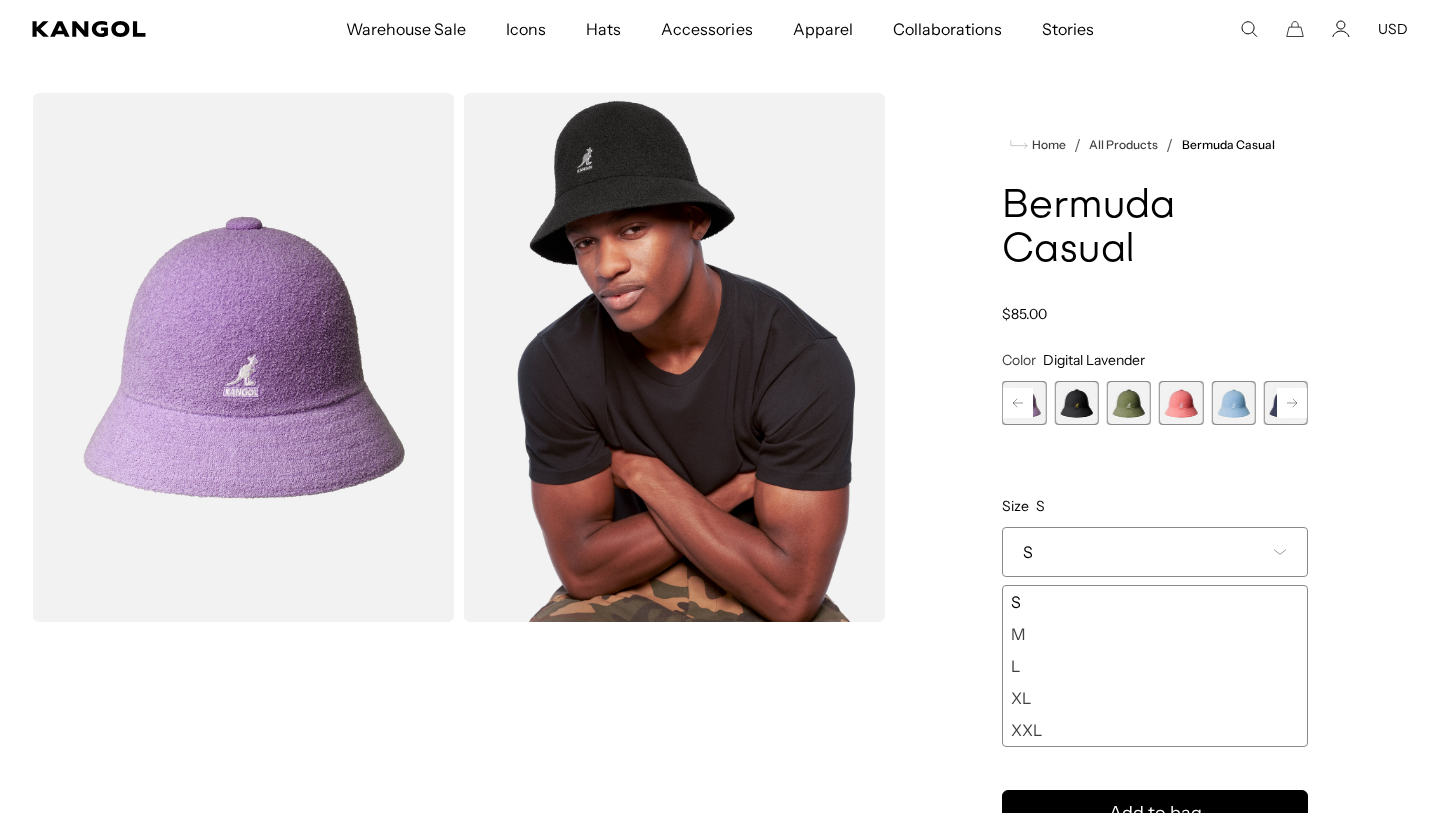 scroll, scrollTop: 0, scrollLeft: 0, axis: both 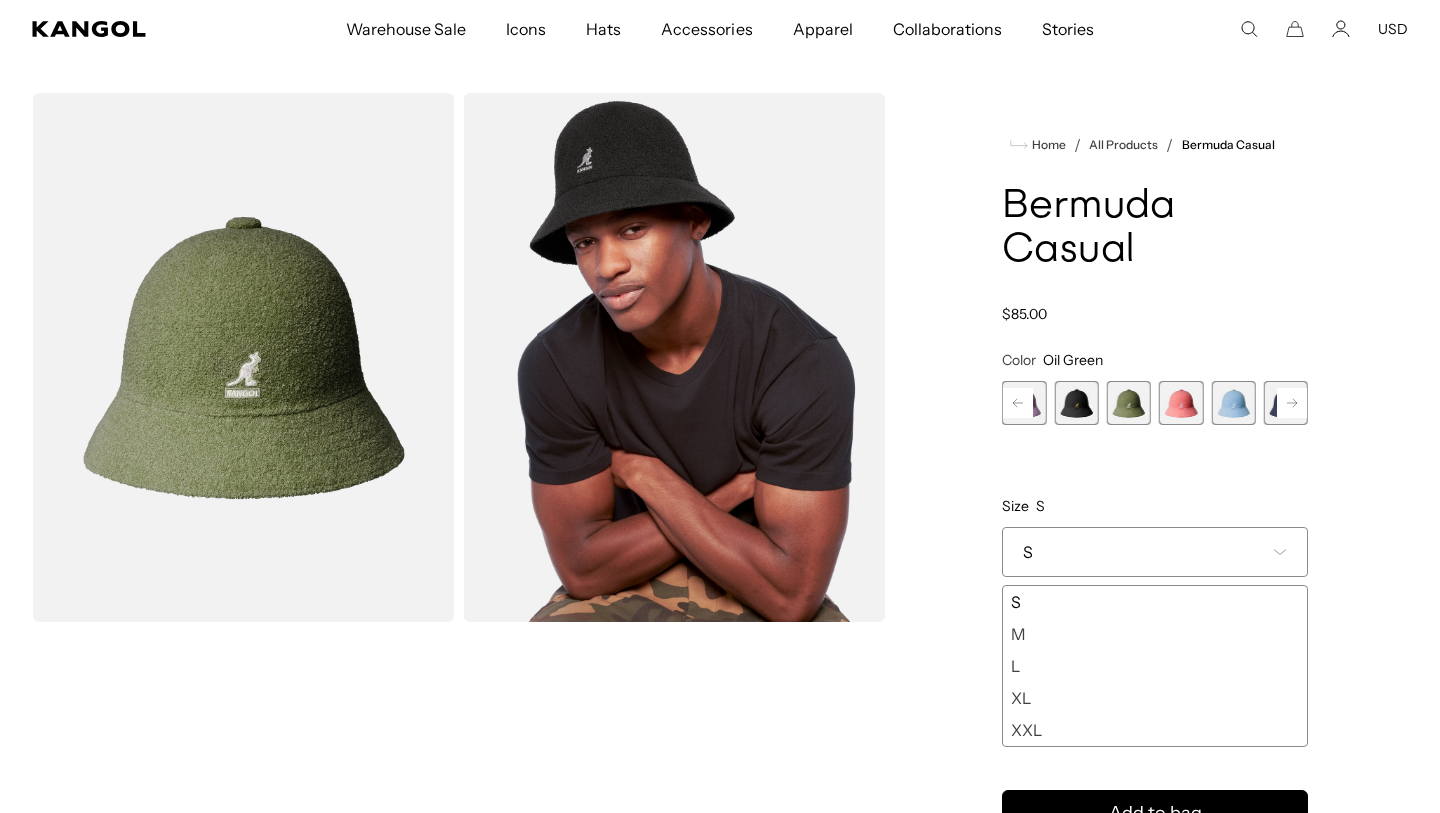 click at bounding box center [1181, 403] 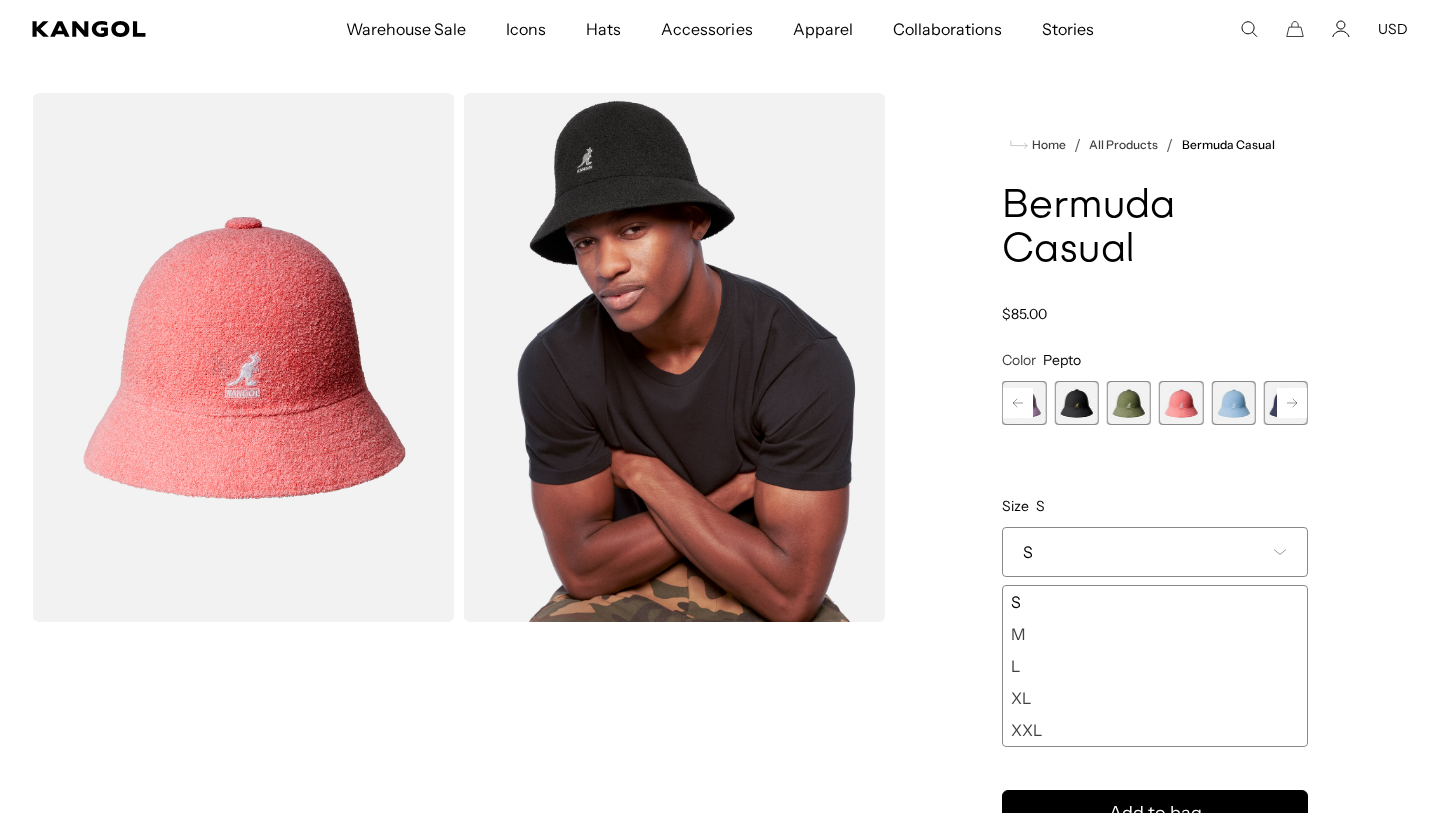 scroll, scrollTop: 0, scrollLeft: 0, axis: both 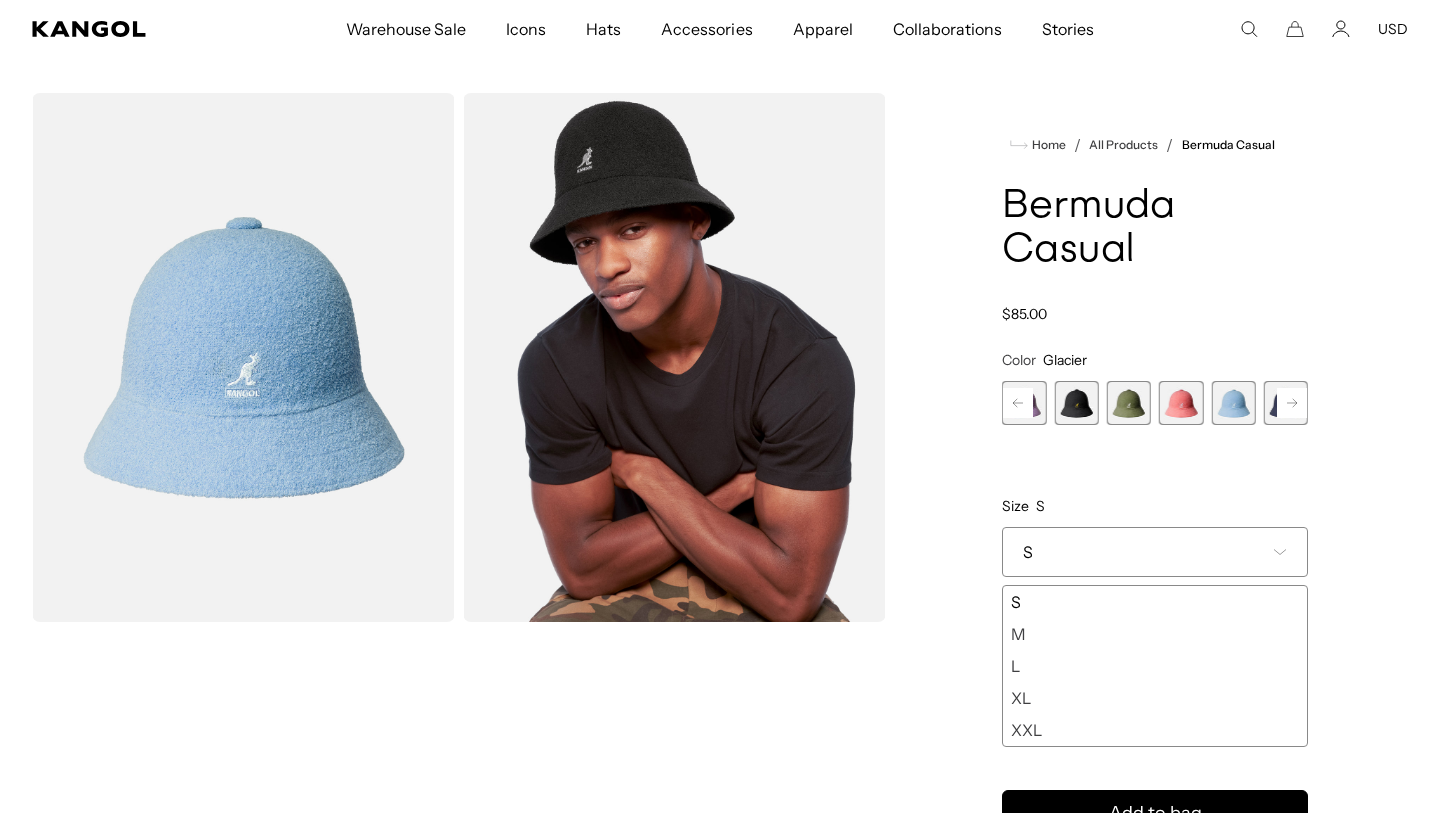 click 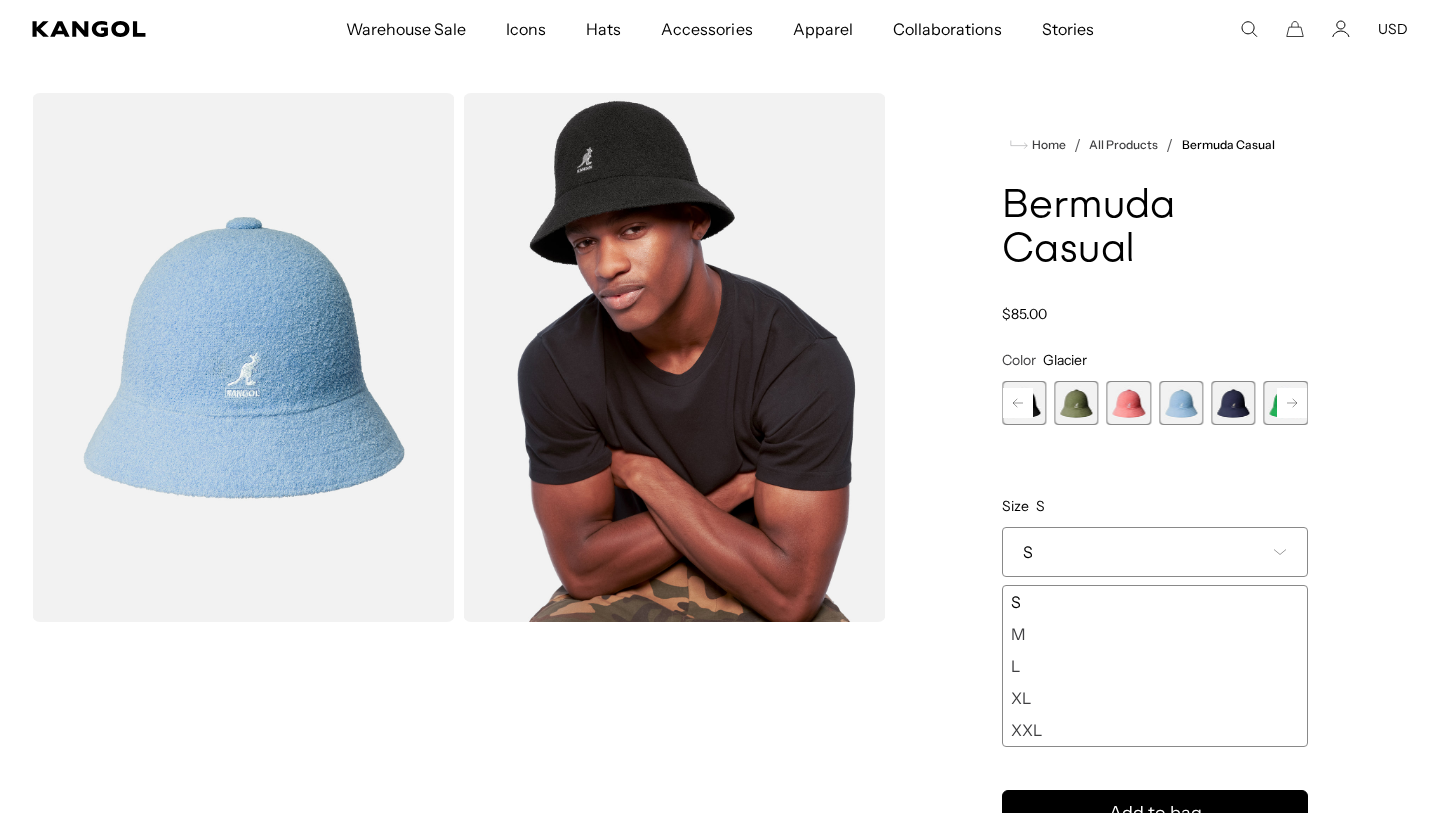 click 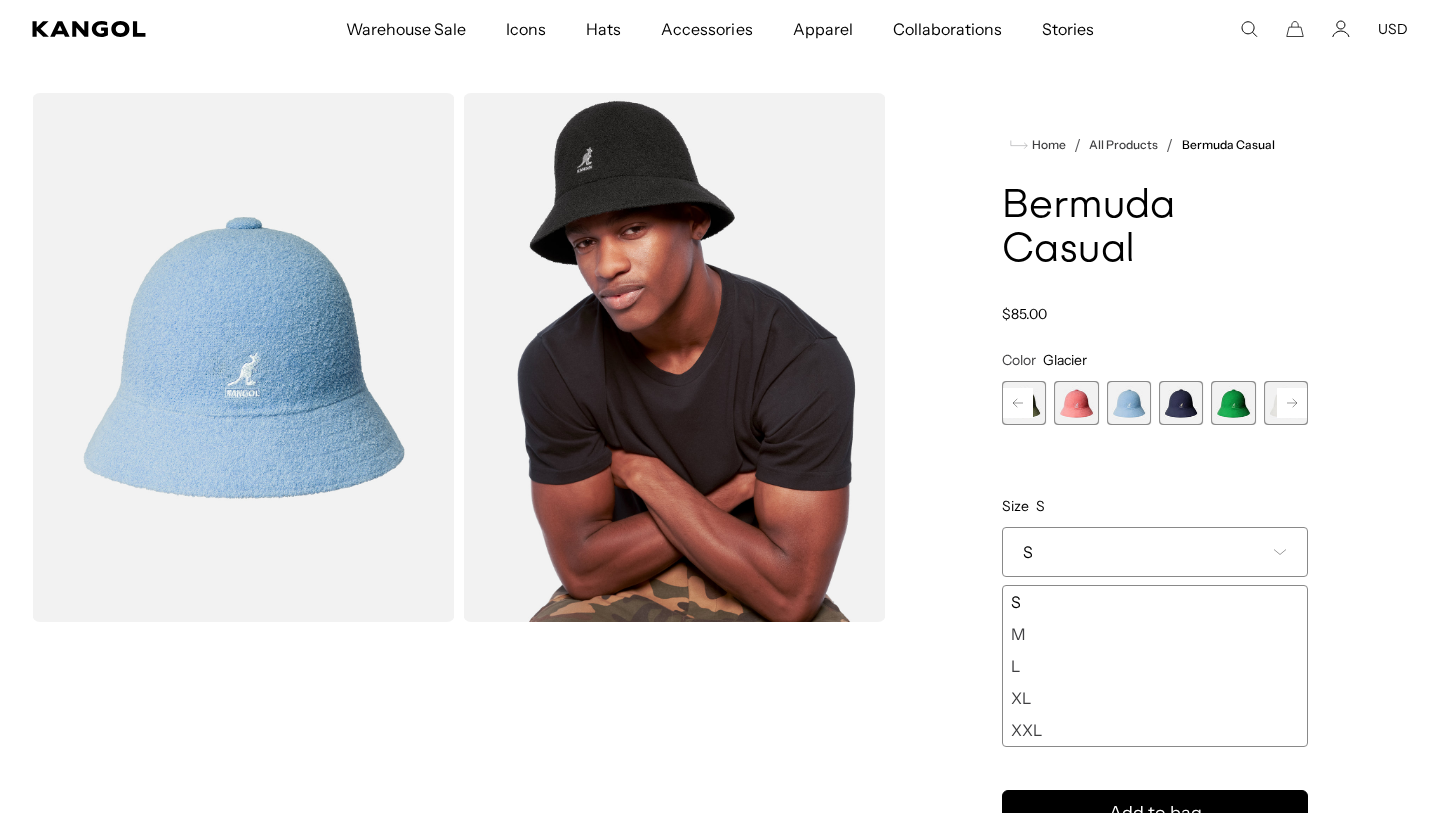 click 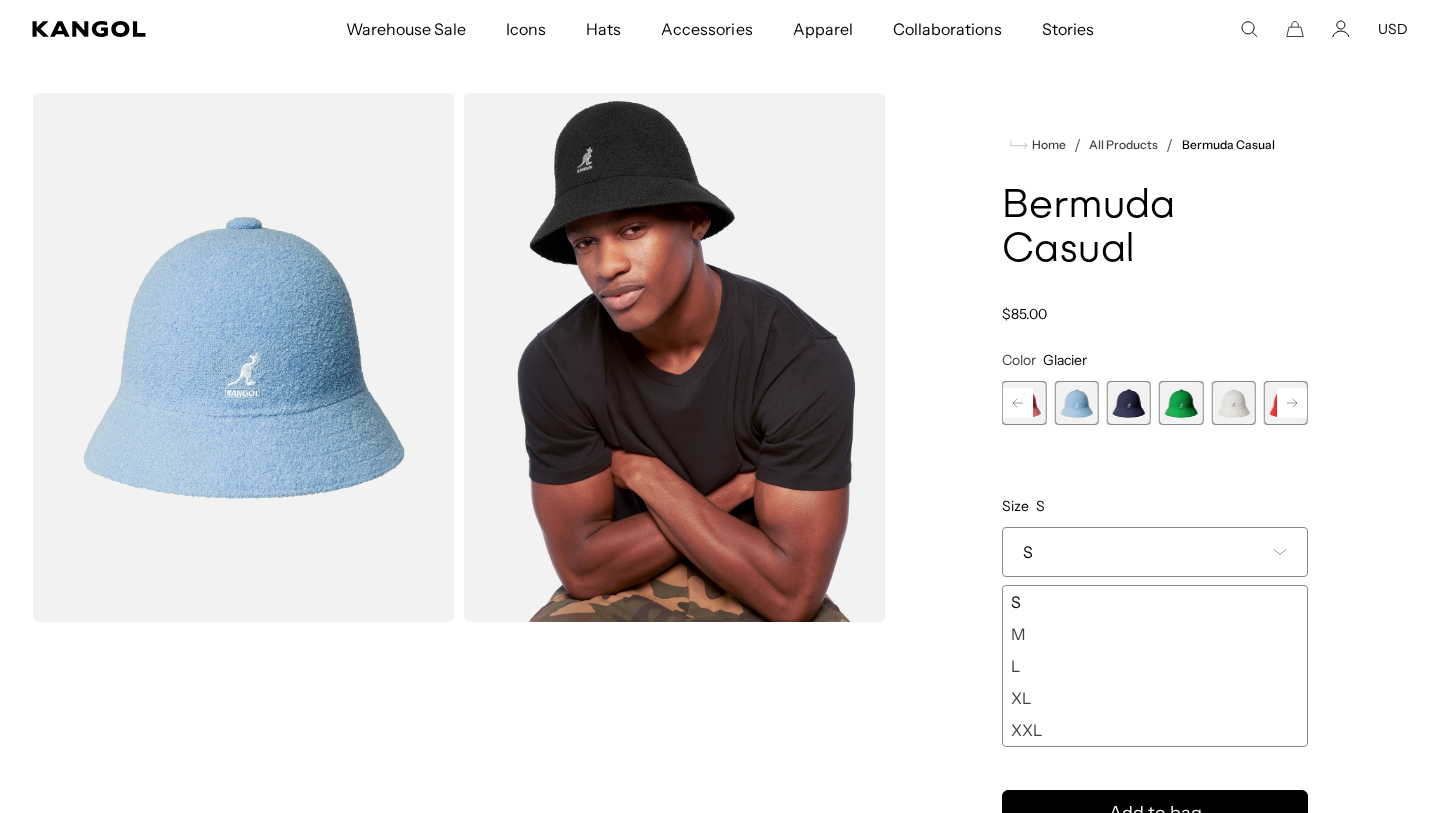 scroll, scrollTop: 0, scrollLeft: 0, axis: both 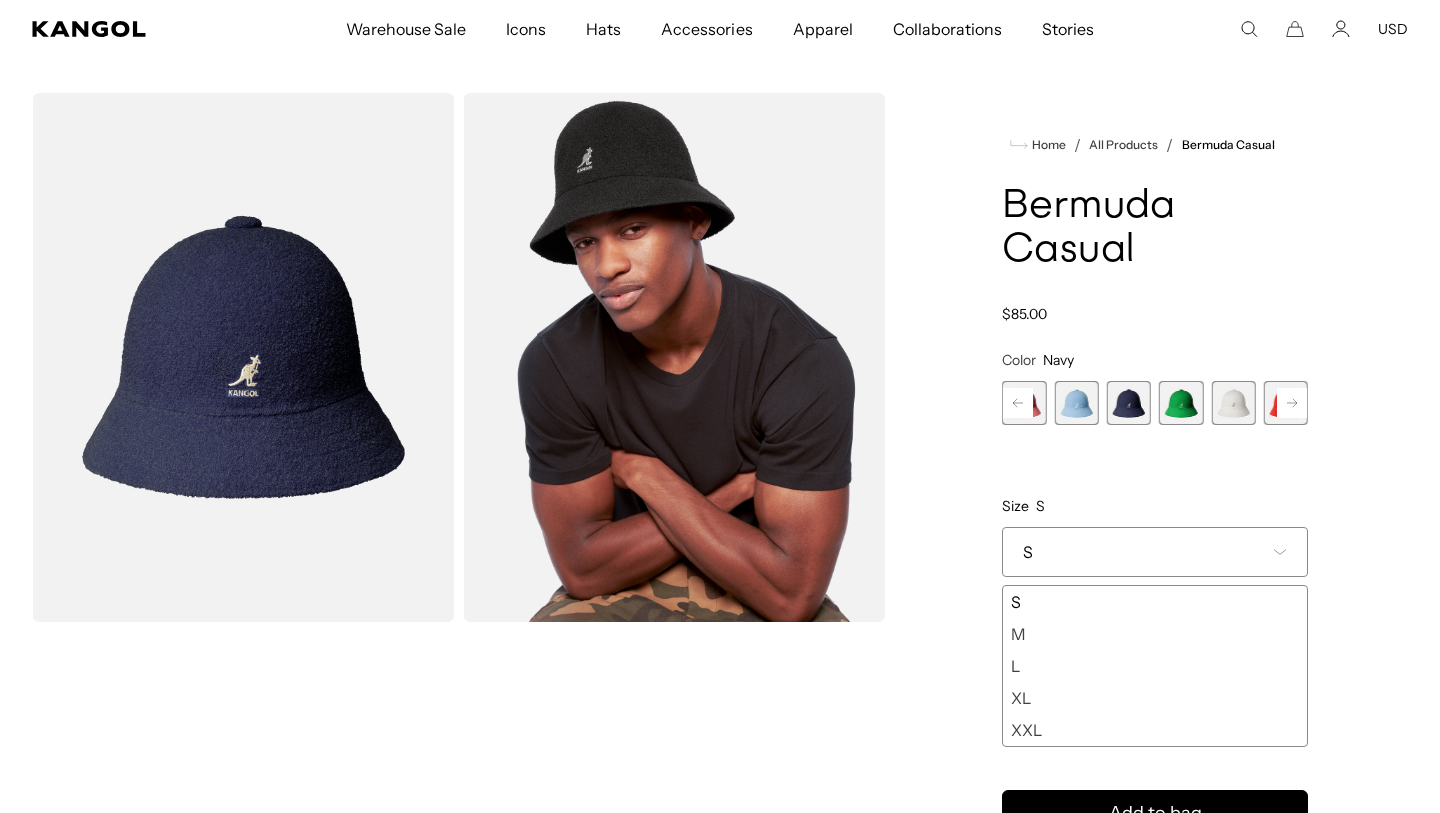 click at bounding box center (1181, 403) 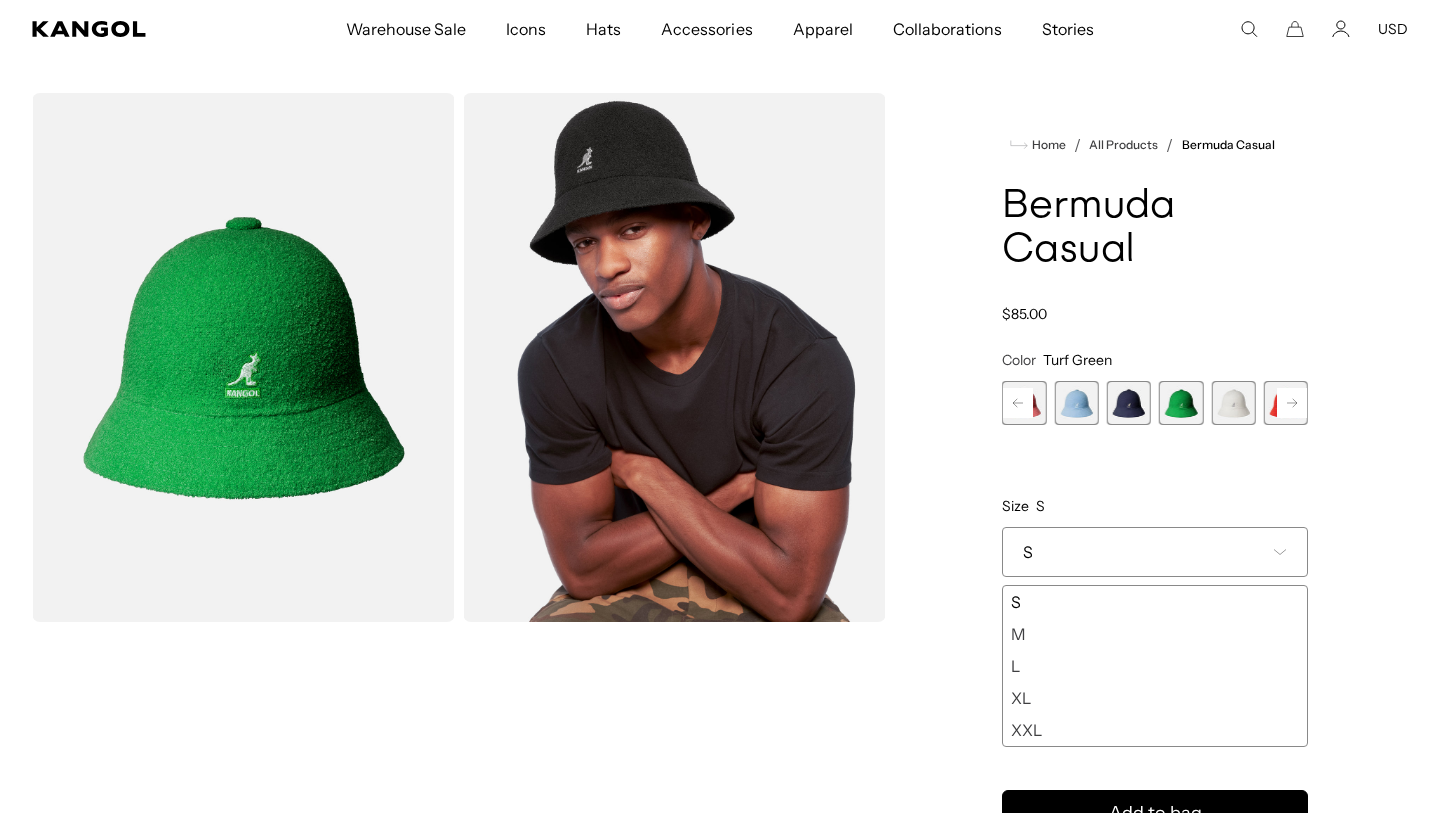 scroll, scrollTop: 0, scrollLeft: 412, axis: horizontal 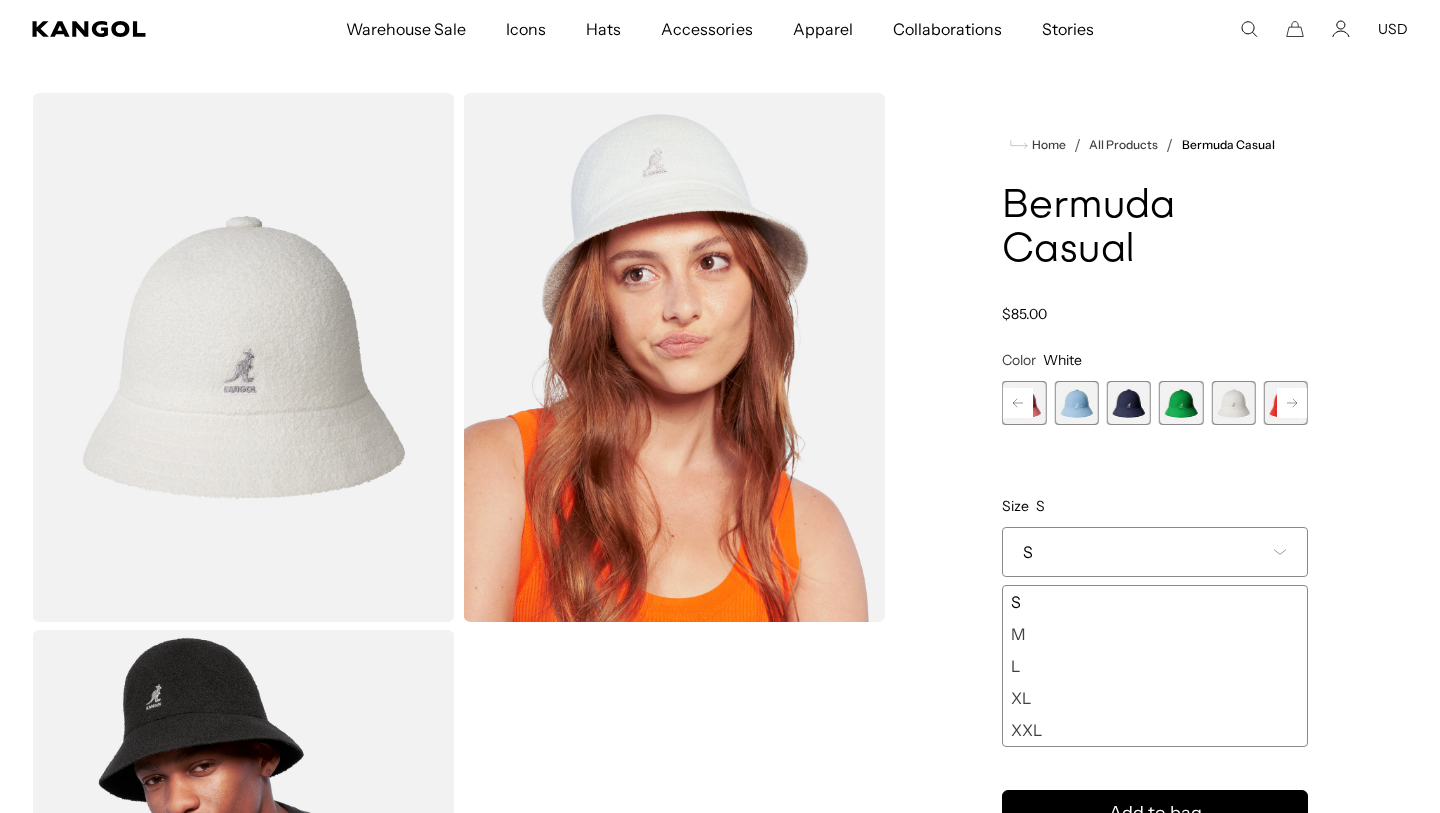 click 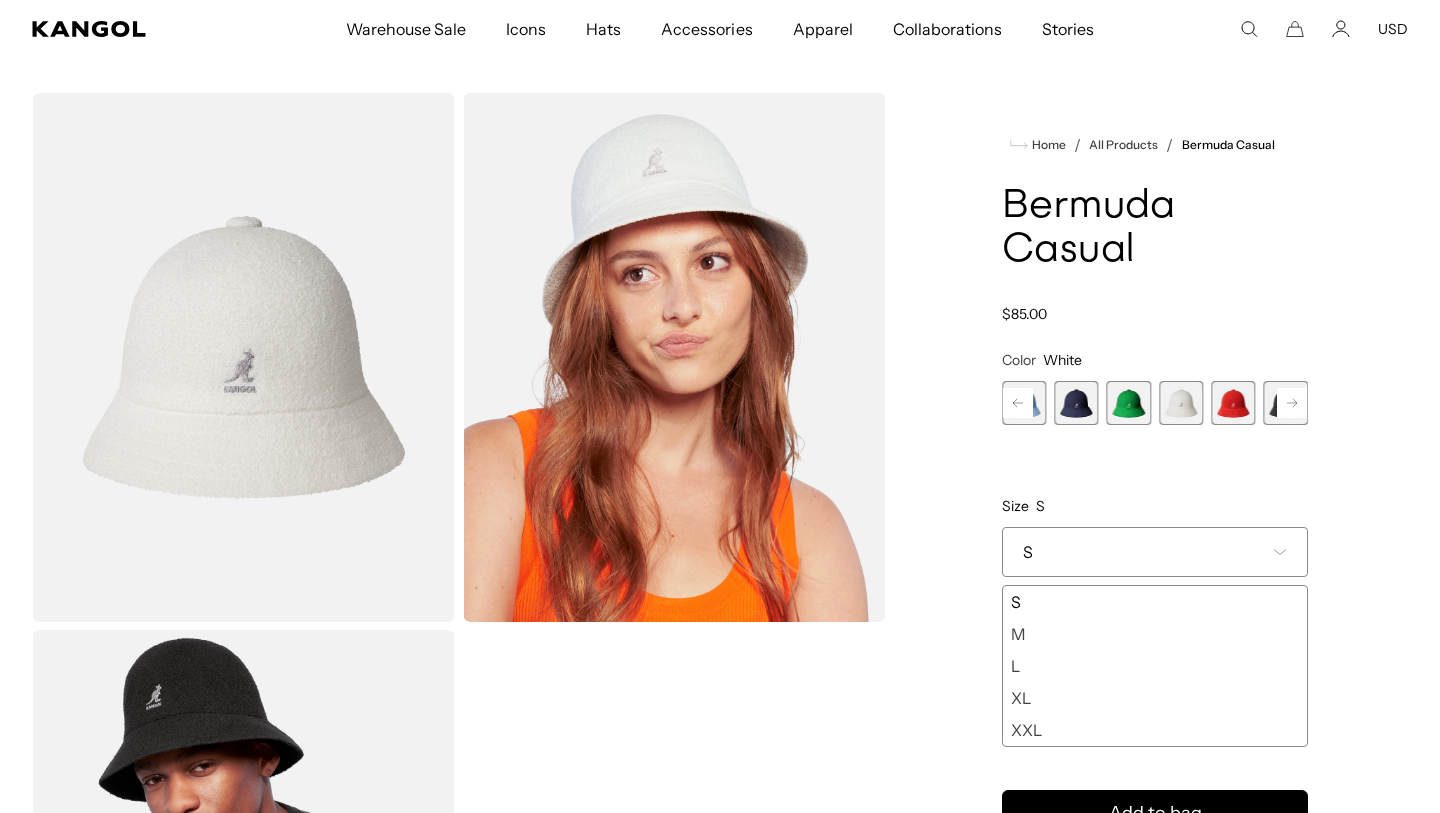 click 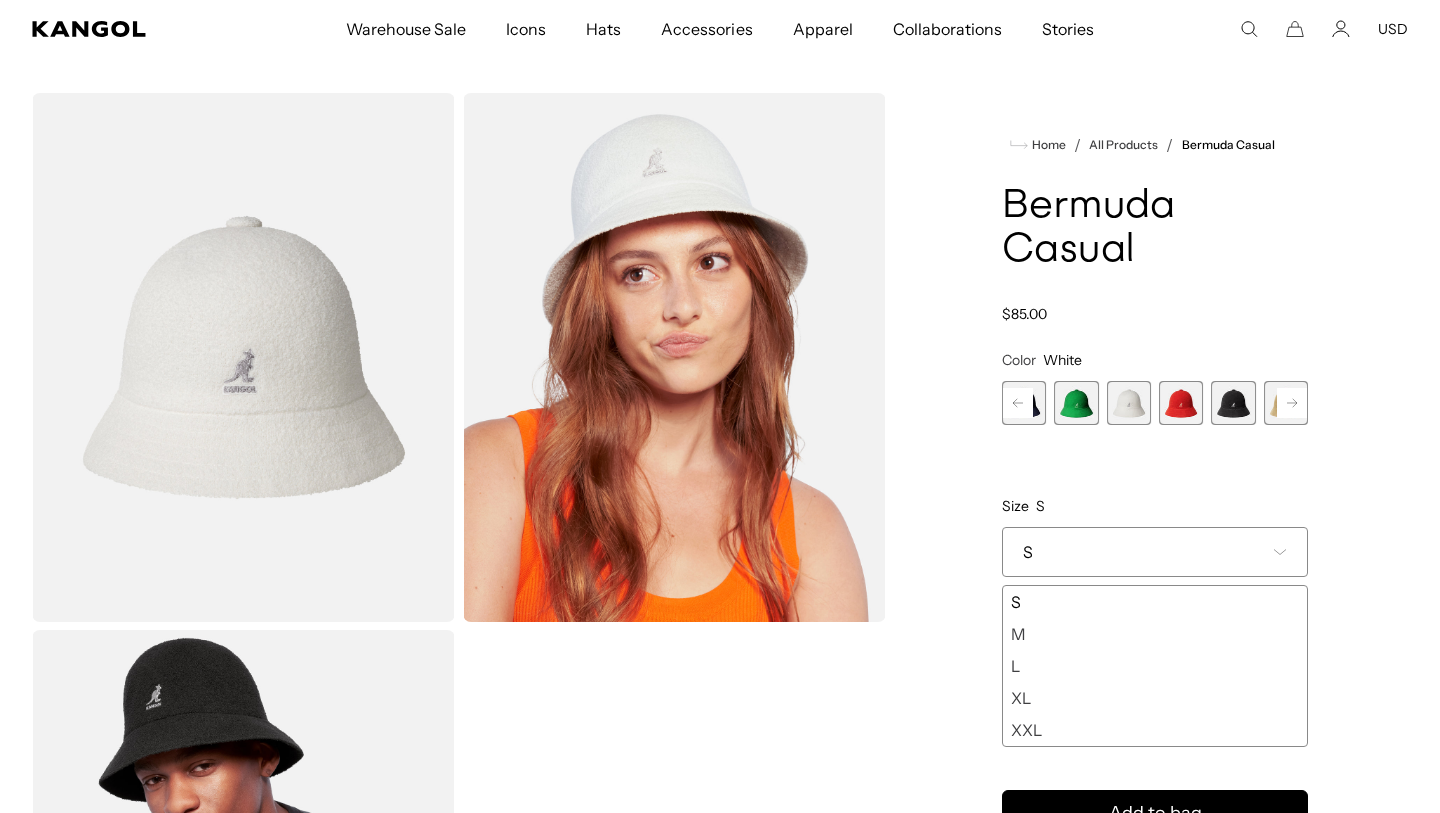 click 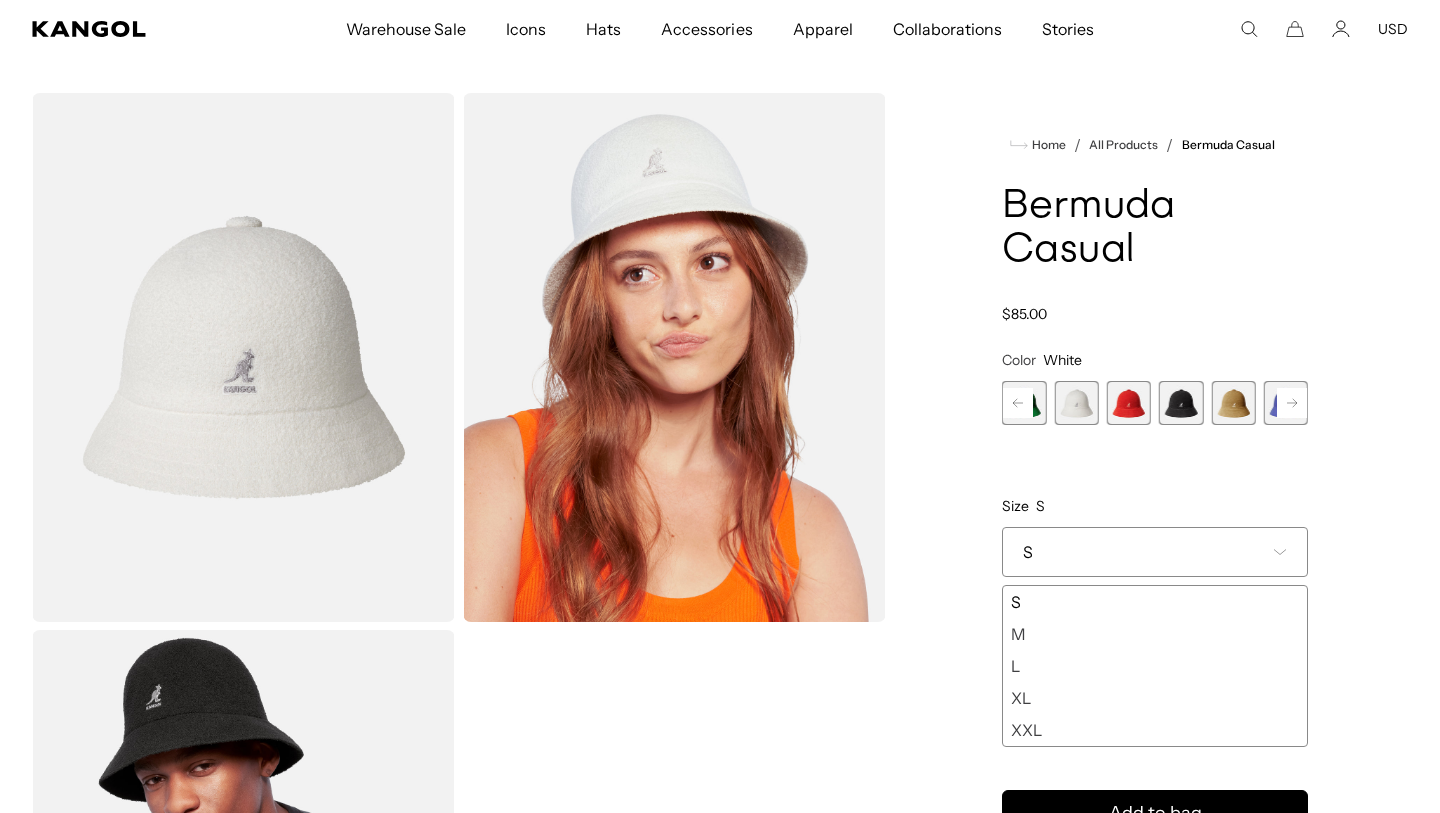 scroll, scrollTop: 0, scrollLeft: 0, axis: both 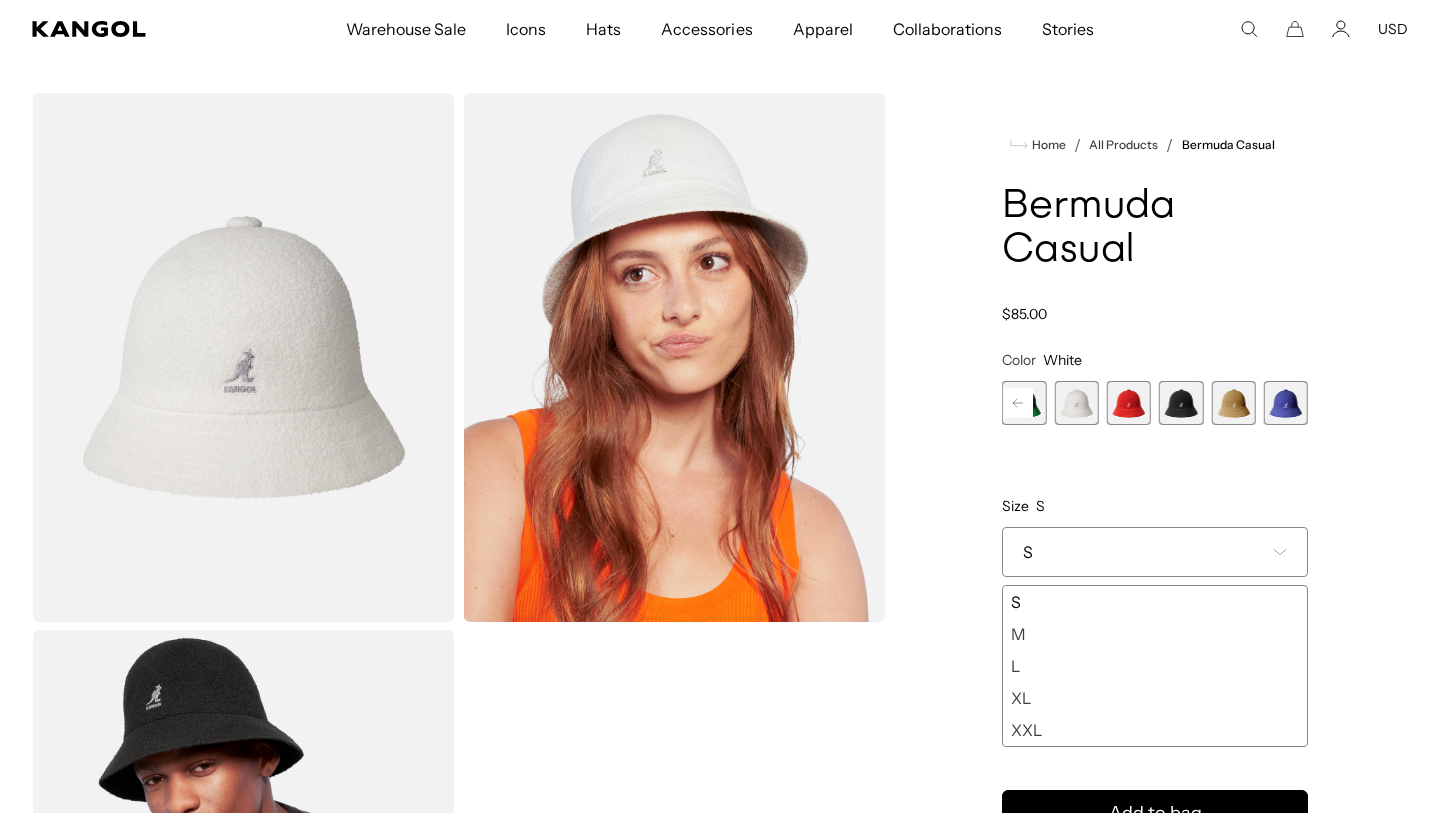 click at bounding box center [1181, 403] 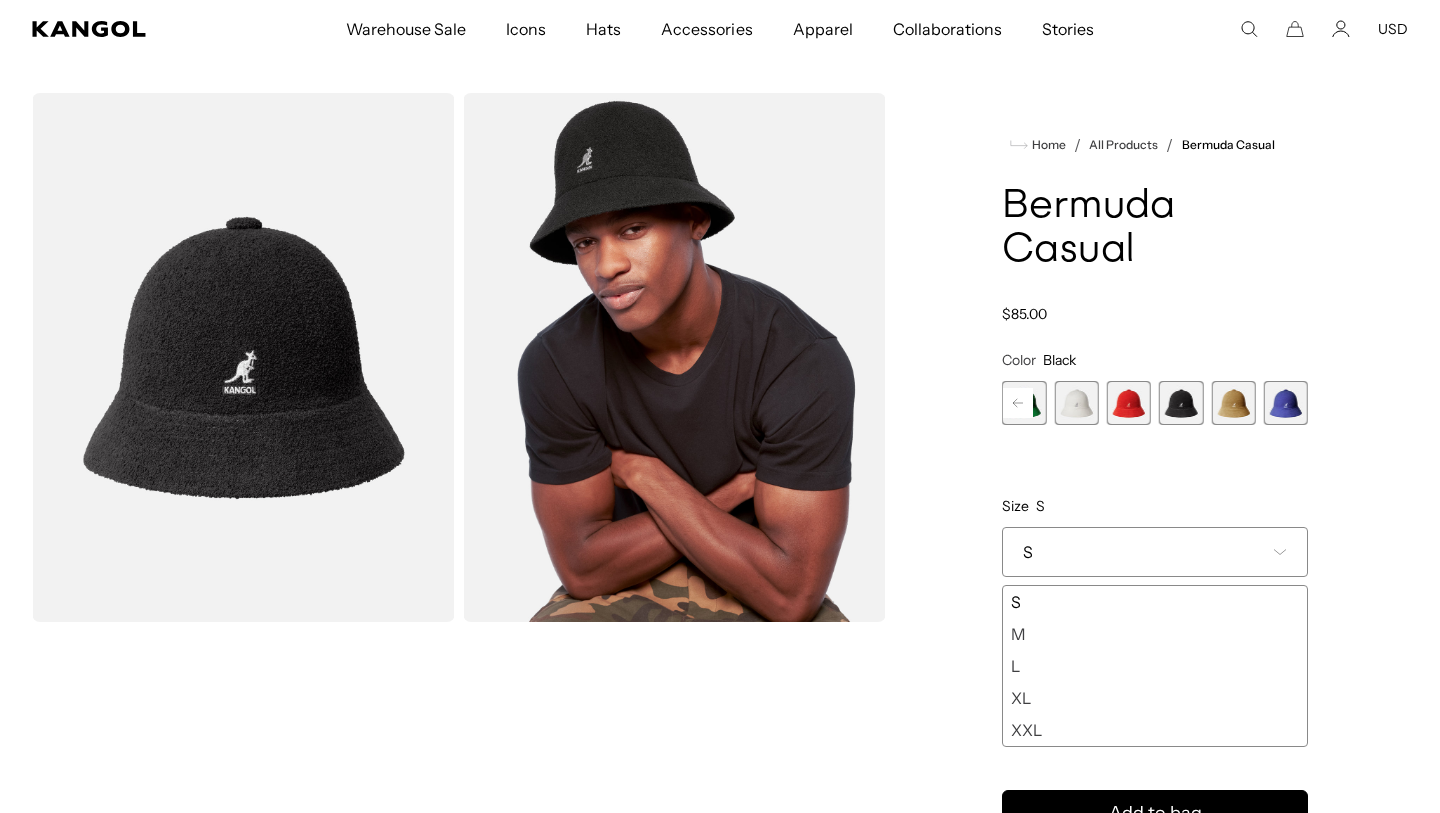 click at bounding box center (1286, 403) 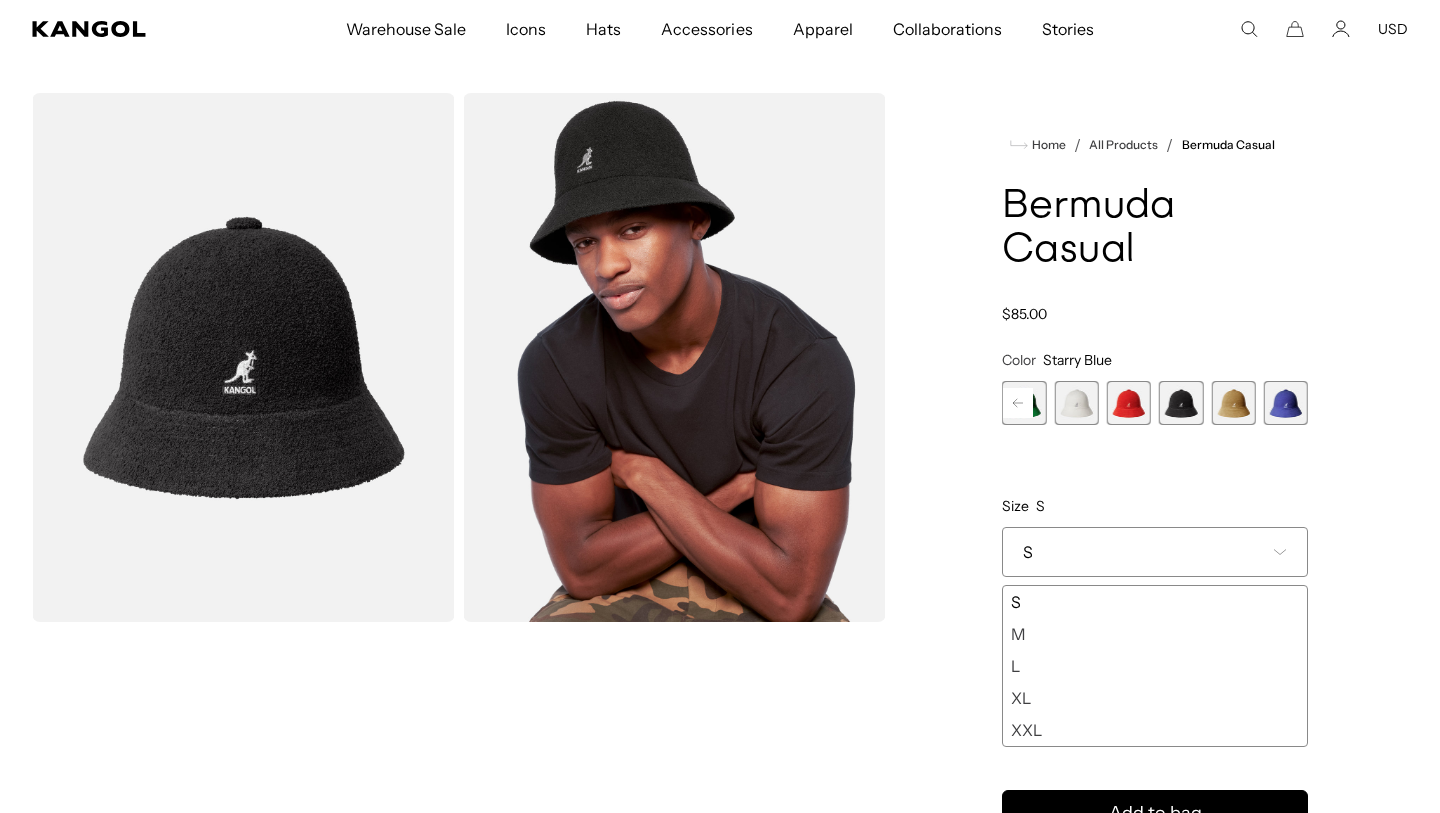 scroll, scrollTop: 0, scrollLeft: 412, axis: horizontal 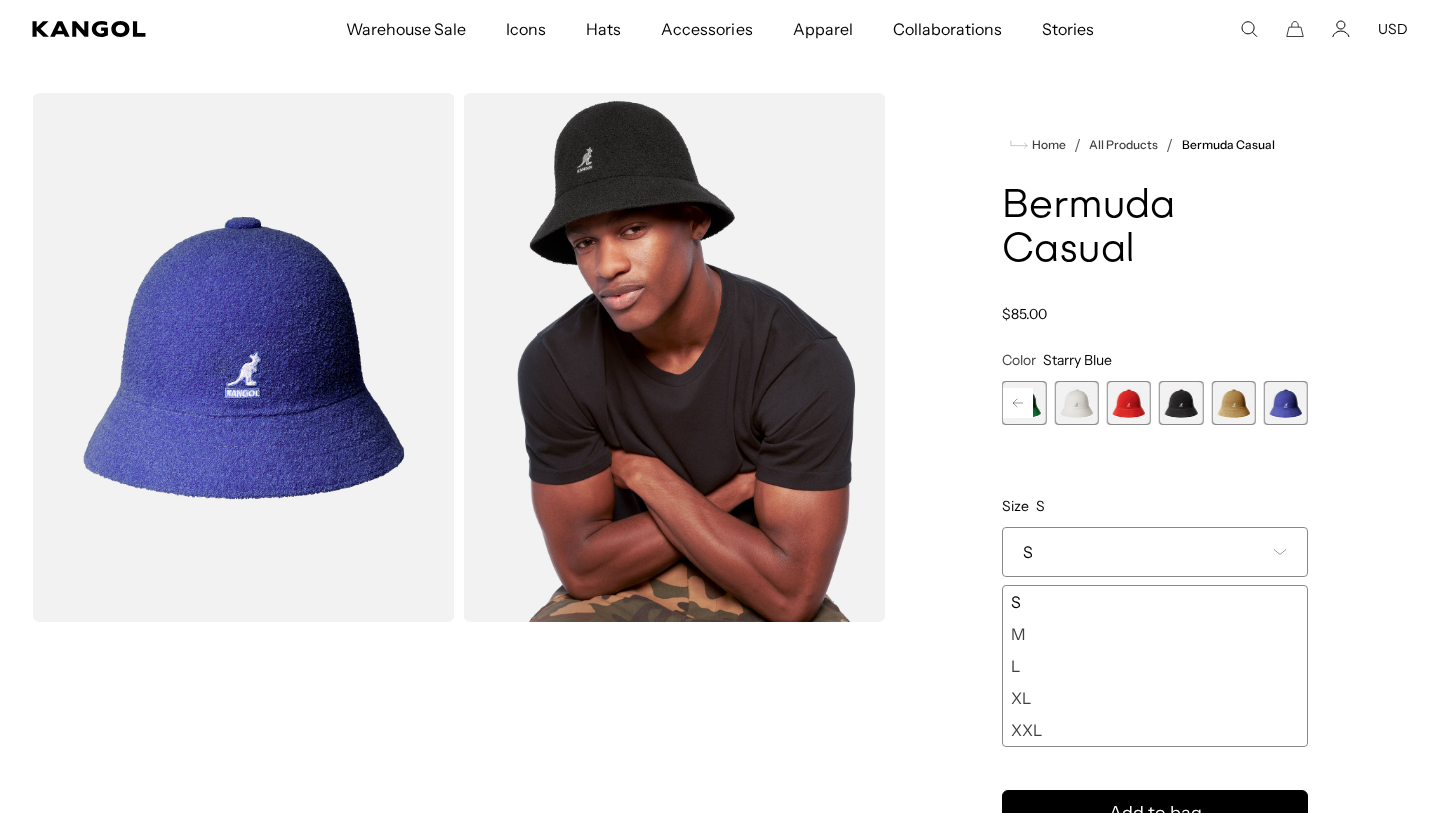 click at bounding box center [1233, 403] 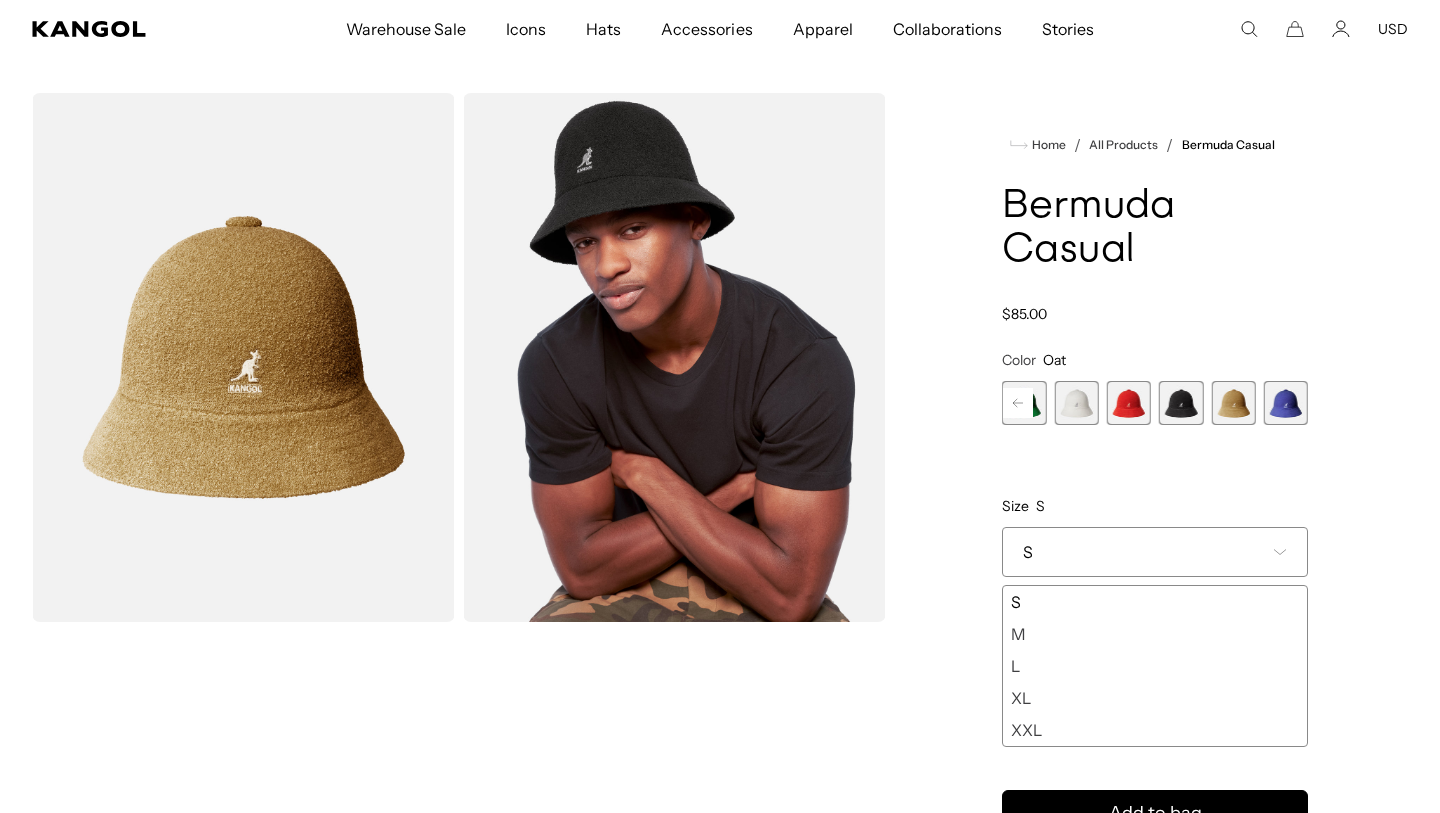 scroll, scrollTop: 0, scrollLeft: 0, axis: both 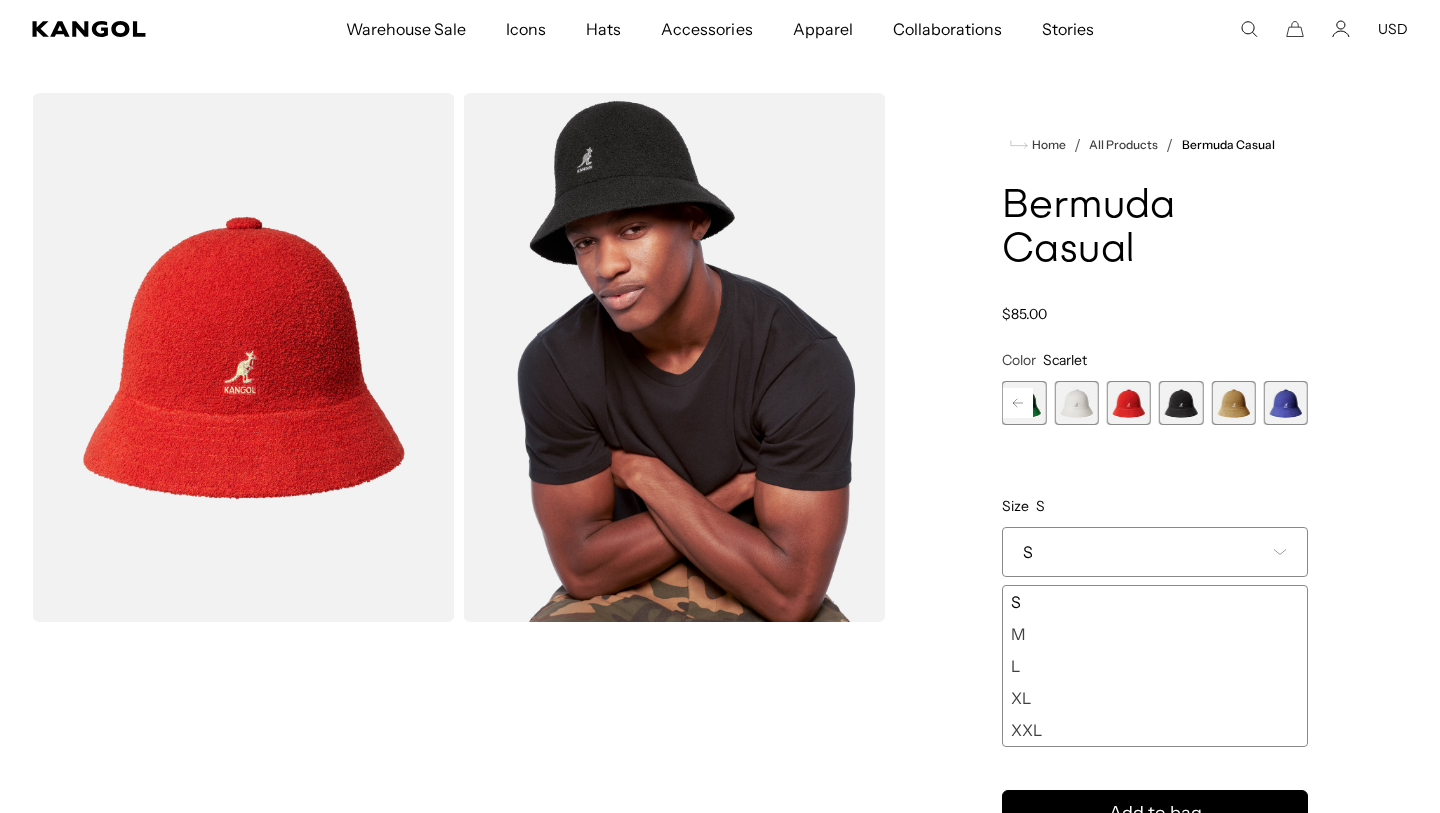 click 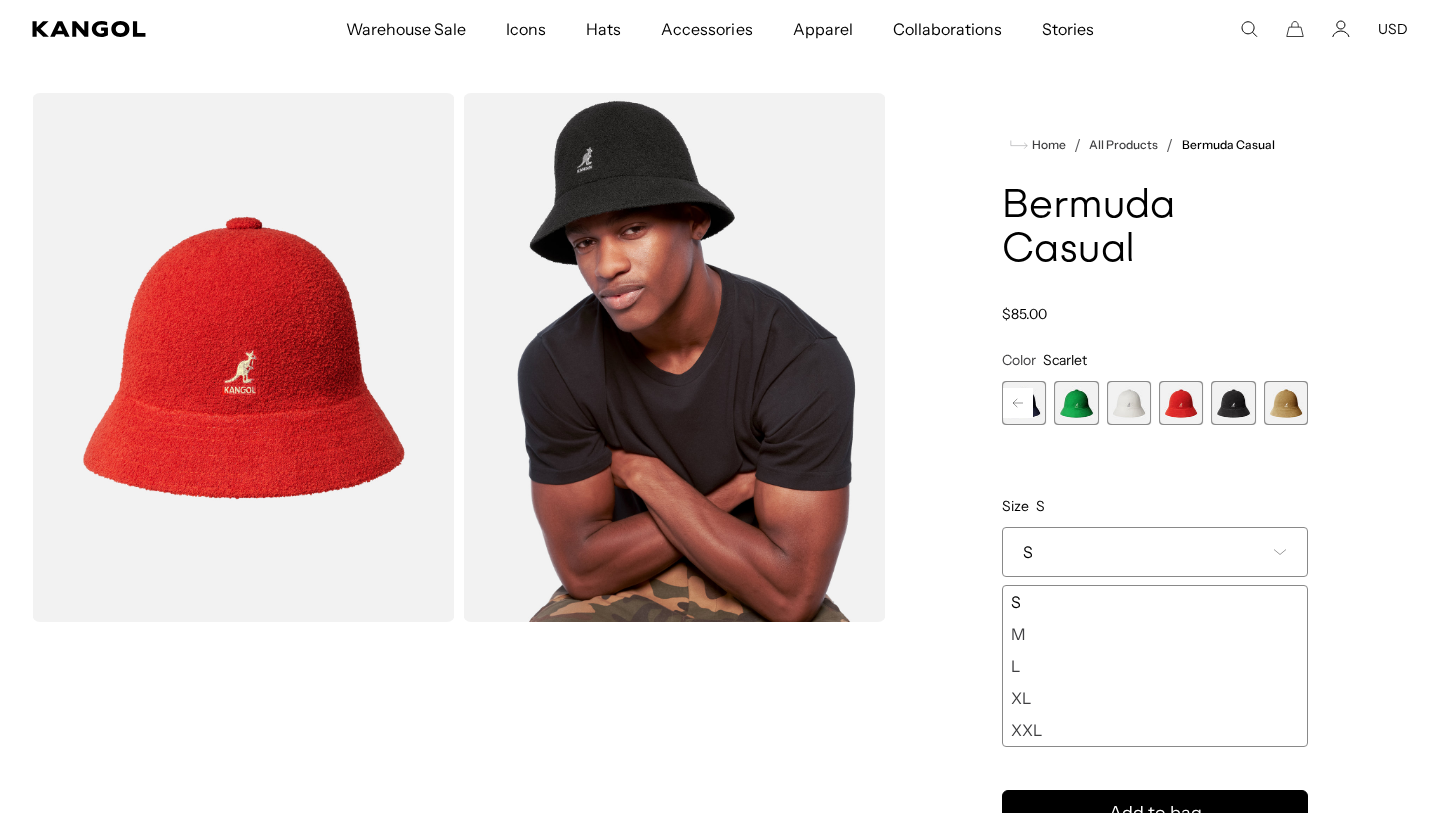 click 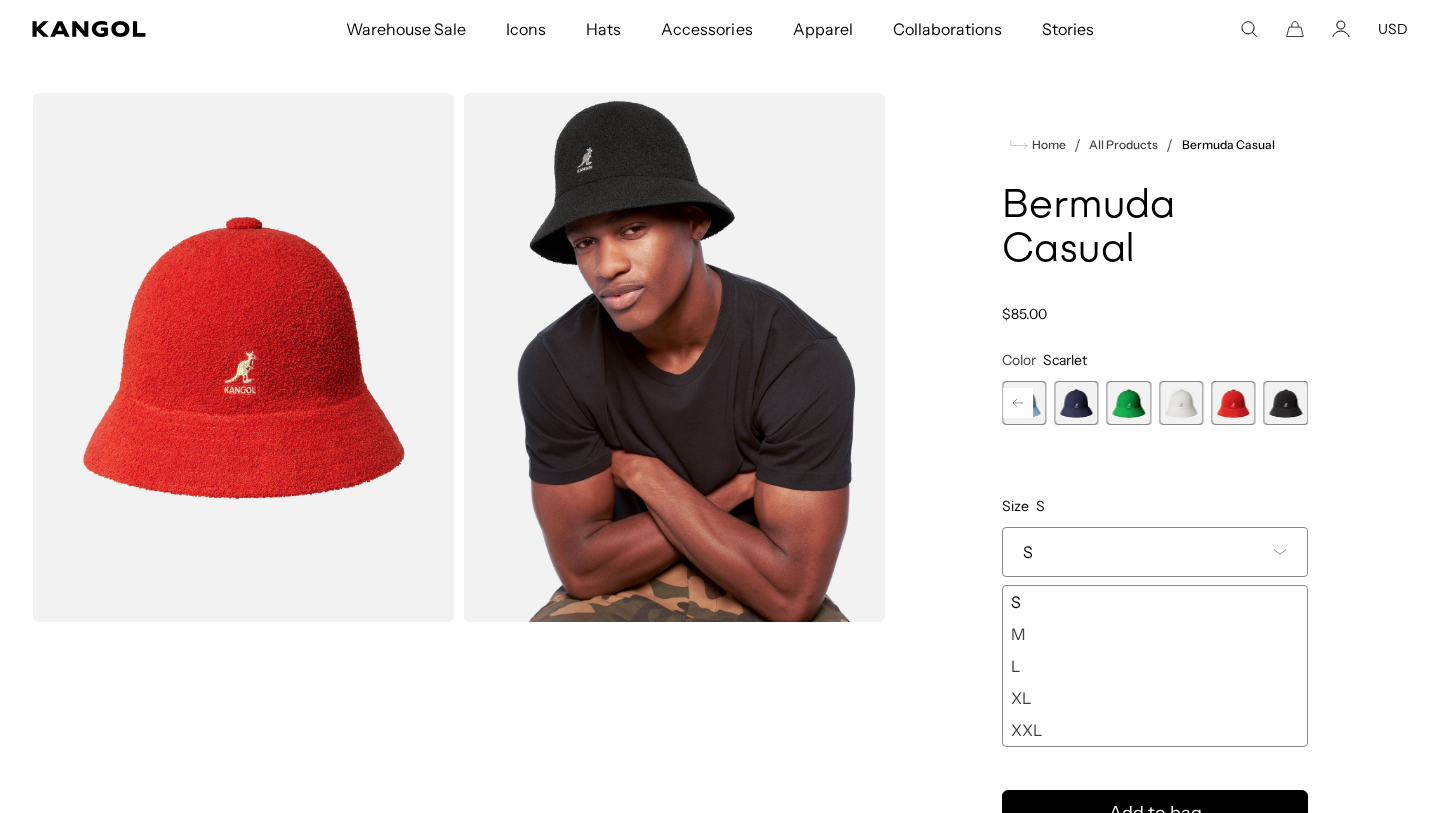 click 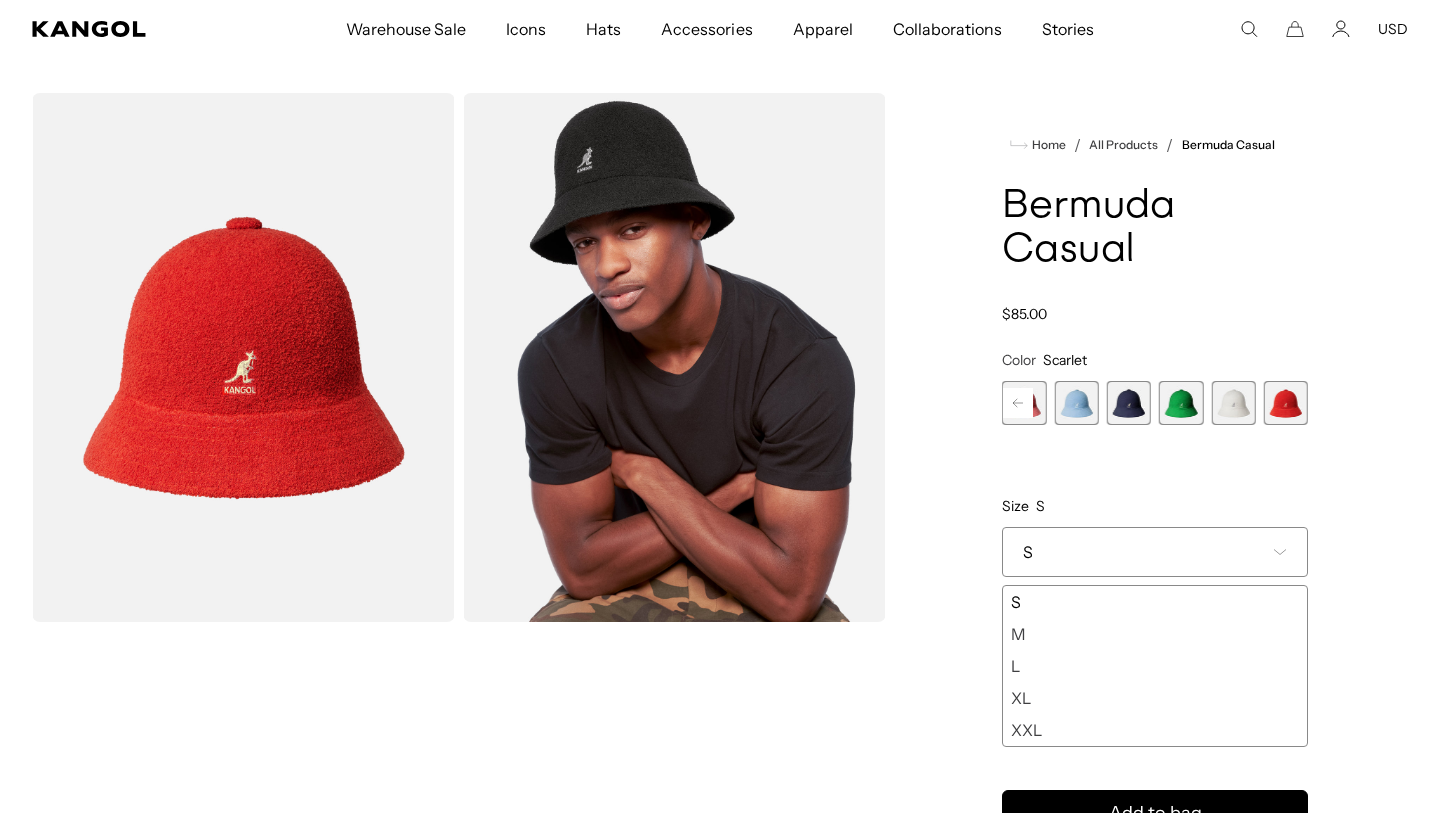click 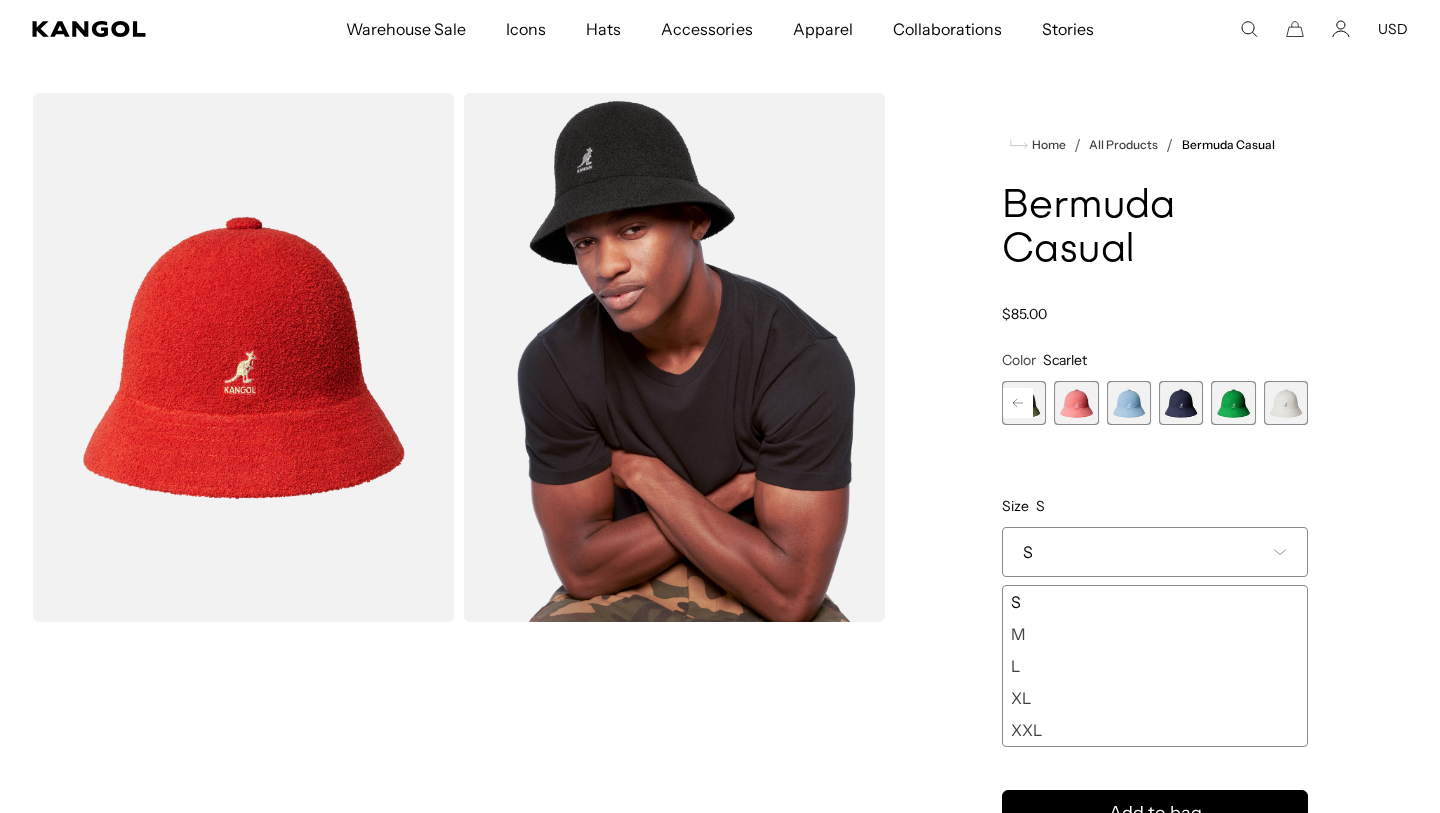 click 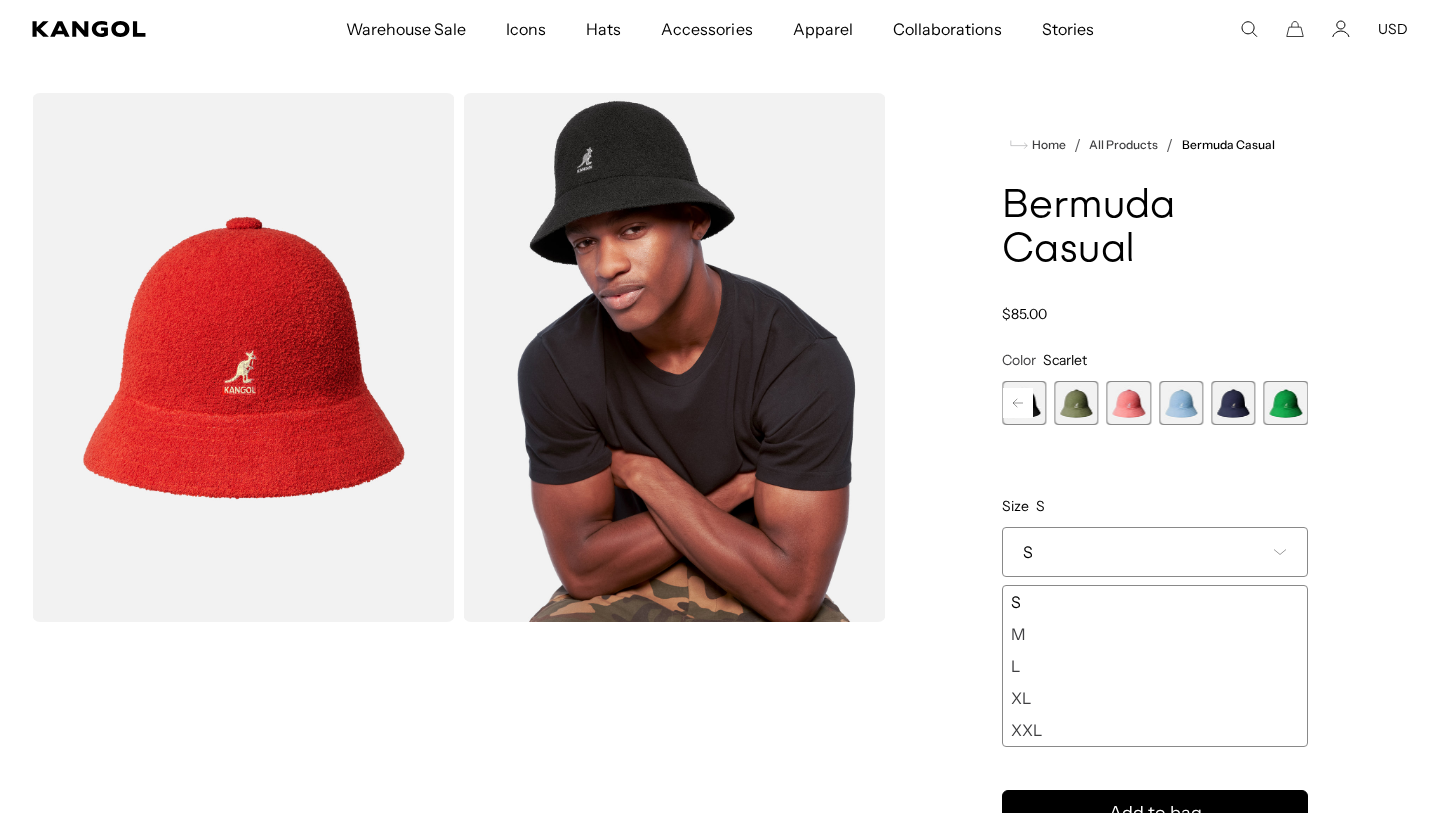 click 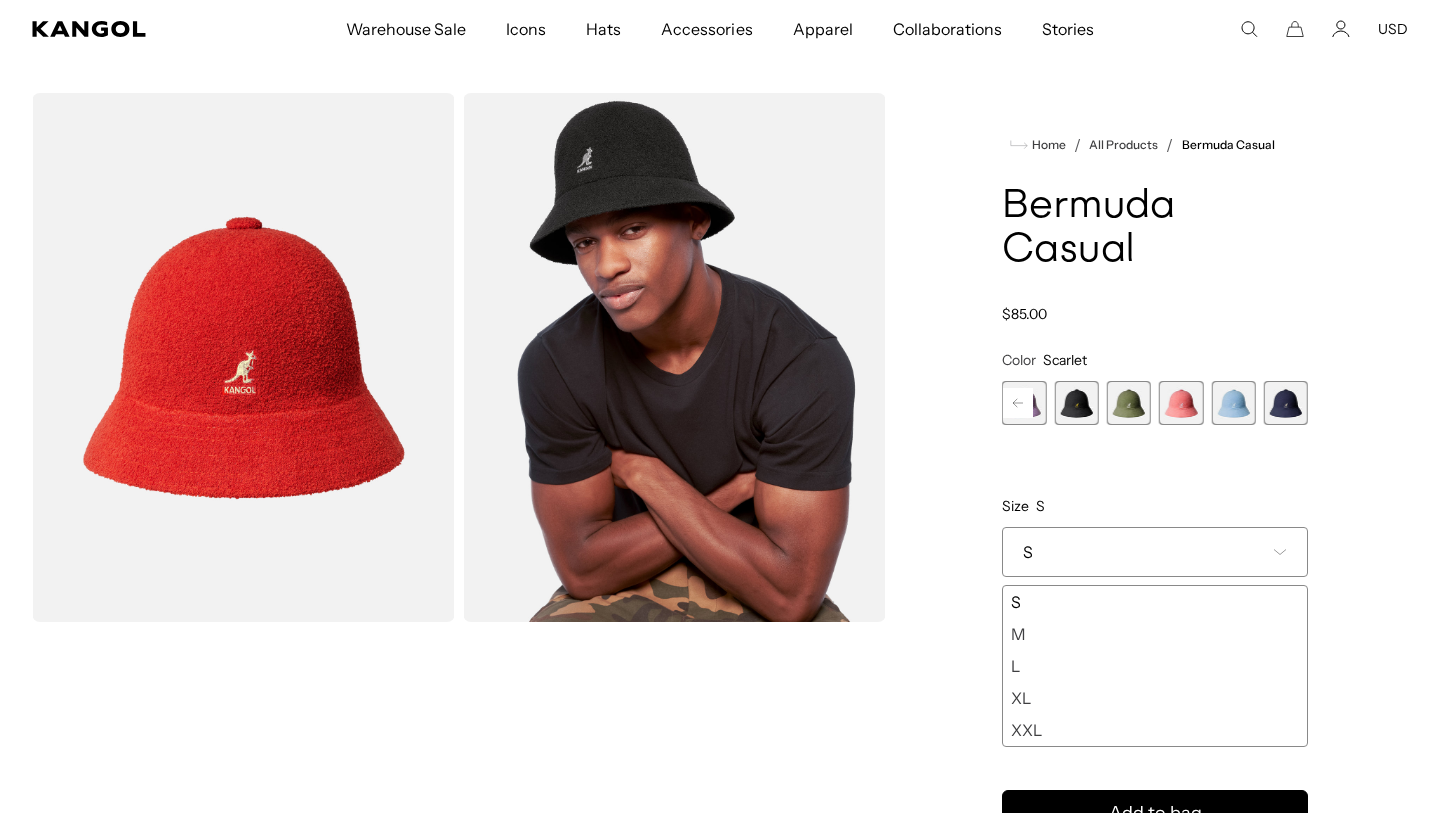 click 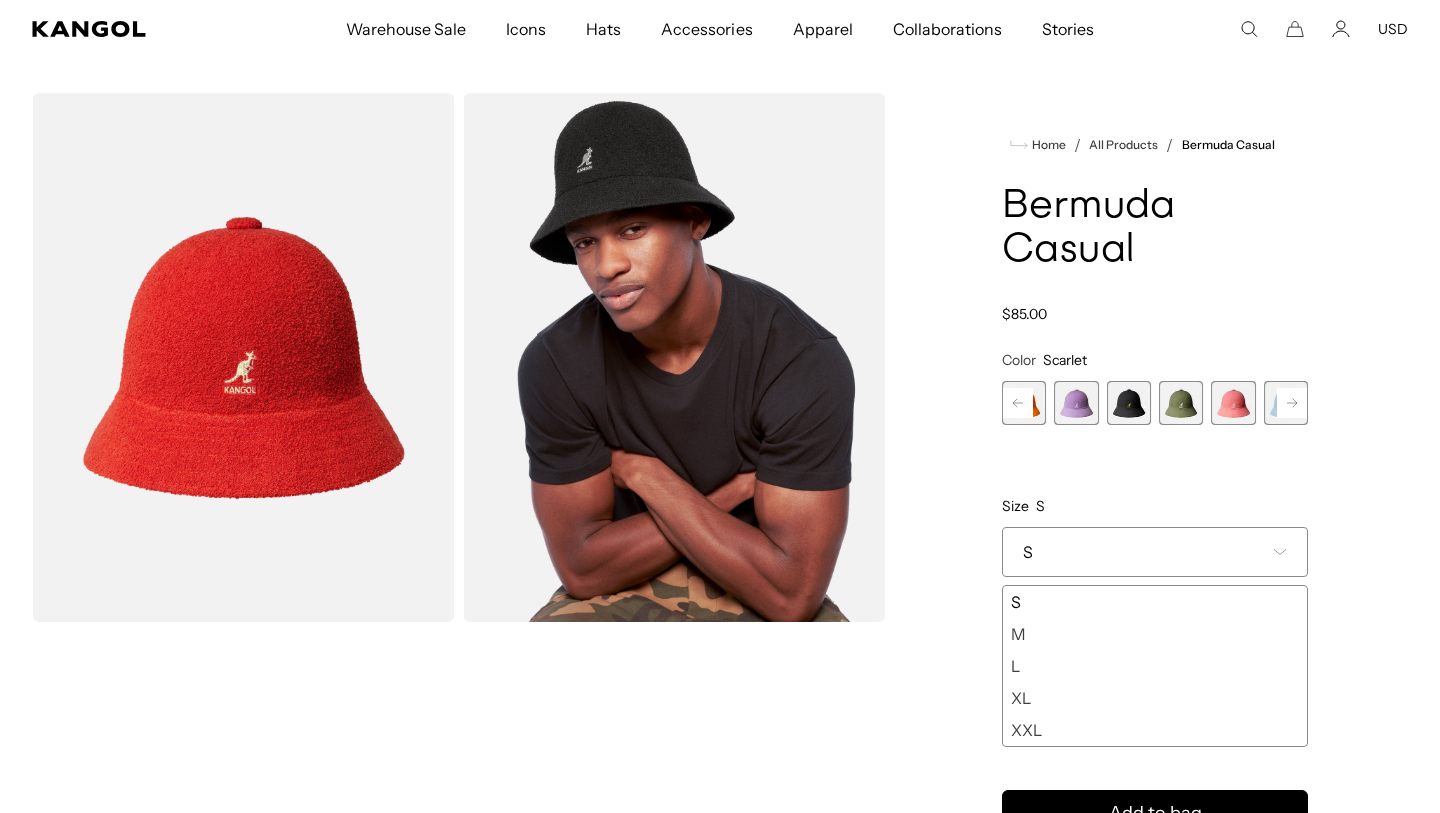 click at bounding box center (1076, 403) 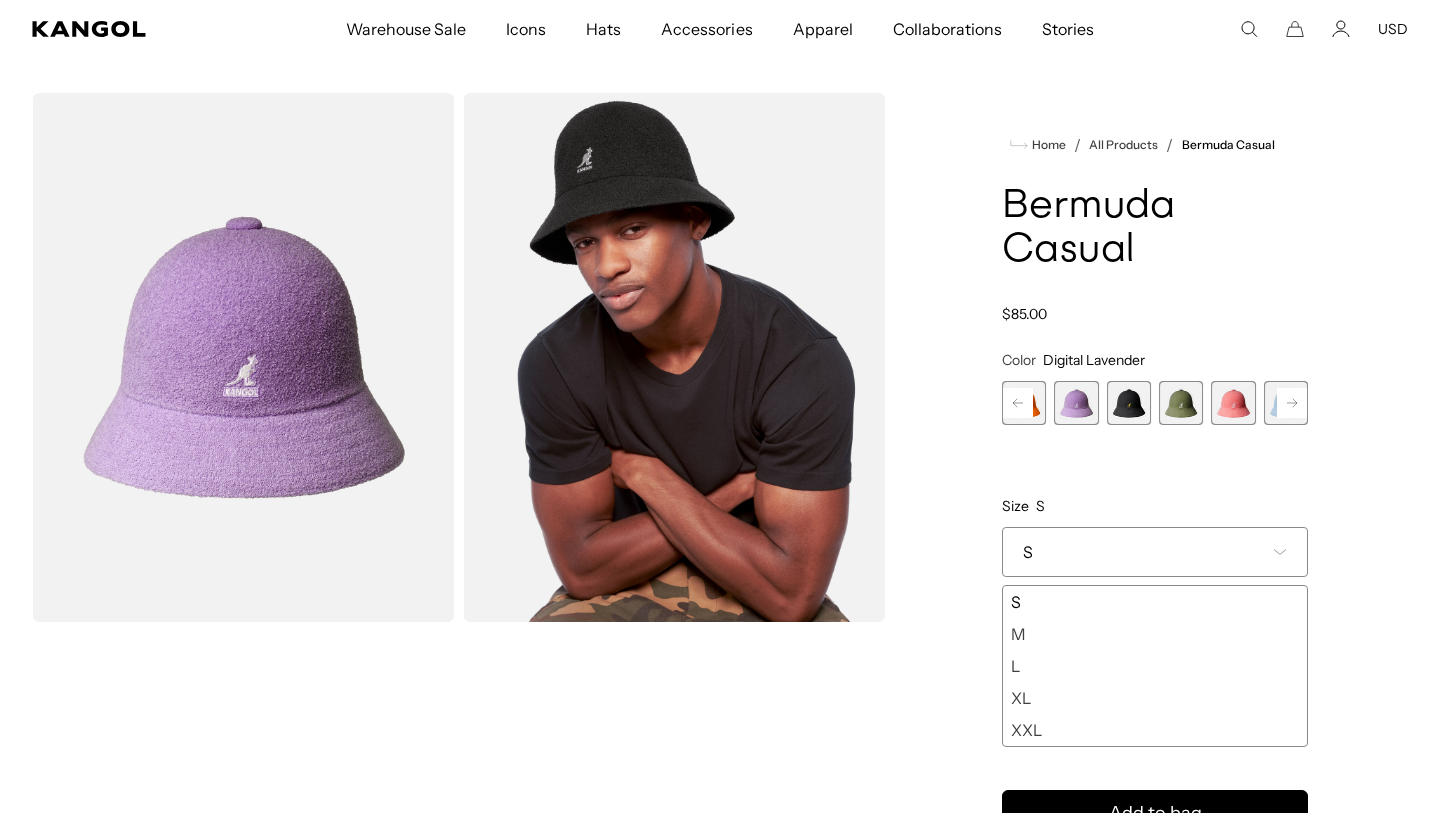 click at bounding box center [1233, 403] 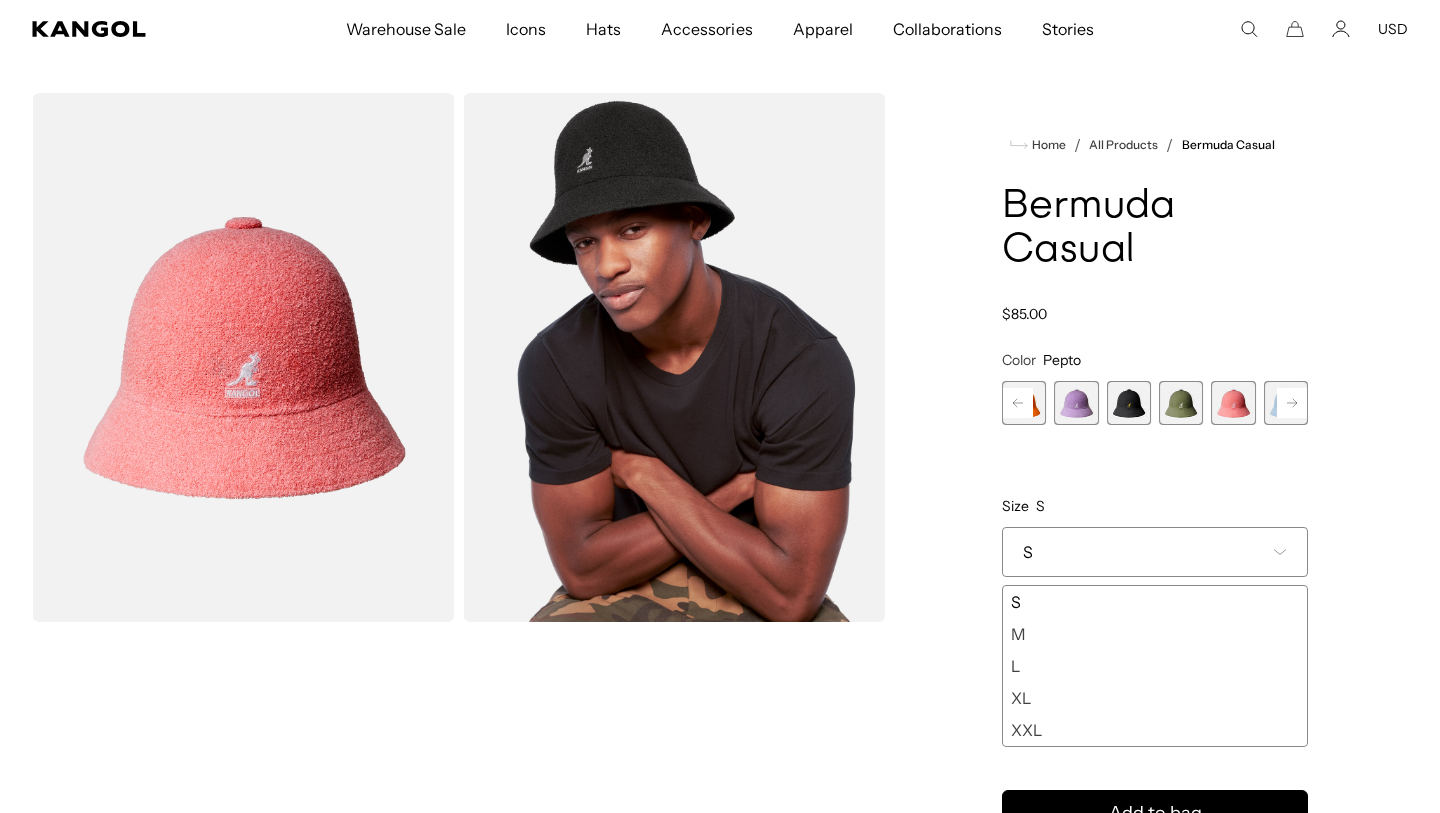 click at bounding box center [1076, 403] 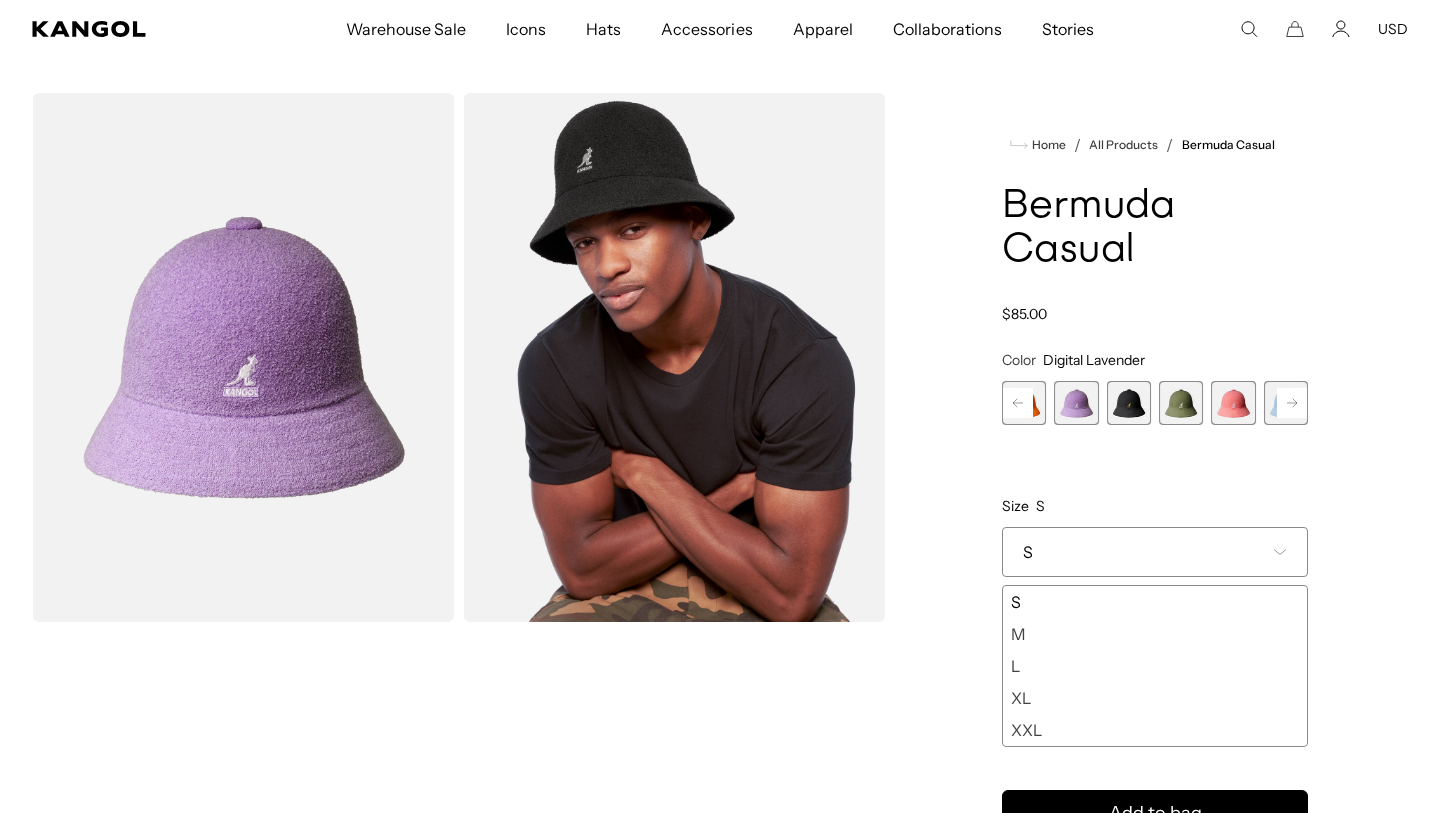 scroll, scrollTop: 0, scrollLeft: 412, axis: horizontal 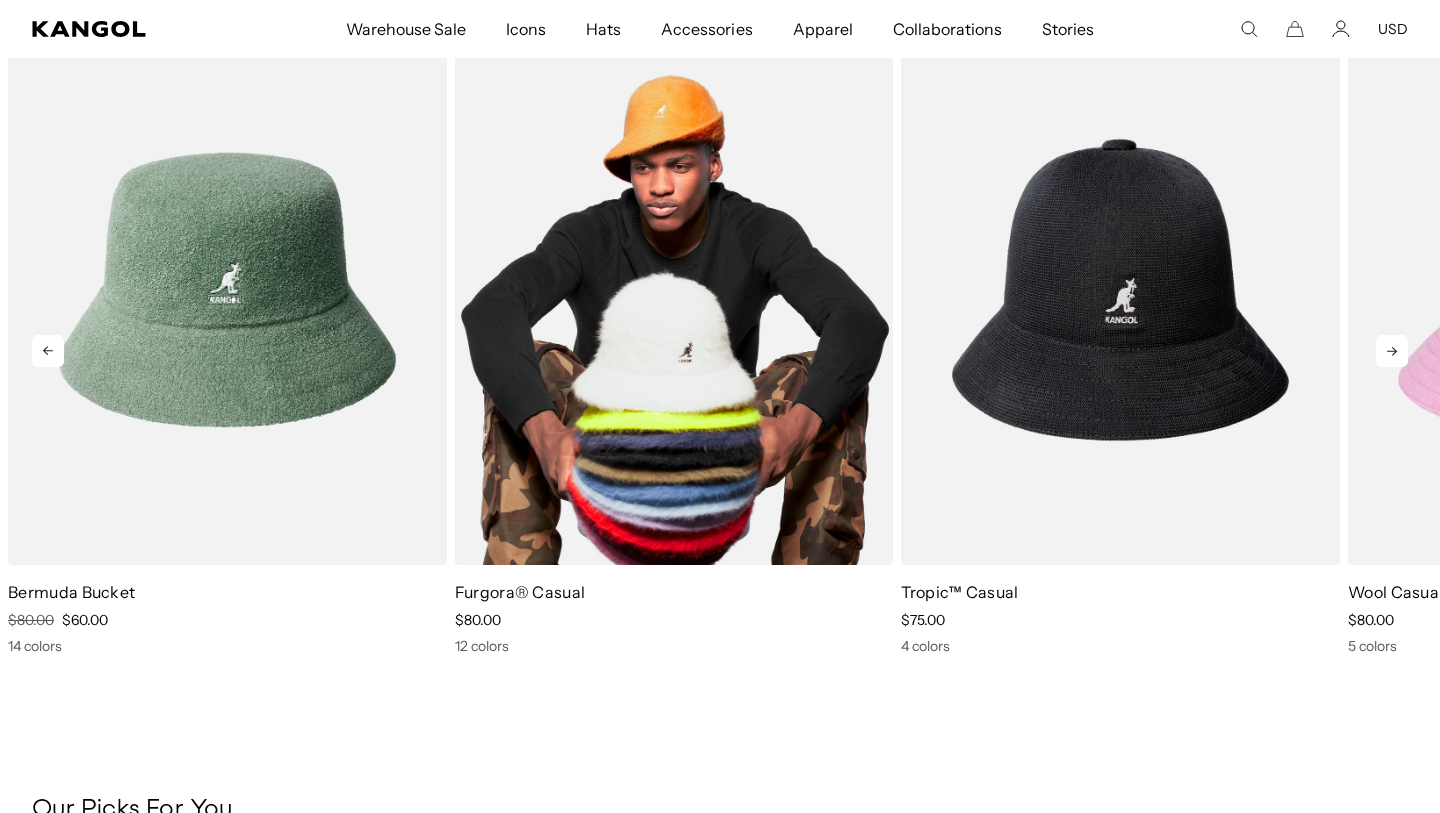 click at bounding box center [674, 290] 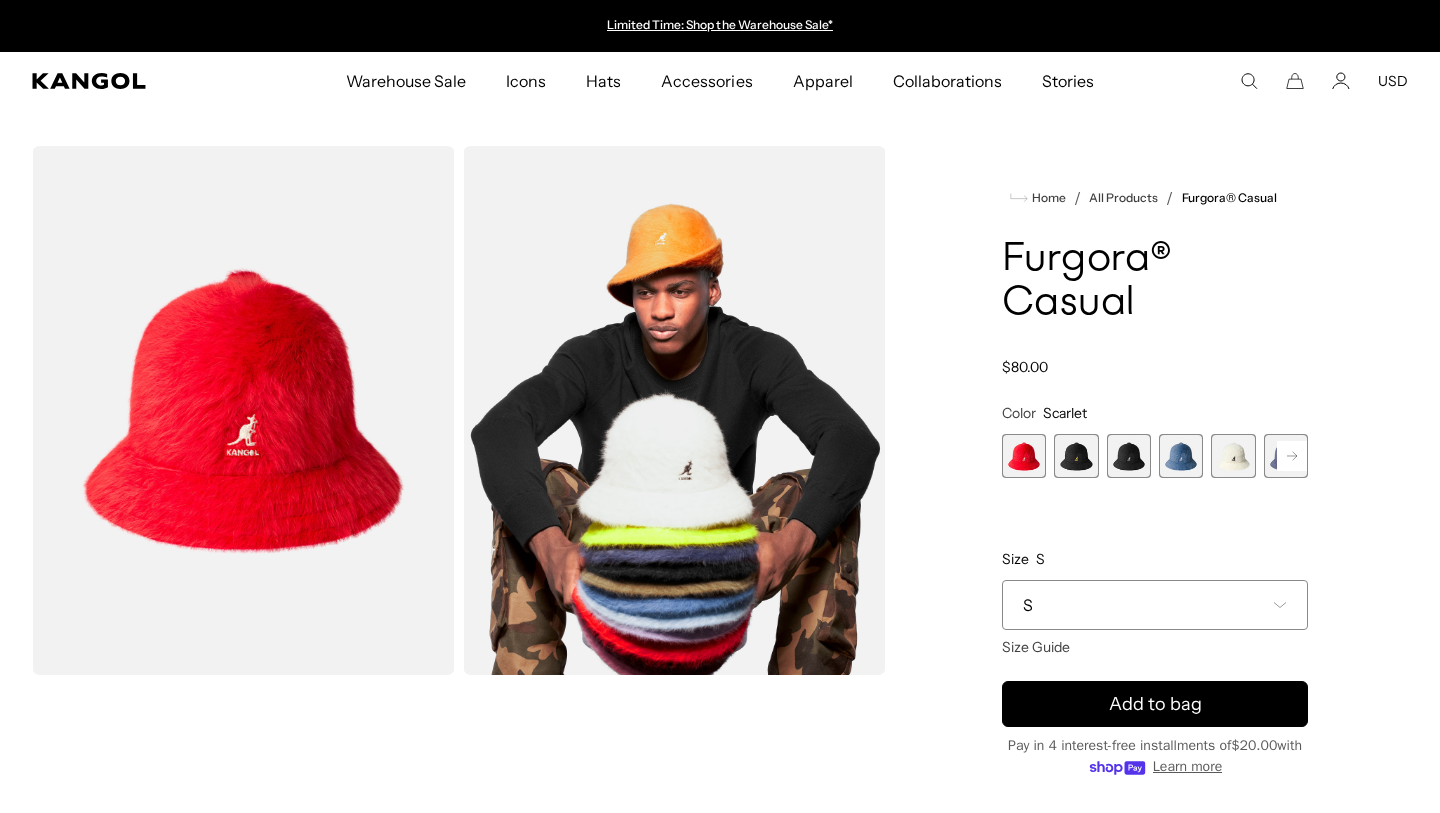 scroll, scrollTop: 49, scrollLeft: 0, axis: vertical 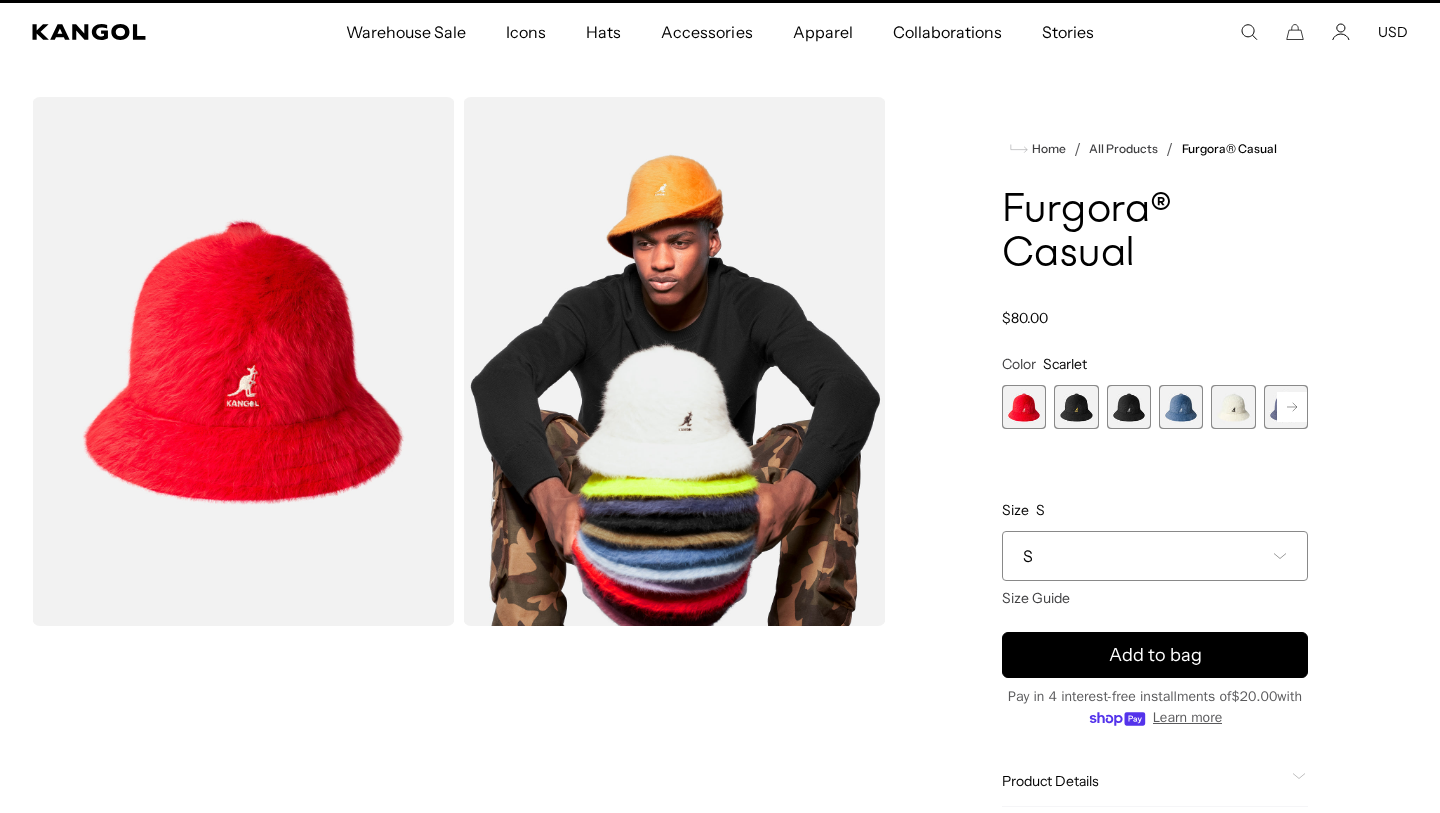 click on "S" at bounding box center [1155, 556] 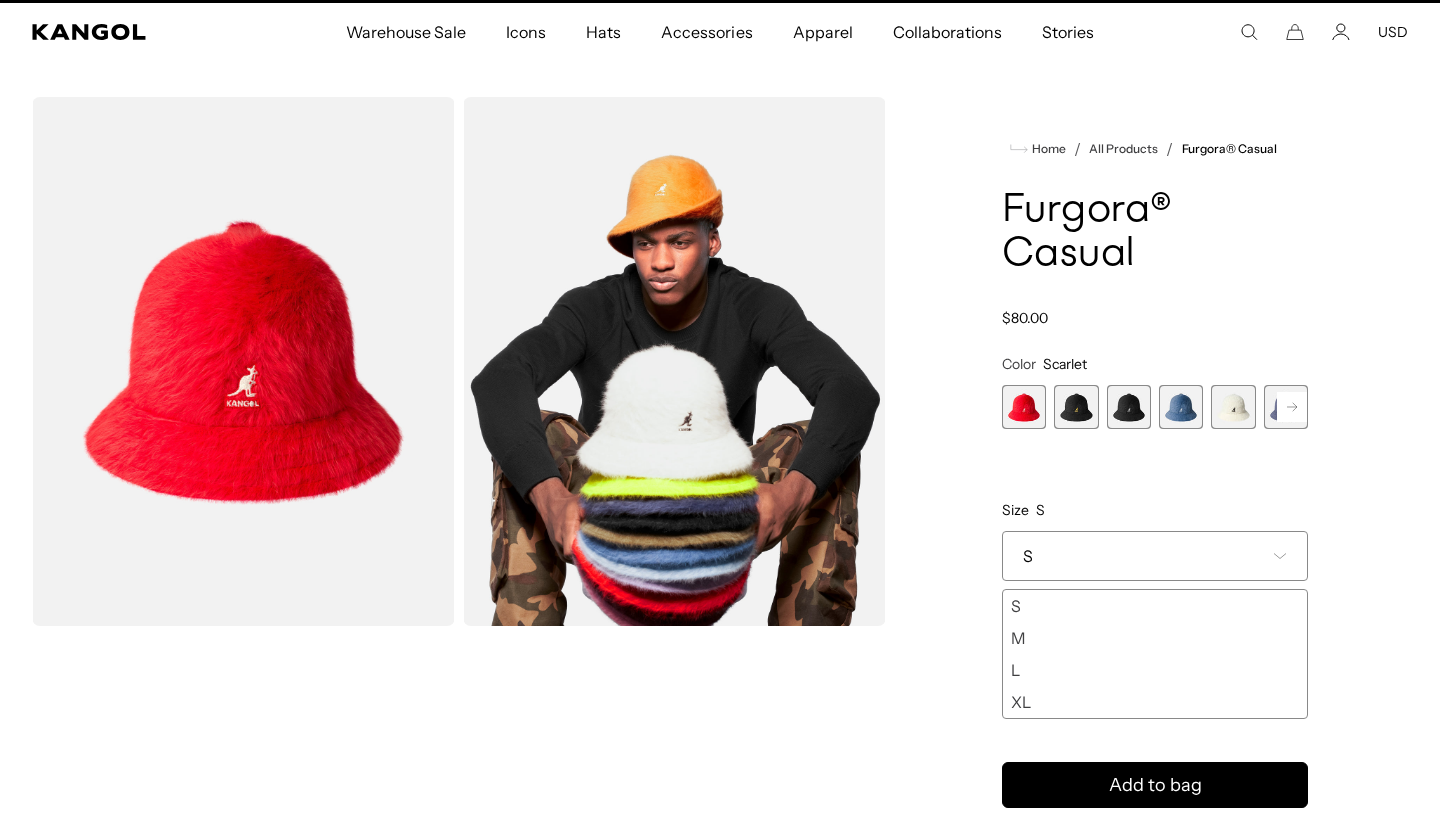 scroll, scrollTop: 0, scrollLeft: 0, axis: both 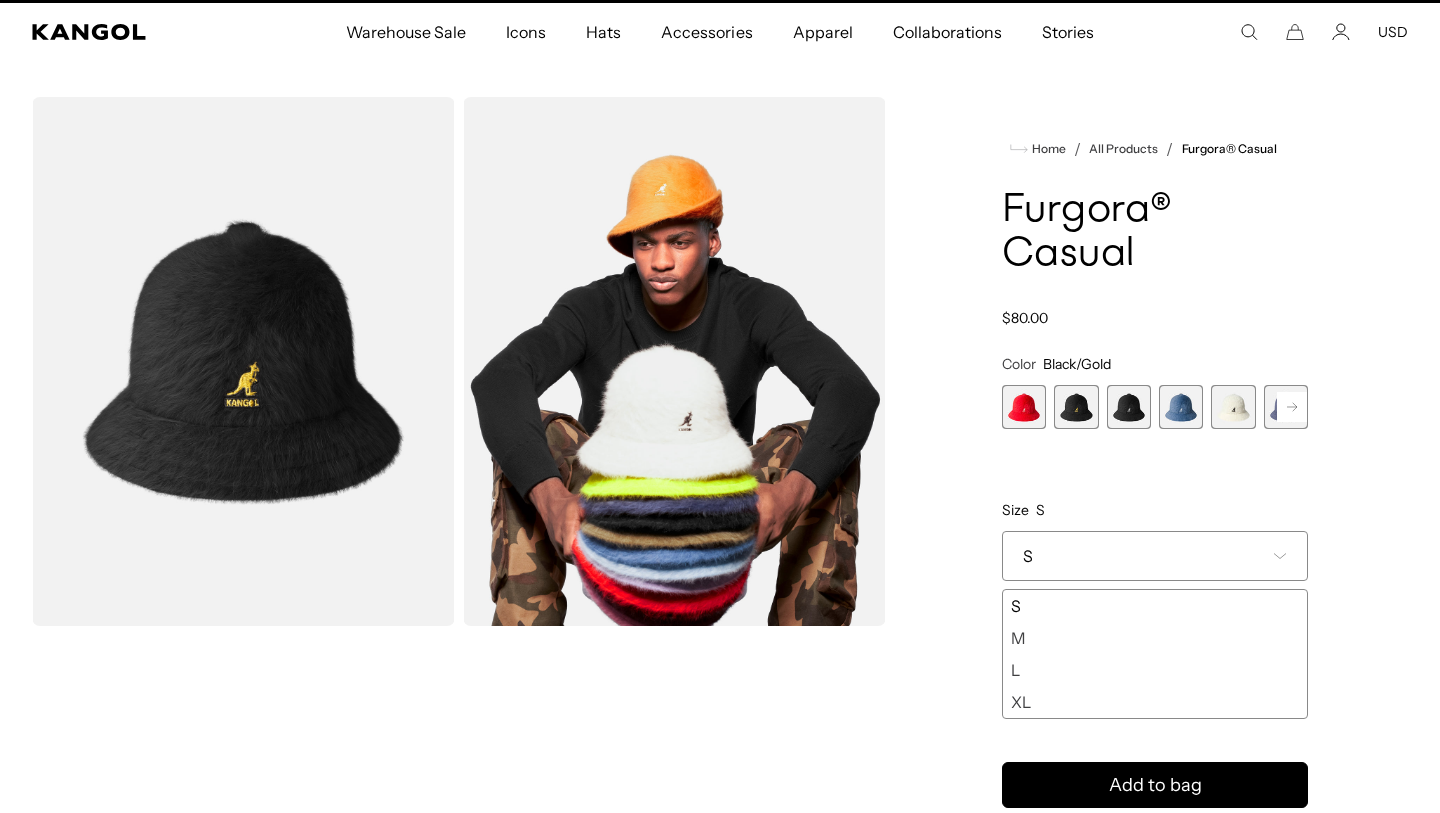 click at bounding box center [1129, 407] 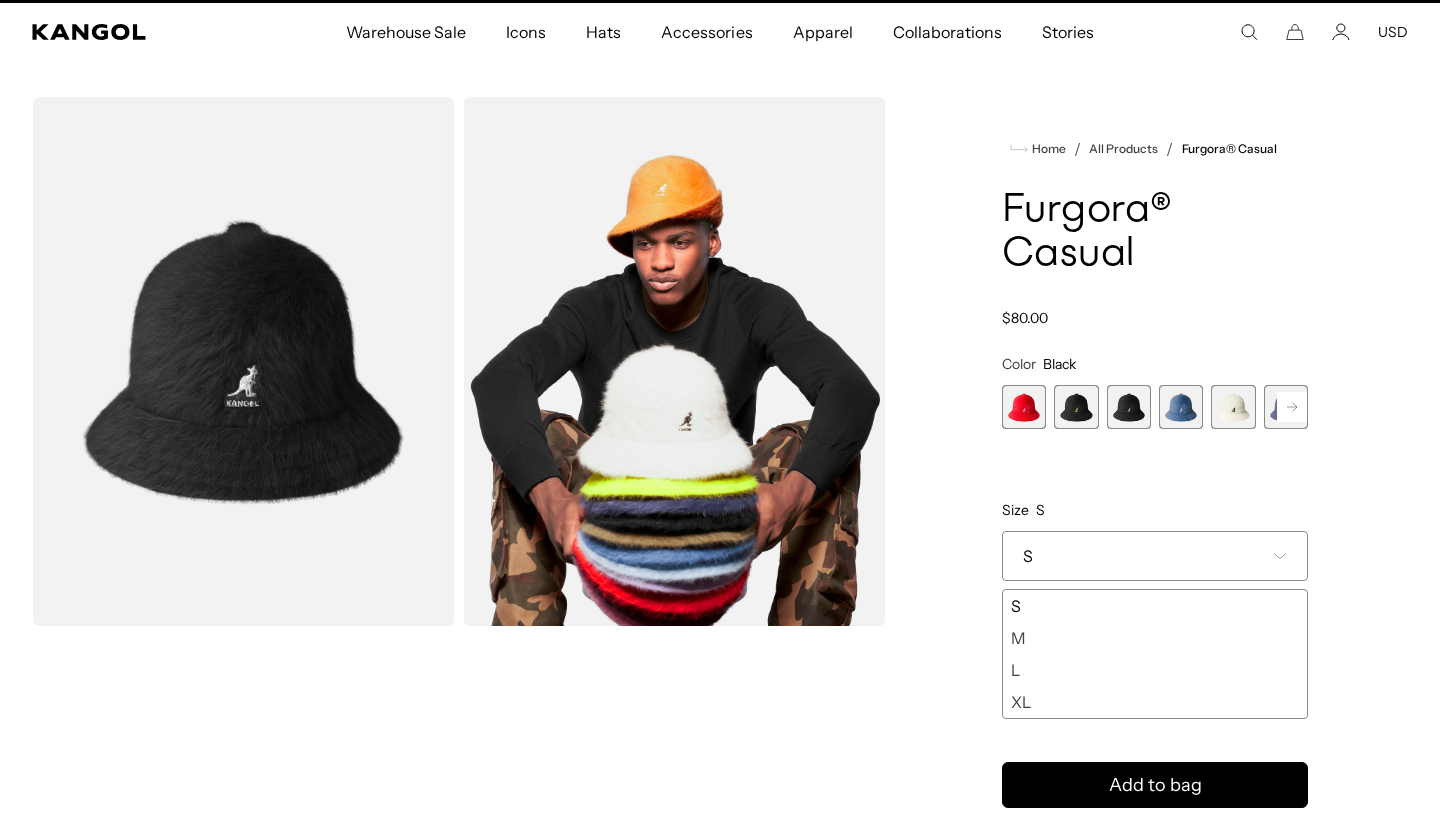 click at bounding box center [1181, 407] 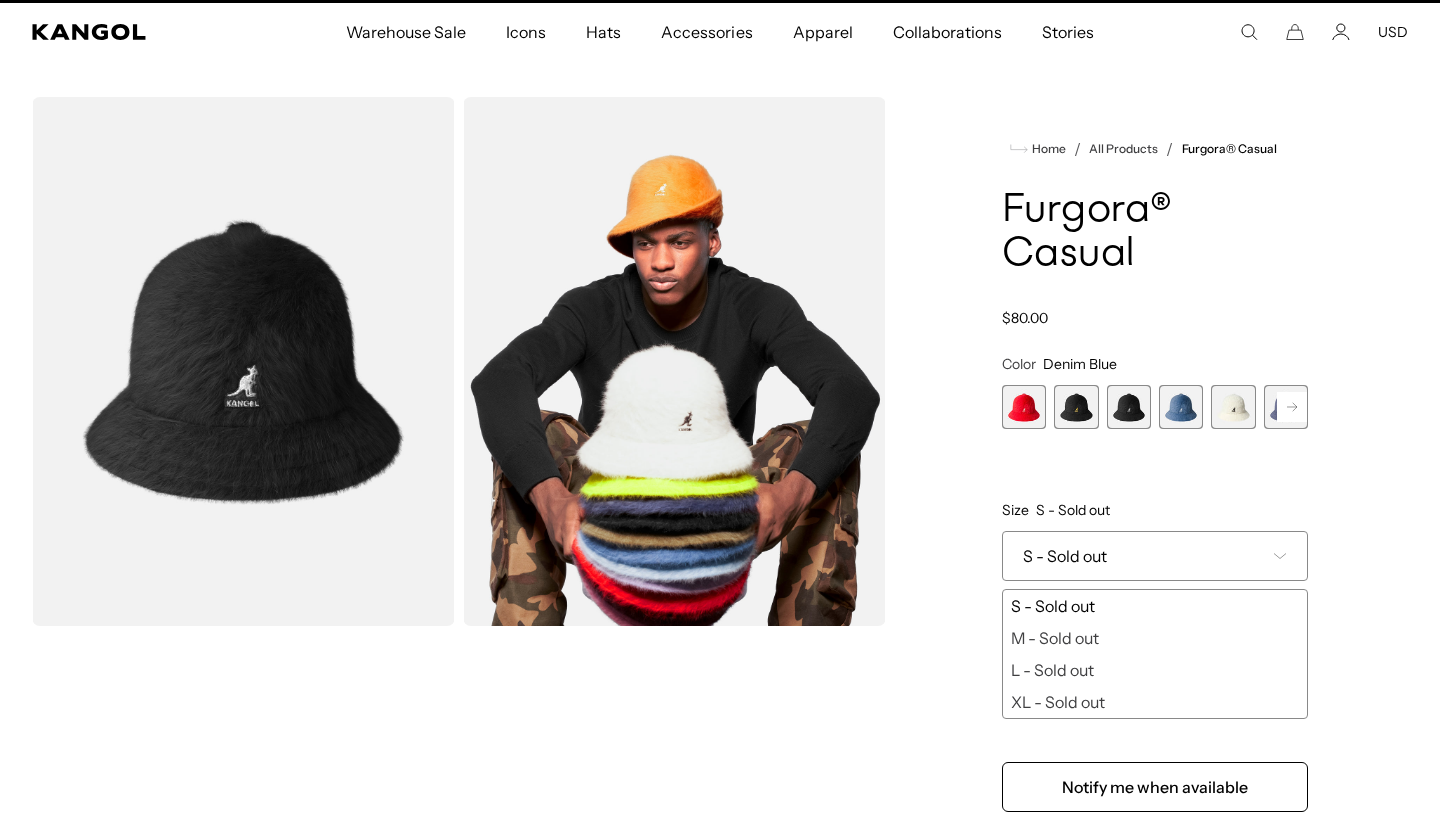 scroll, scrollTop: 0, scrollLeft: 0, axis: both 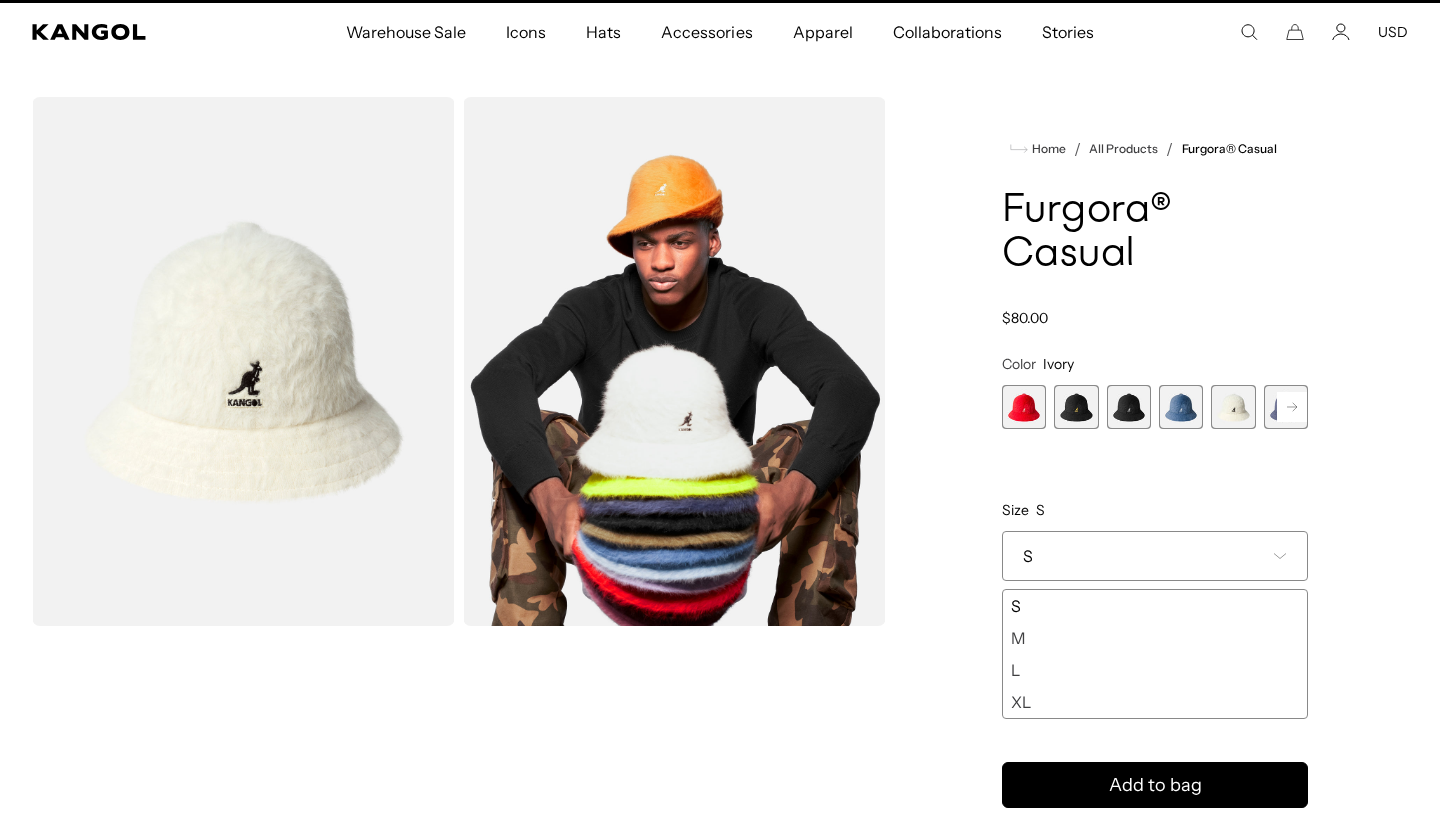 click 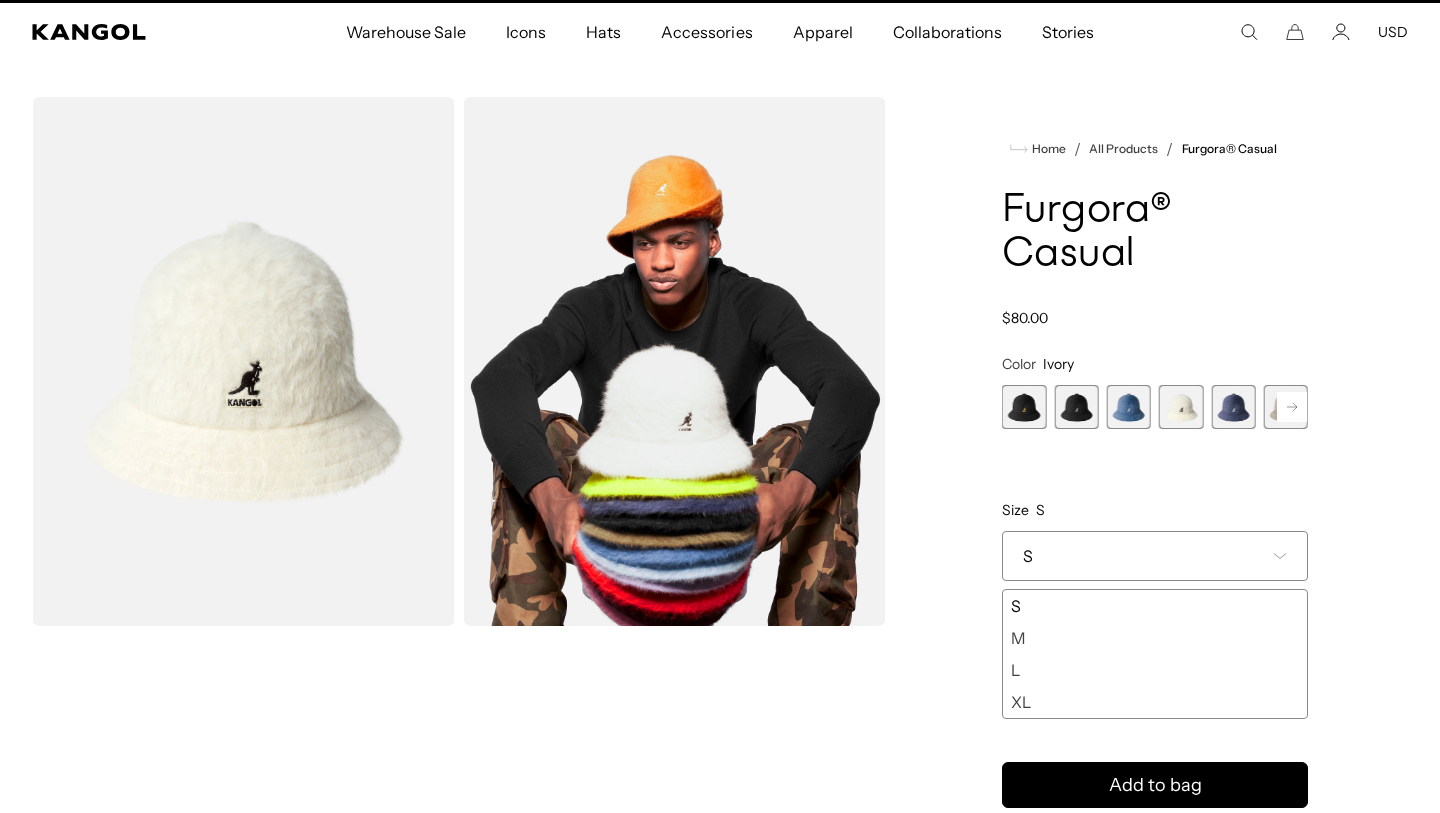 click 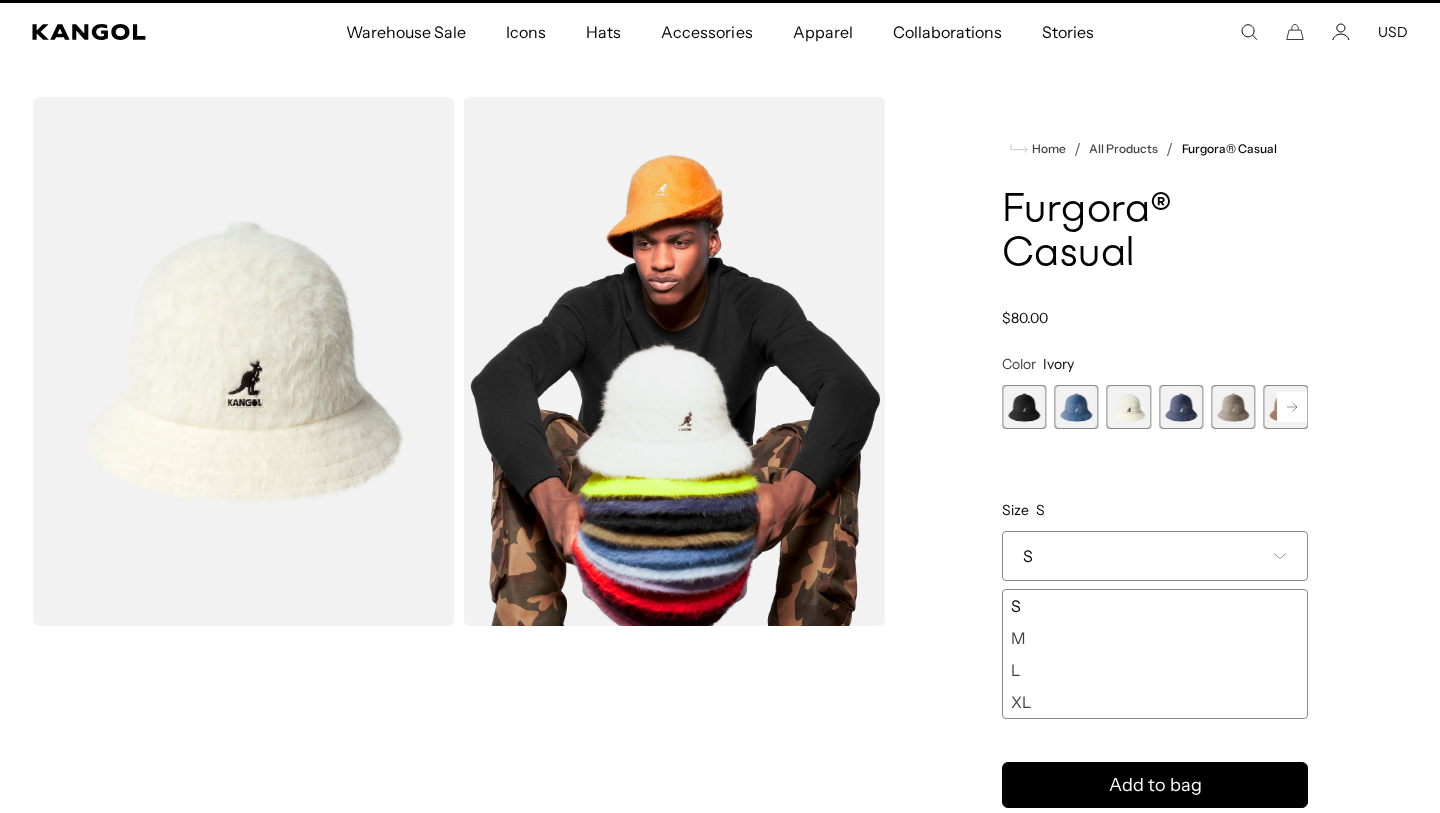 click 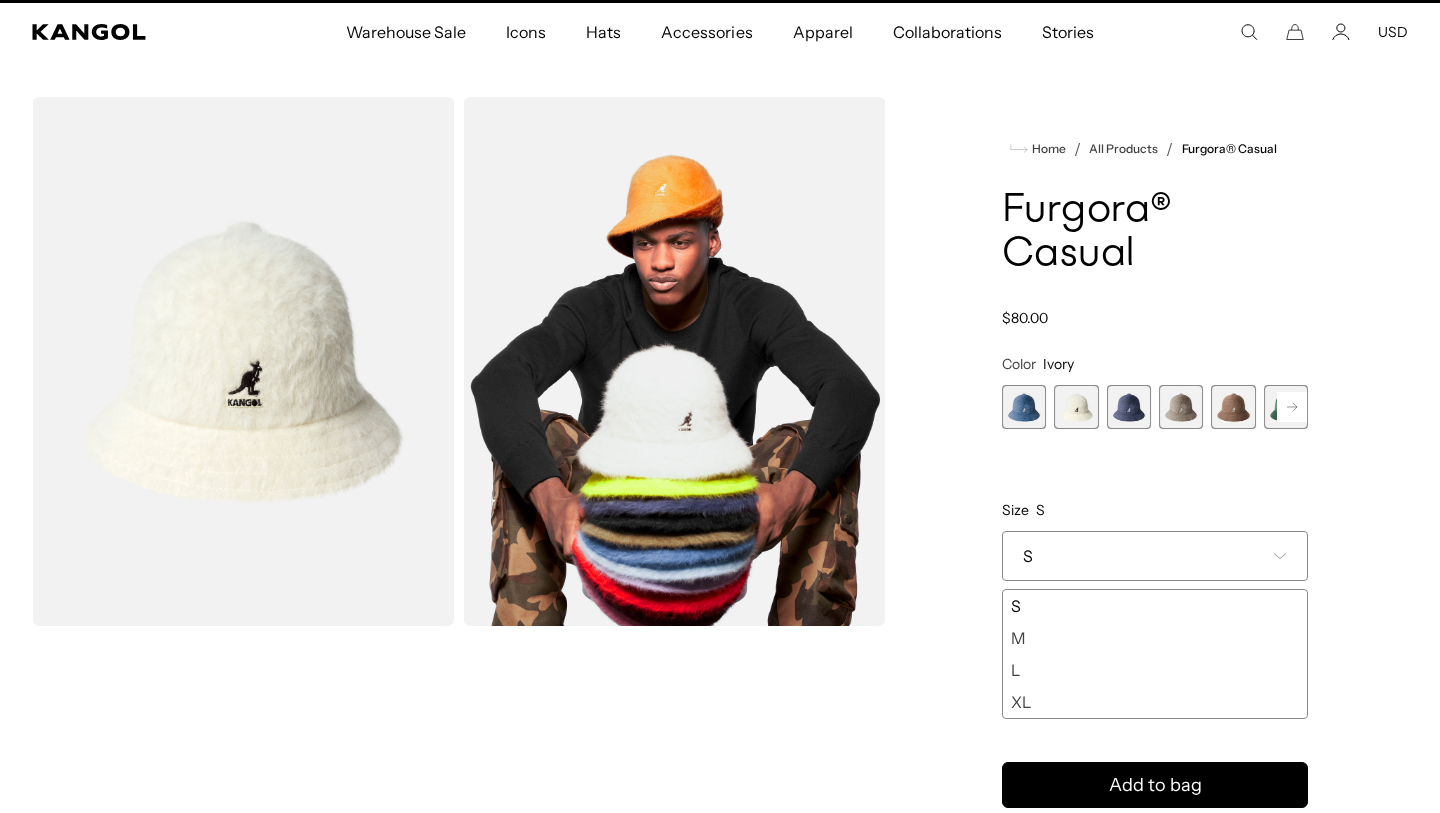click 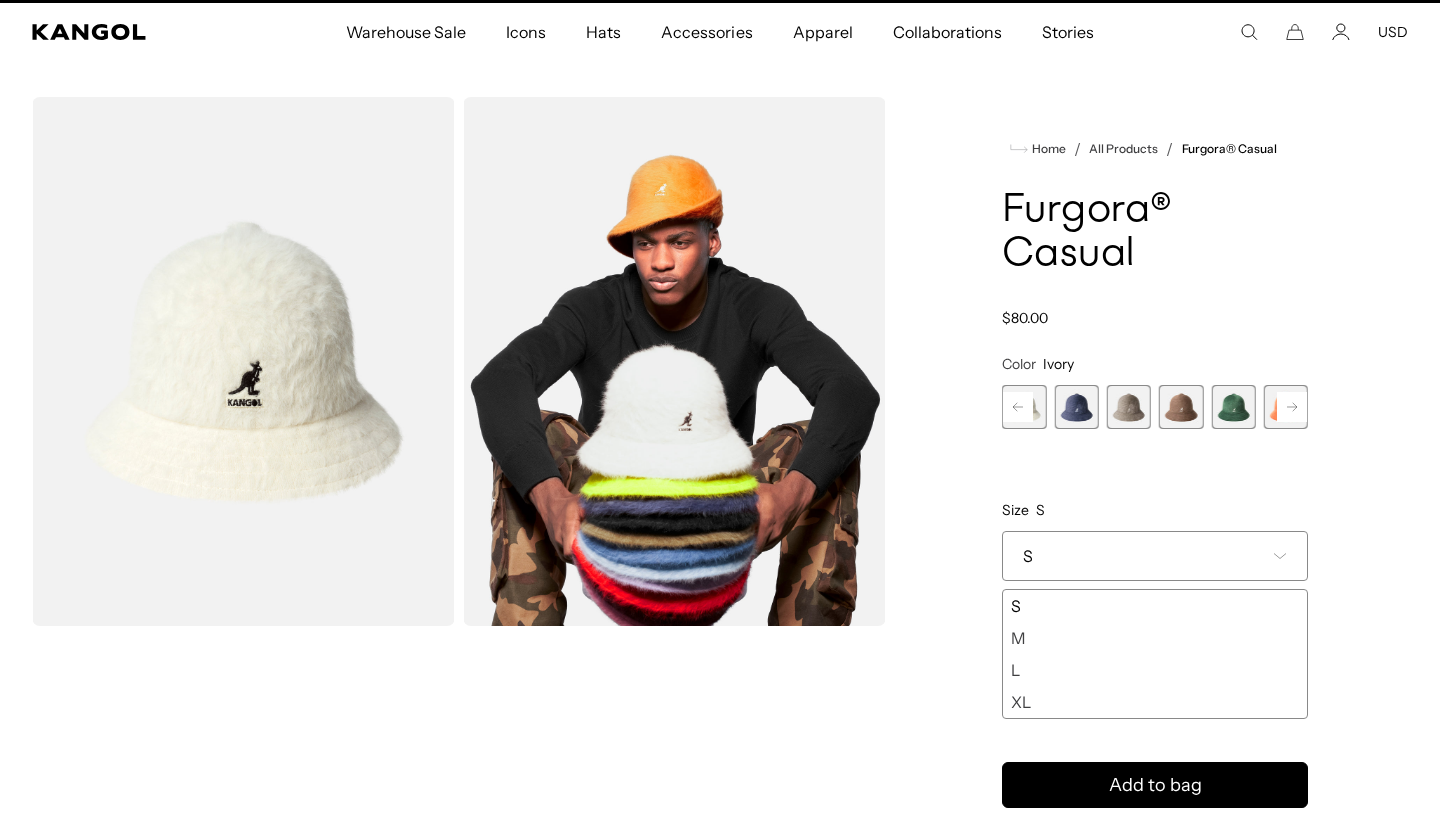 scroll, scrollTop: 0, scrollLeft: 412, axis: horizontal 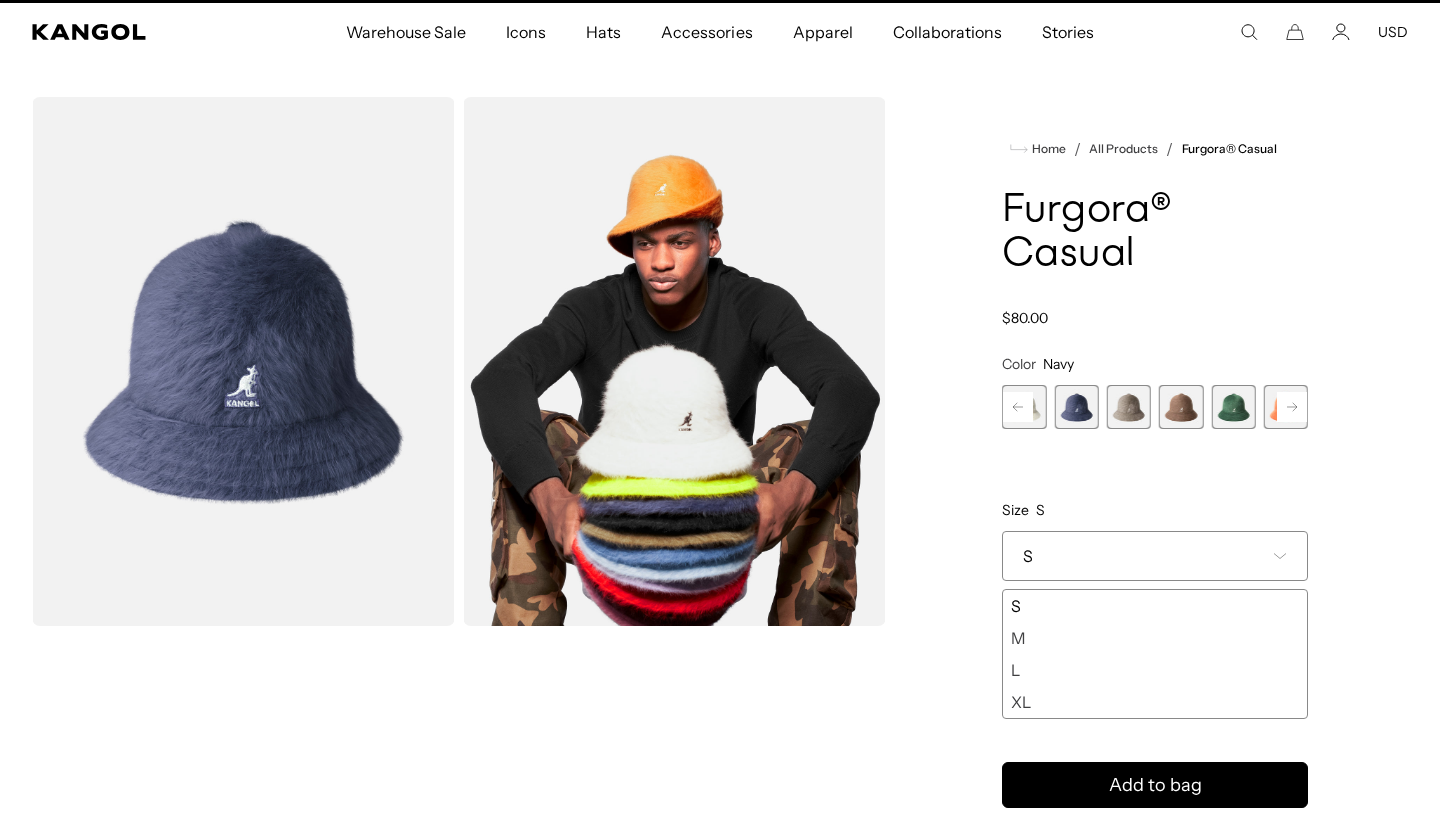 click at bounding box center [1129, 407] 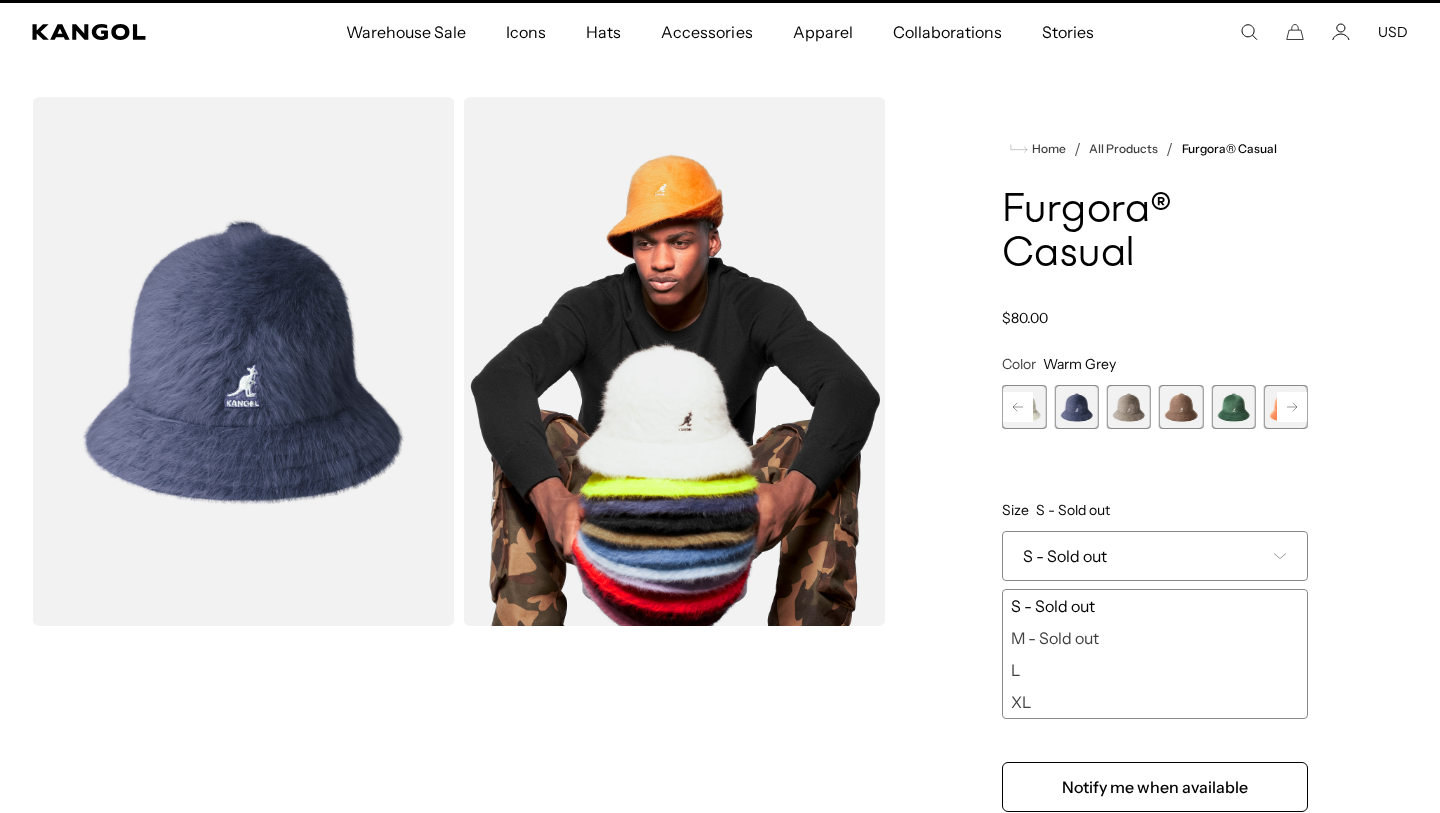 click at bounding box center [1181, 407] 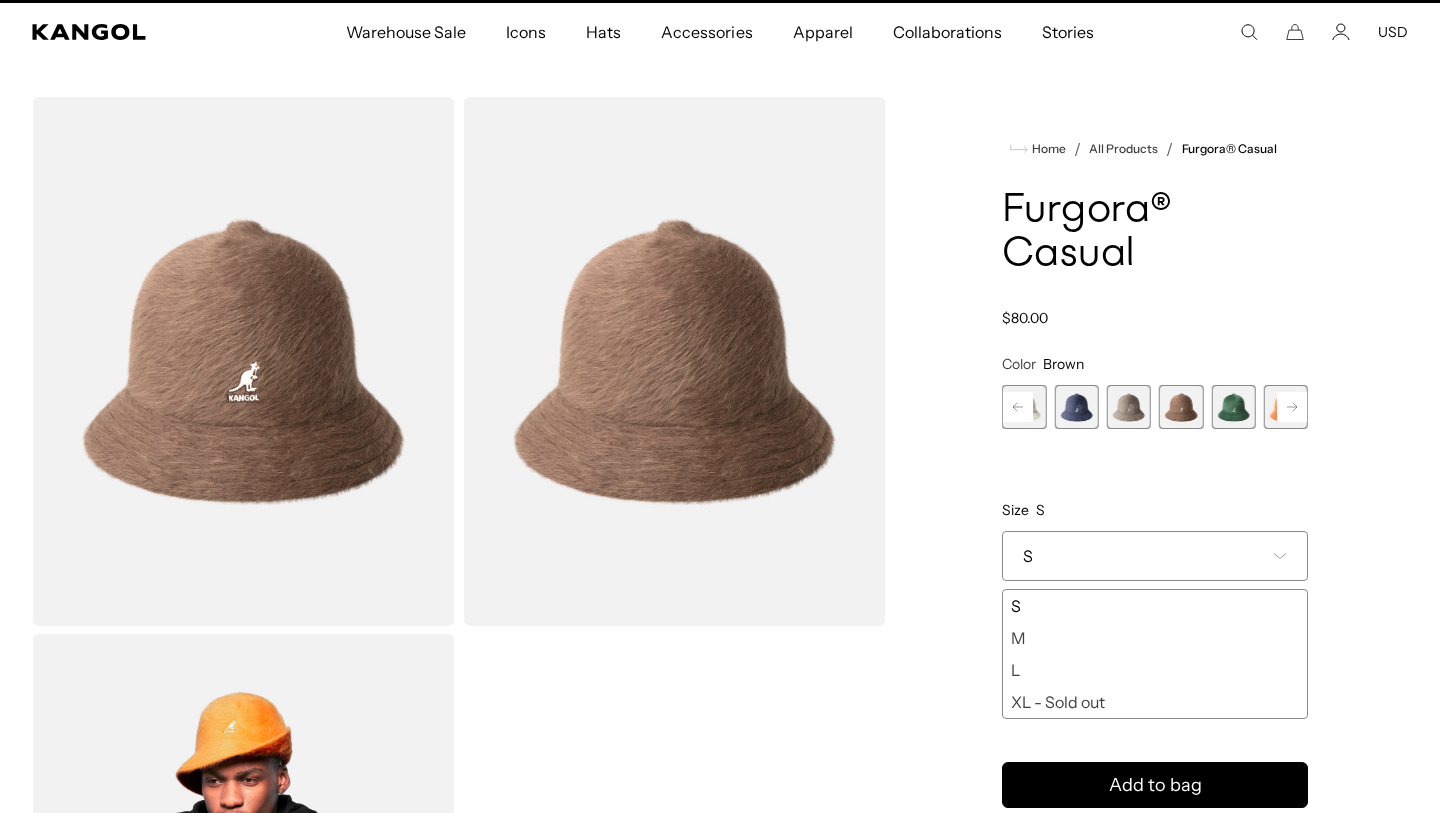 click at bounding box center (1233, 407) 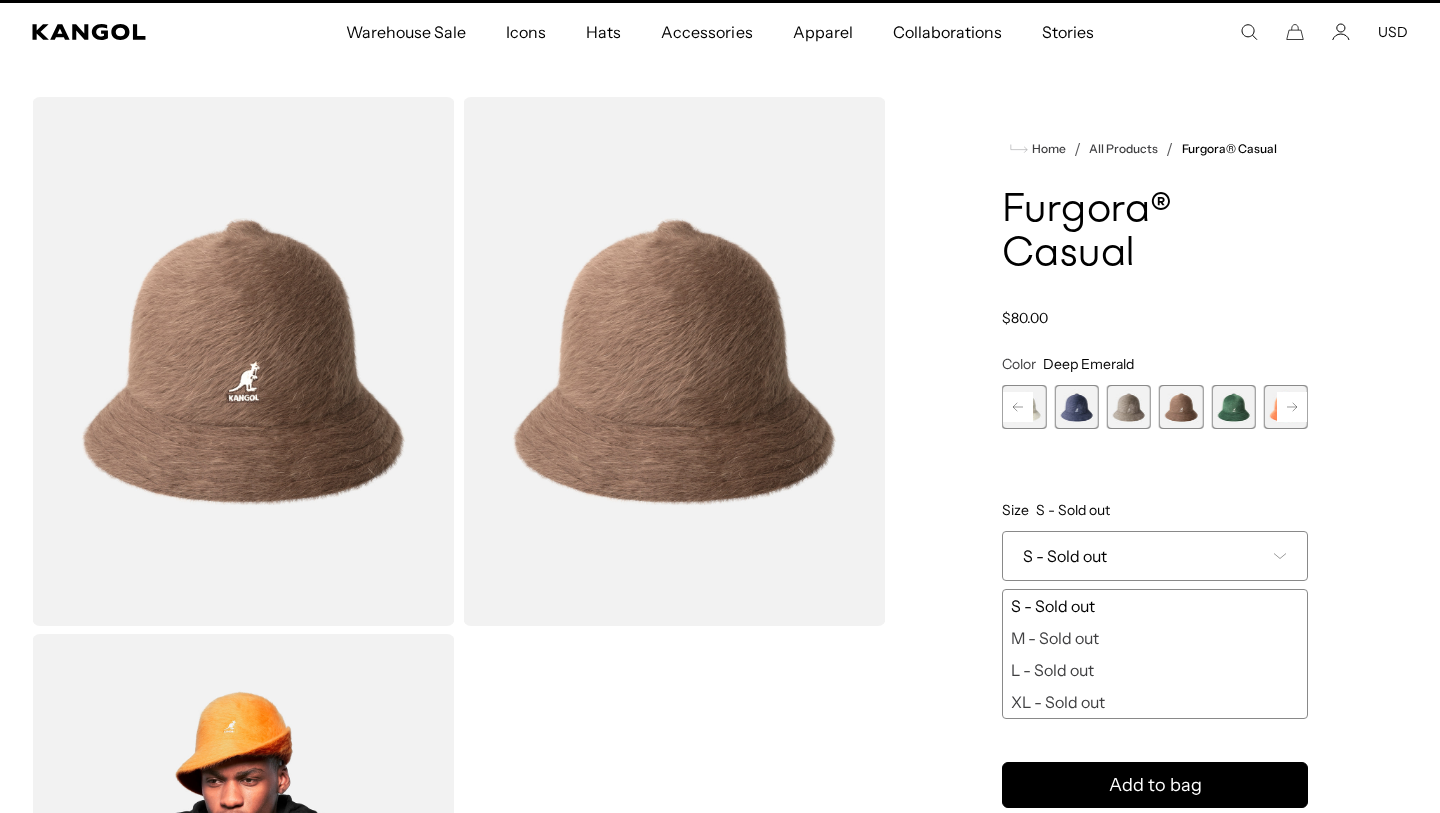 scroll, scrollTop: 0, scrollLeft: 0, axis: both 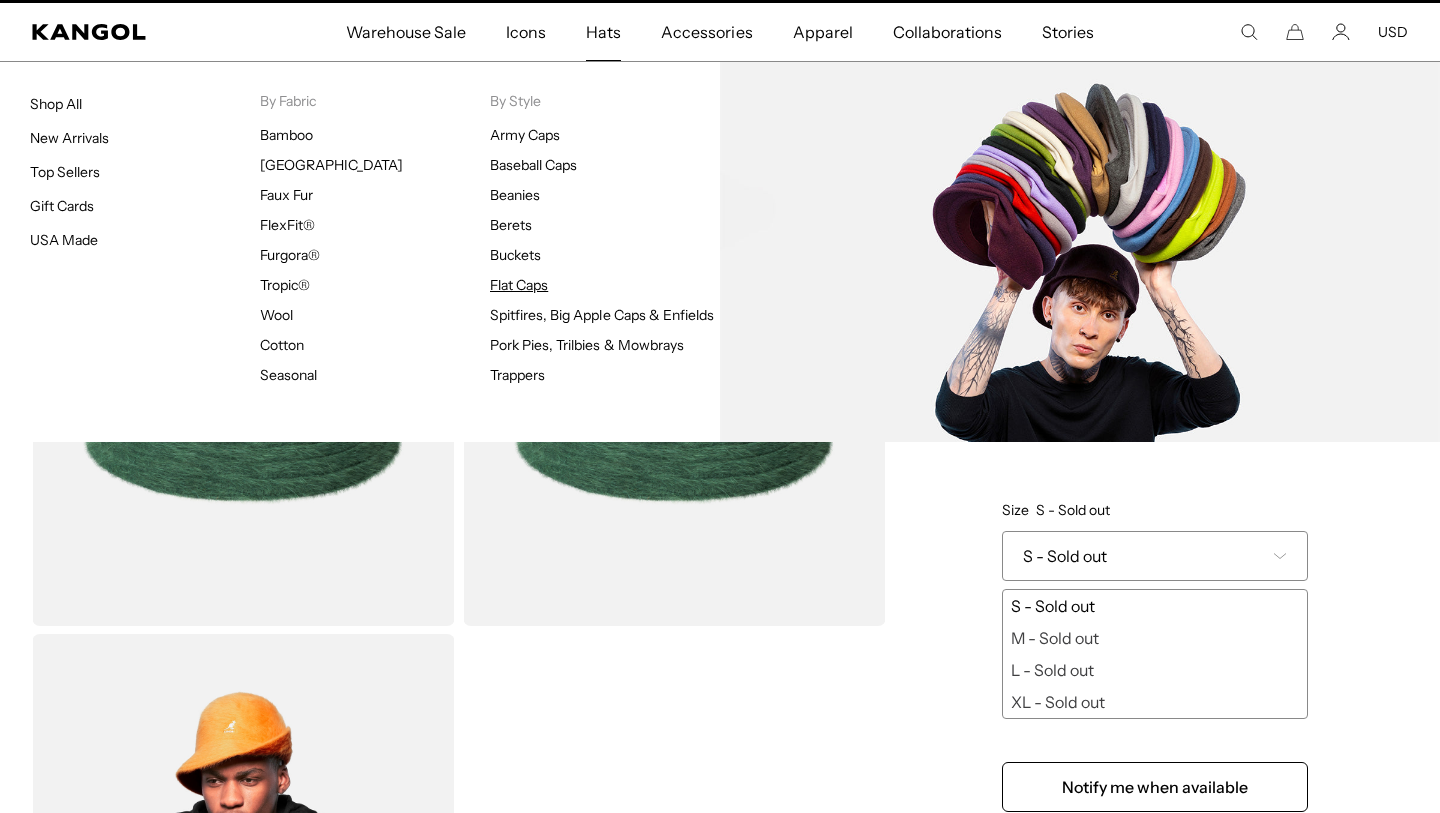 click on "Flat Caps" at bounding box center (519, 285) 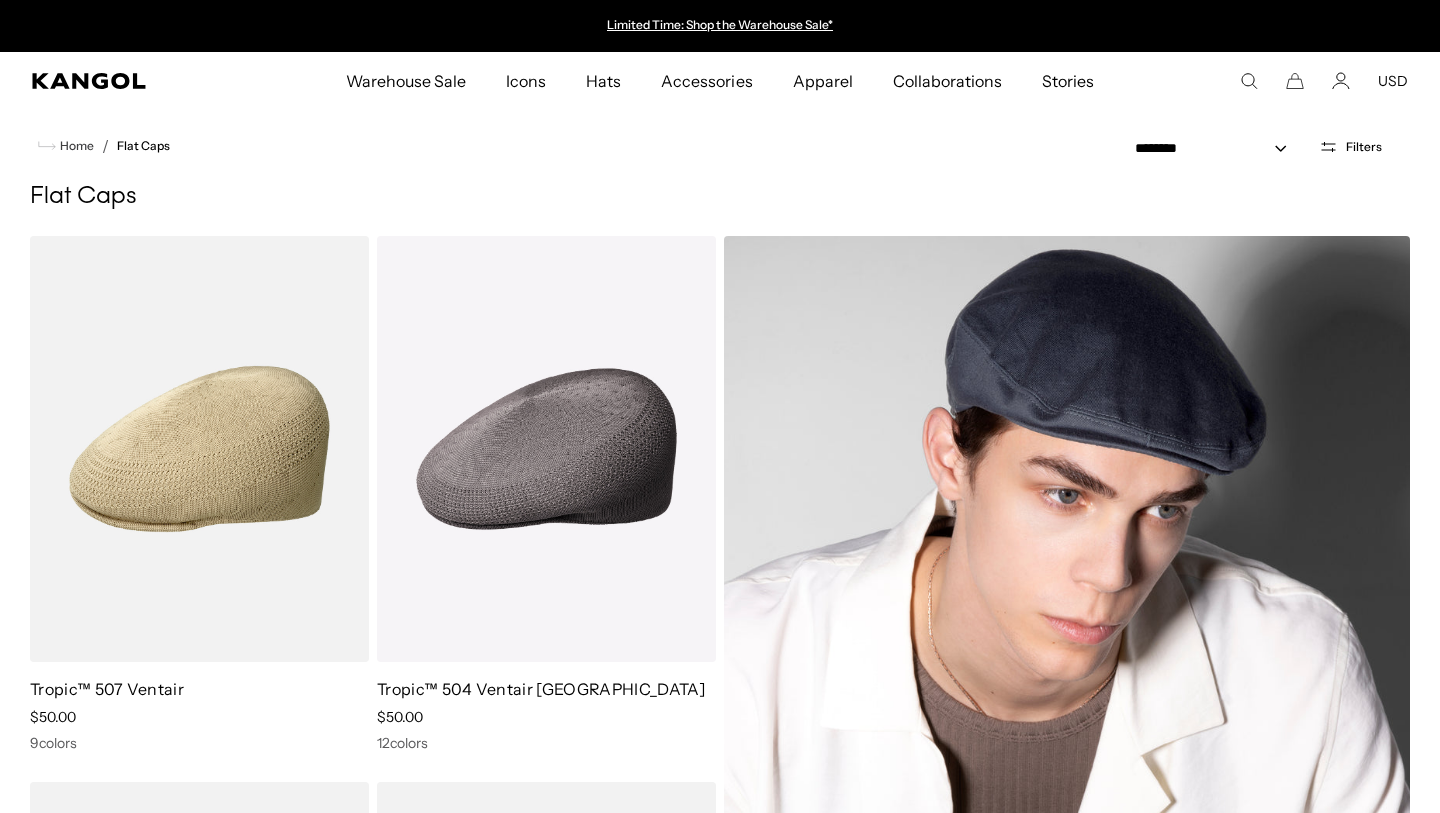 scroll, scrollTop: 0, scrollLeft: 0, axis: both 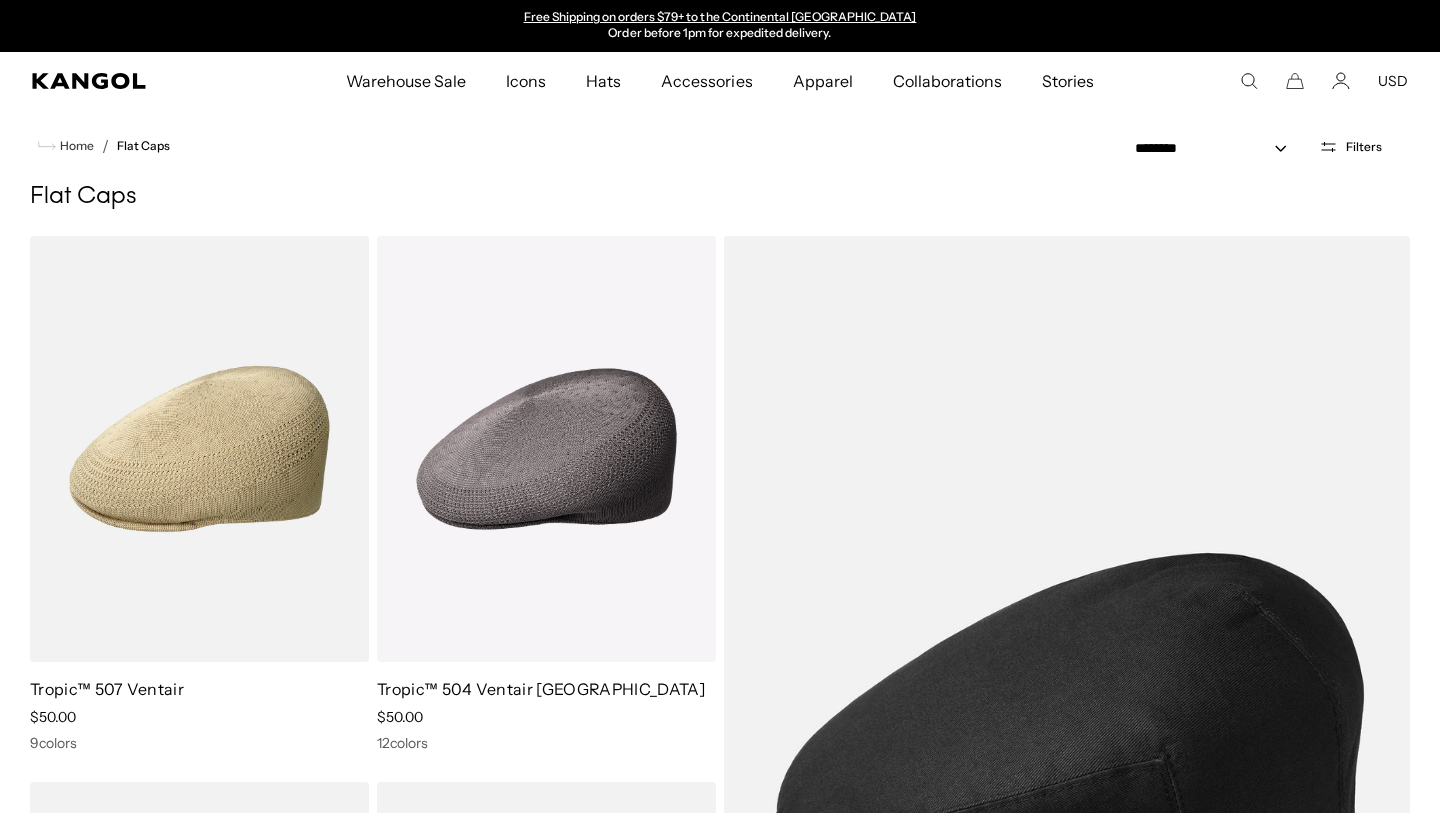 click on "Filters" at bounding box center (1364, 147) 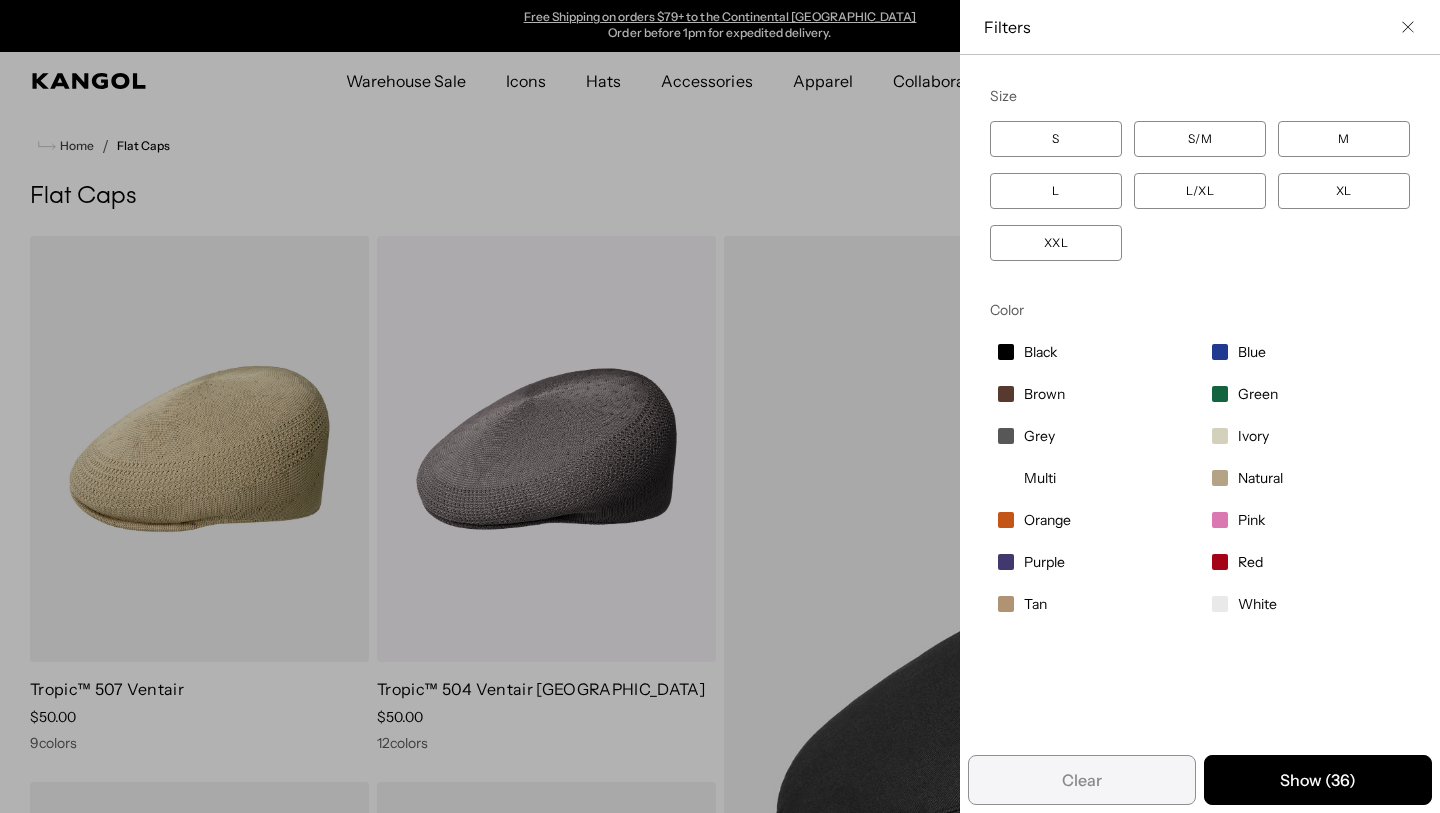 scroll, scrollTop: 0, scrollLeft: 0, axis: both 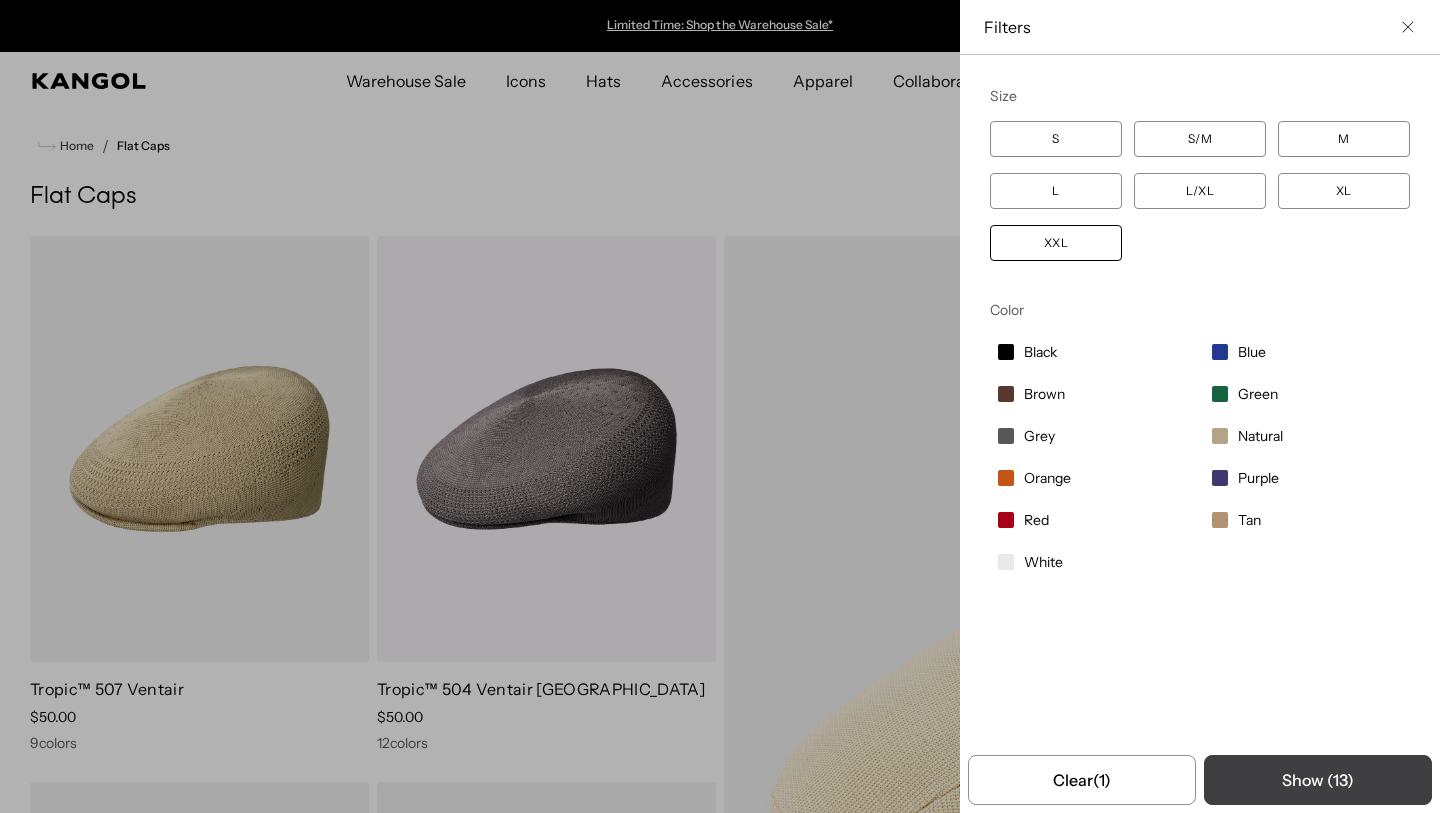 click on "Show ( 13 )" at bounding box center (1318, 780) 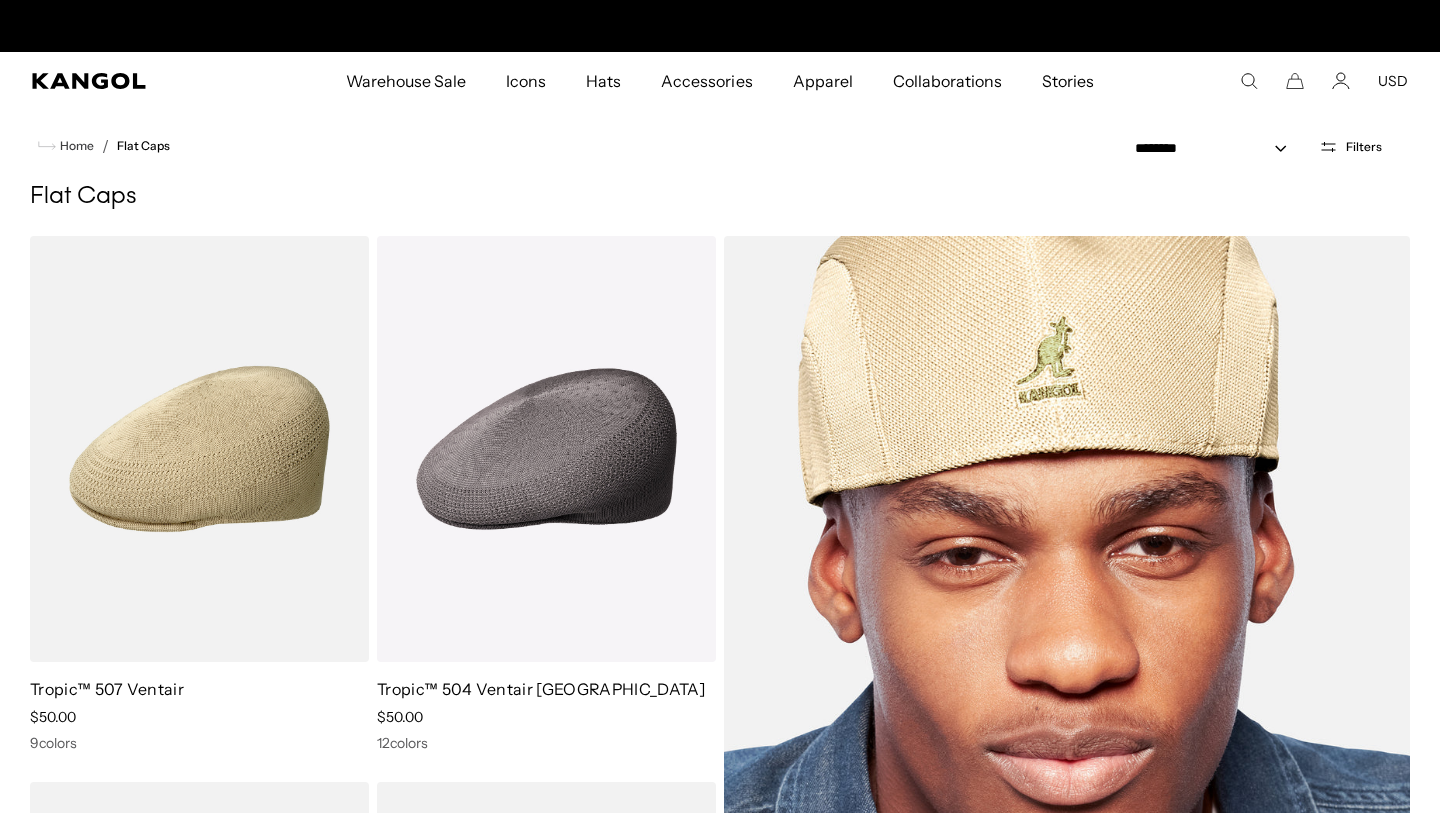 scroll, scrollTop: 0, scrollLeft: 412, axis: horizontal 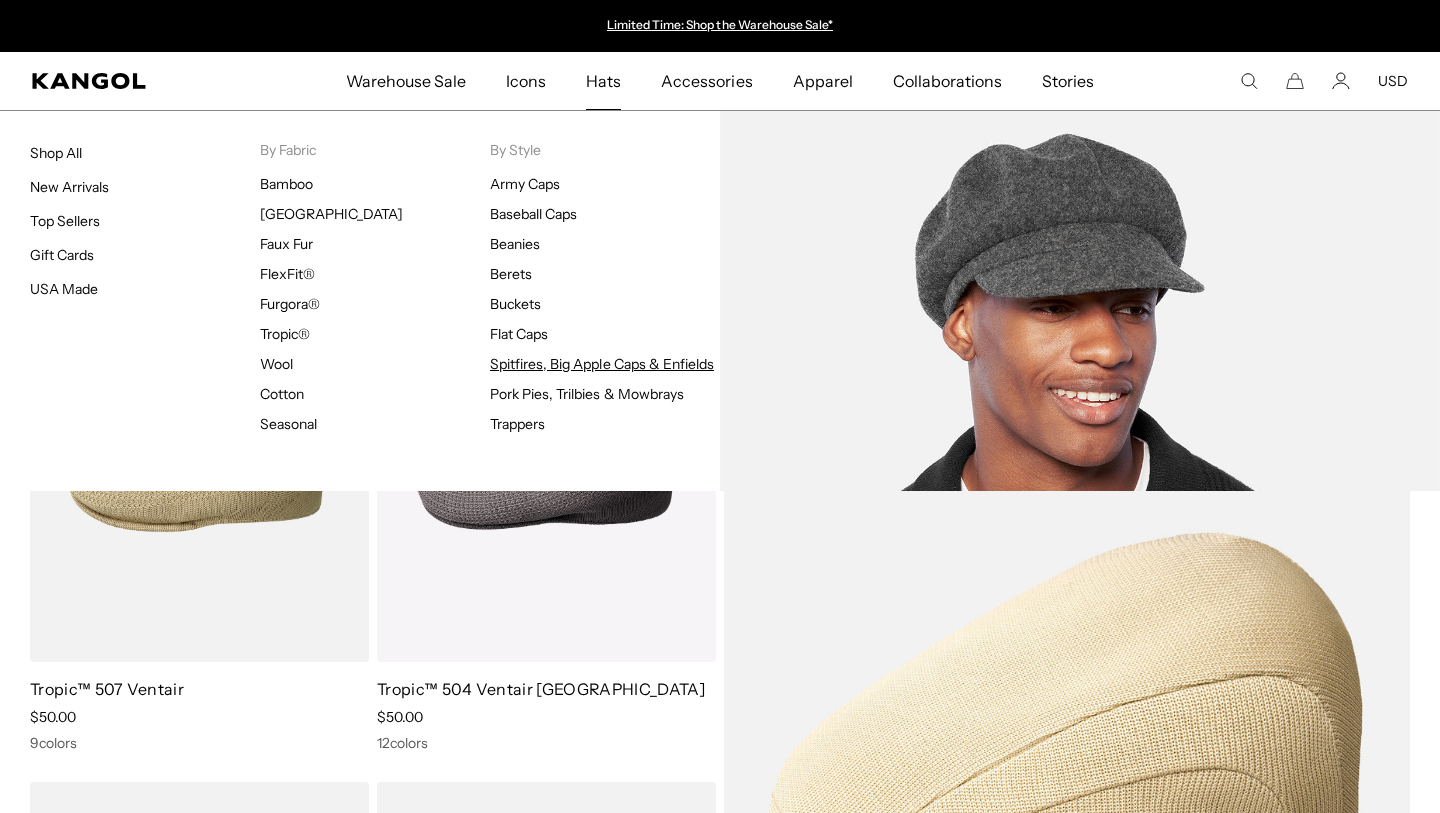 click on "Spitfires, Big Apple Caps & Enfields" at bounding box center [602, 364] 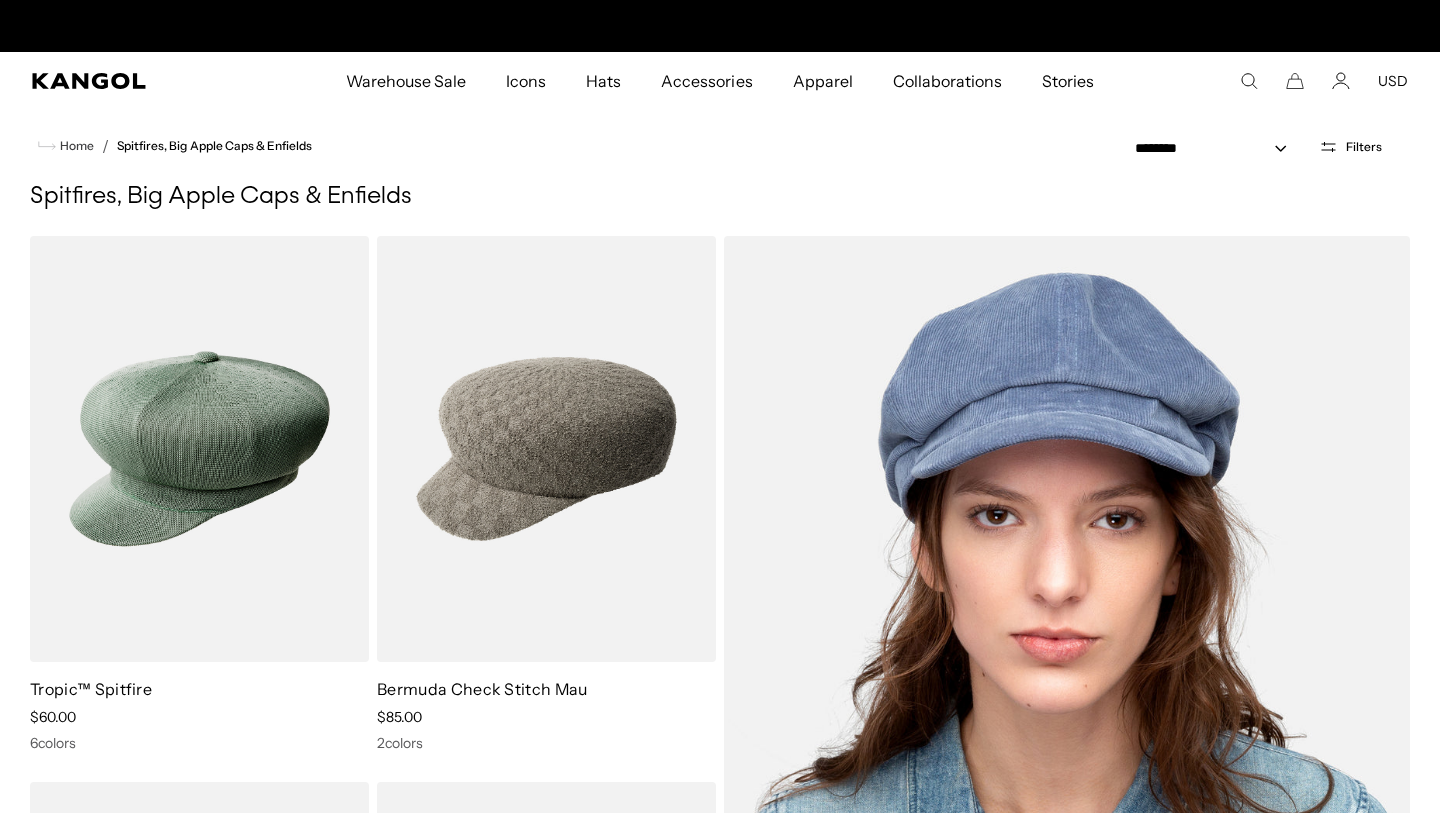 scroll, scrollTop: 335, scrollLeft: 0, axis: vertical 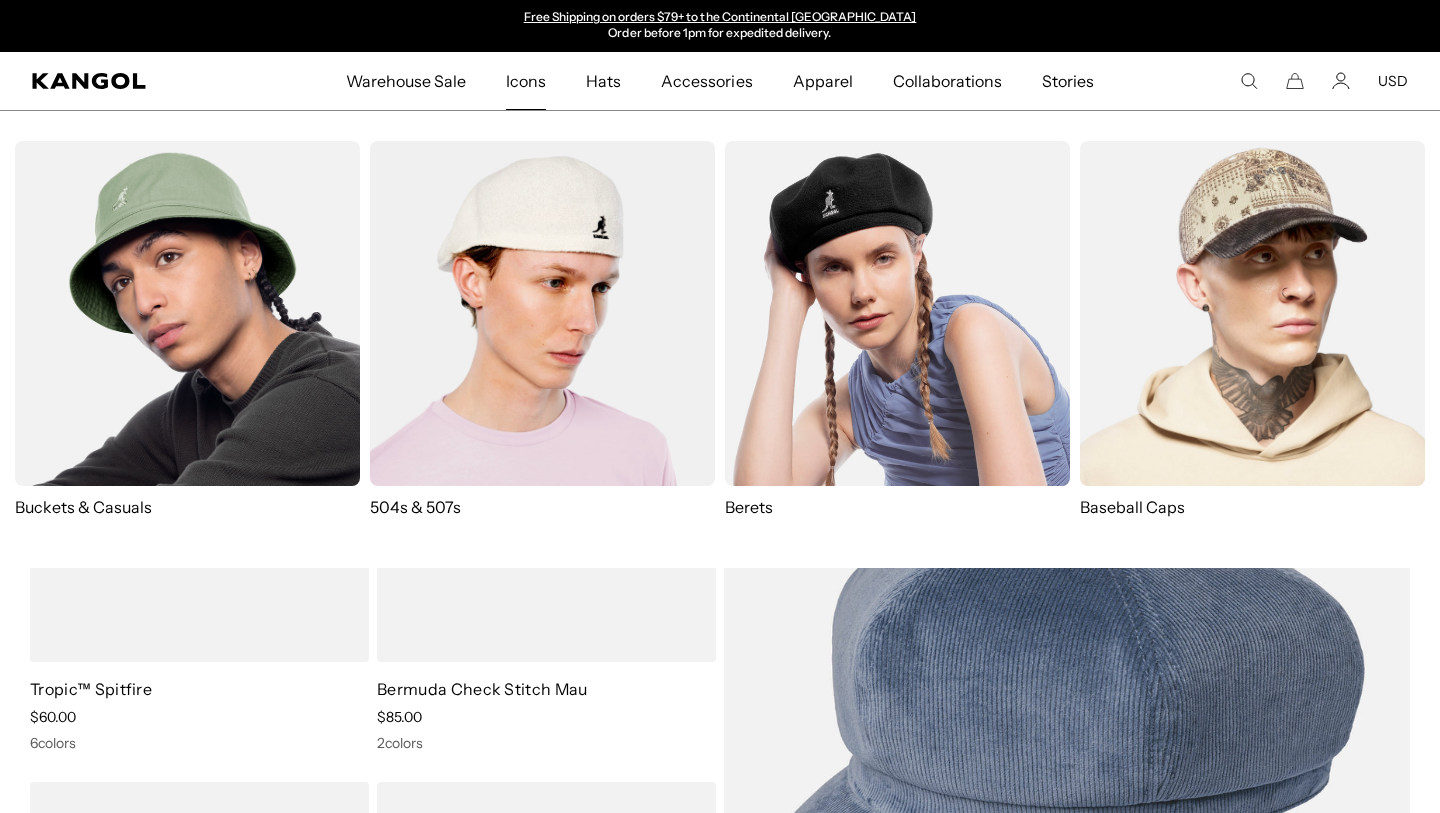 click at bounding box center (542, 313) 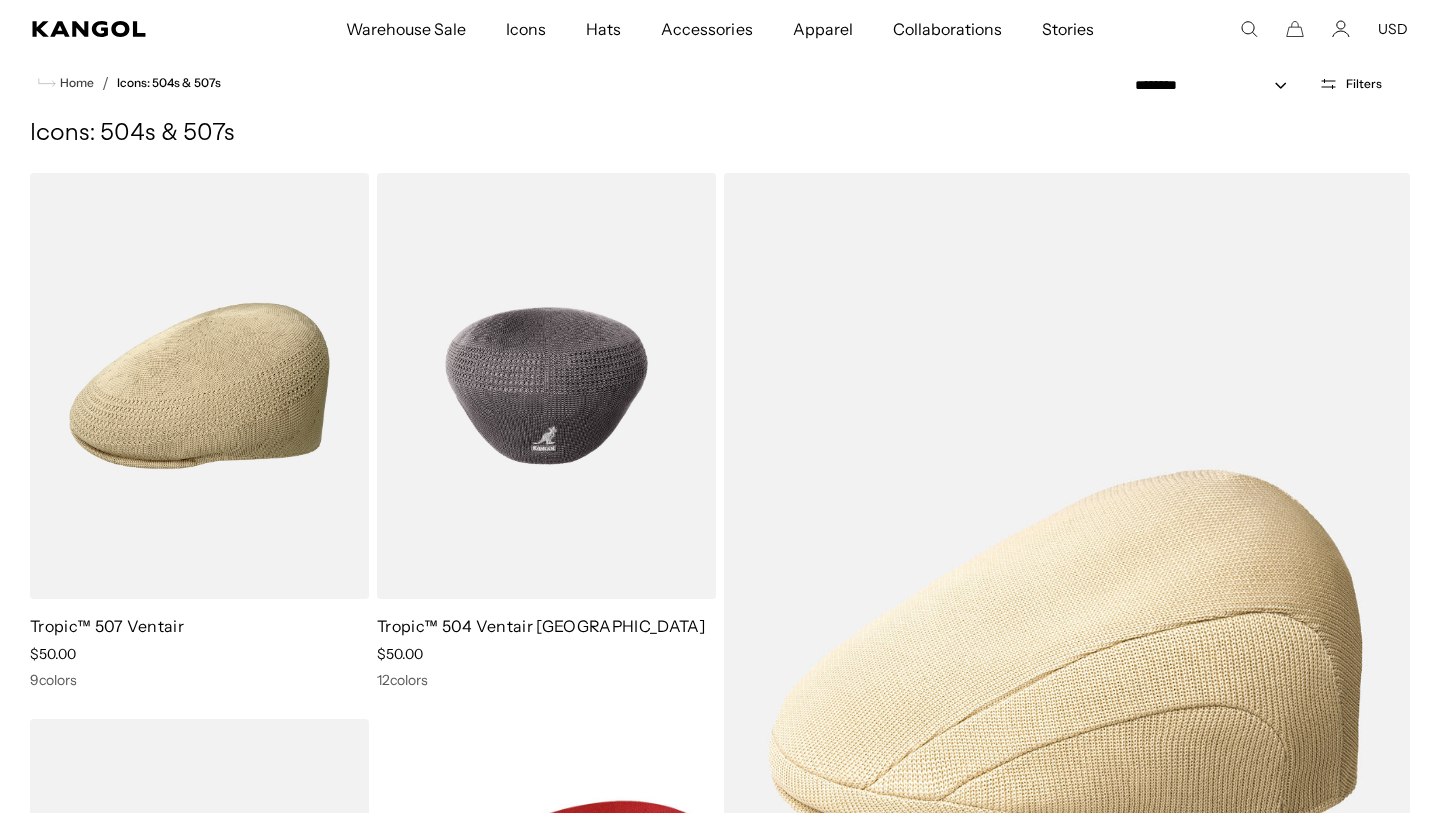 scroll, scrollTop: 0, scrollLeft: 0, axis: both 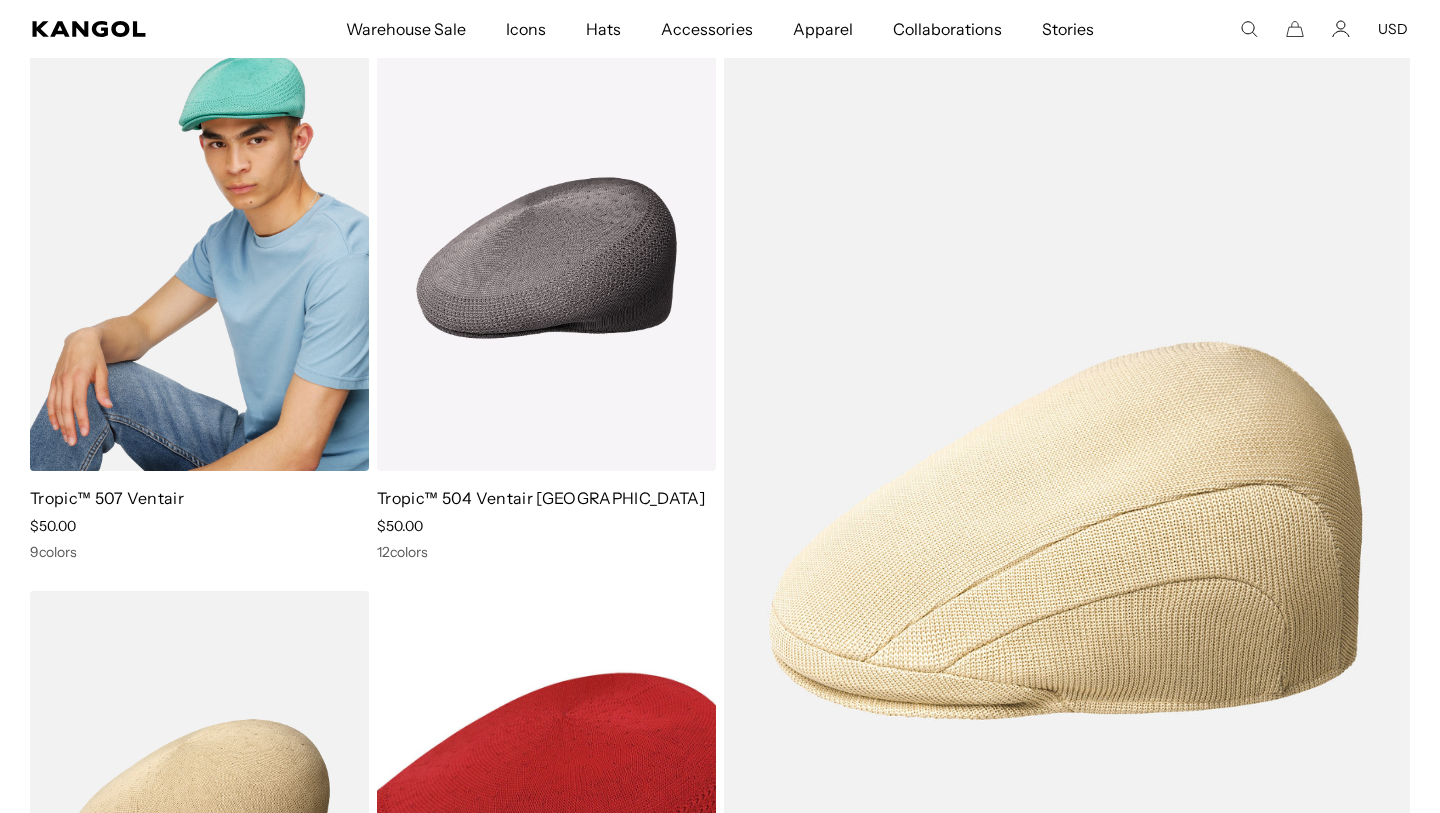 click at bounding box center [199, 258] 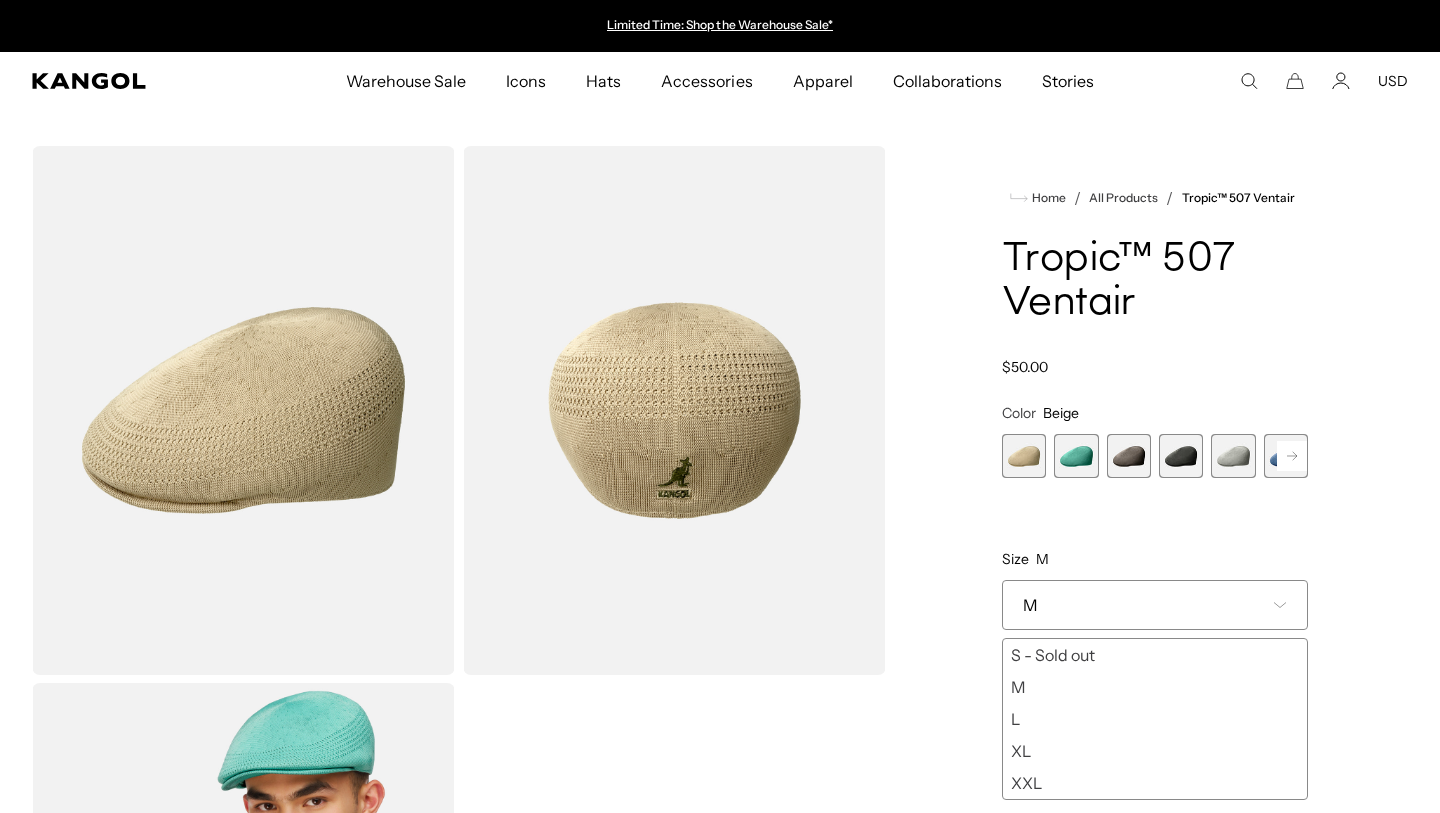 scroll, scrollTop: 0, scrollLeft: 0, axis: both 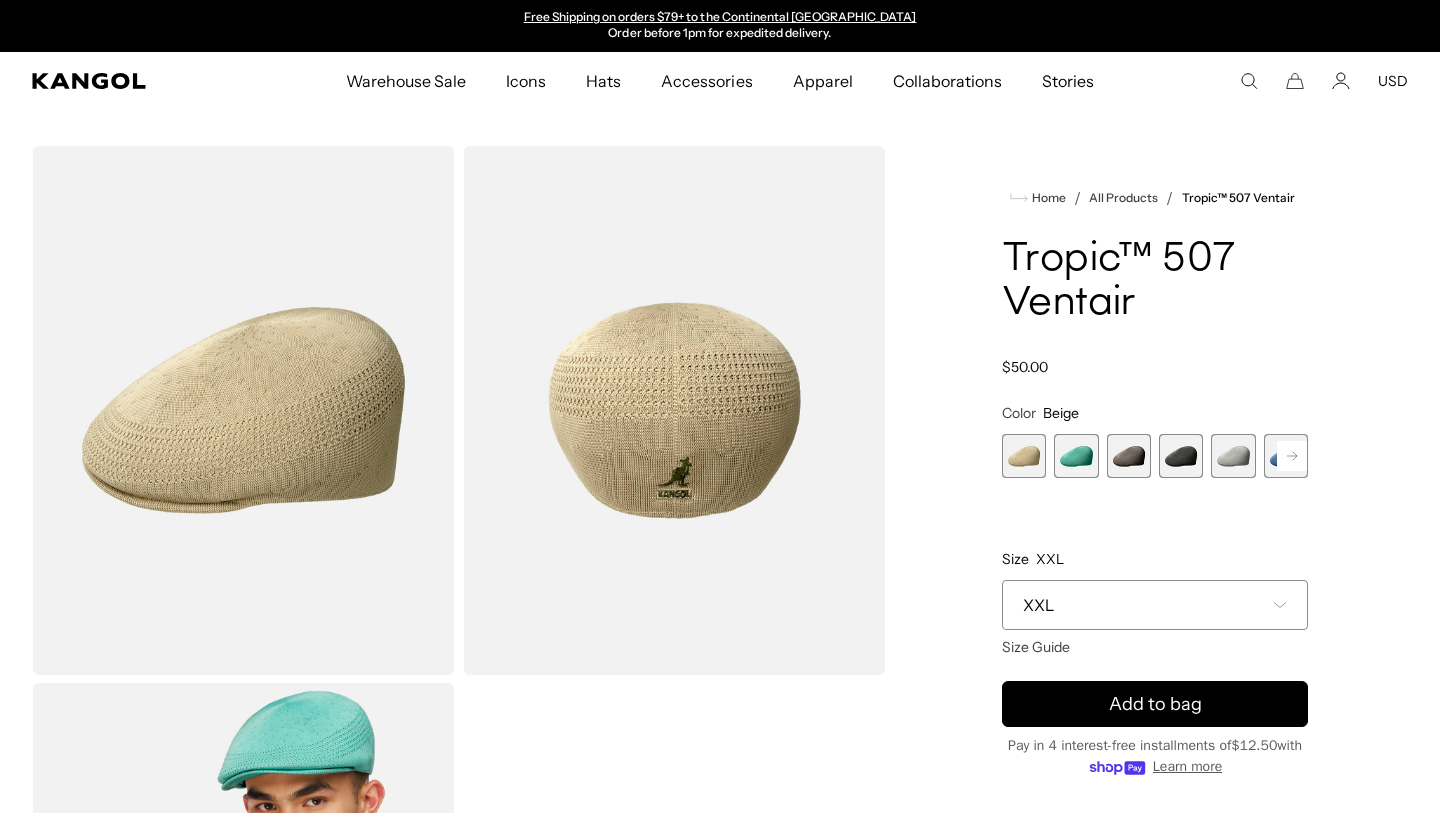 click at bounding box center [1076, 456] 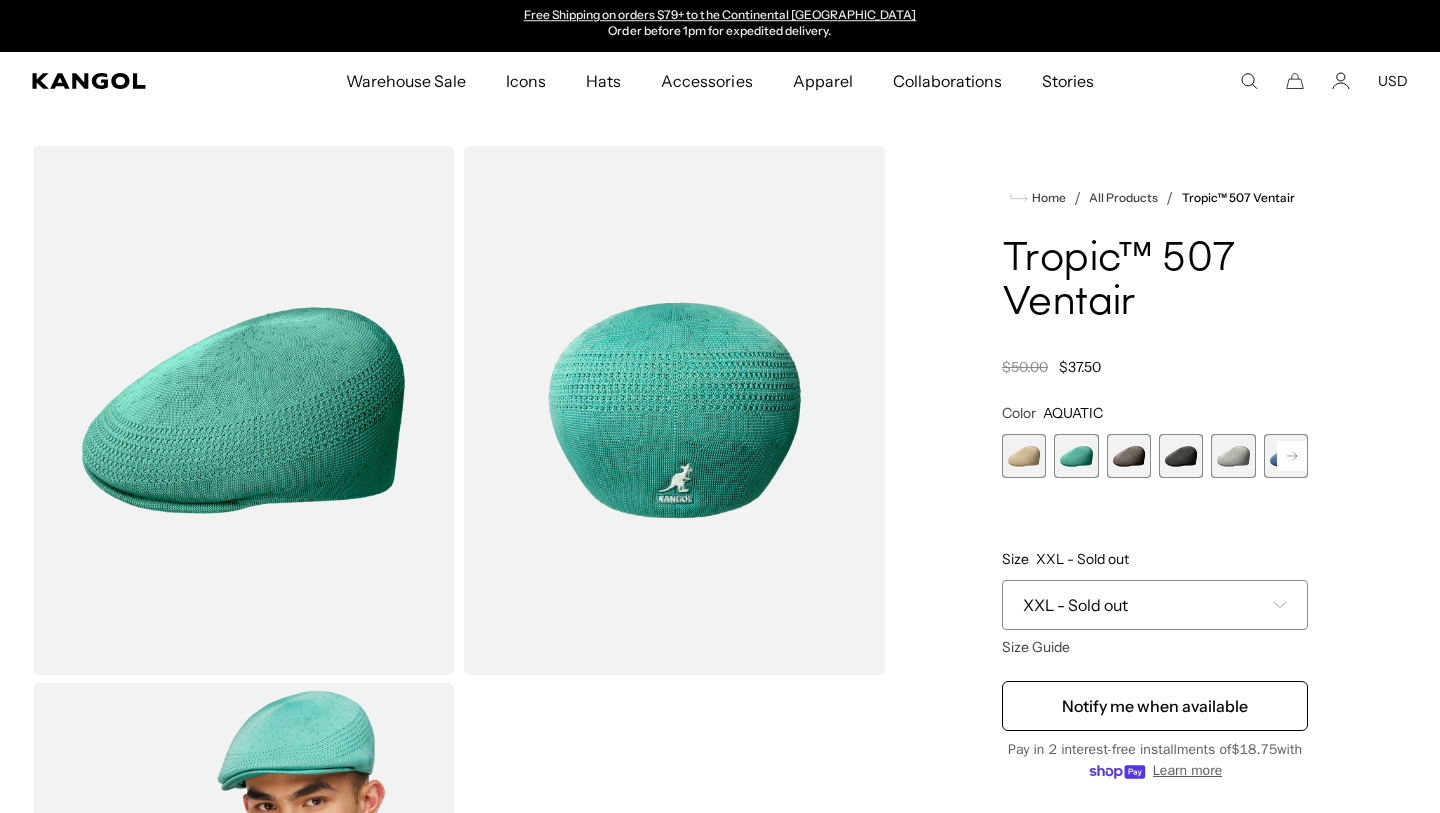 click at bounding box center (1129, 456) 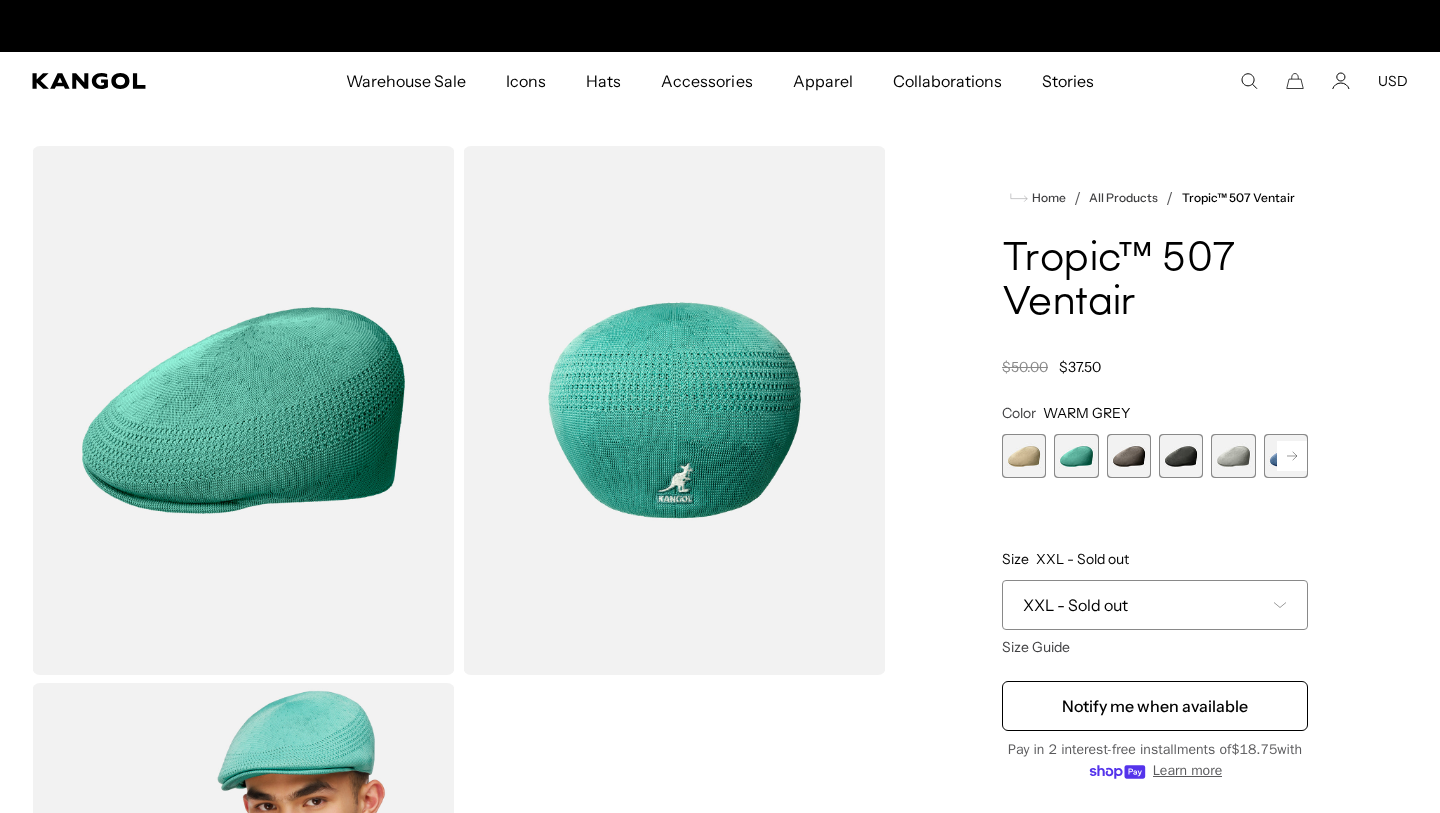 scroll, scrollTop: 0, scrollLeft: 0, axis: both 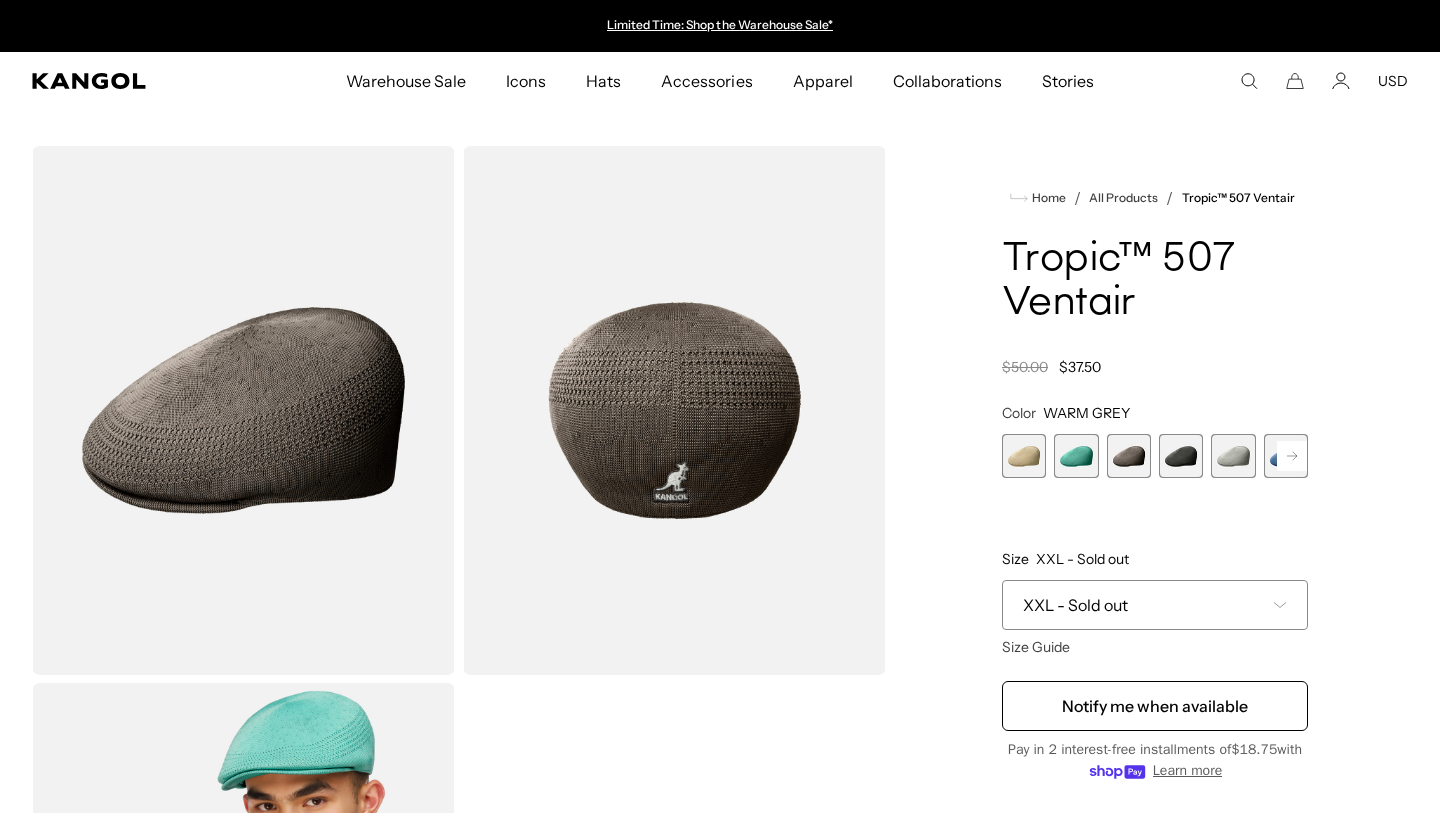click at bounding box center [1181, 456] 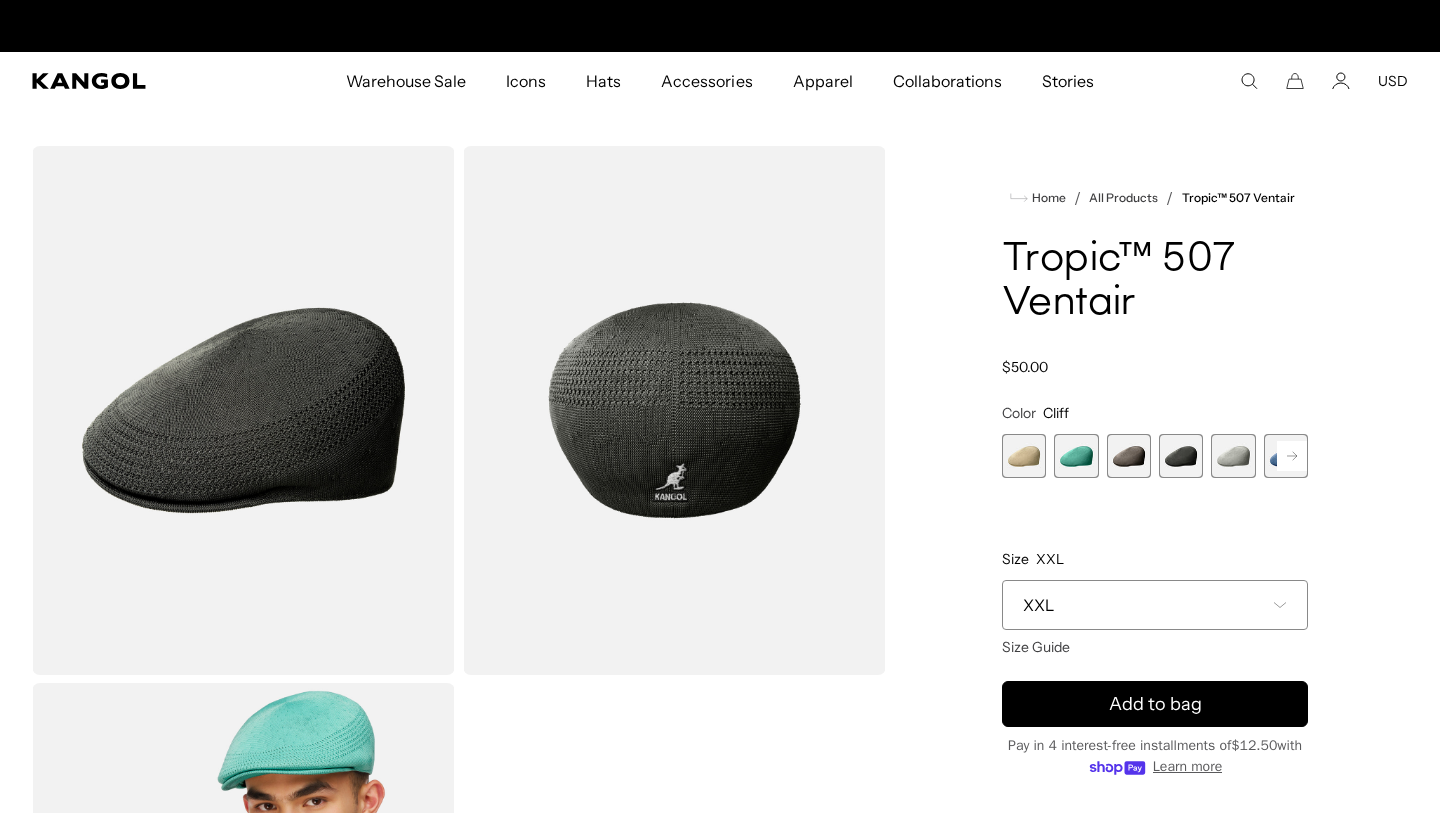 click at bounding box center [1233, 456] 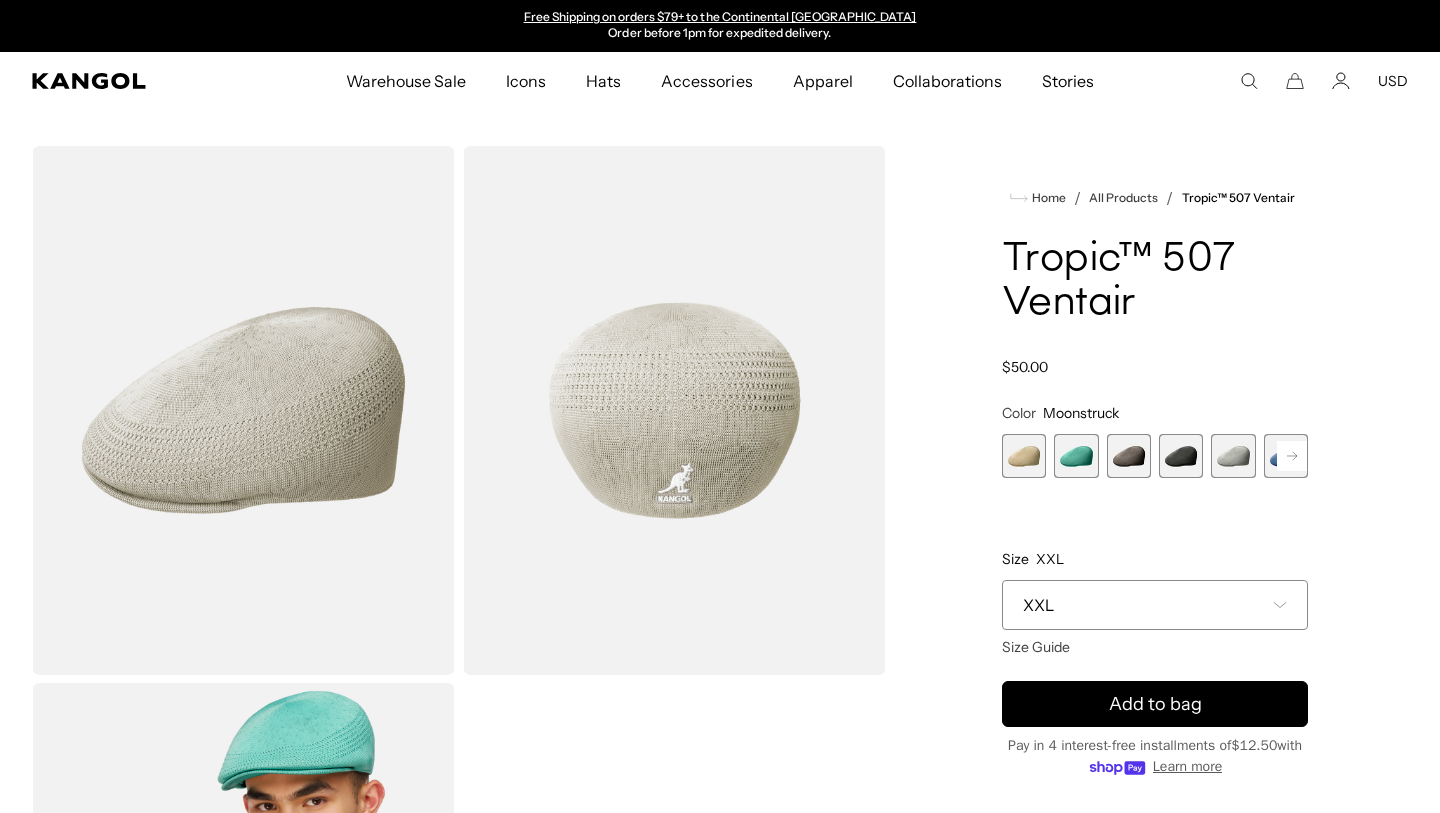 click at bounding box center (1181, 456) 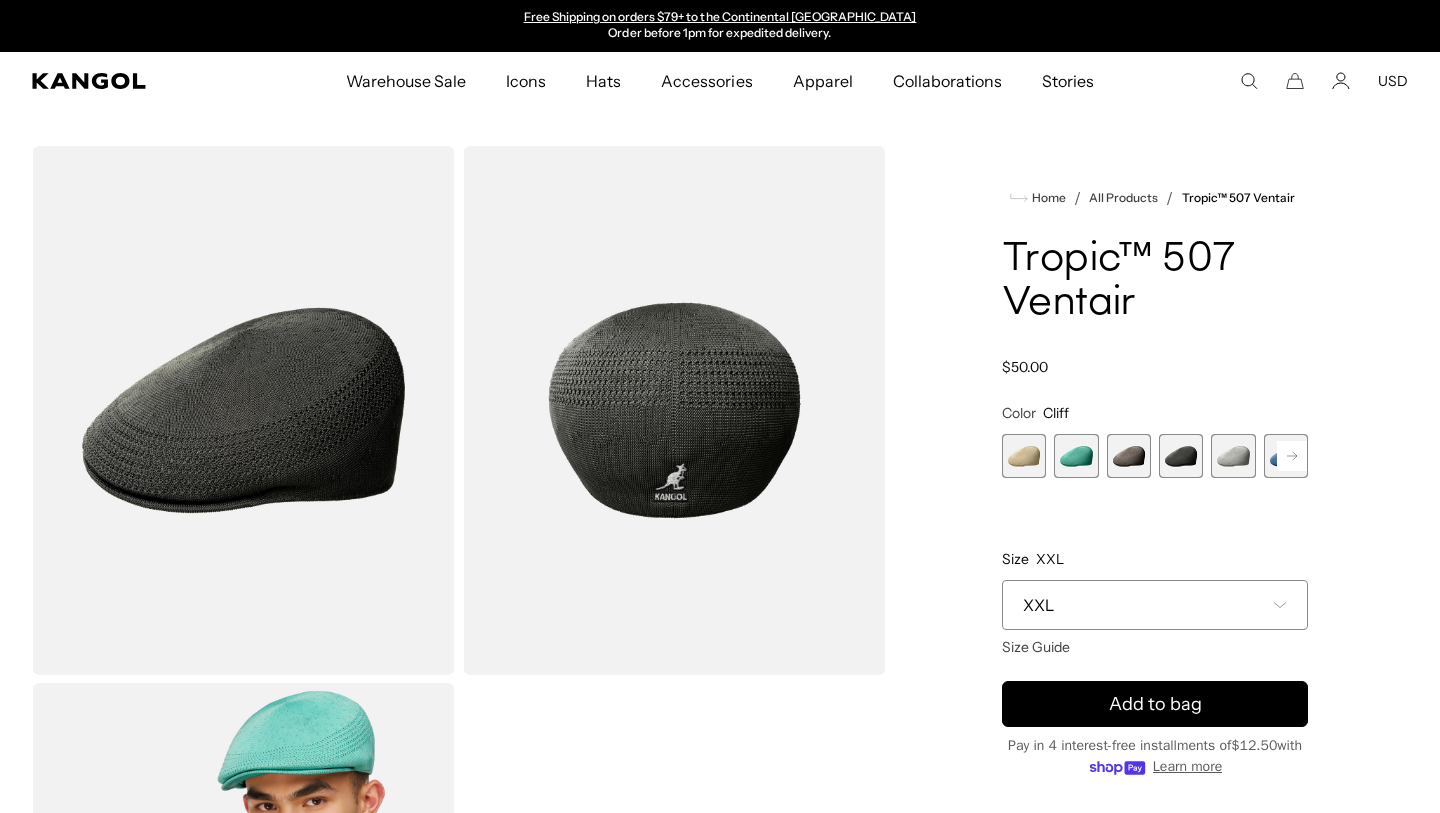 click at bounding box center [1233, 456] 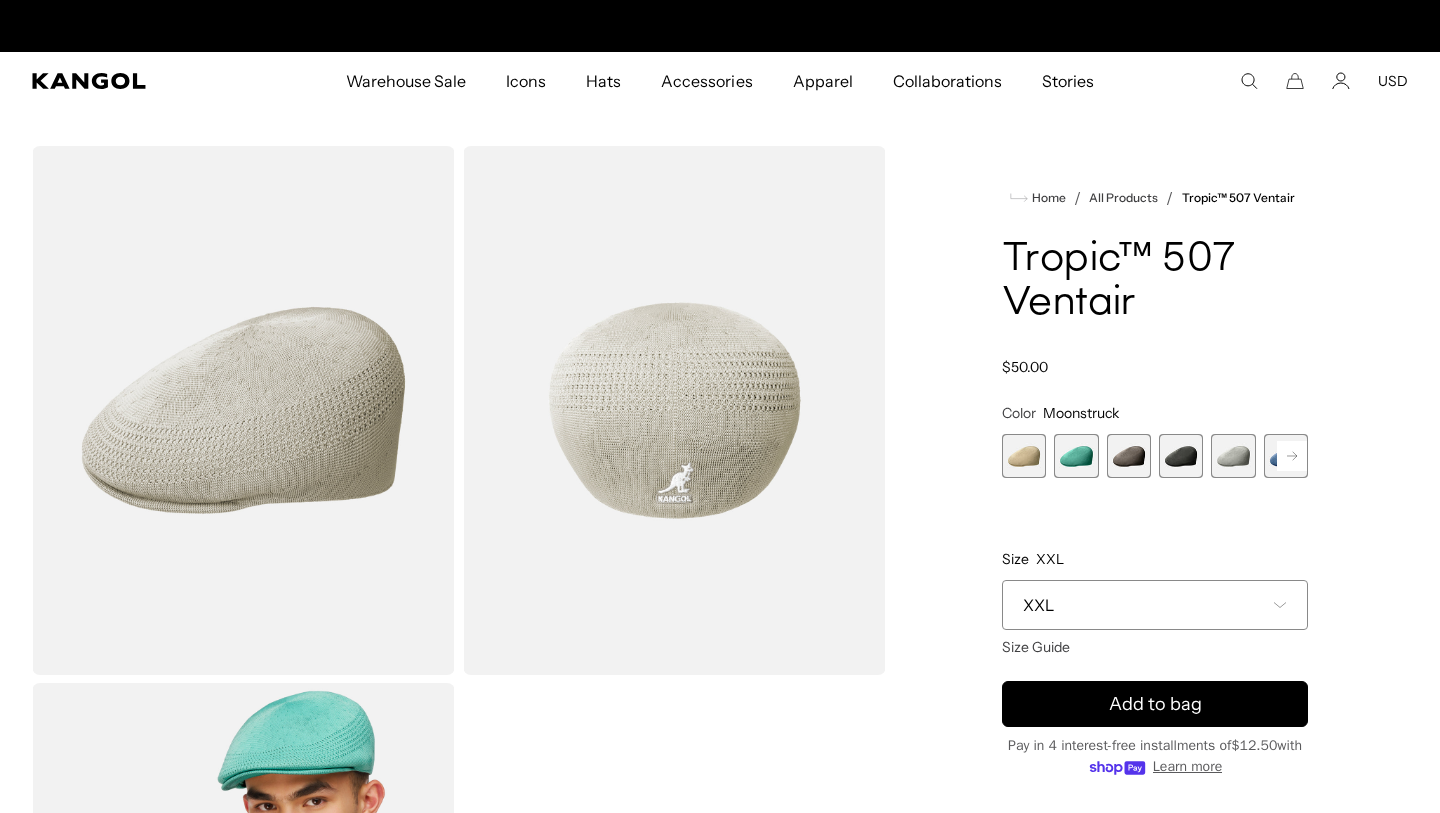 scroll, scrollTop: 0, scrollLeft: 0, axis: both 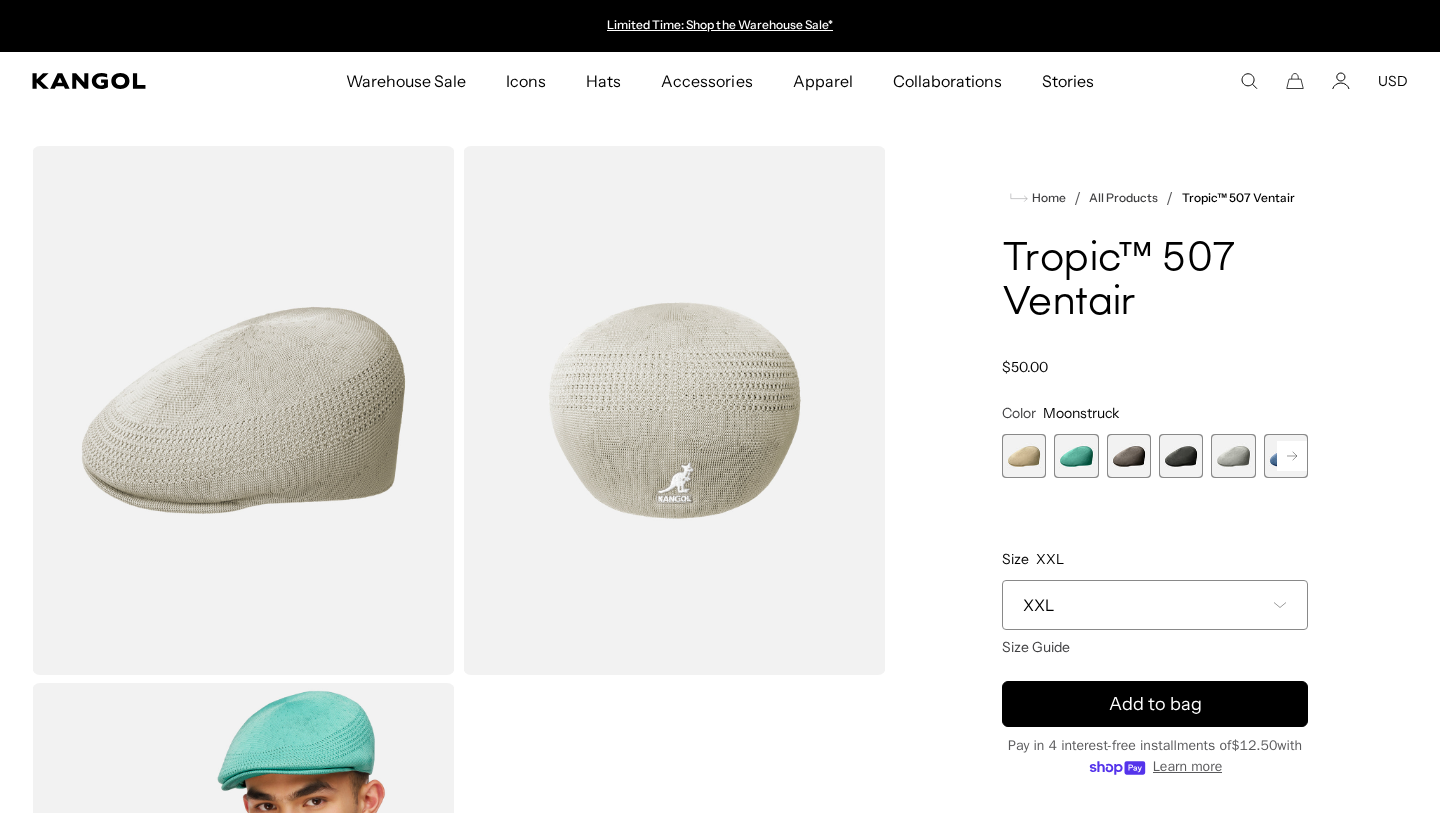 click 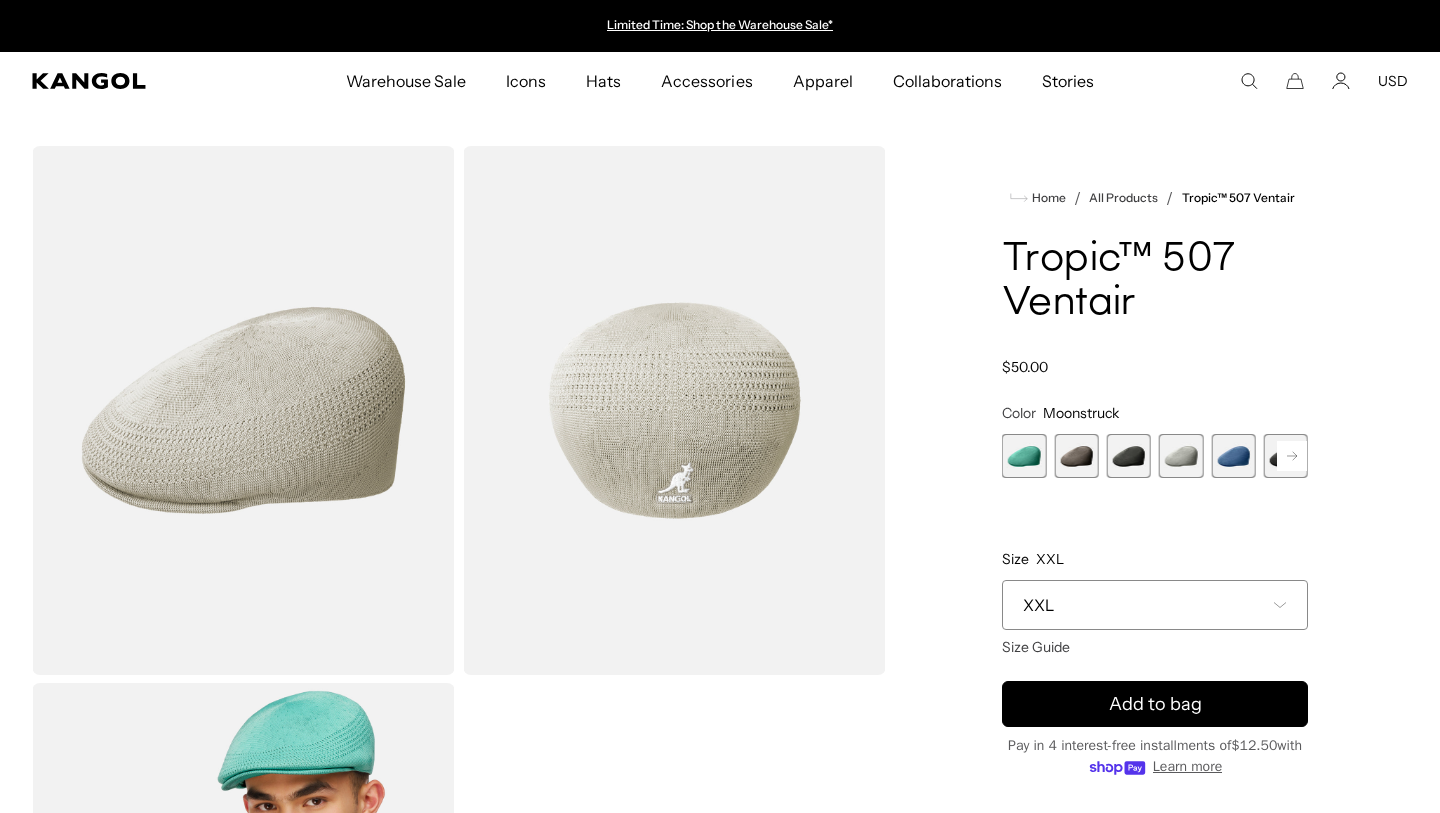 click 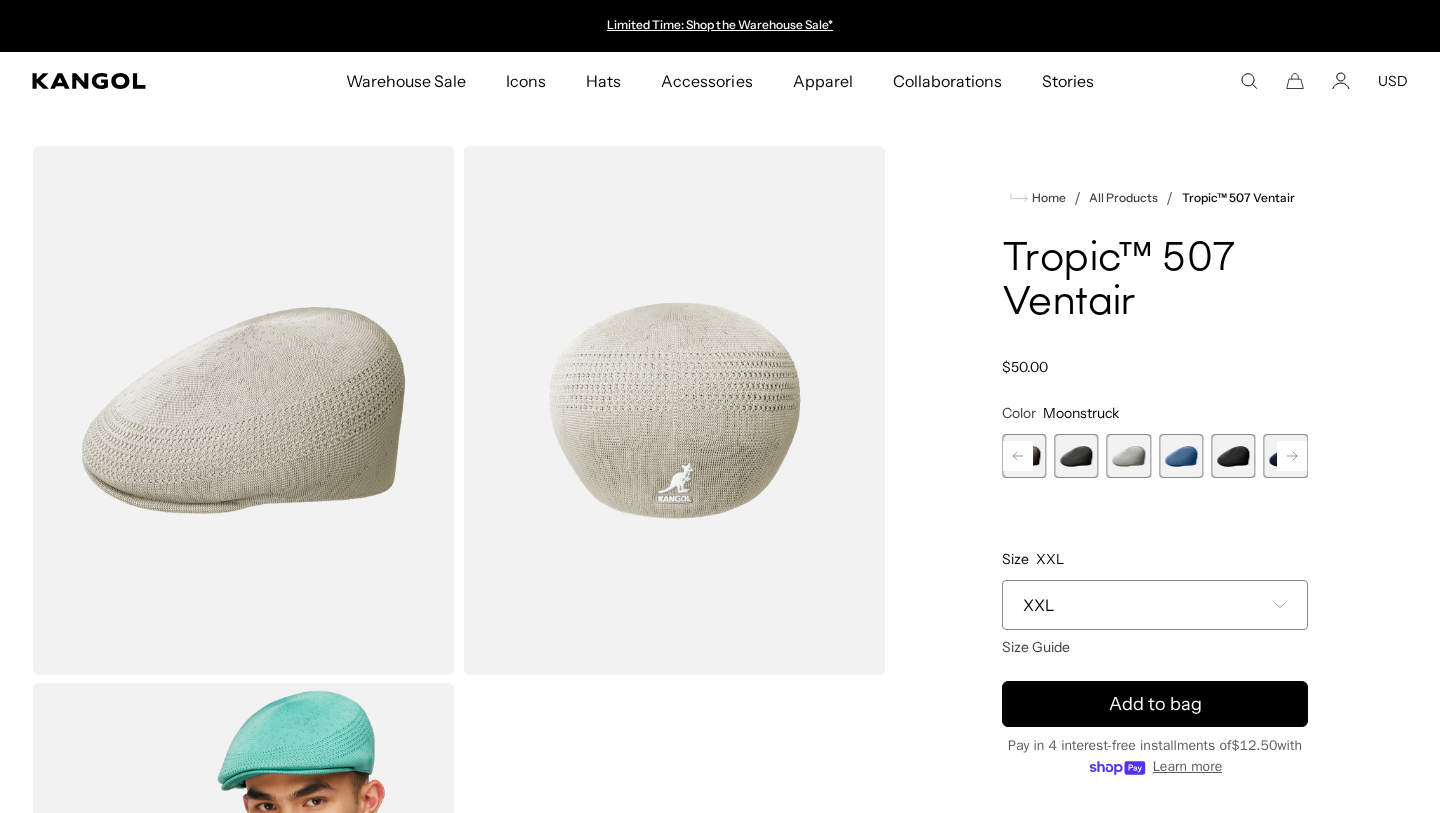 click 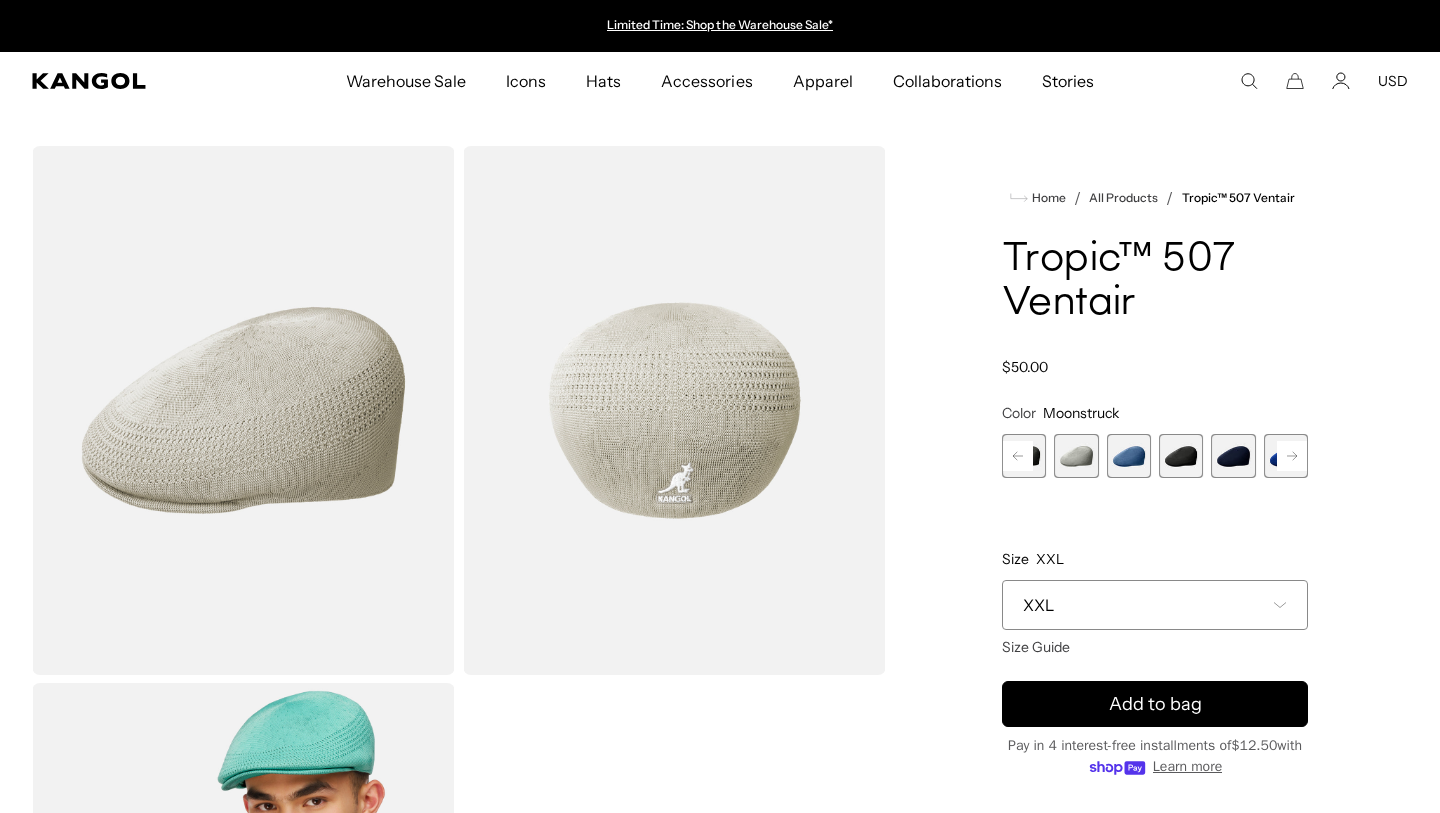 click 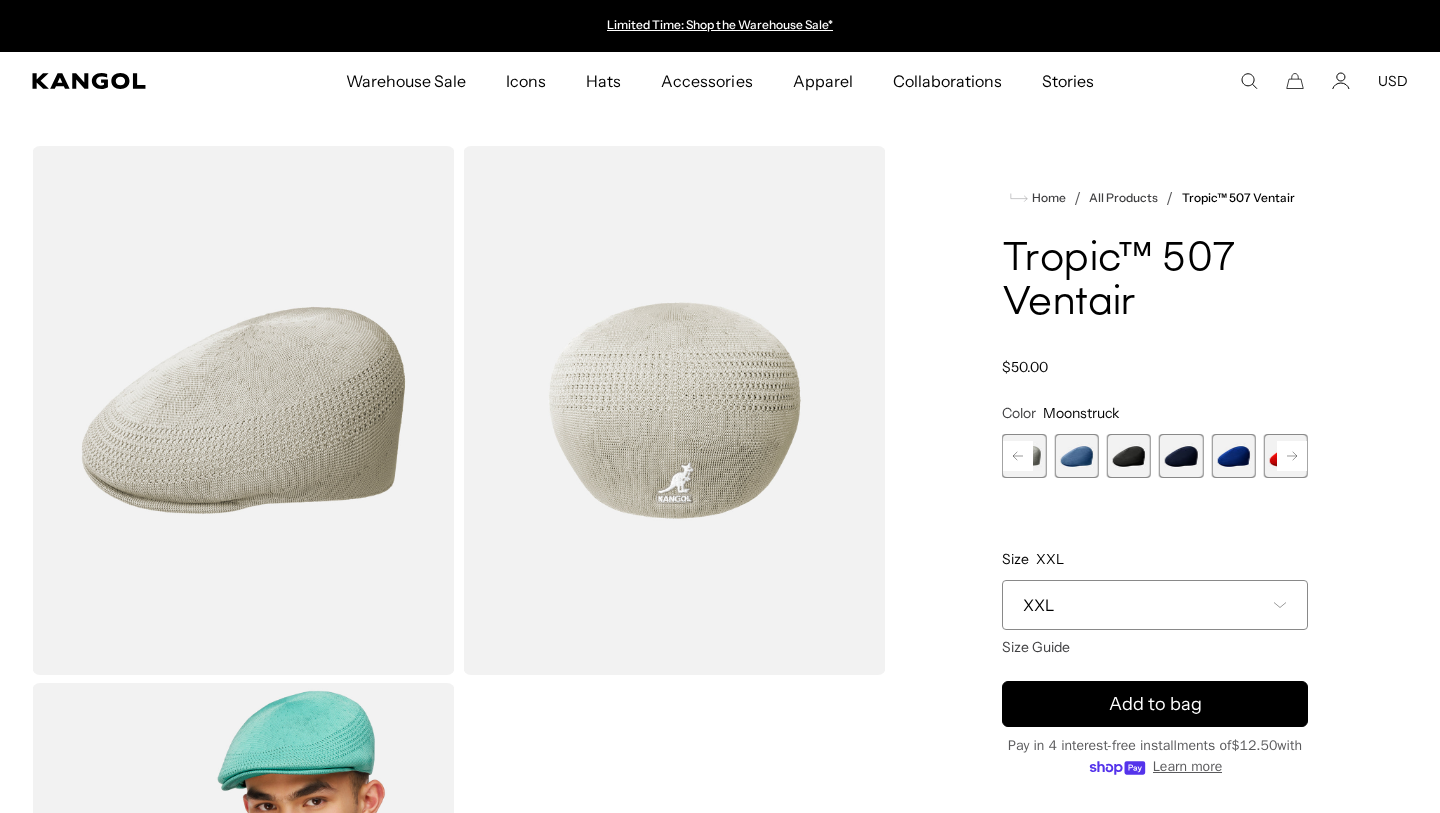 click 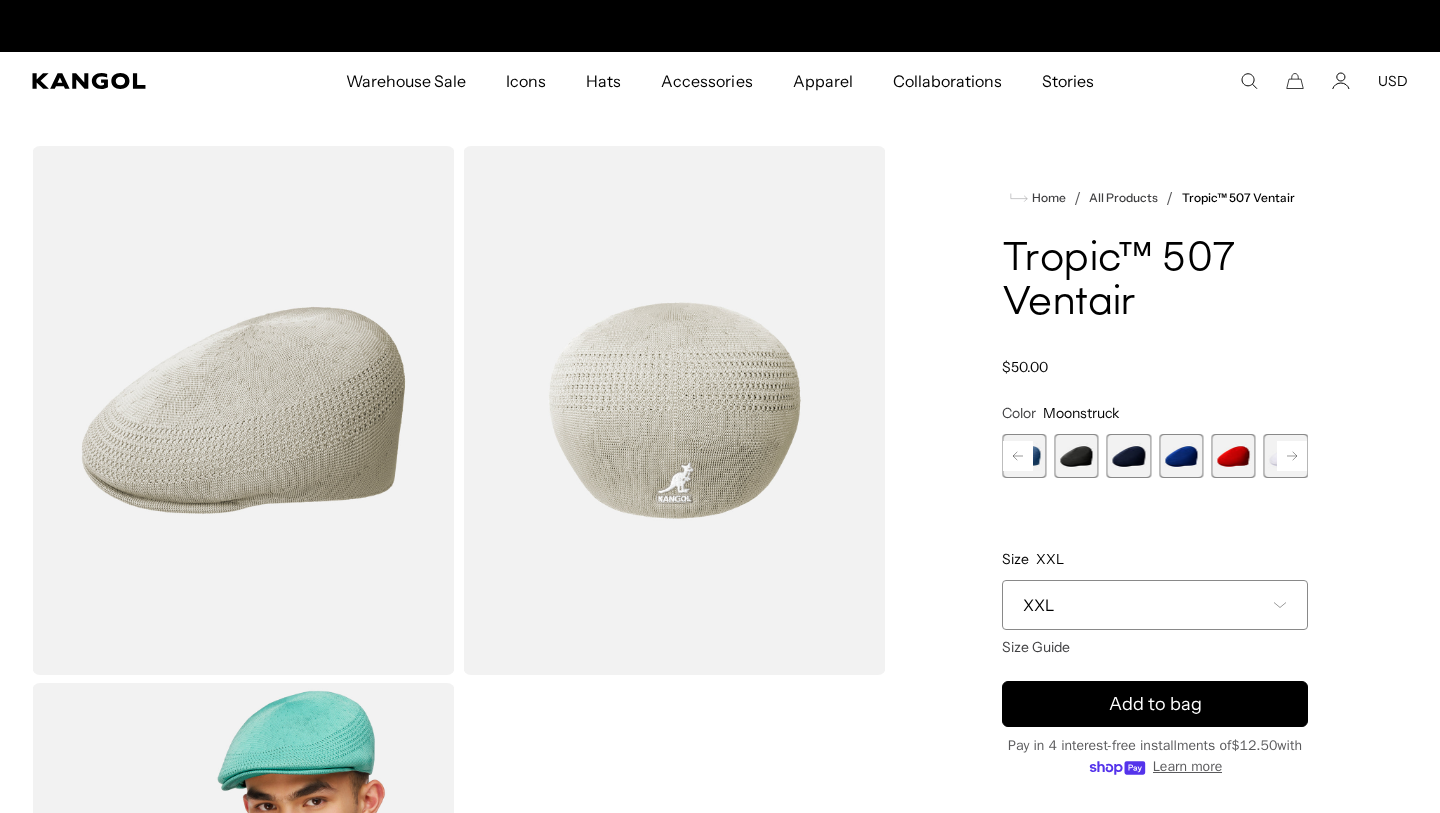 click 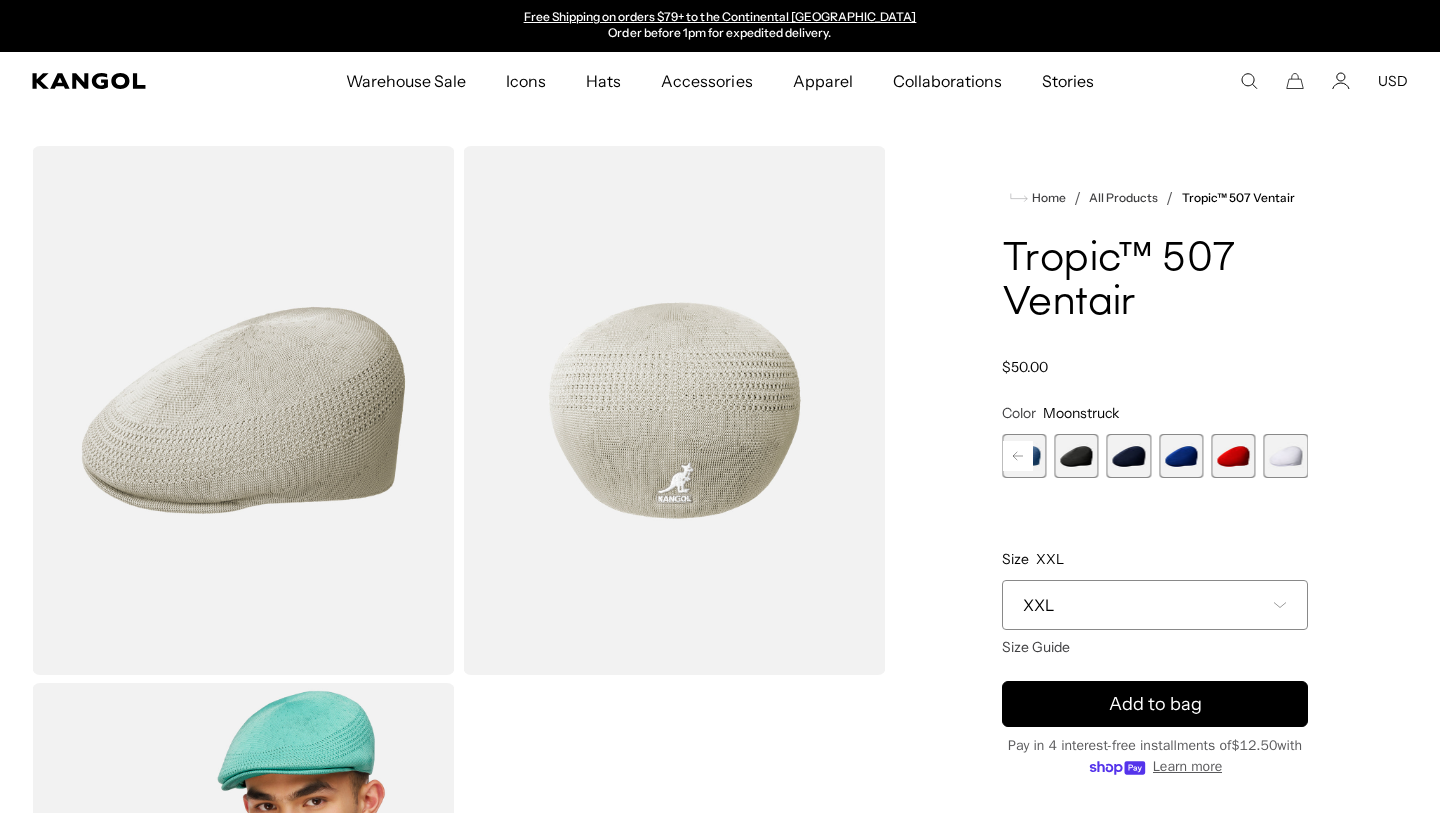 click at bounding box center [1076, 456] 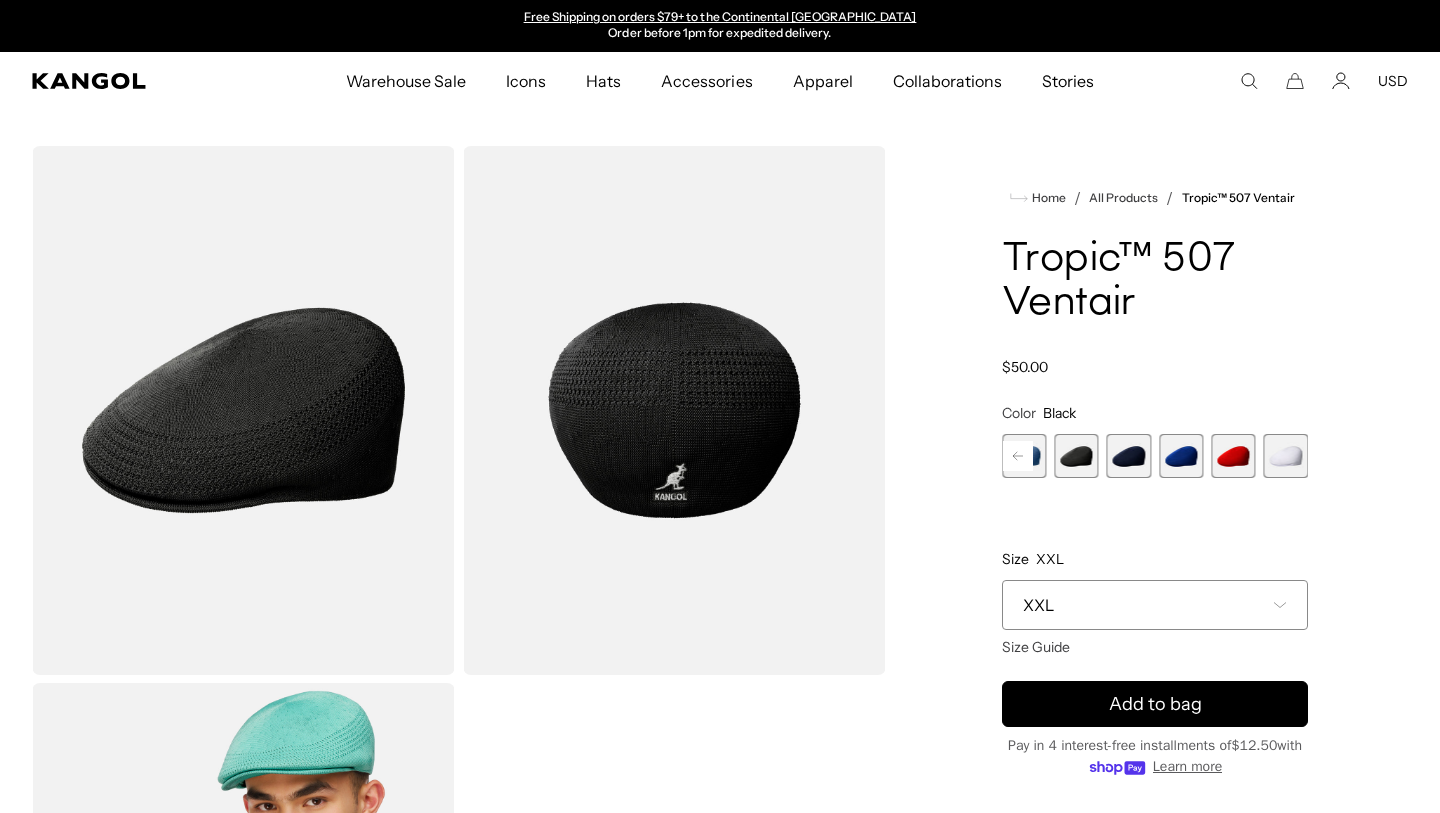 click at bounding box center (1129, 456) 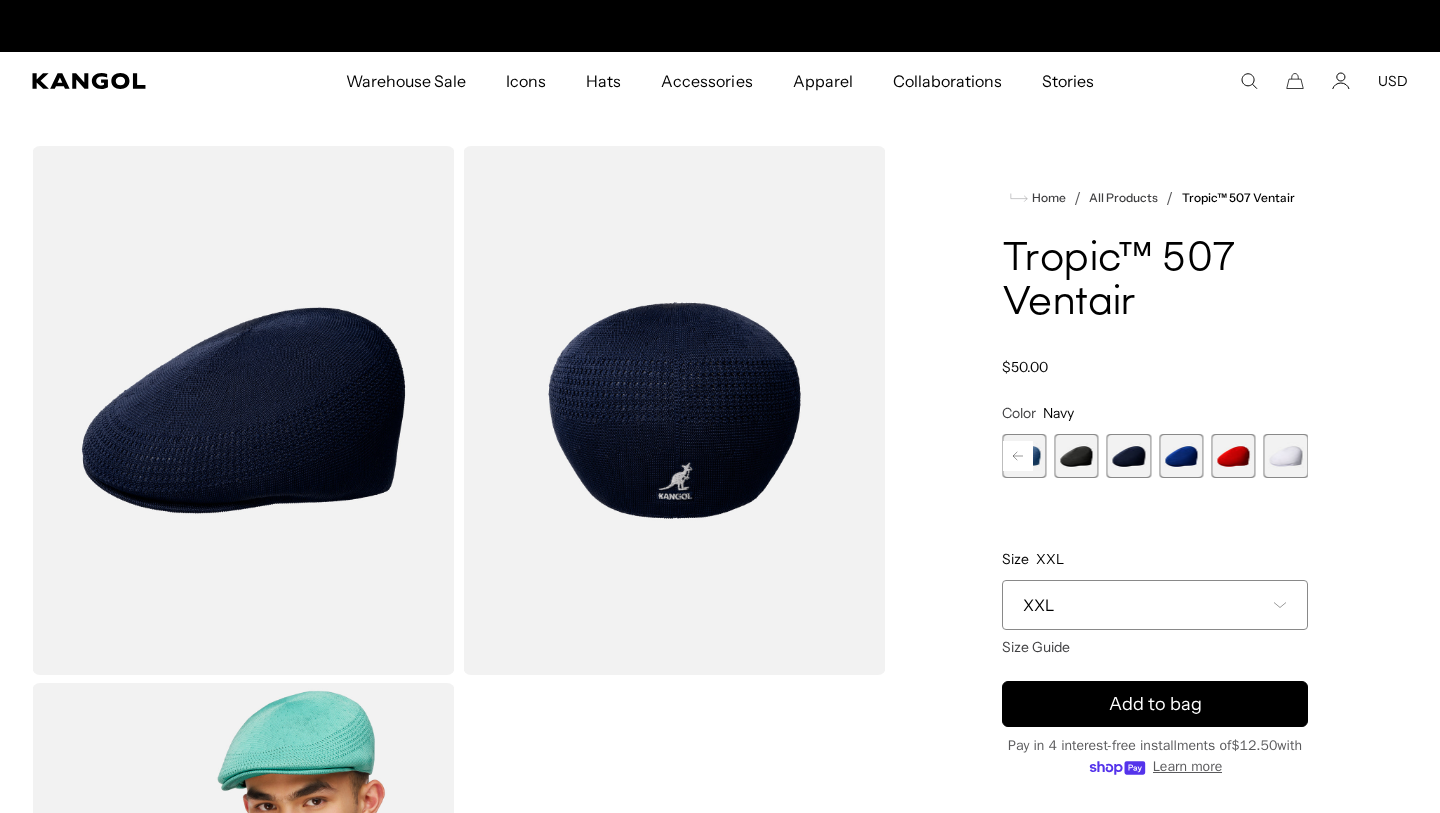 scroll, scrollTop: 0, scrollLeft: 0, axis: both 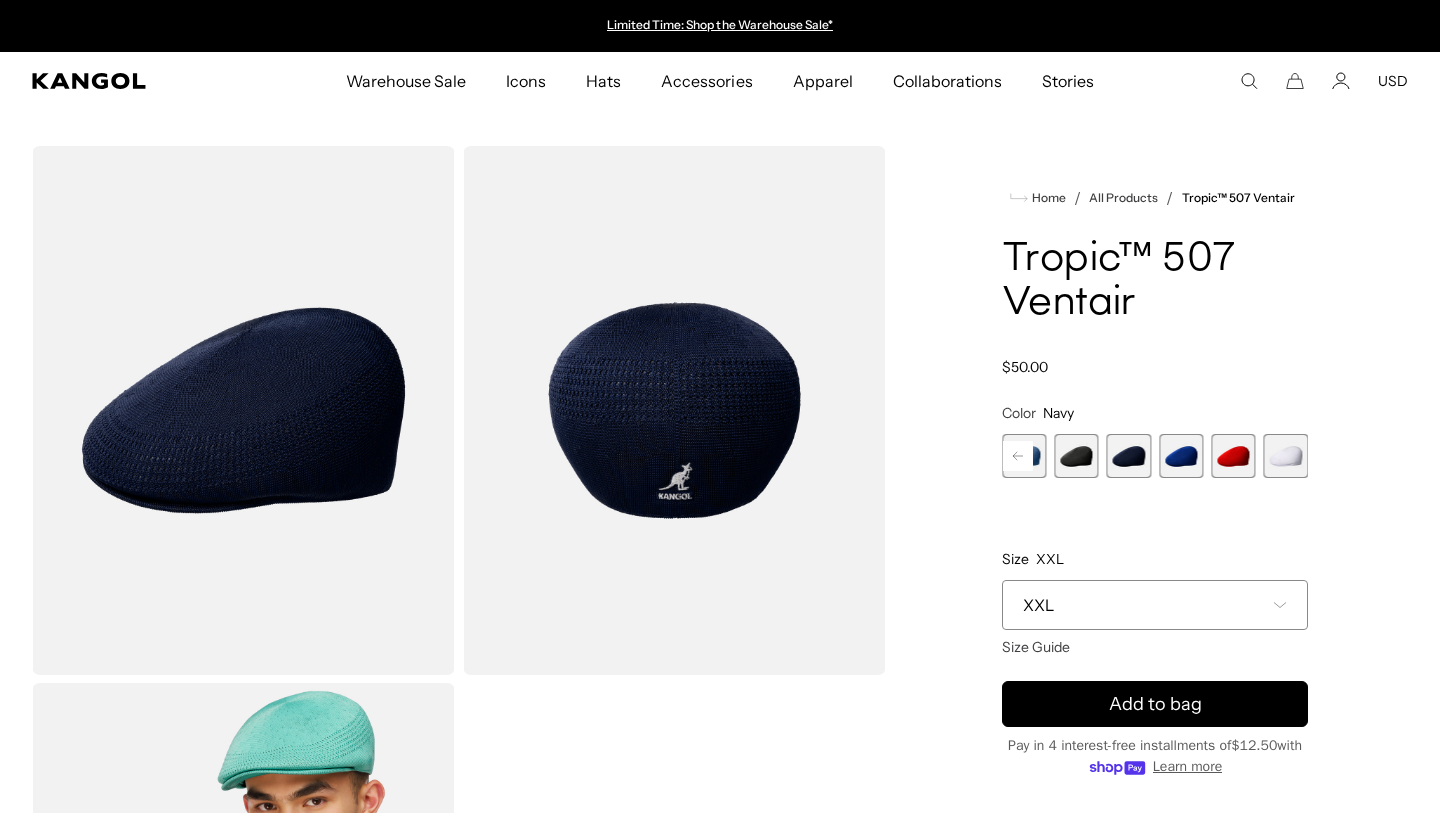 click 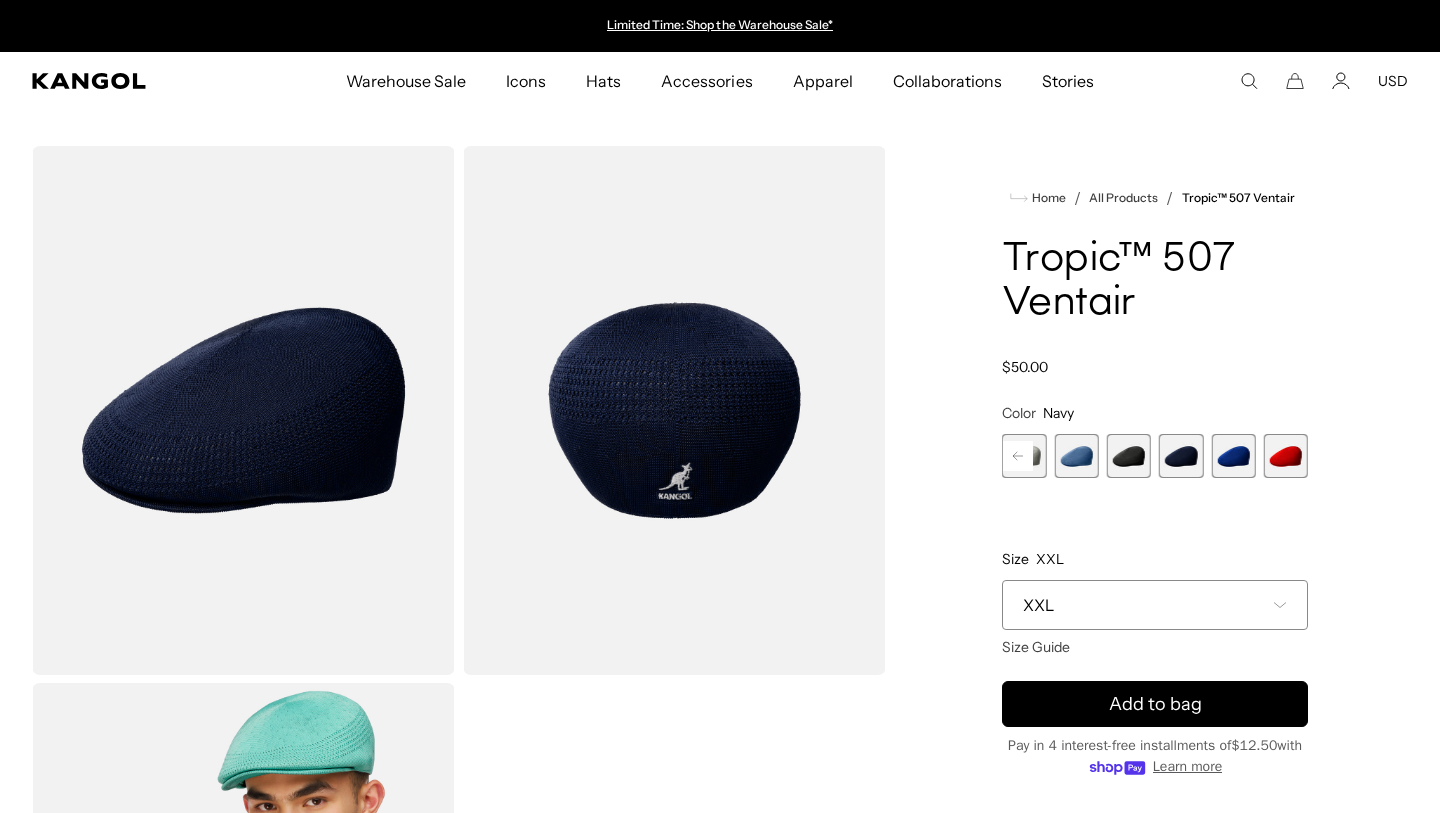 click 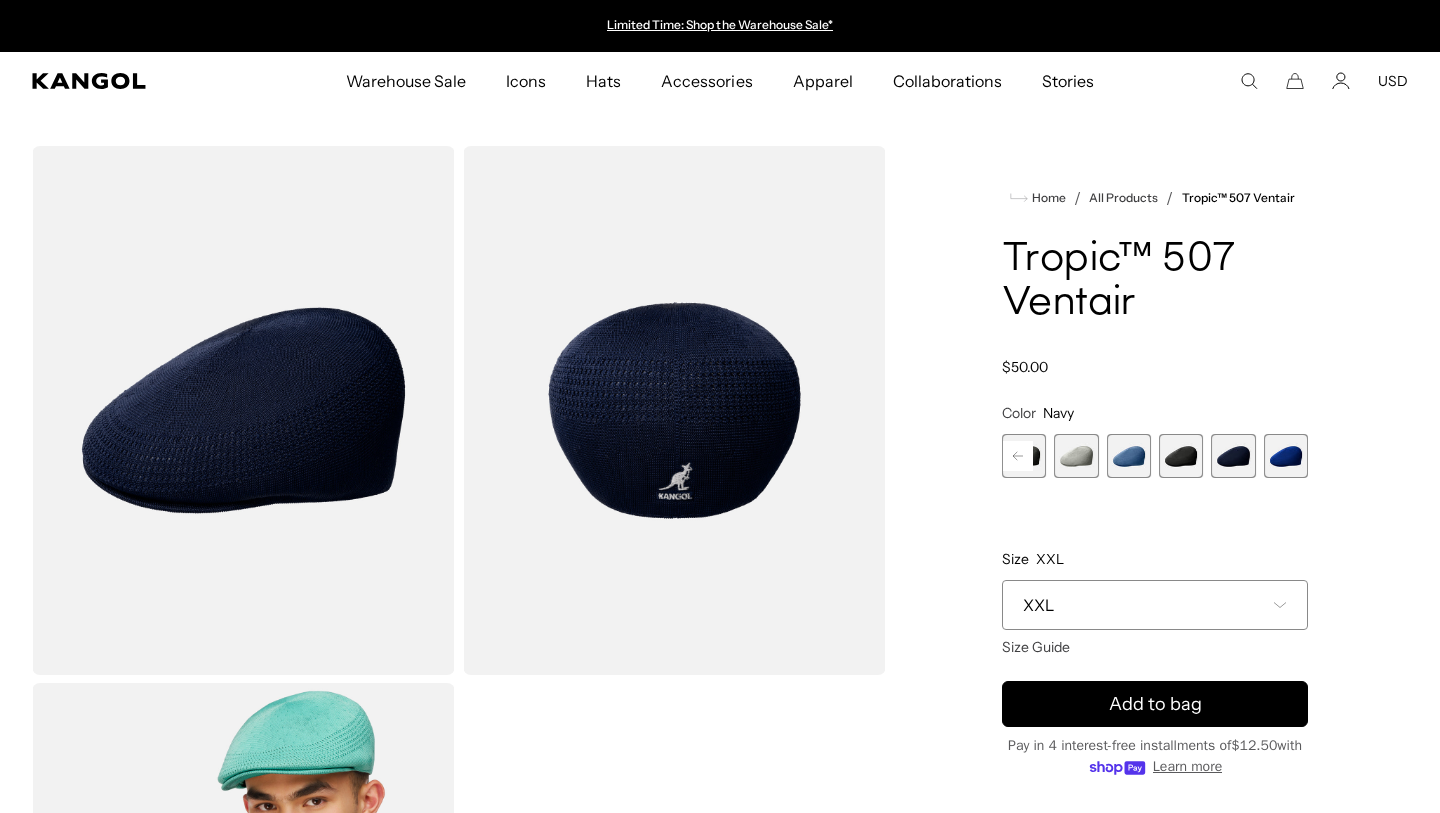 click 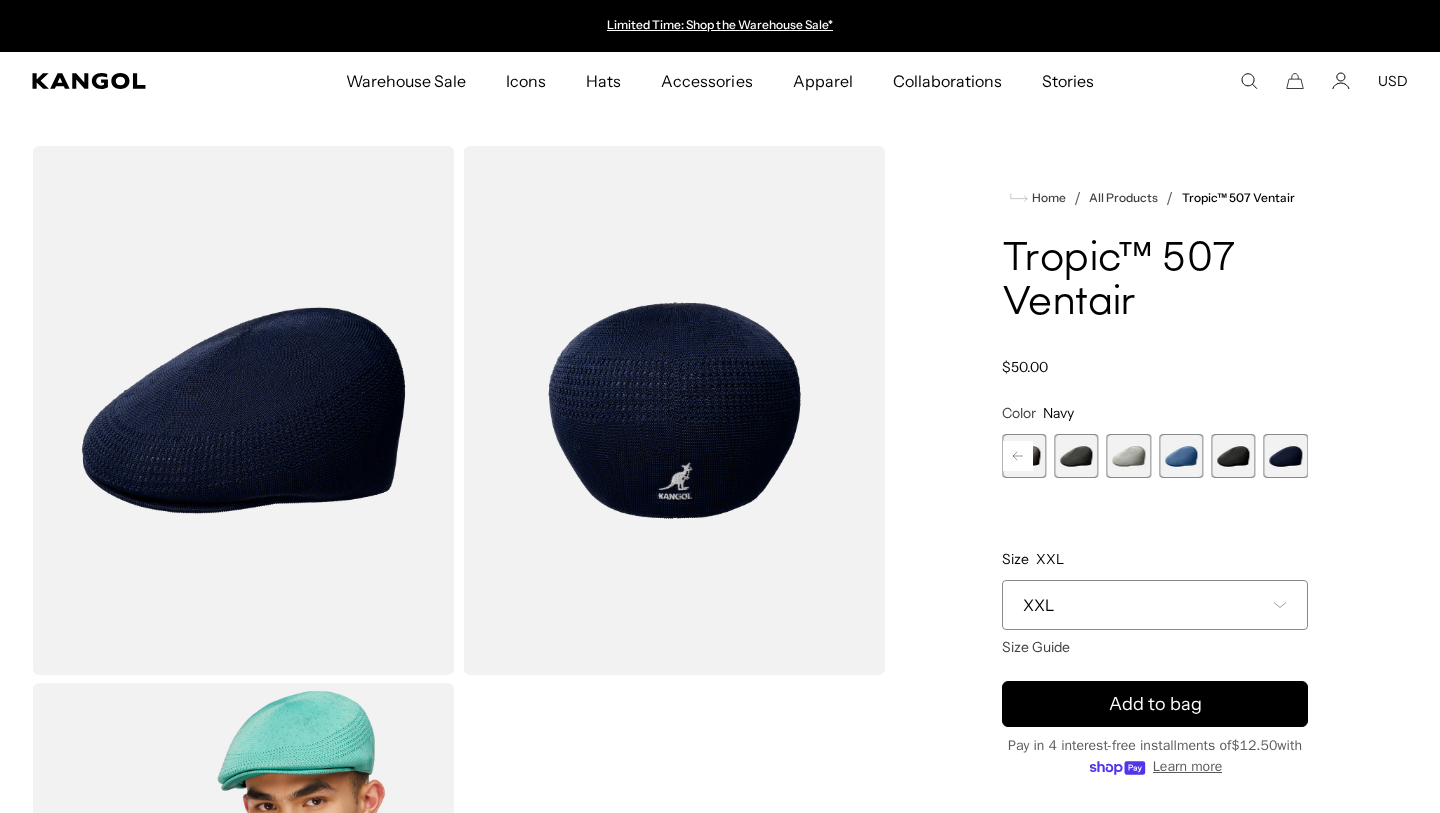 click 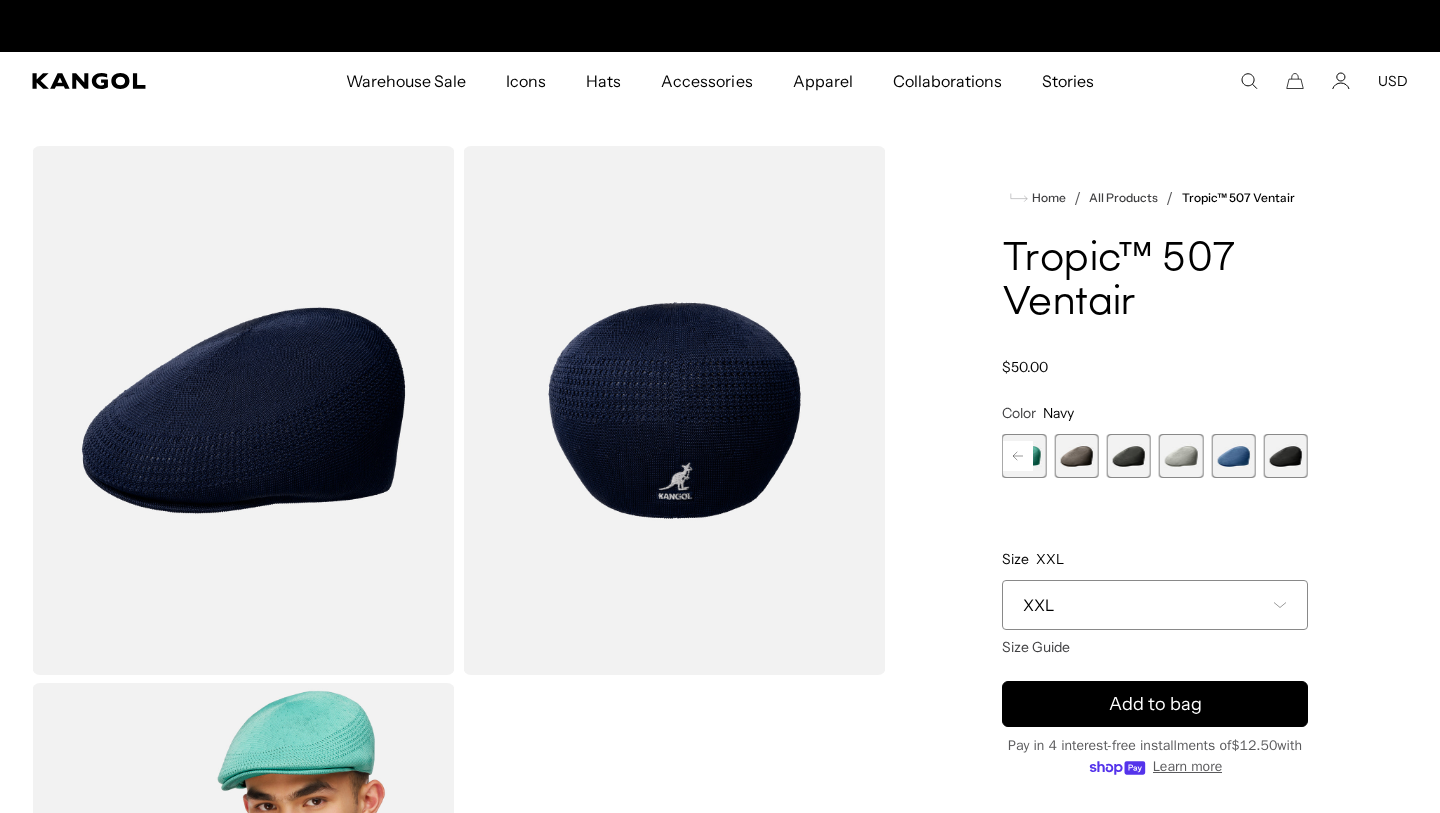 click 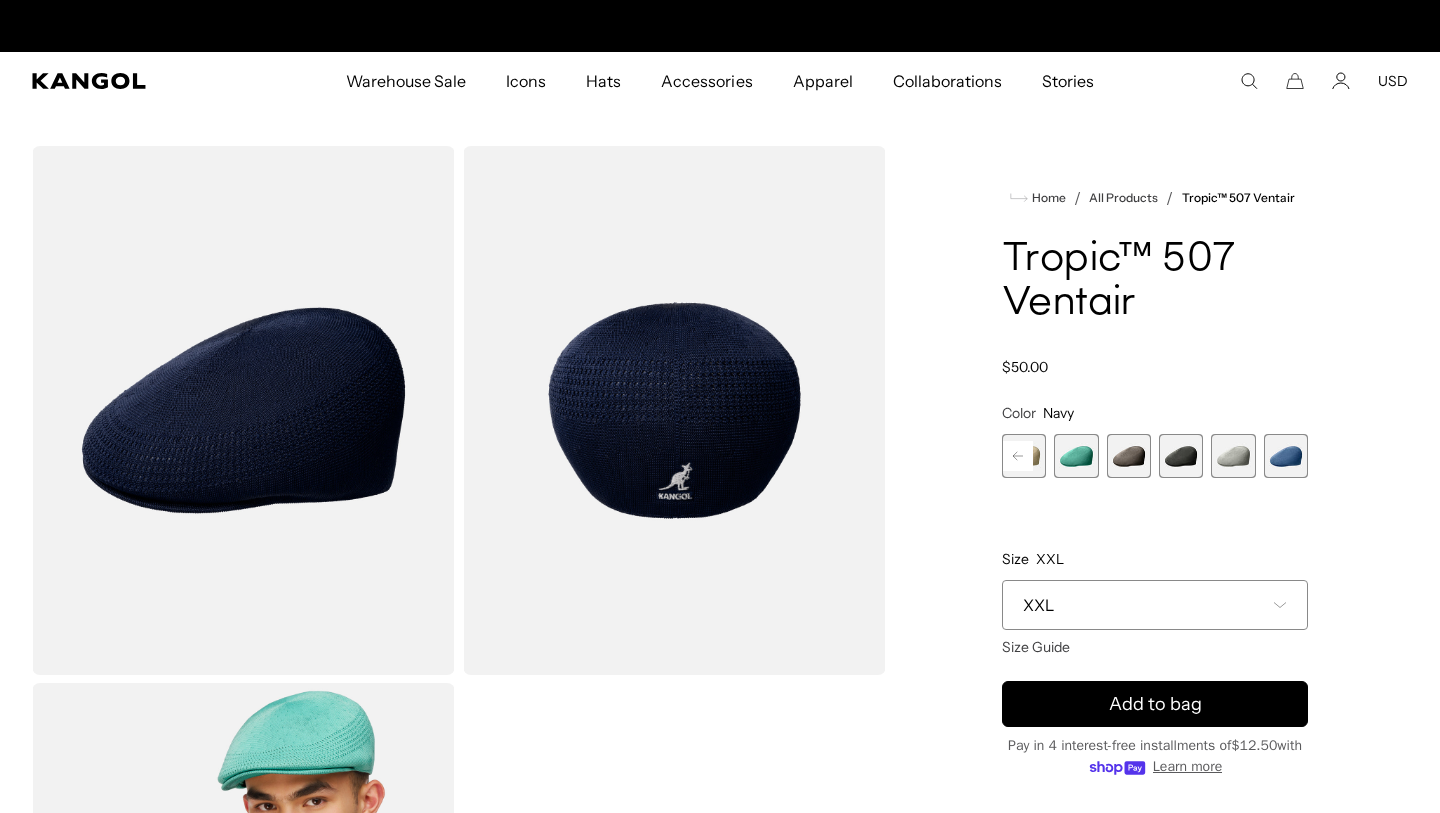 scroll, scrollTop: 0, scrollLeft: 412, axis: horizontal 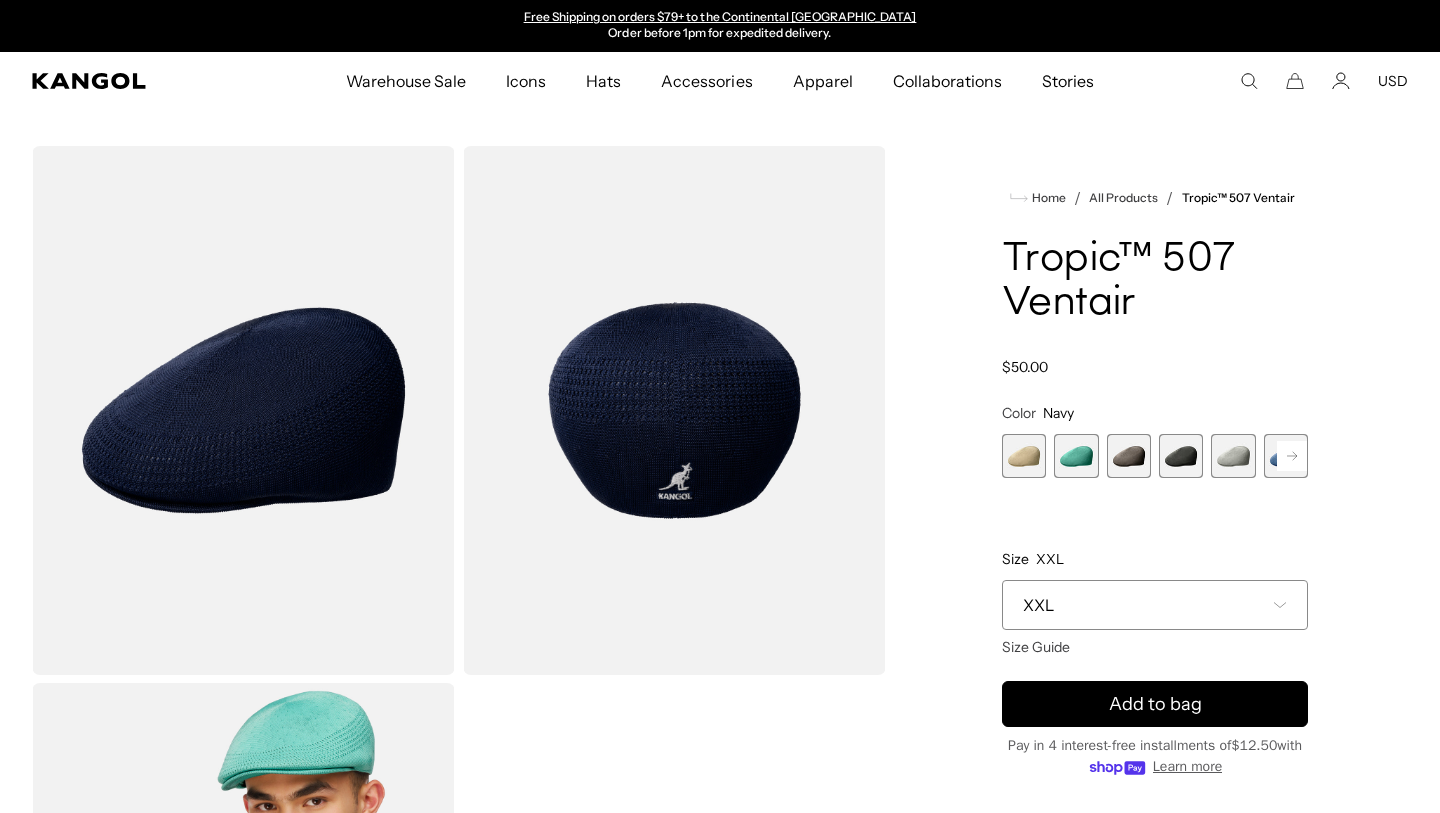 click at bounding box center [1181, 456] 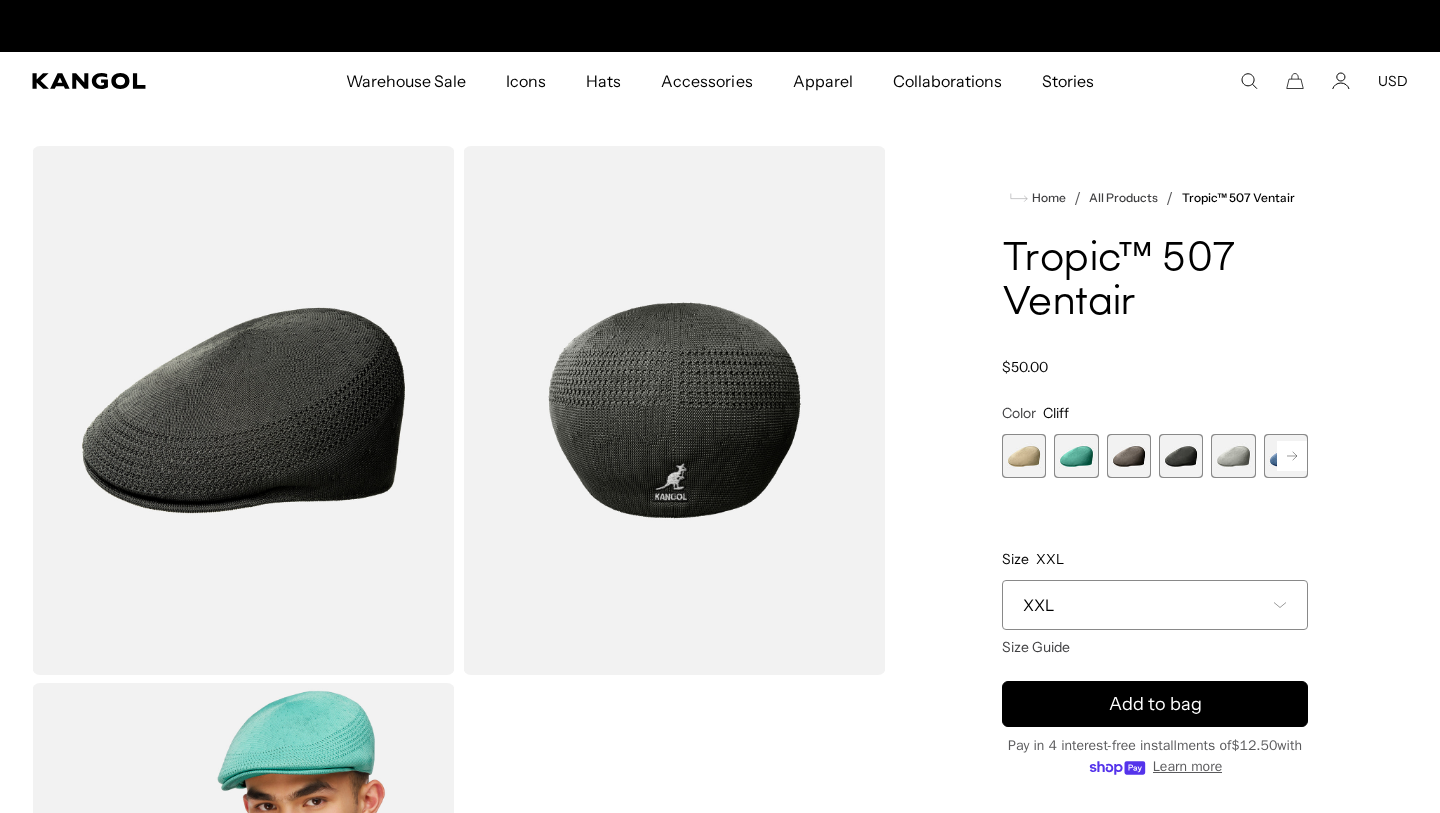 scroll, scrollTop: 0, scrollLeft: 0, axis: both 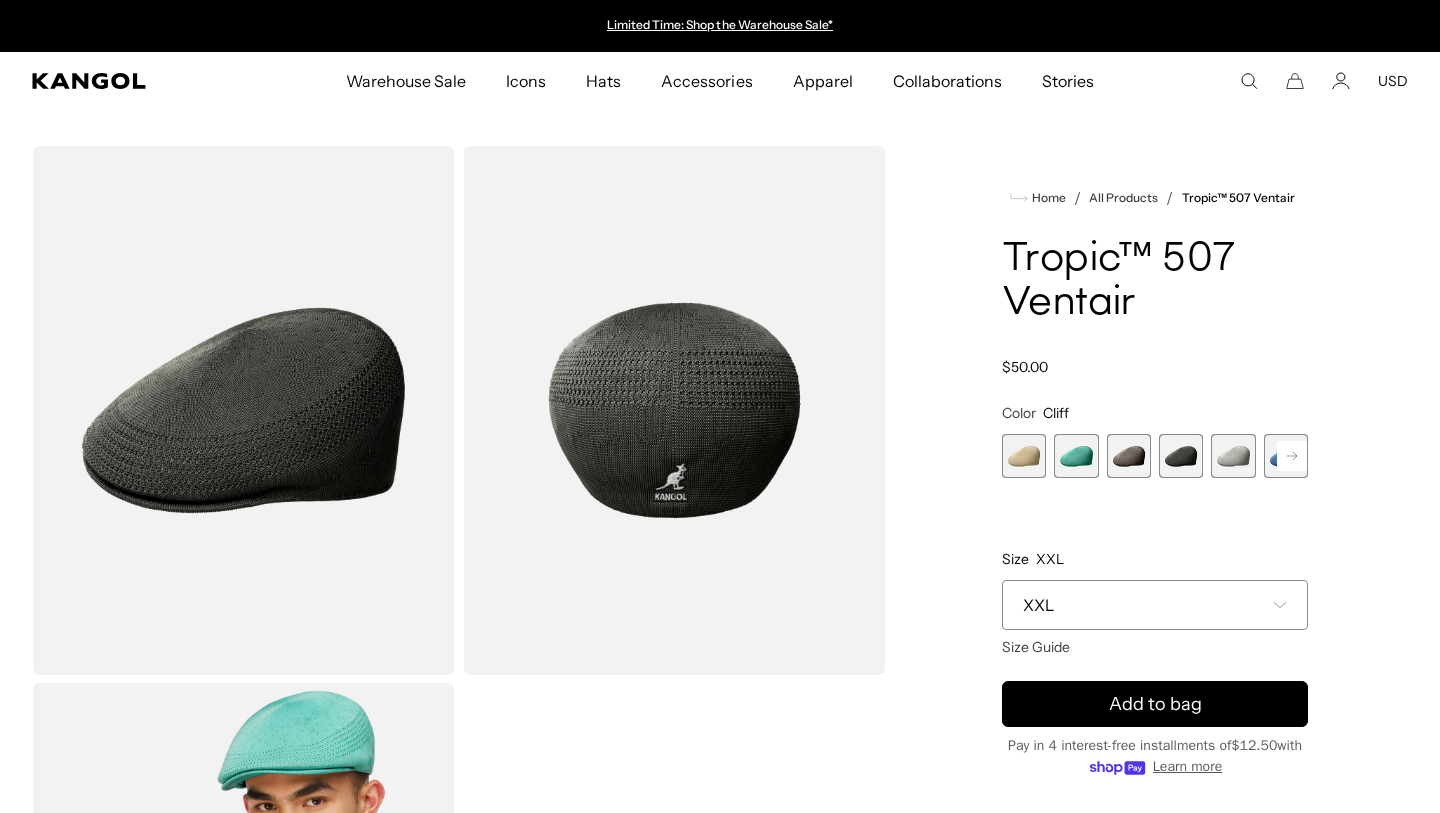 click at bounding box center (1129, 456) 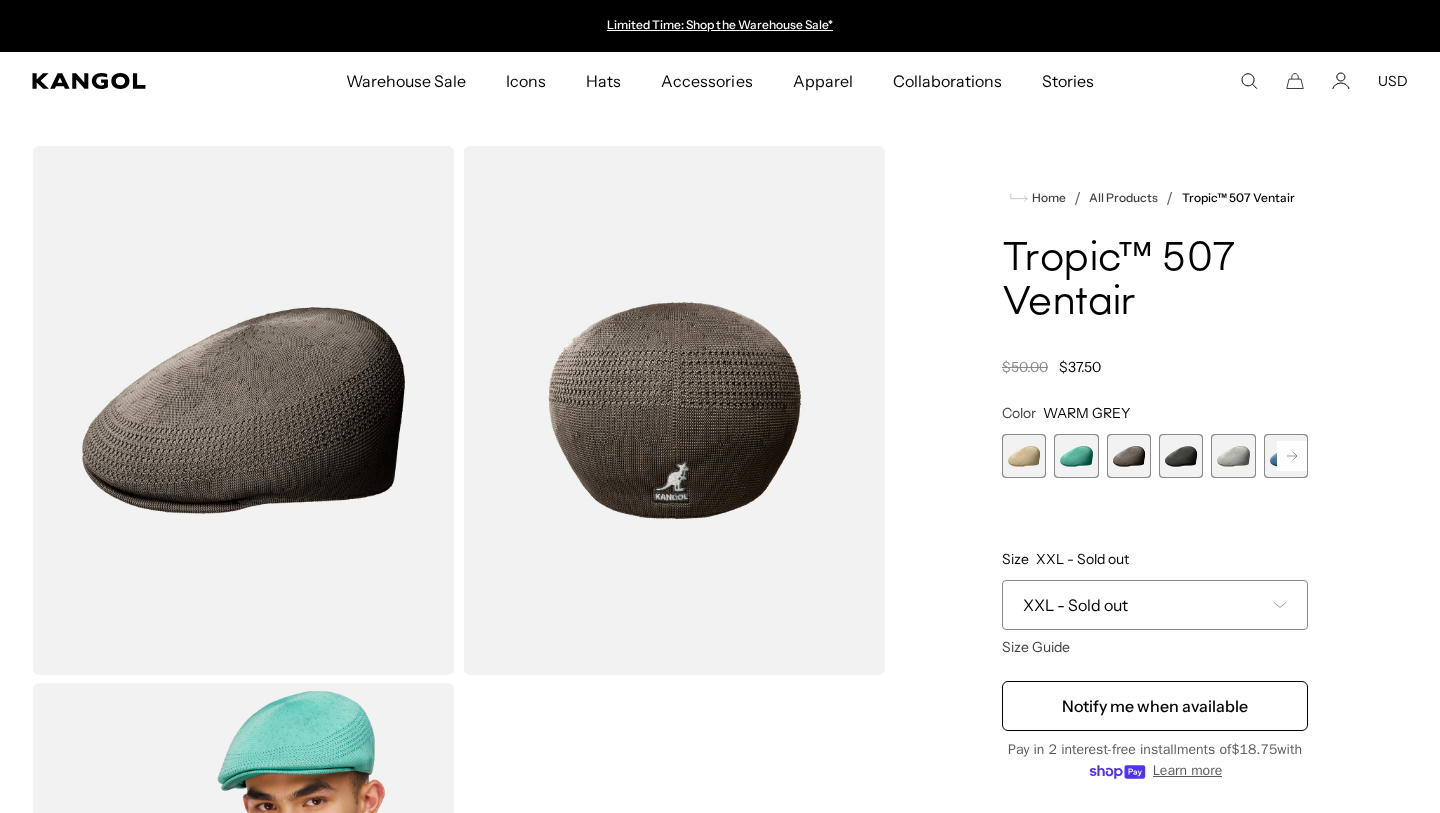 click at bounding box center [1181, 456] 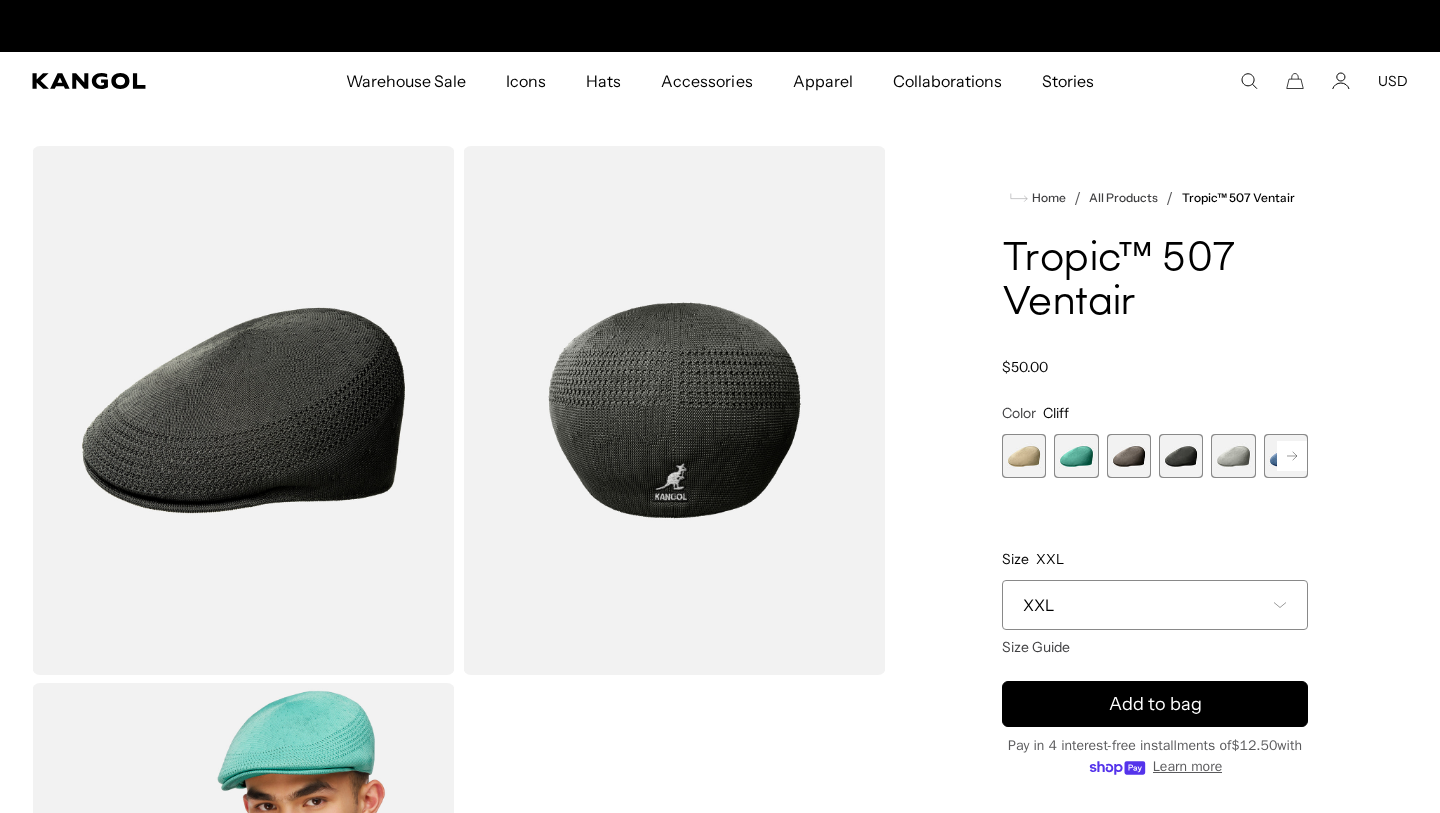 scroll, scrollTop: 0, scrollLeft: 412, axis: horizontal 